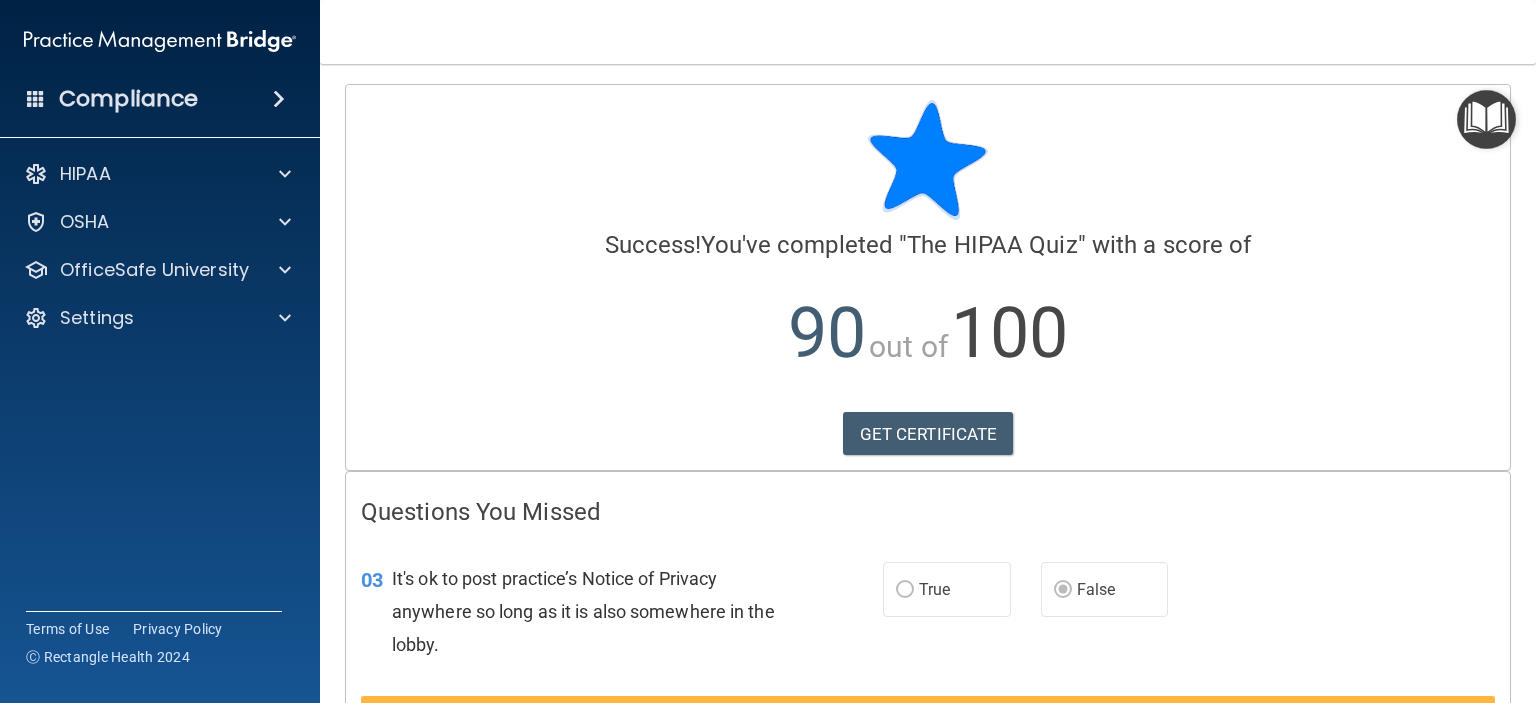 scroll, scrollTop: 0, scrollLeft: 0, axis: both 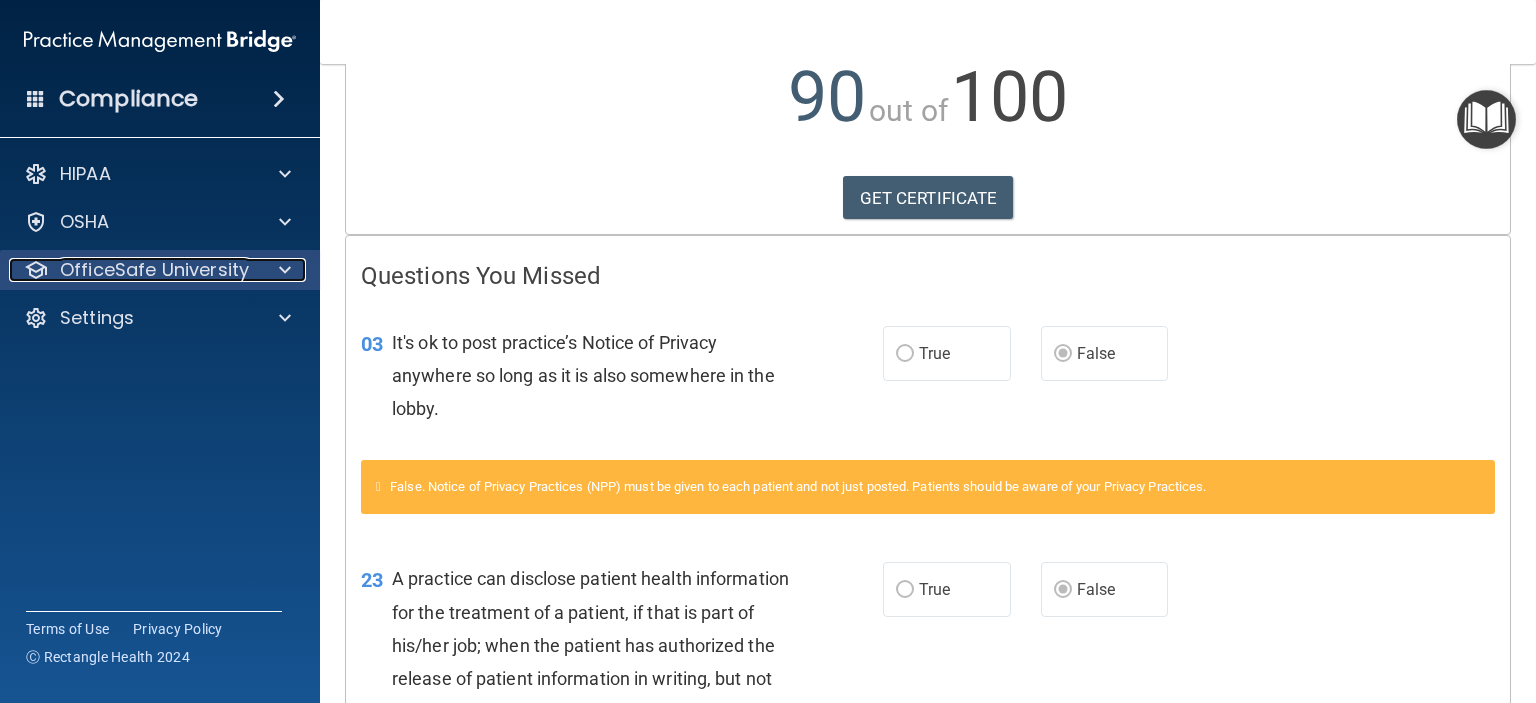 click at bounding box center (285, 270) 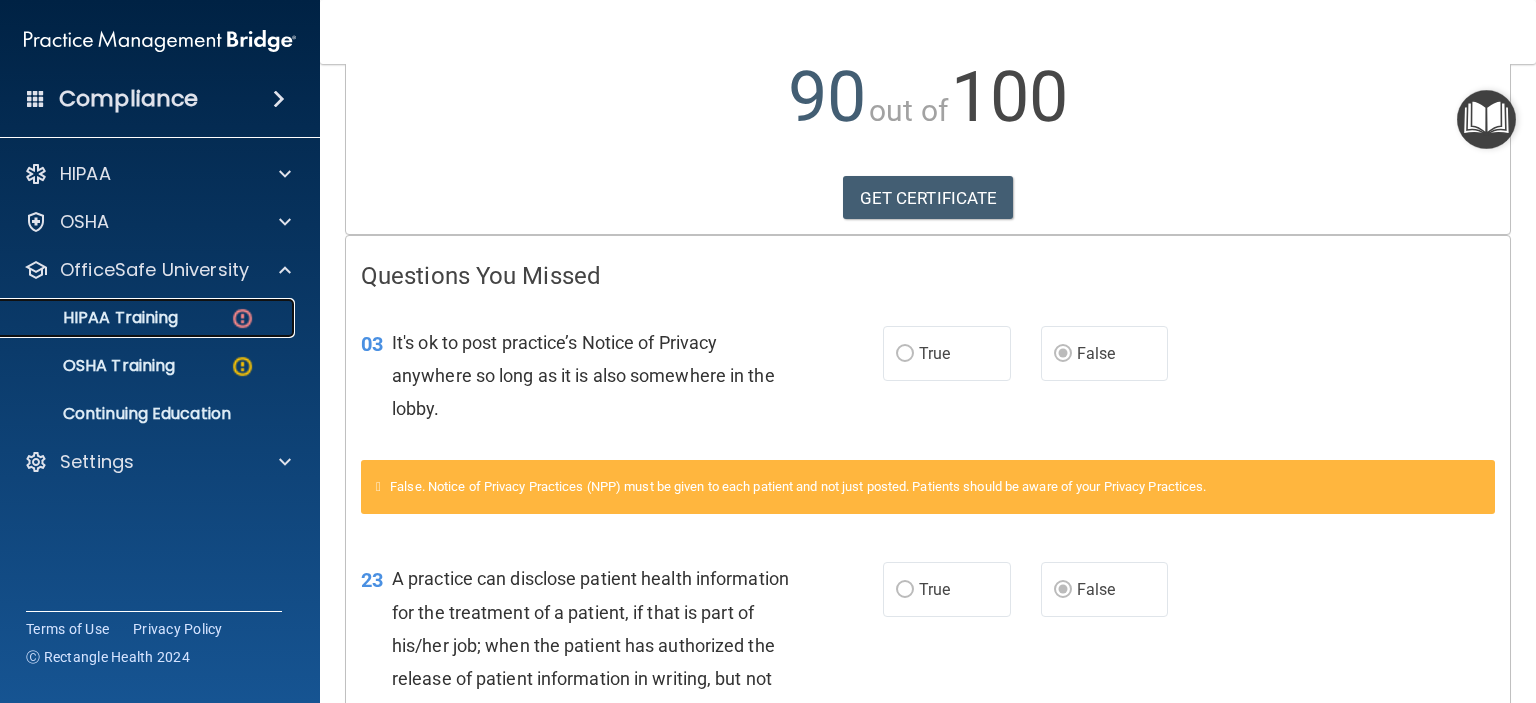 click on "HIPAA Training" at bounding box center (149, 318) 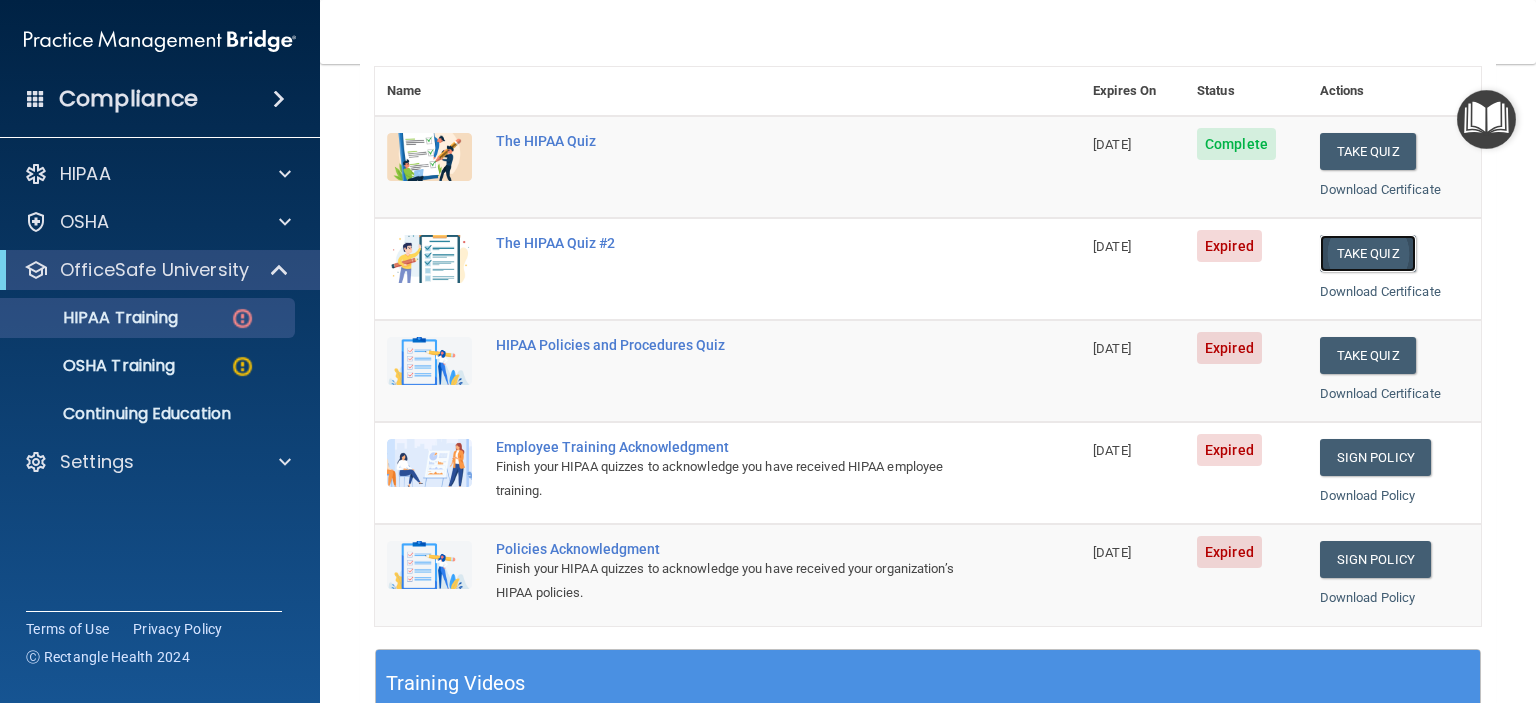 click on "Take Quiz" at bounding box center [1368, 253] 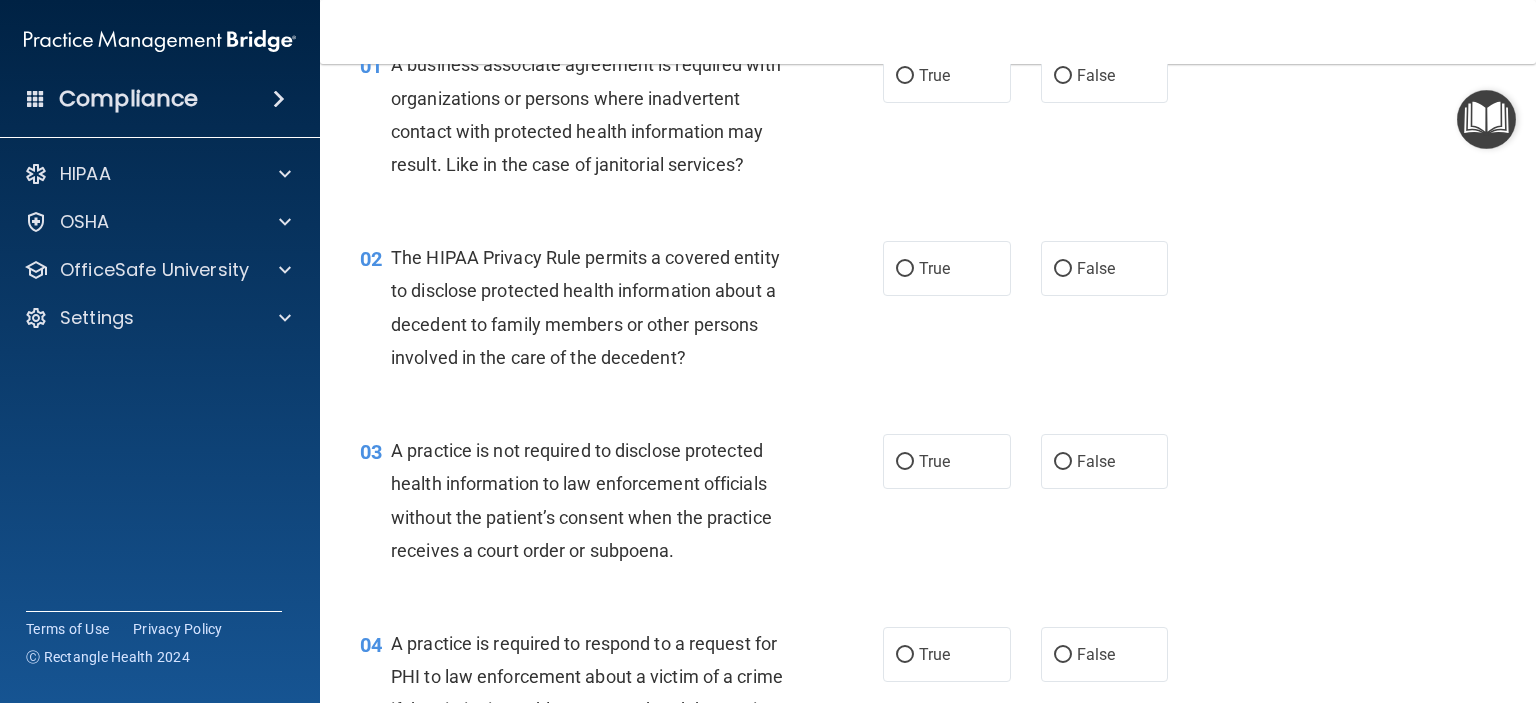 scroll, scrollTop: 0, scrollLeft: 0, axis: both 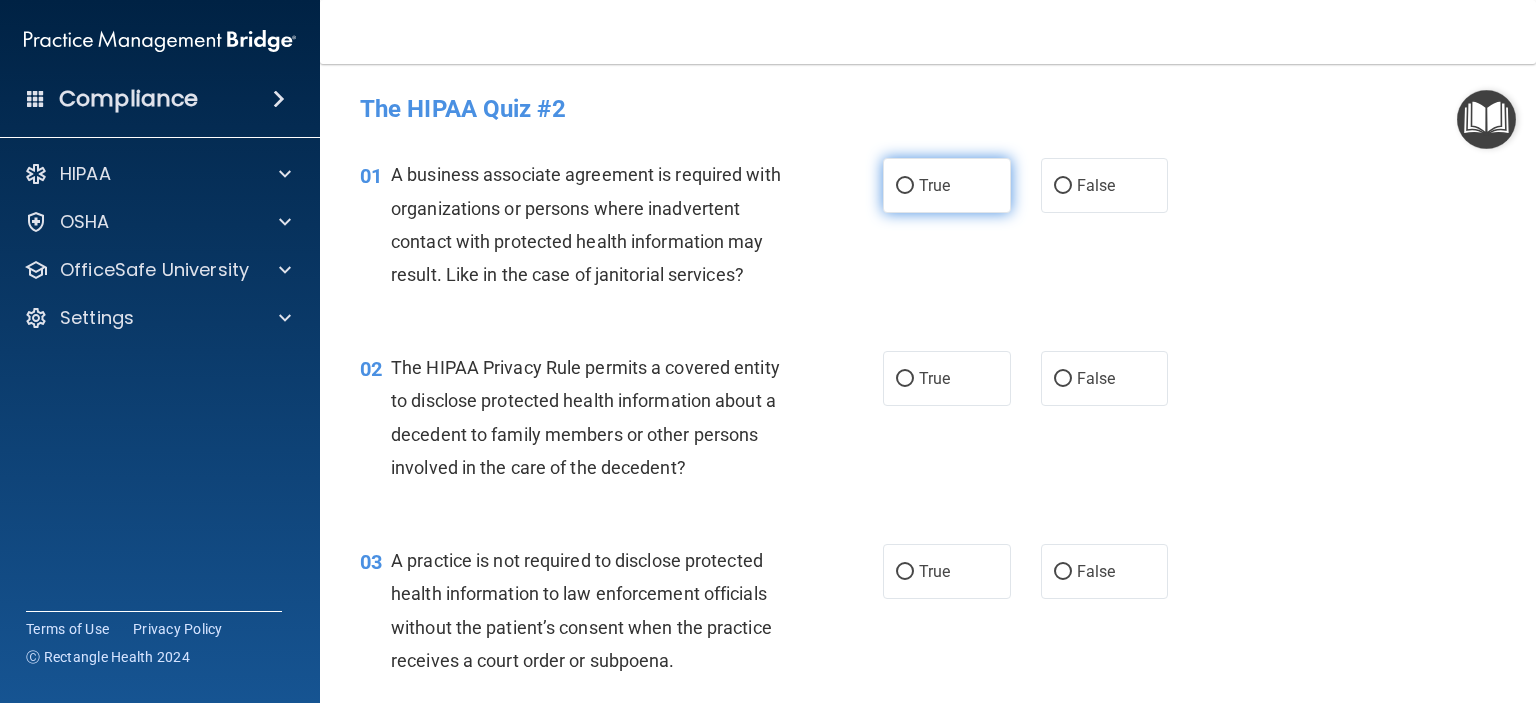 click on "True" at bounding box center (947, 185) 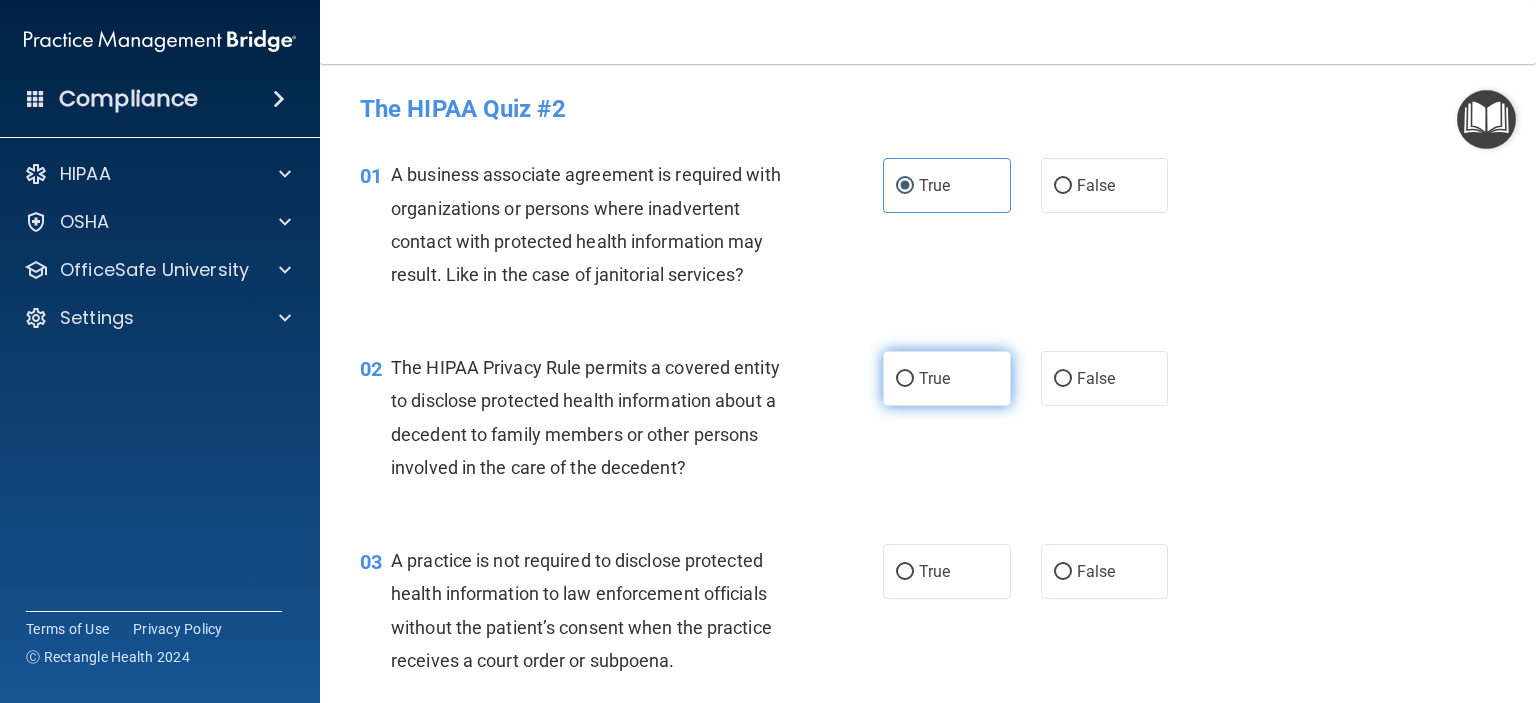 click on "True" at bounding box center [947, 378] 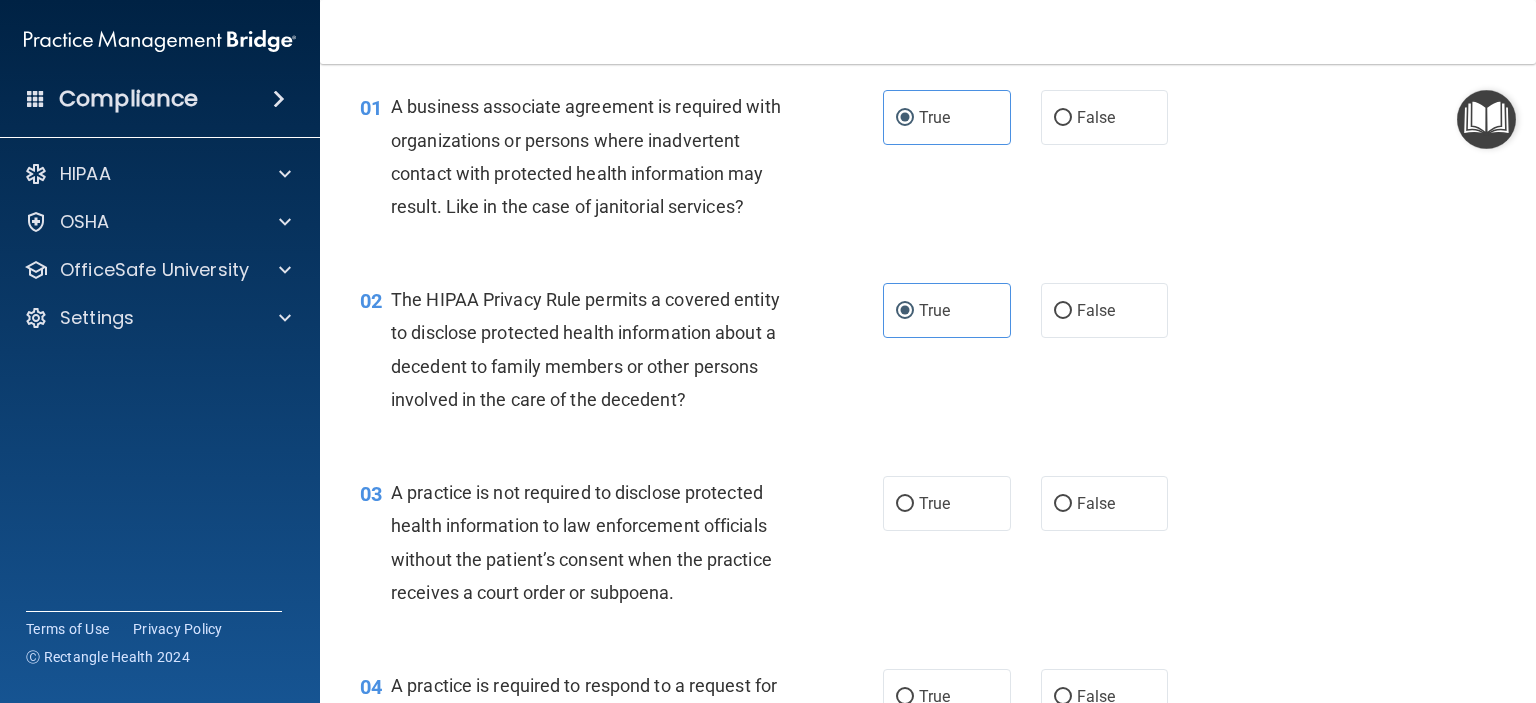 scroll, scrollTop: 76, scrollLeft: 0, axis: vertical 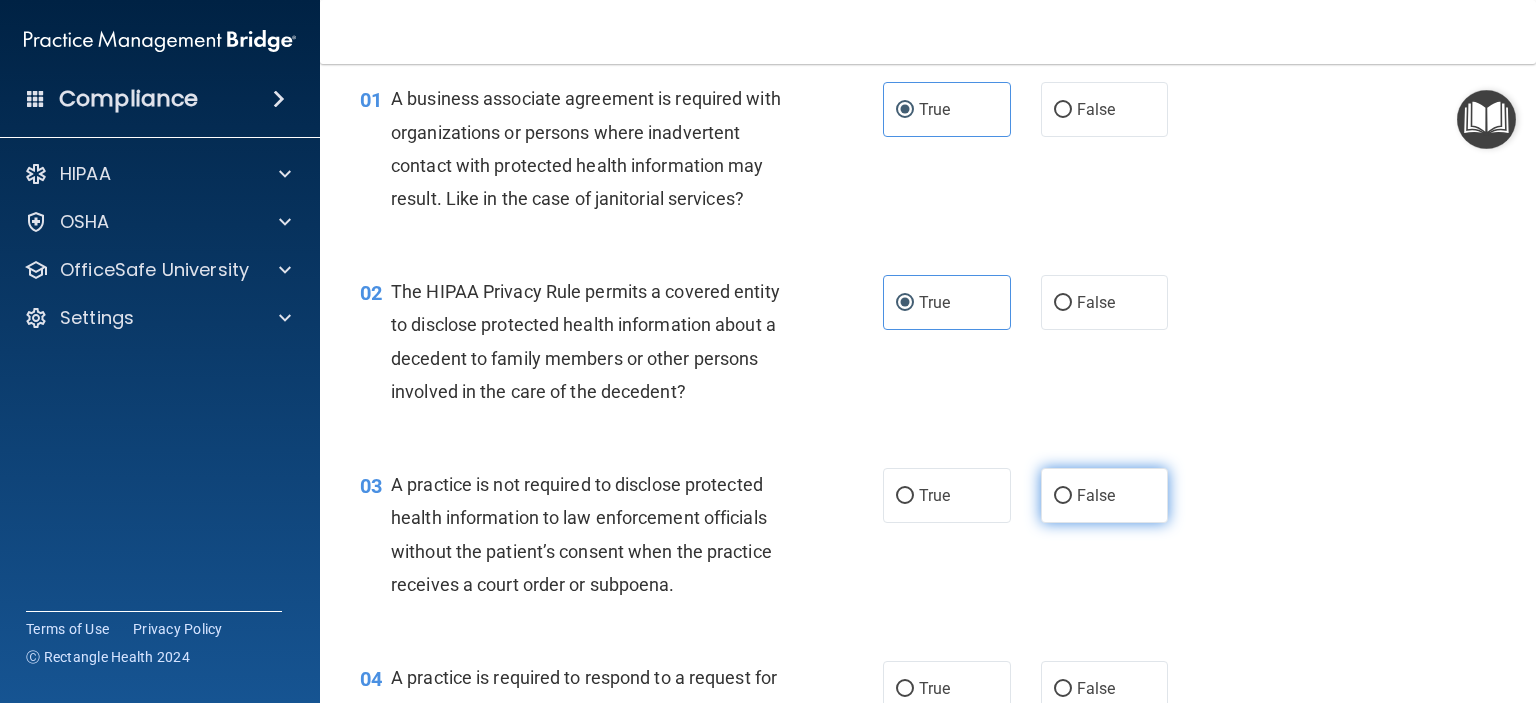 click on "False" at bounding box center (1105, 495) 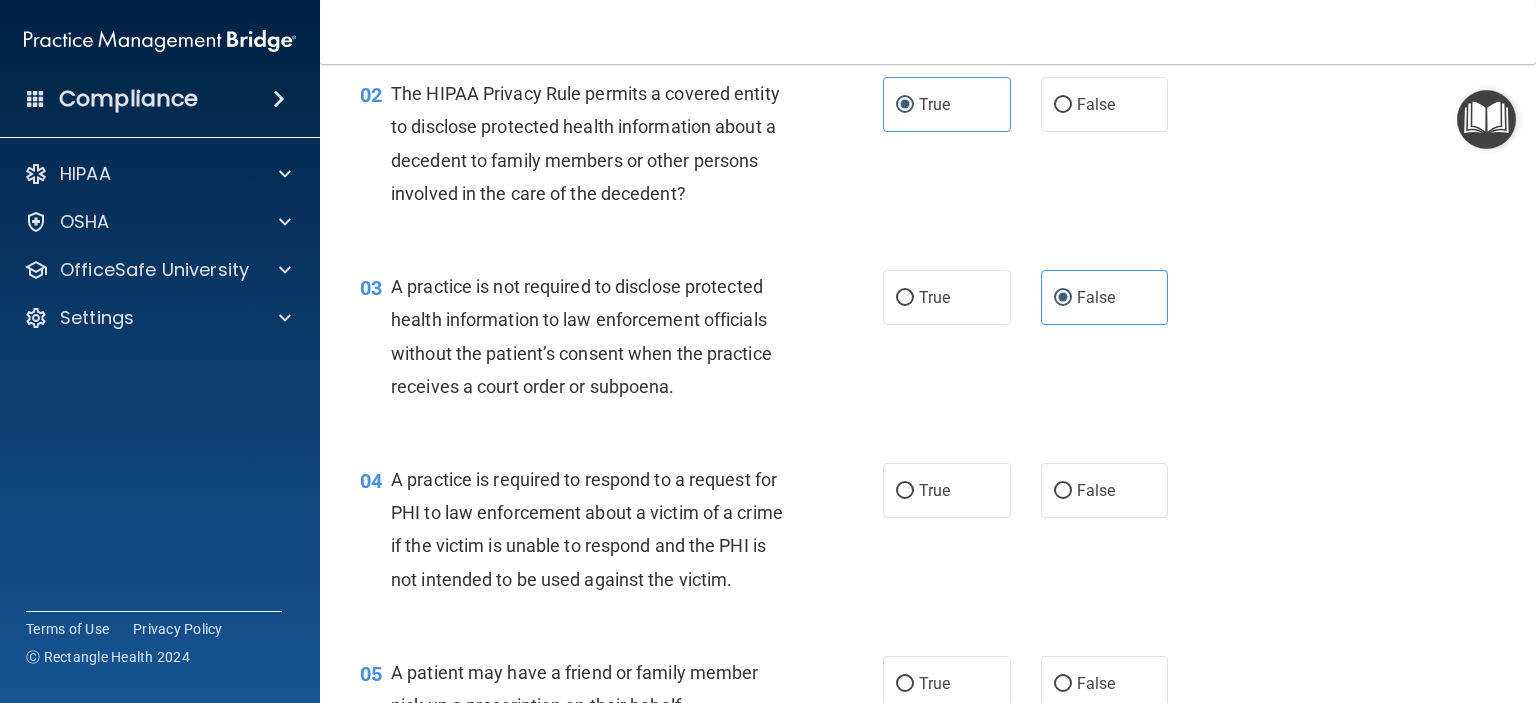 scroll, scrollTop: 308, scrollLeft: 0, axis: vertical 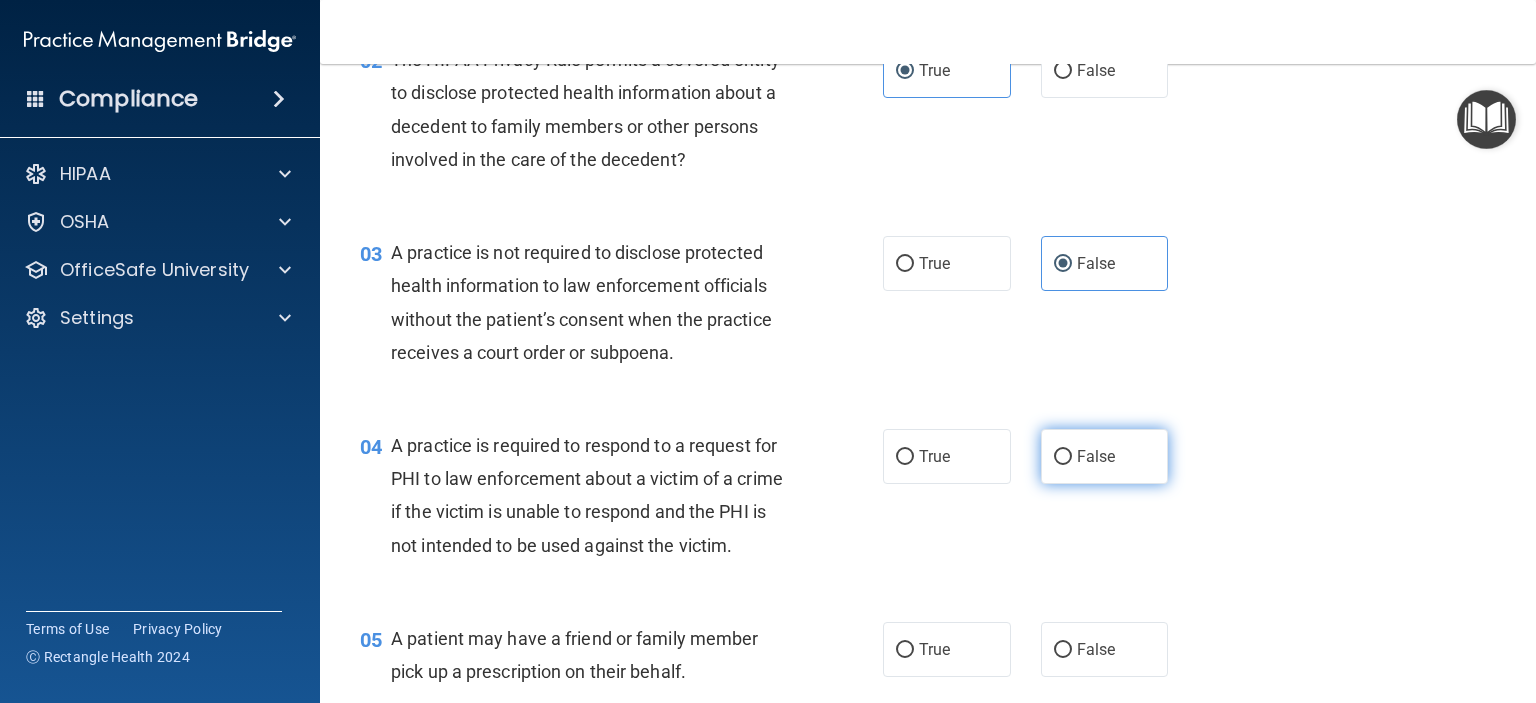 click on "False" at bounding box center (1105, 456) 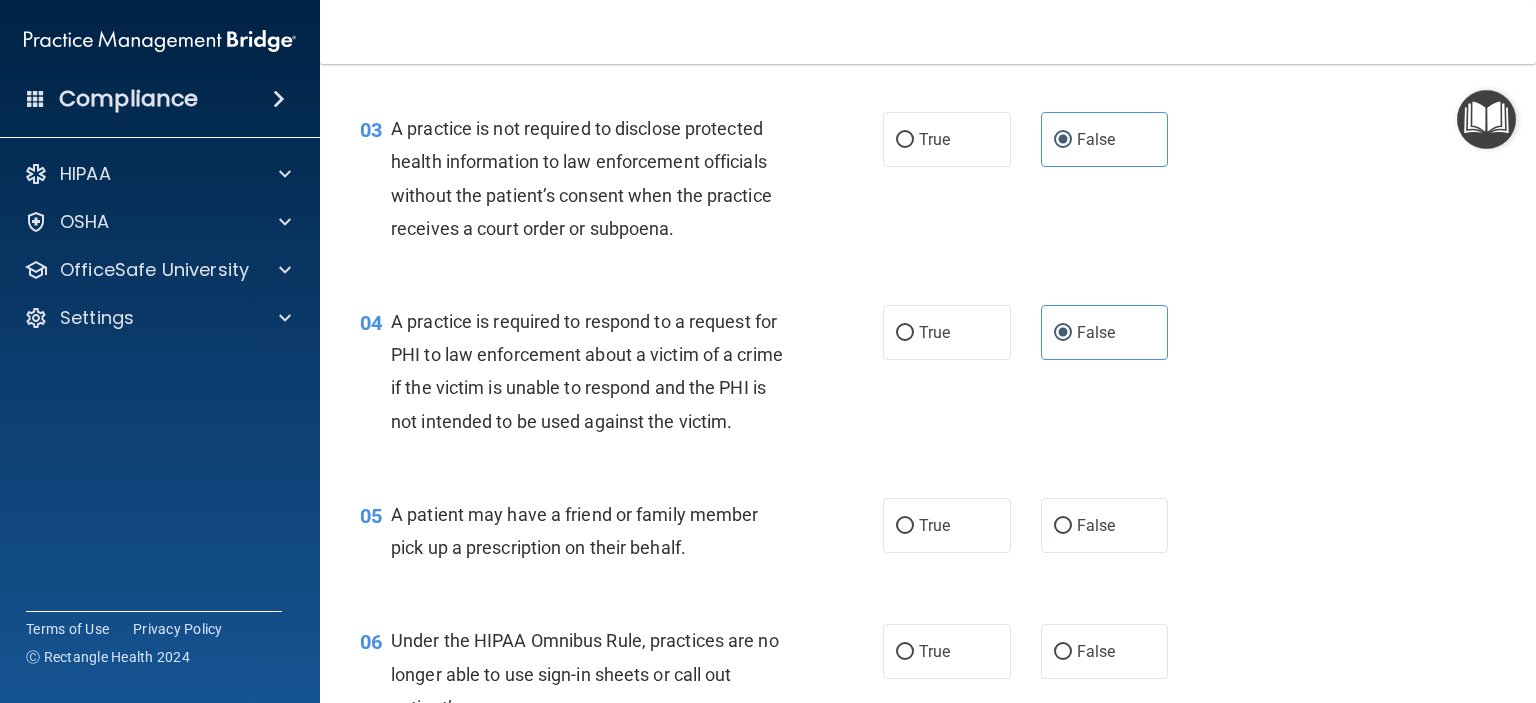 scroll, scrollTop: 455, scrollLeft: 0, axis: vertical 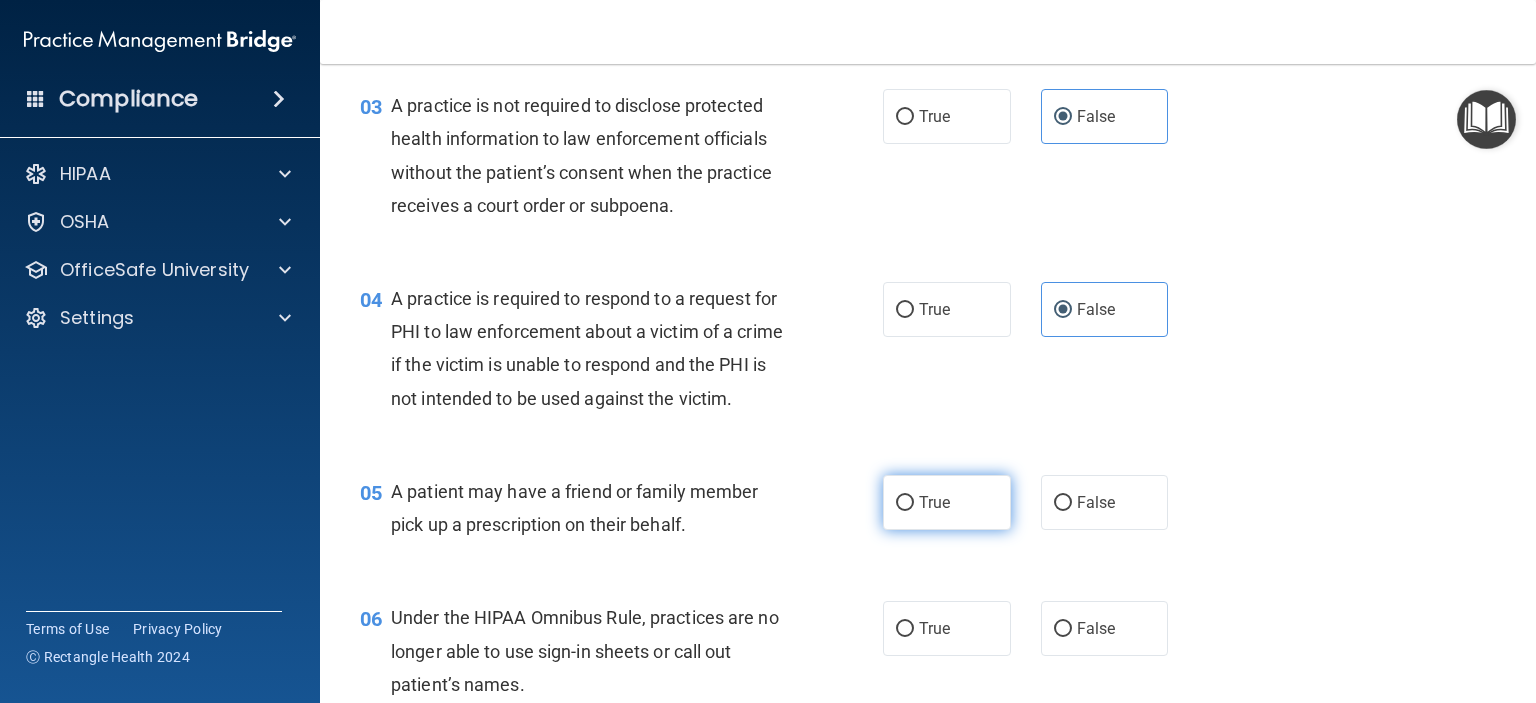 click on "True" at bounding box center (947, 502) 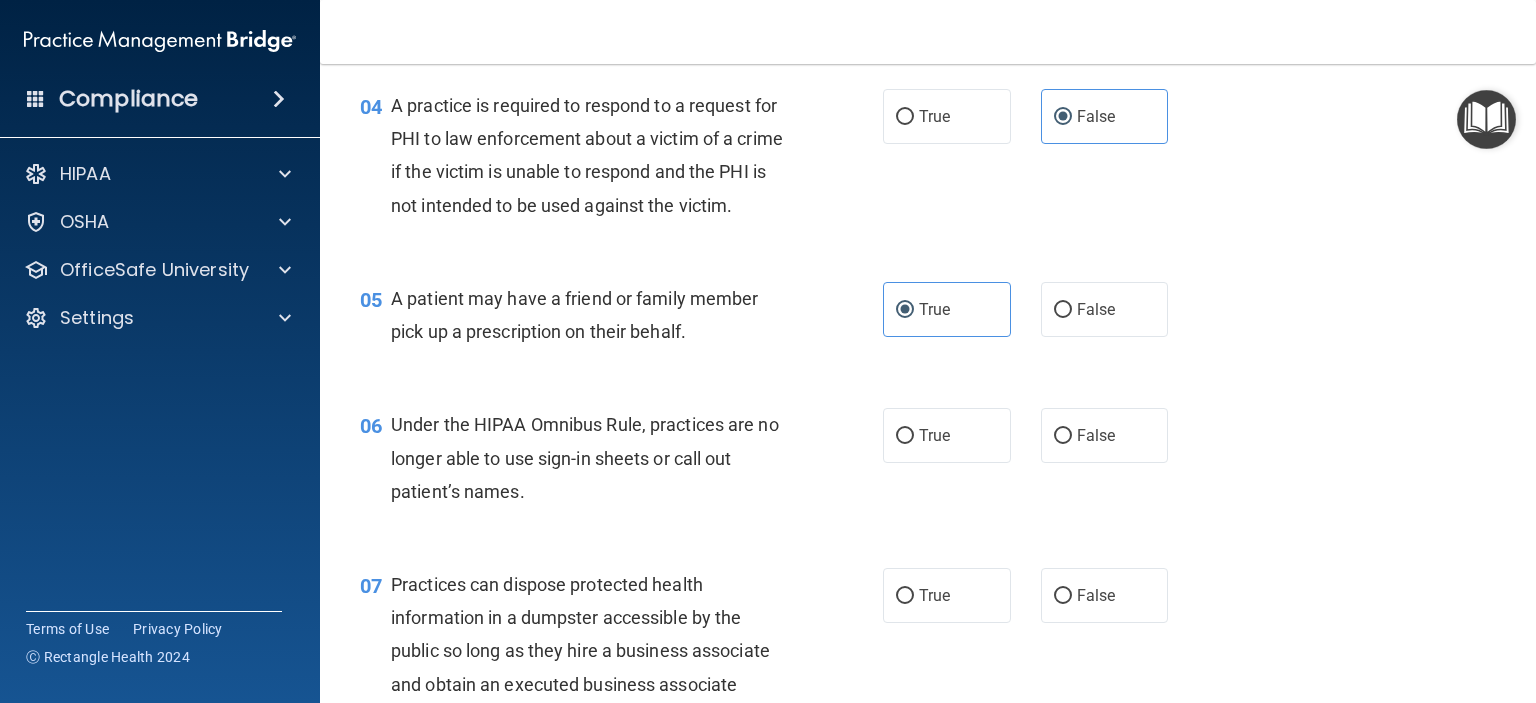 scroll, scrollTop: 651, scrollLeft: 0, axis: vertical 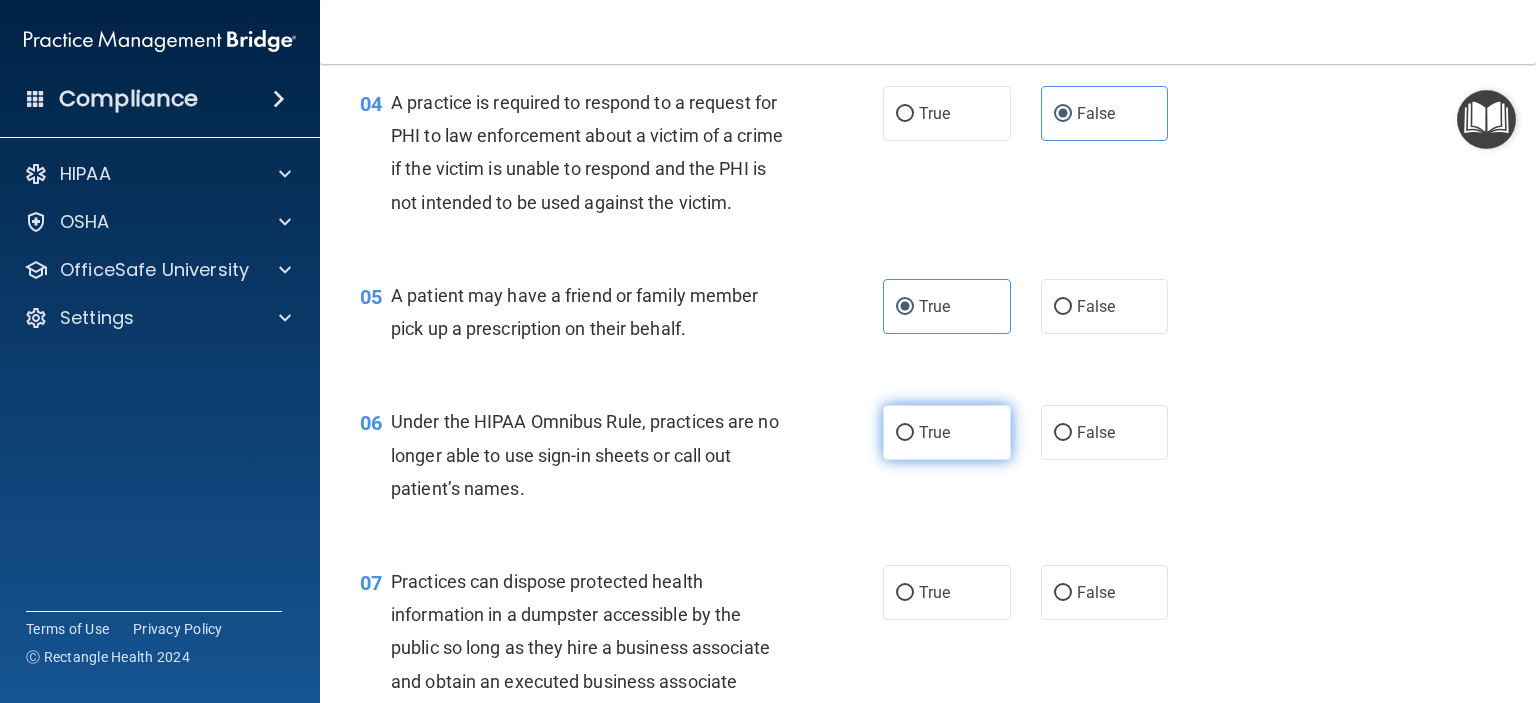 click on "True" at bounding box center [947, 432] 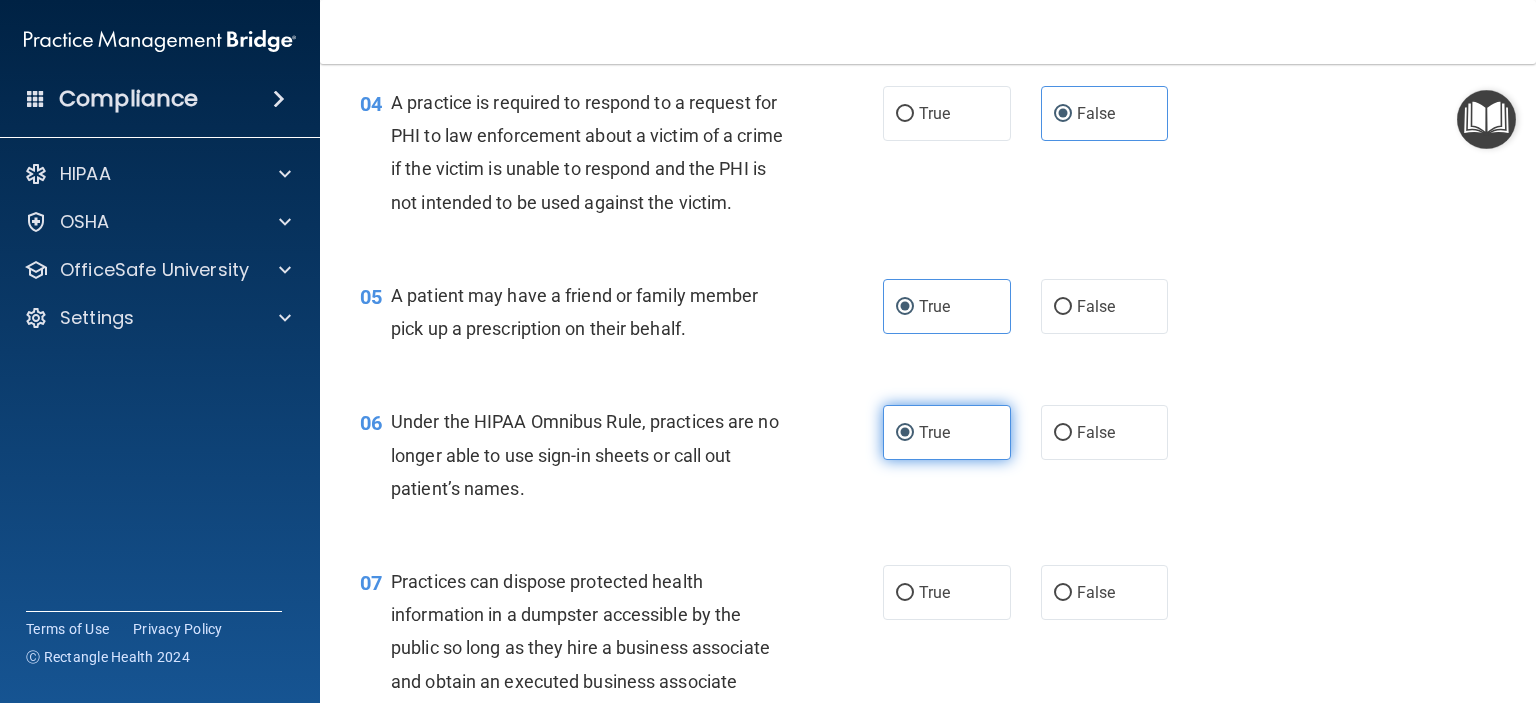 click on "True" at bounding box center (934, 432) 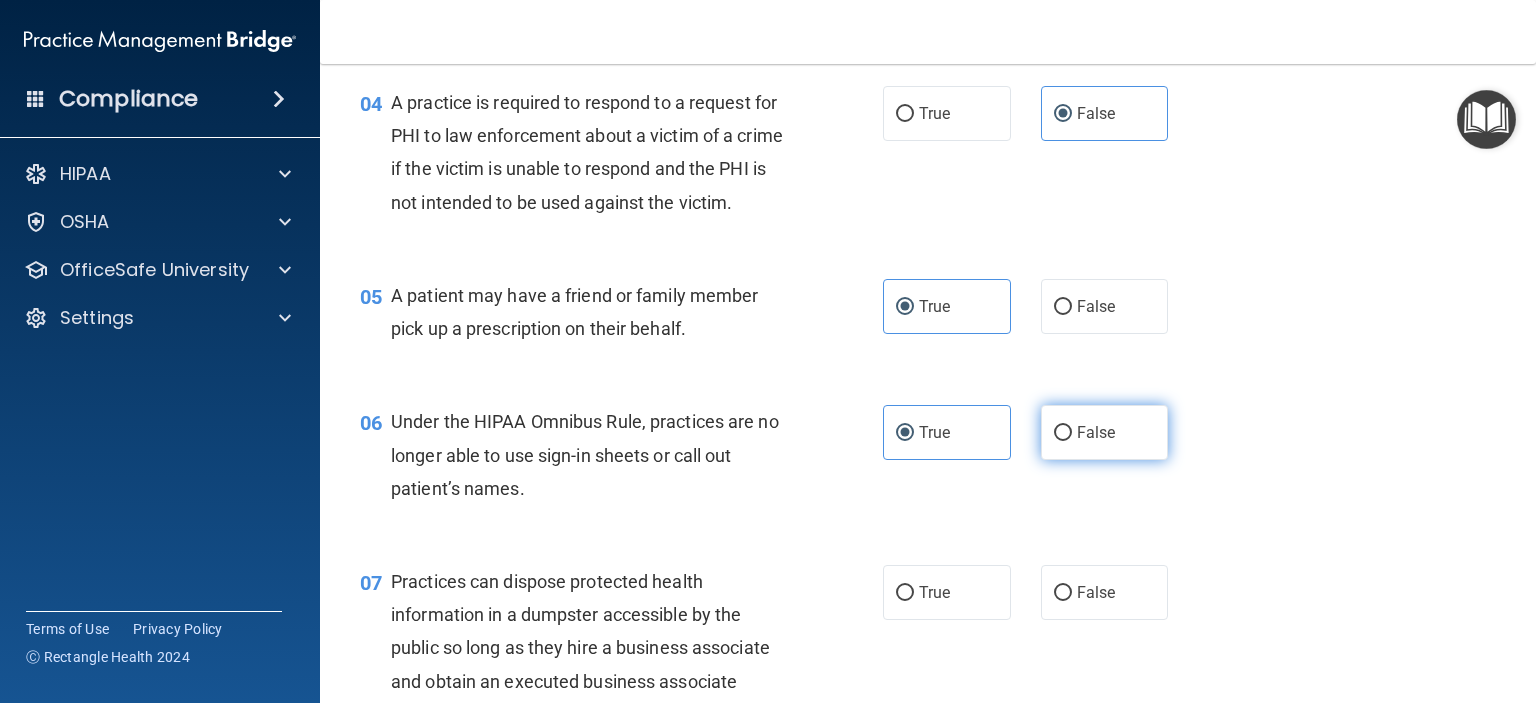 click on "False" at bounding box center [1105, 432] 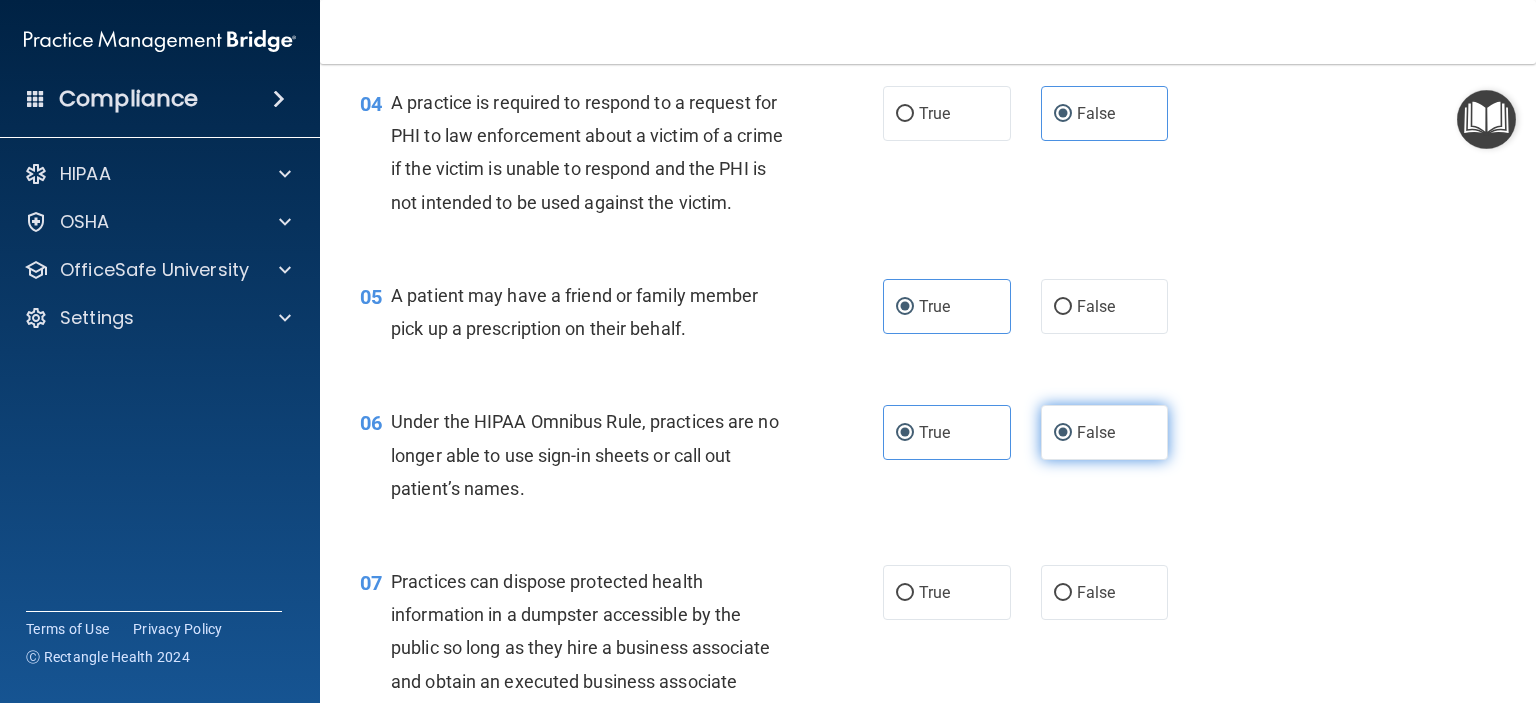 radio on "false" 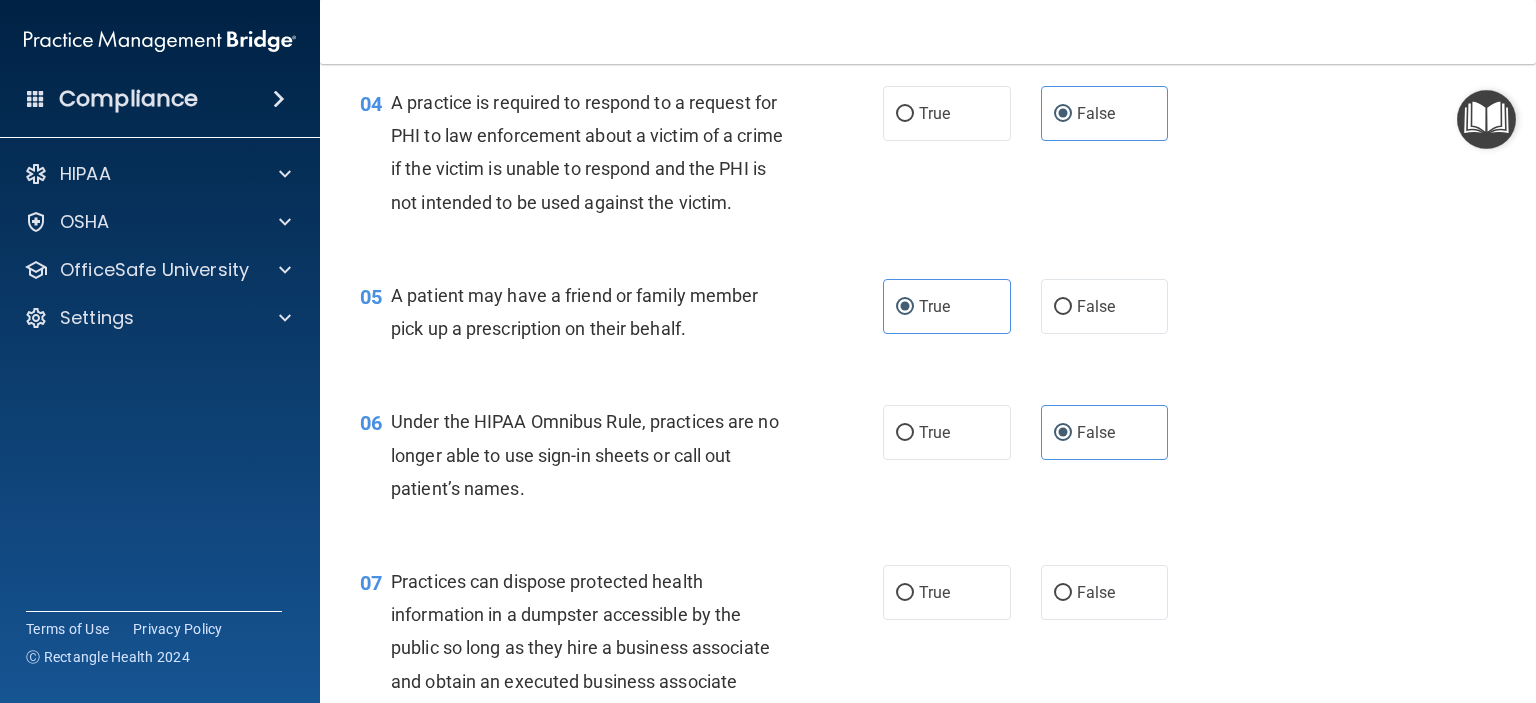 scroll, scrollTop: 824, scrollLeft: 0, axis: vertical 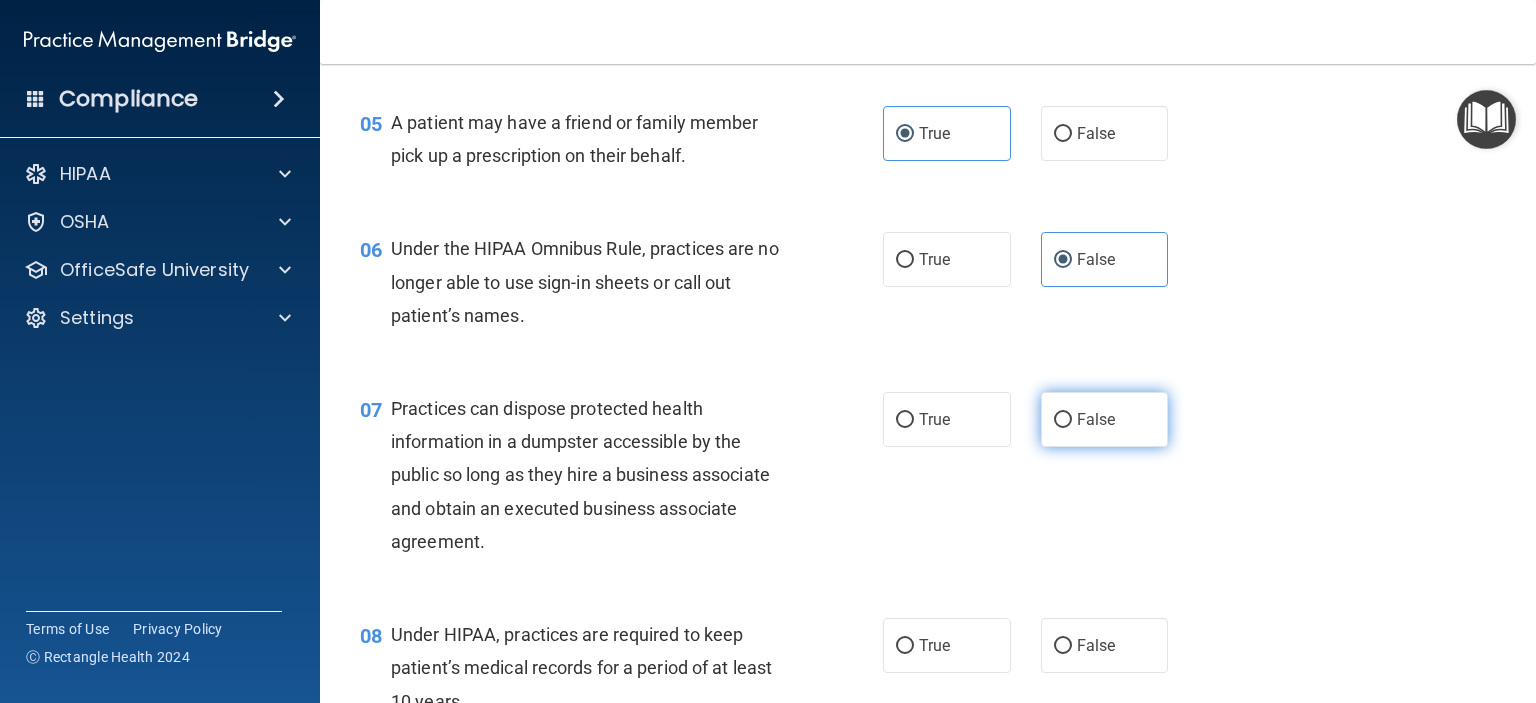 click on "False" at bounding box center [1096, 419] 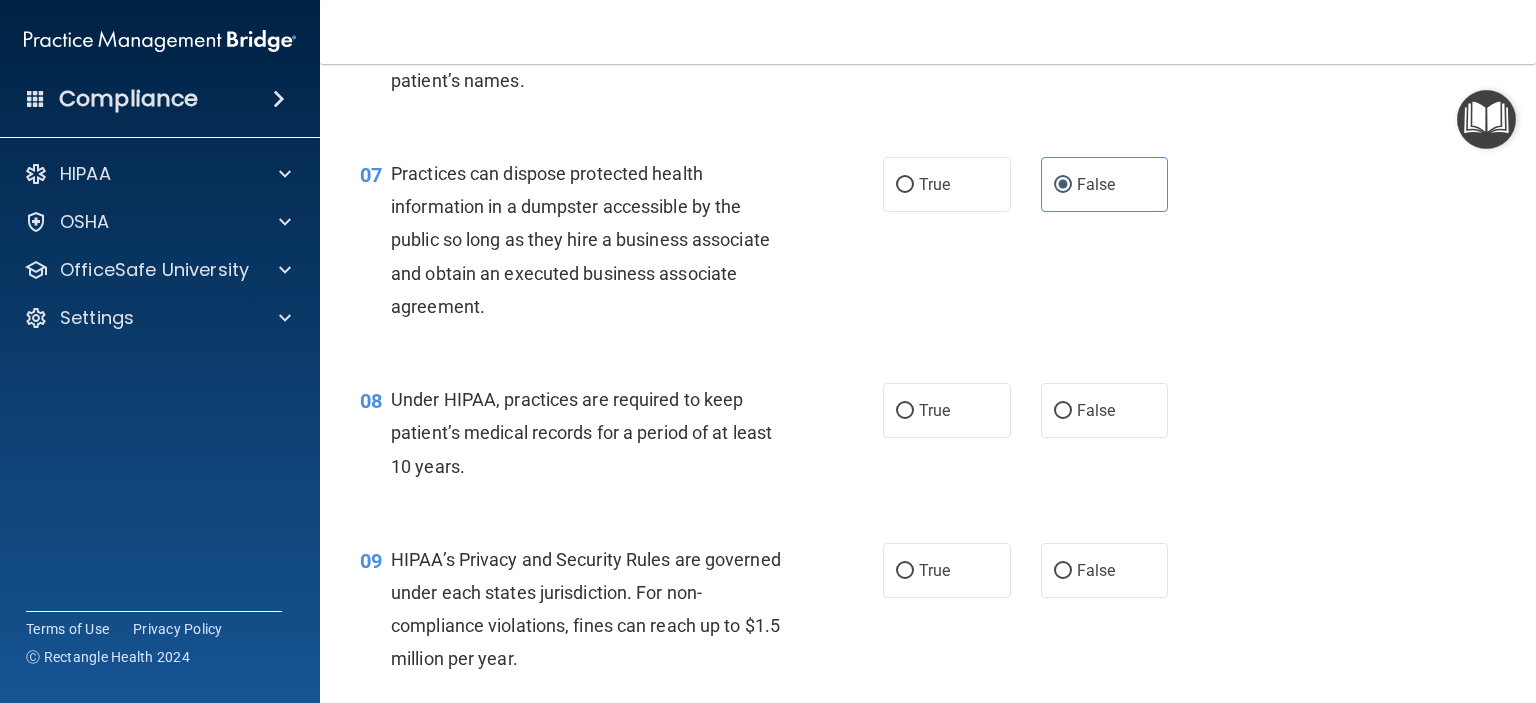 scroll, scrollTop: 1060, scrollLeft: 0, axis: vertical 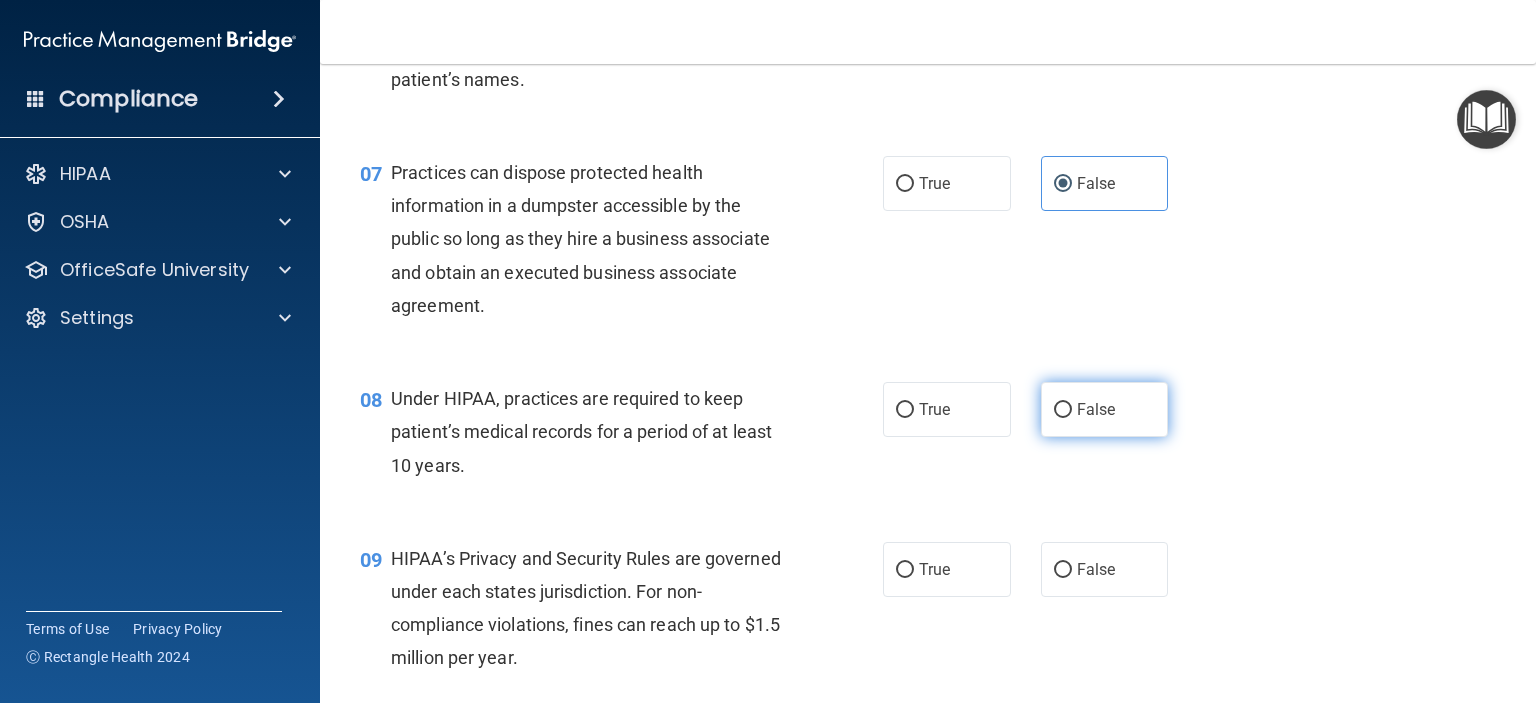 click on "False" at bounding box center [1096, 409] 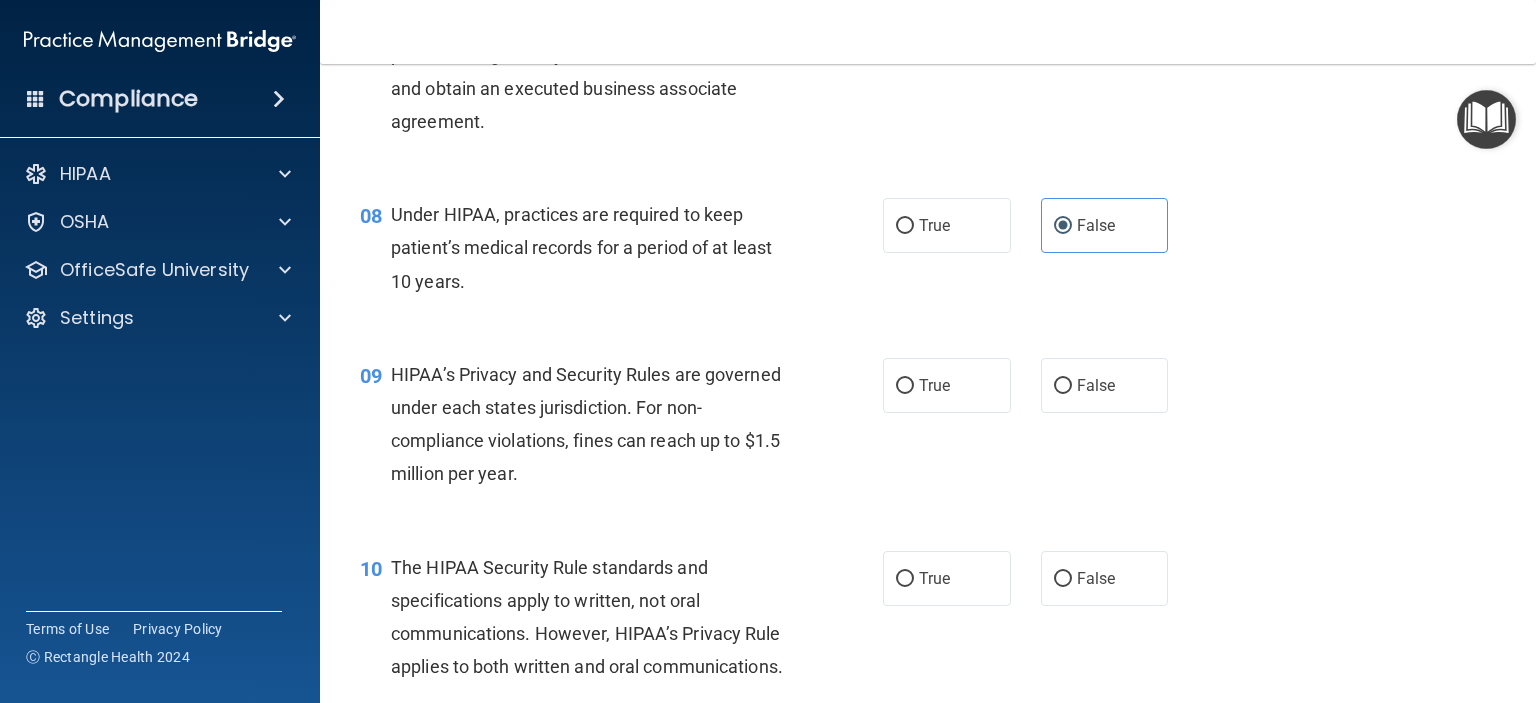 scroll, scrollTop: 1248, scrollLeft: 0, axis: vertical 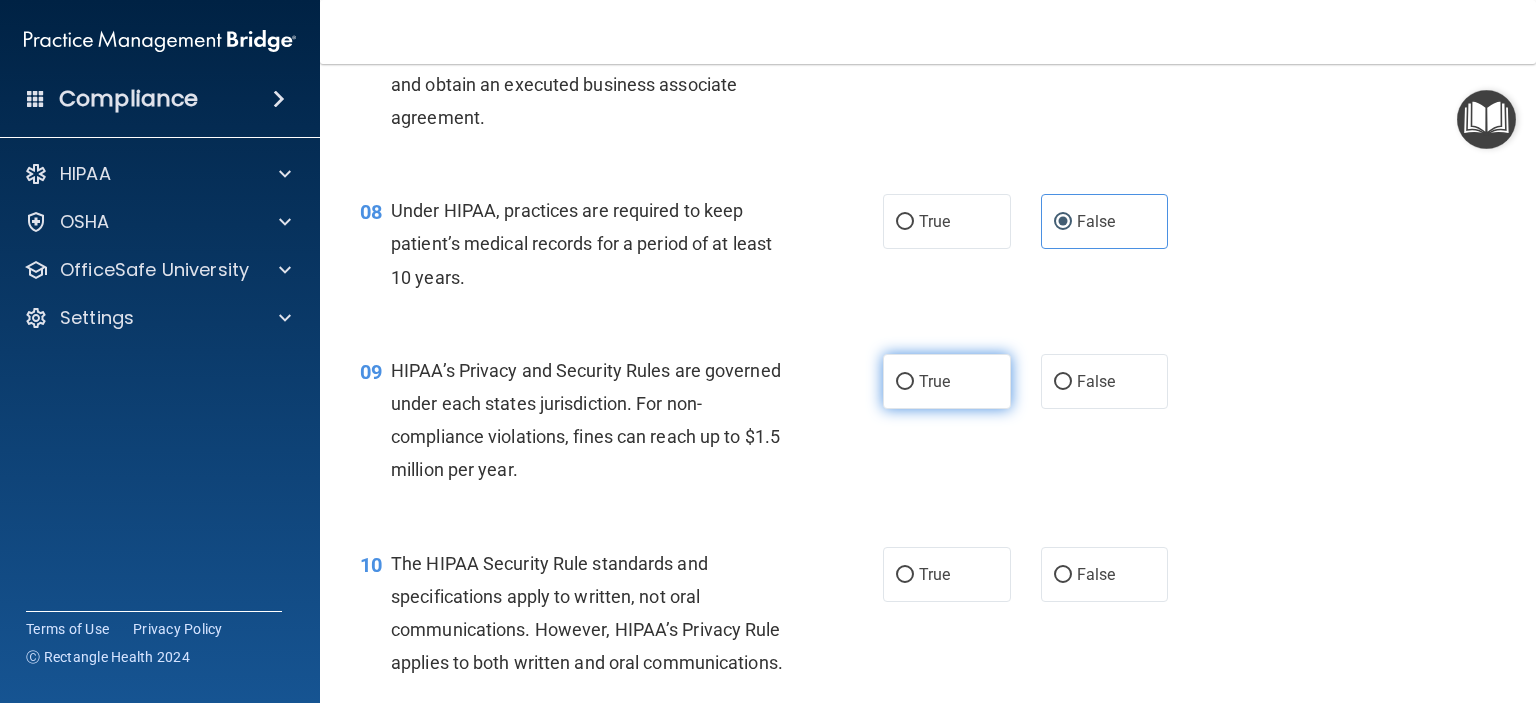 click on "True" at bounding box center (947, 381) 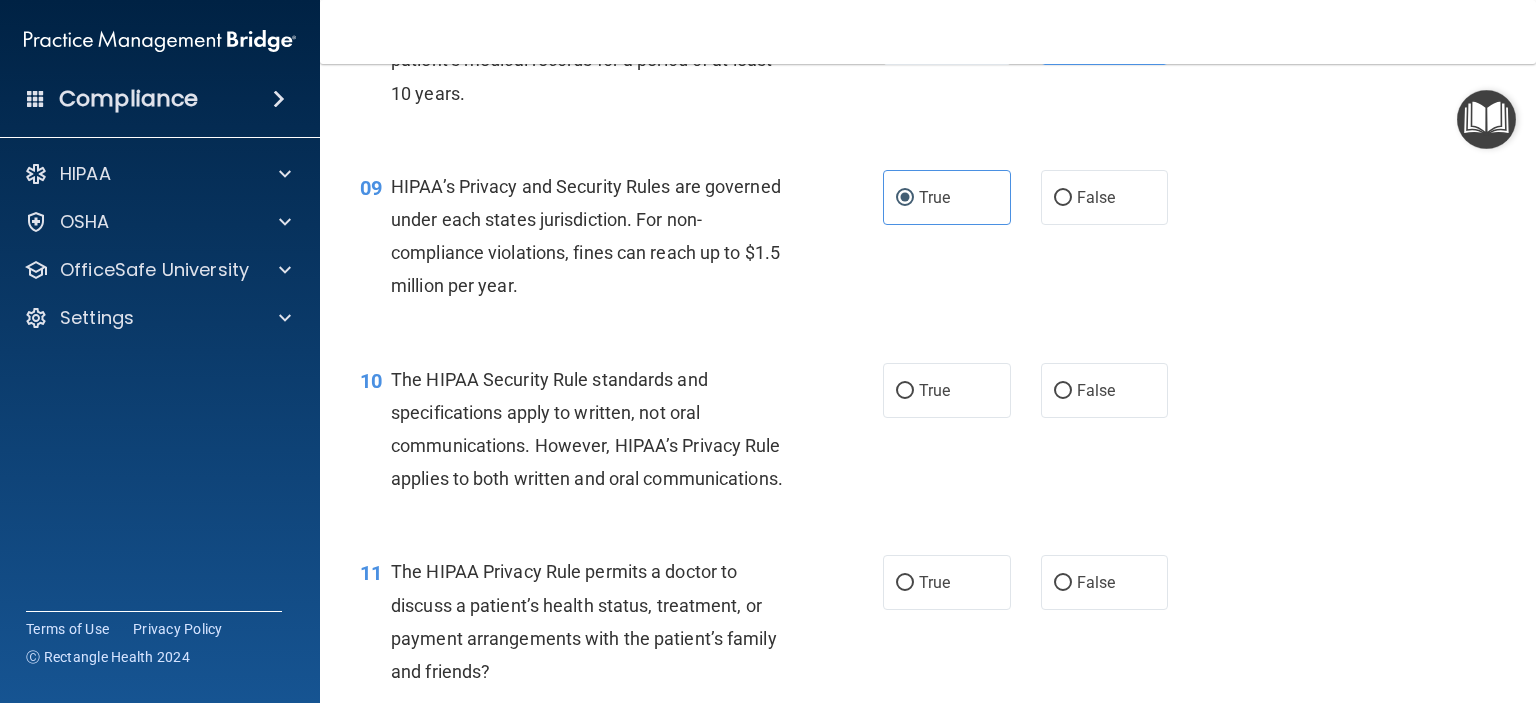 scroll, scrollTop: 1439, scrollLeft: 0, axis: vertical 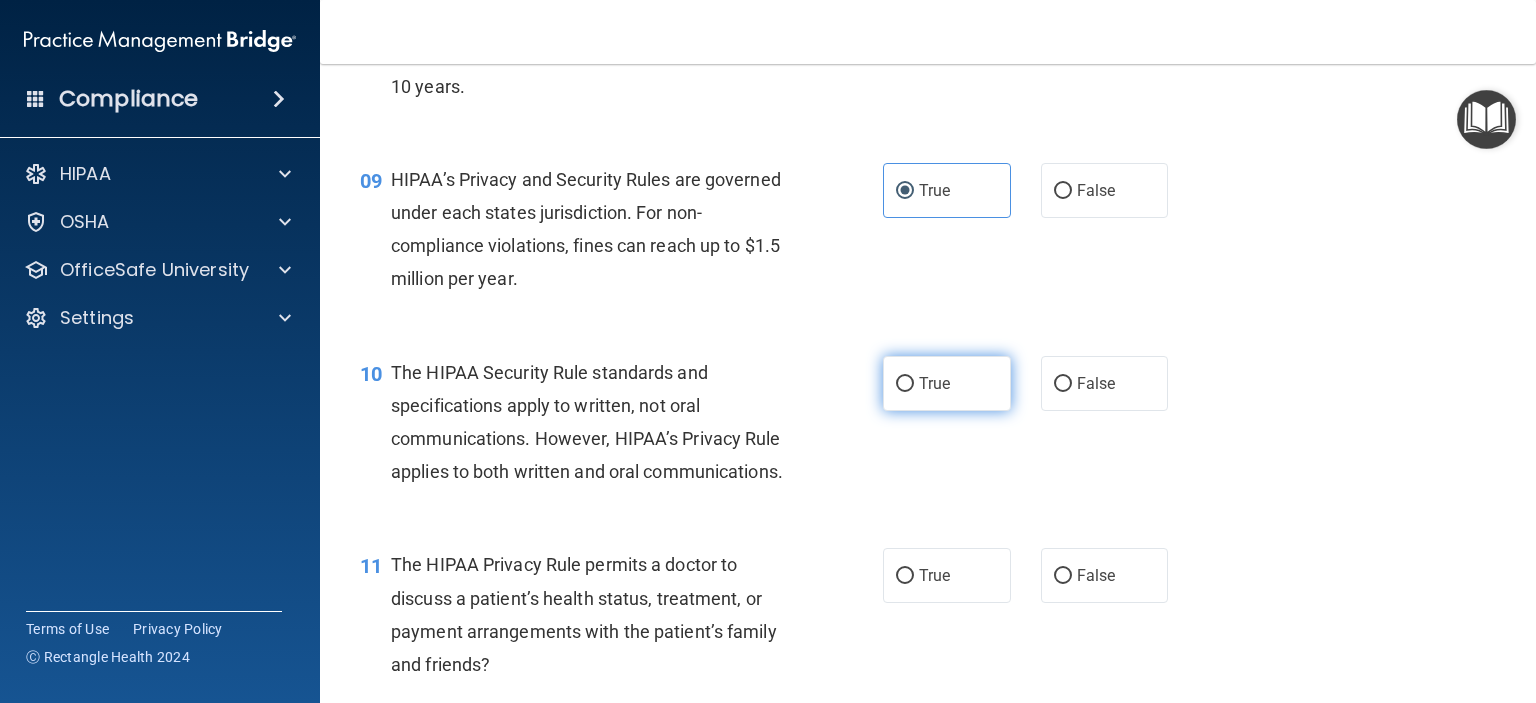 click on "True" at bounding box center [934, 383] 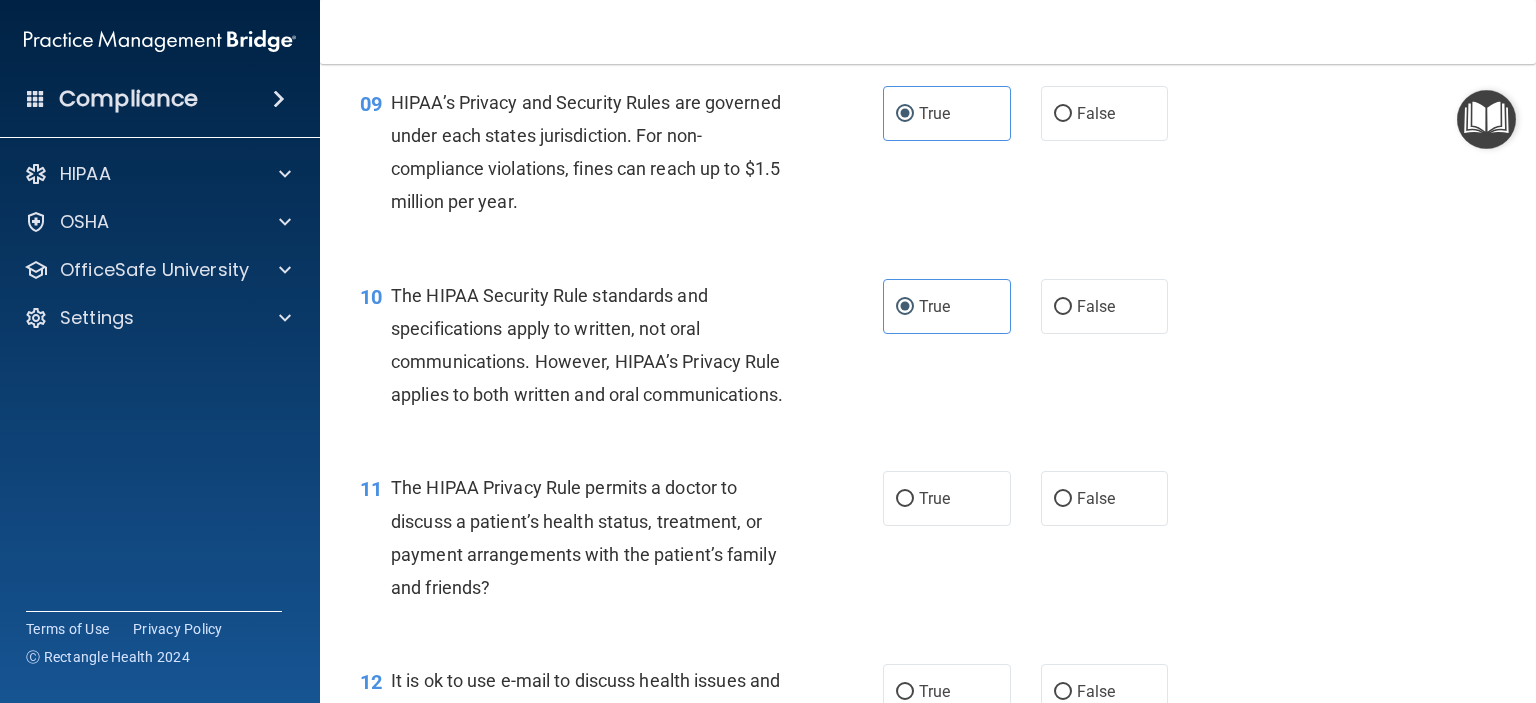 scroll, scrollTop: 1652, scrollLeft: 0, axis: vertical 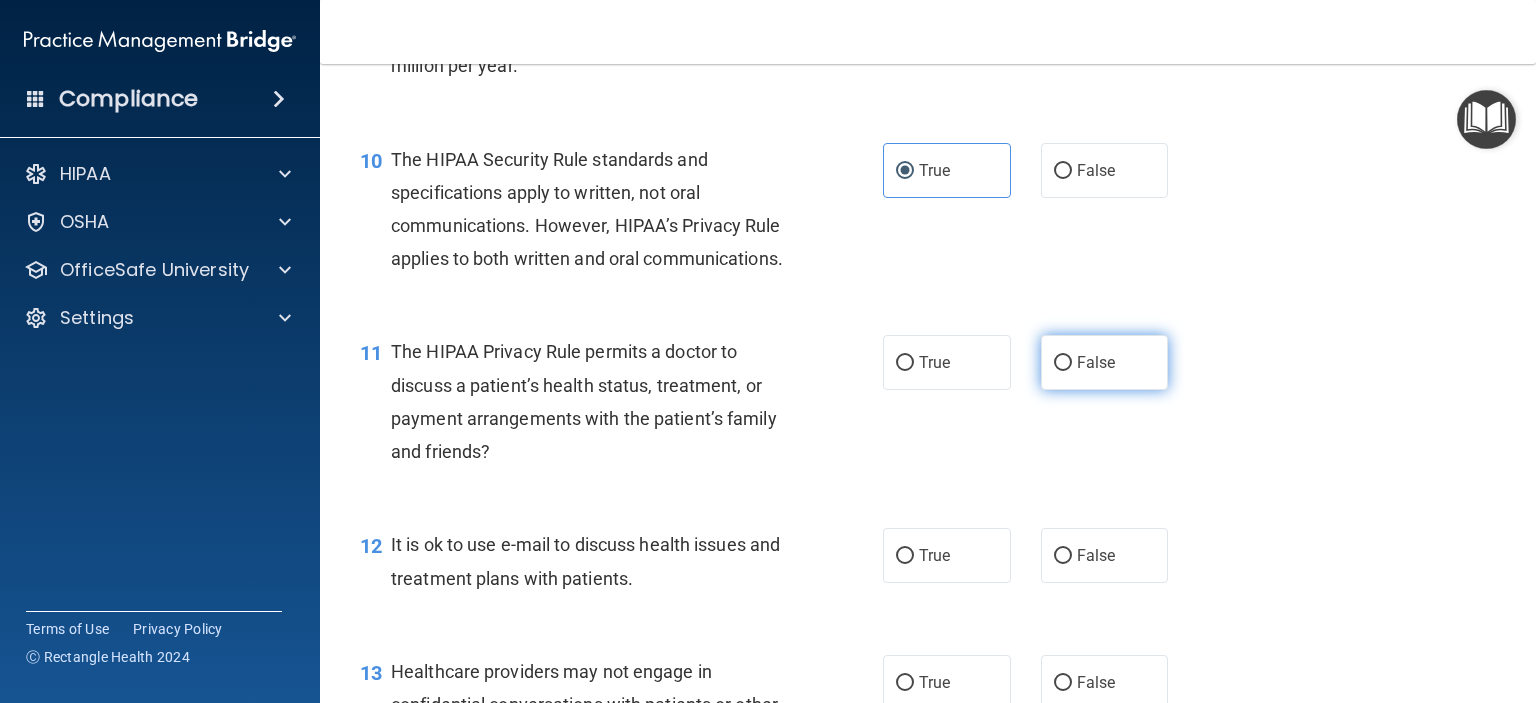 click on "False" at bounding box center [1105, 362] 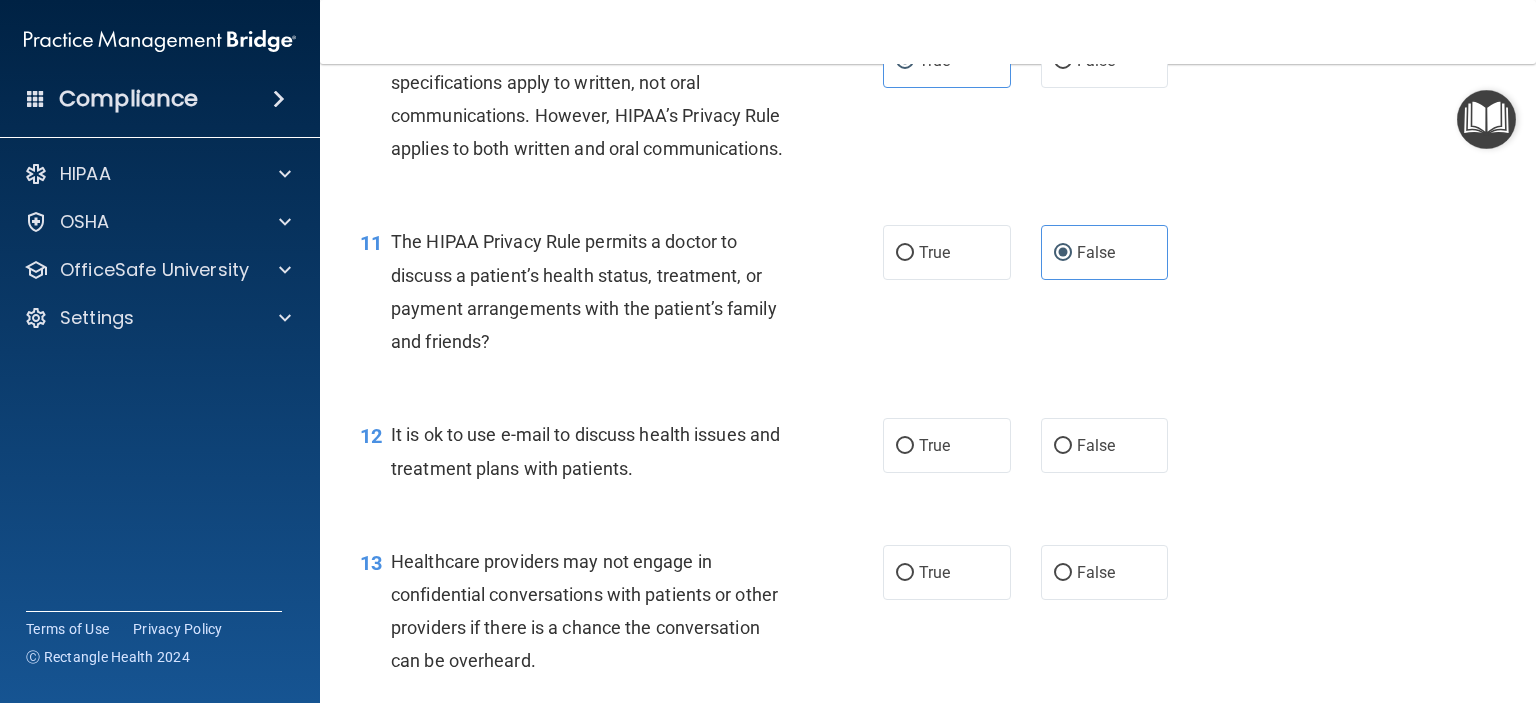 scroll, scrollTop: 1763, scrollLeft: 0, axis: vertical 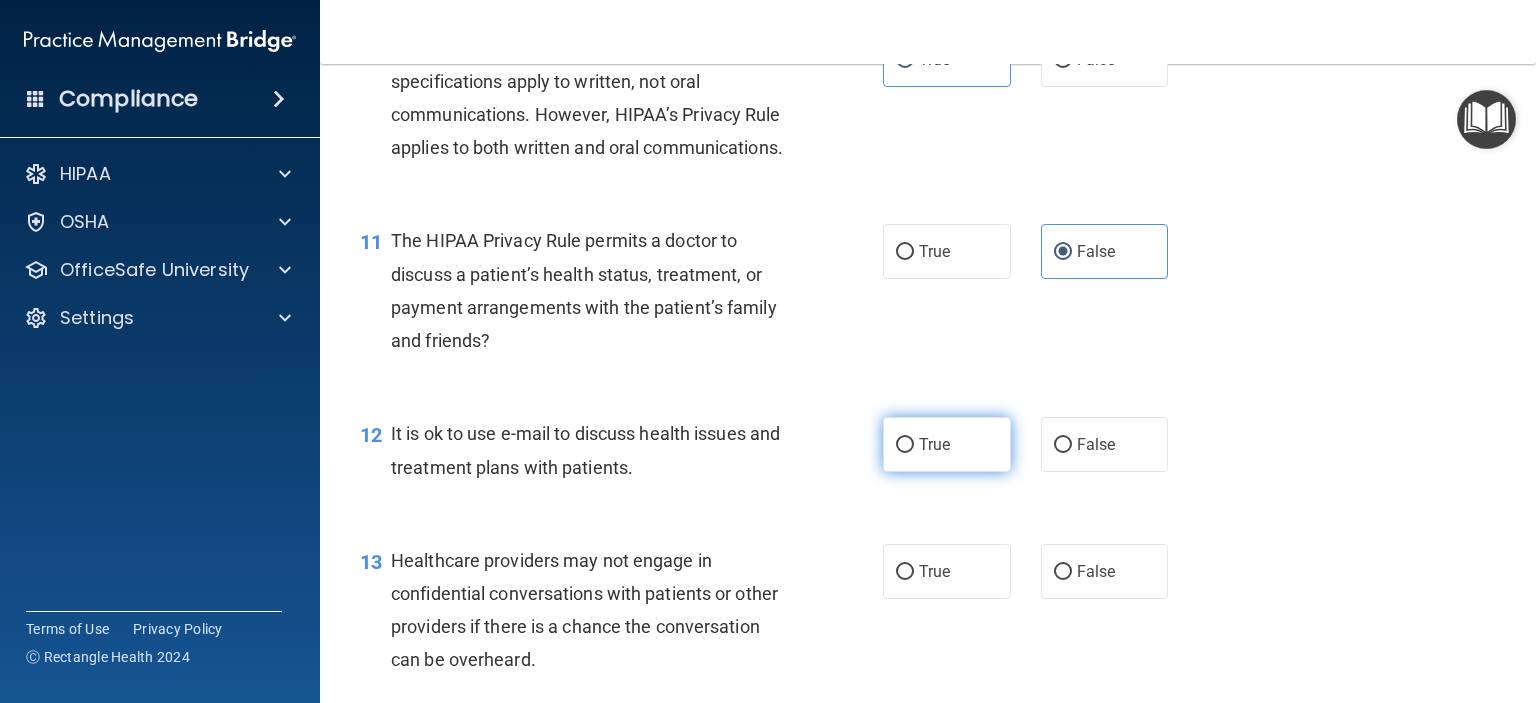 click on "True" at bounding box center [947, 444] 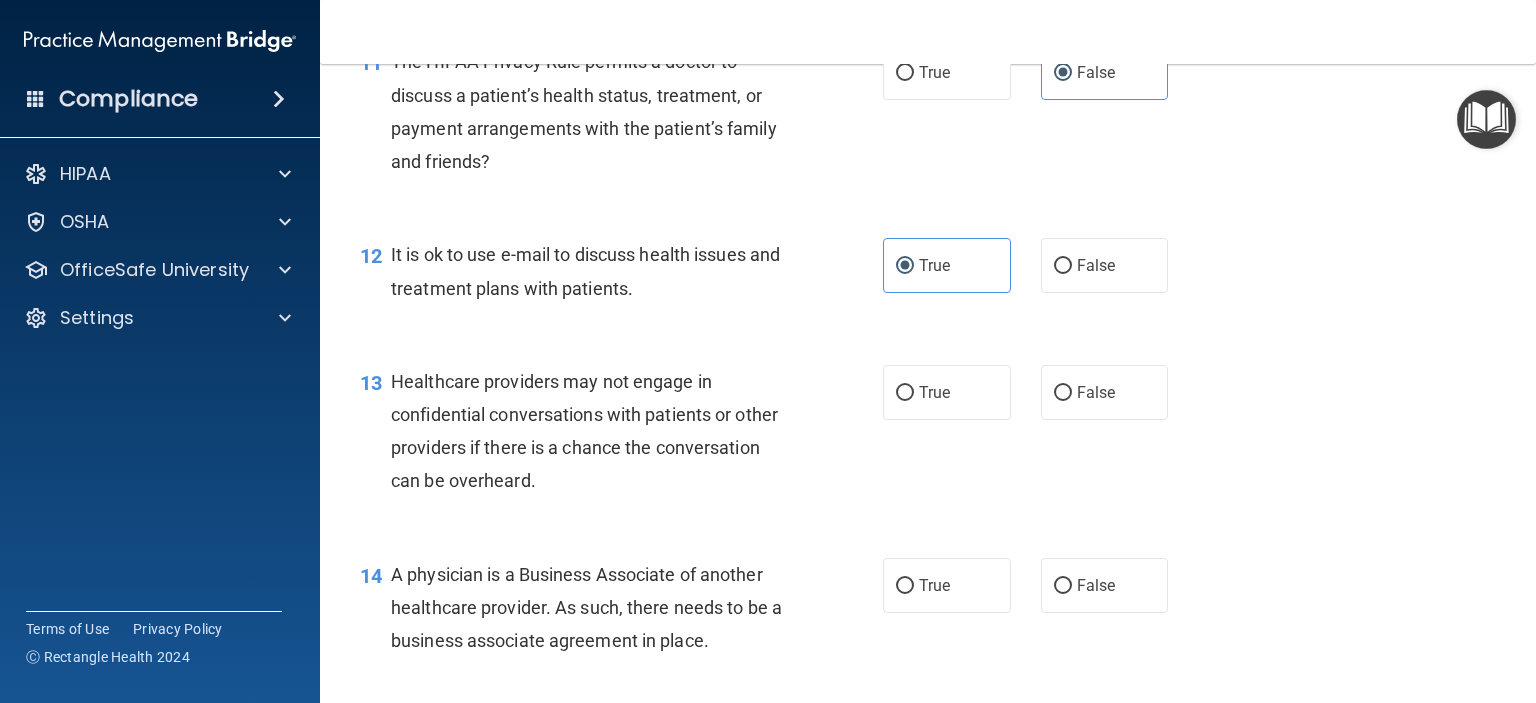 scroll, scrollTop: 1944, scrollLeft: 0, axis: vertical 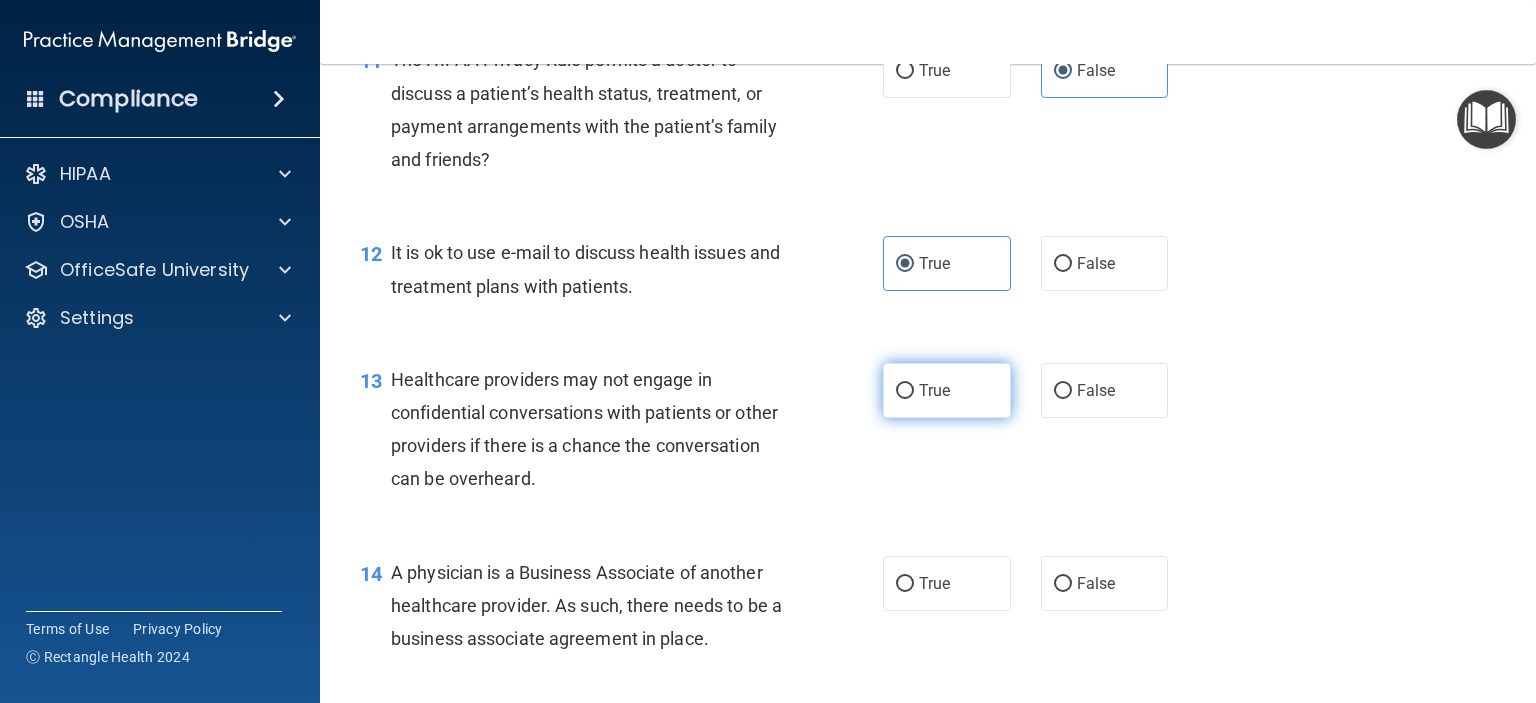 click on "True" at bounding box center (947, 390) 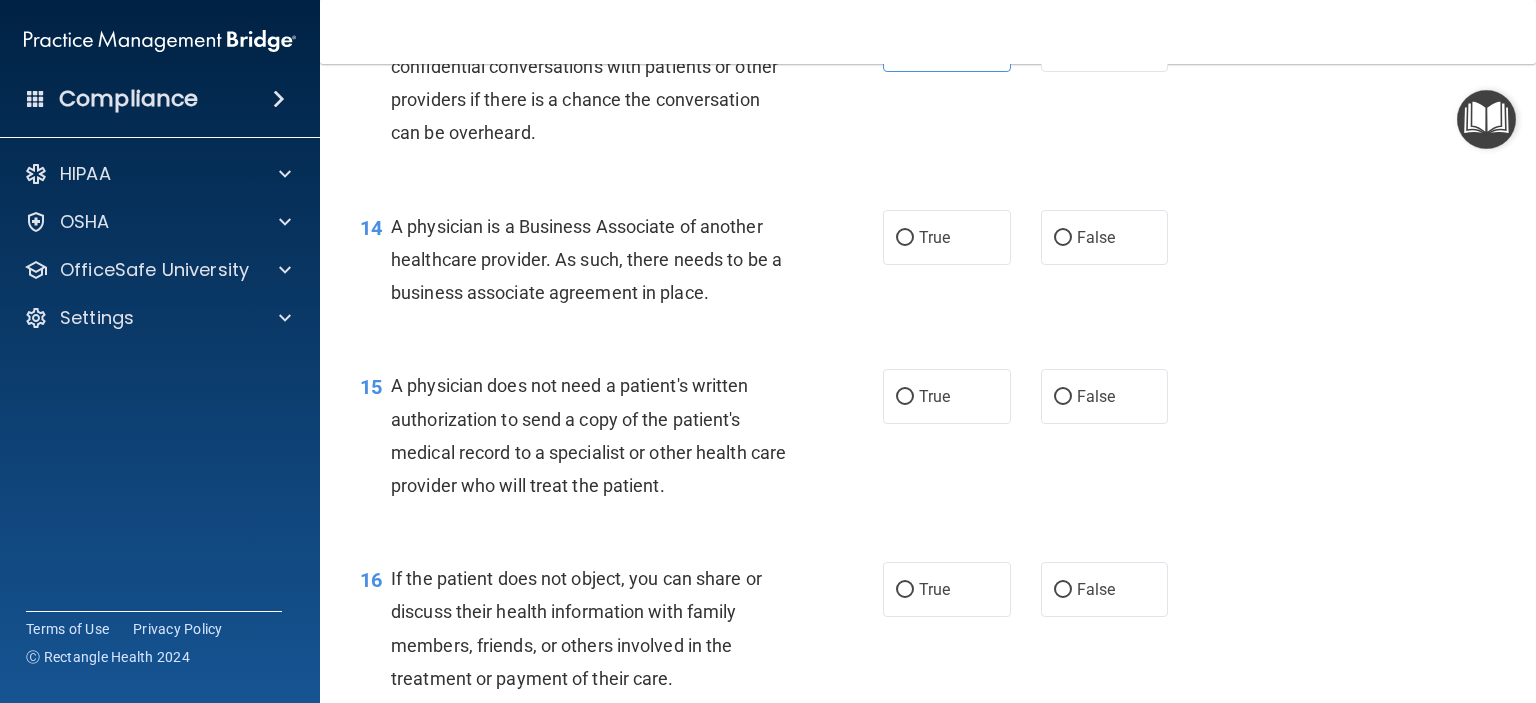 scroll, scrollTop: 2291, scrollLeft: 0, axis: vertical 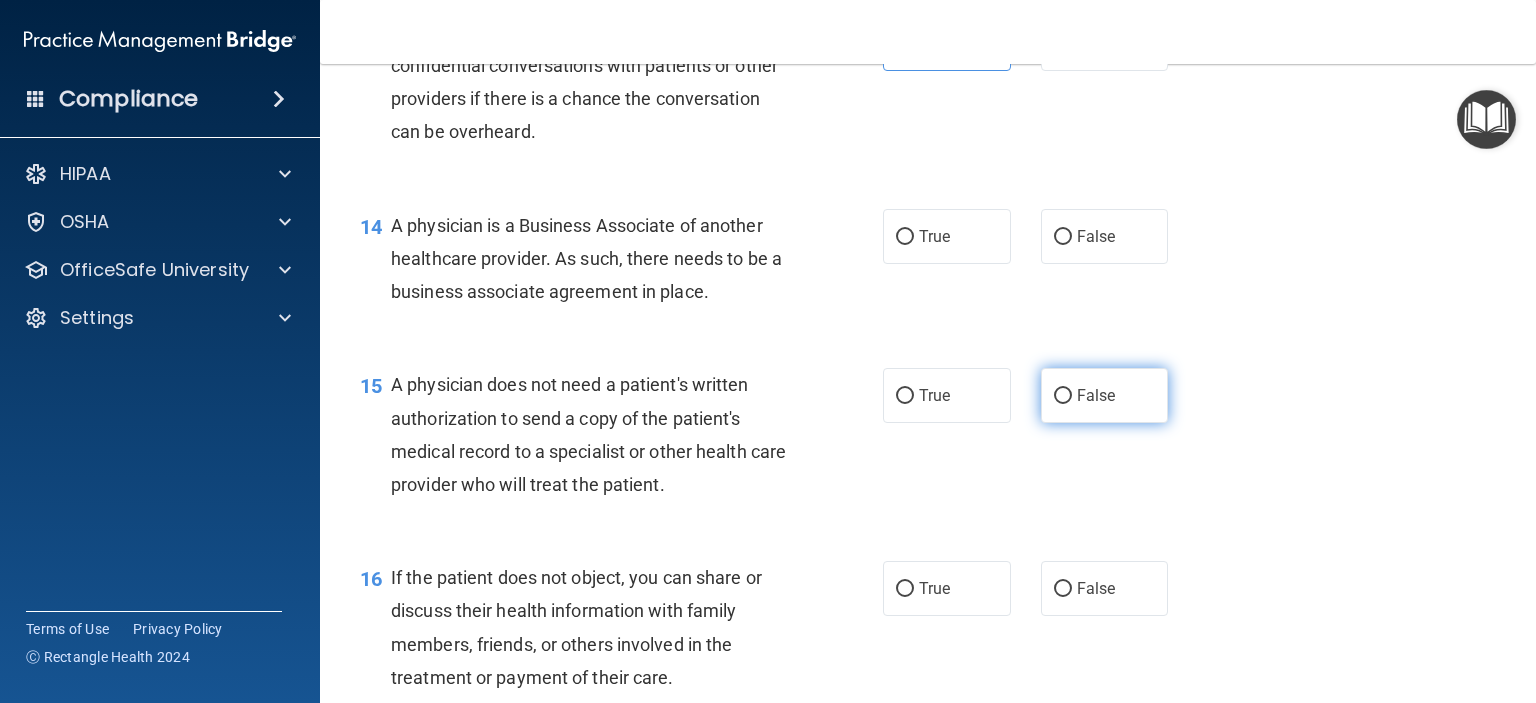 click on "False" at bounding box center (1105, 395) 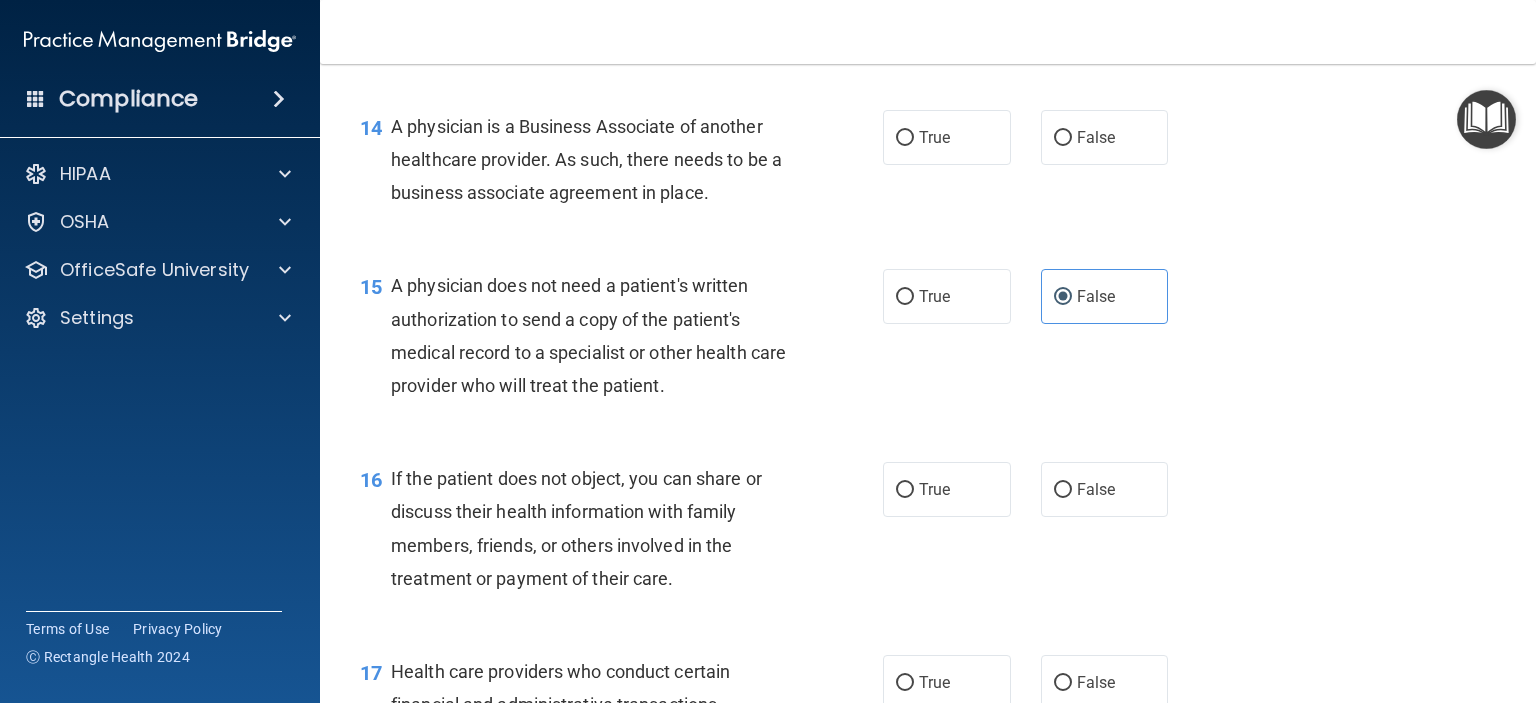 scroll, scrollTop: 2428, scrollLeft: 0, axis: vertical 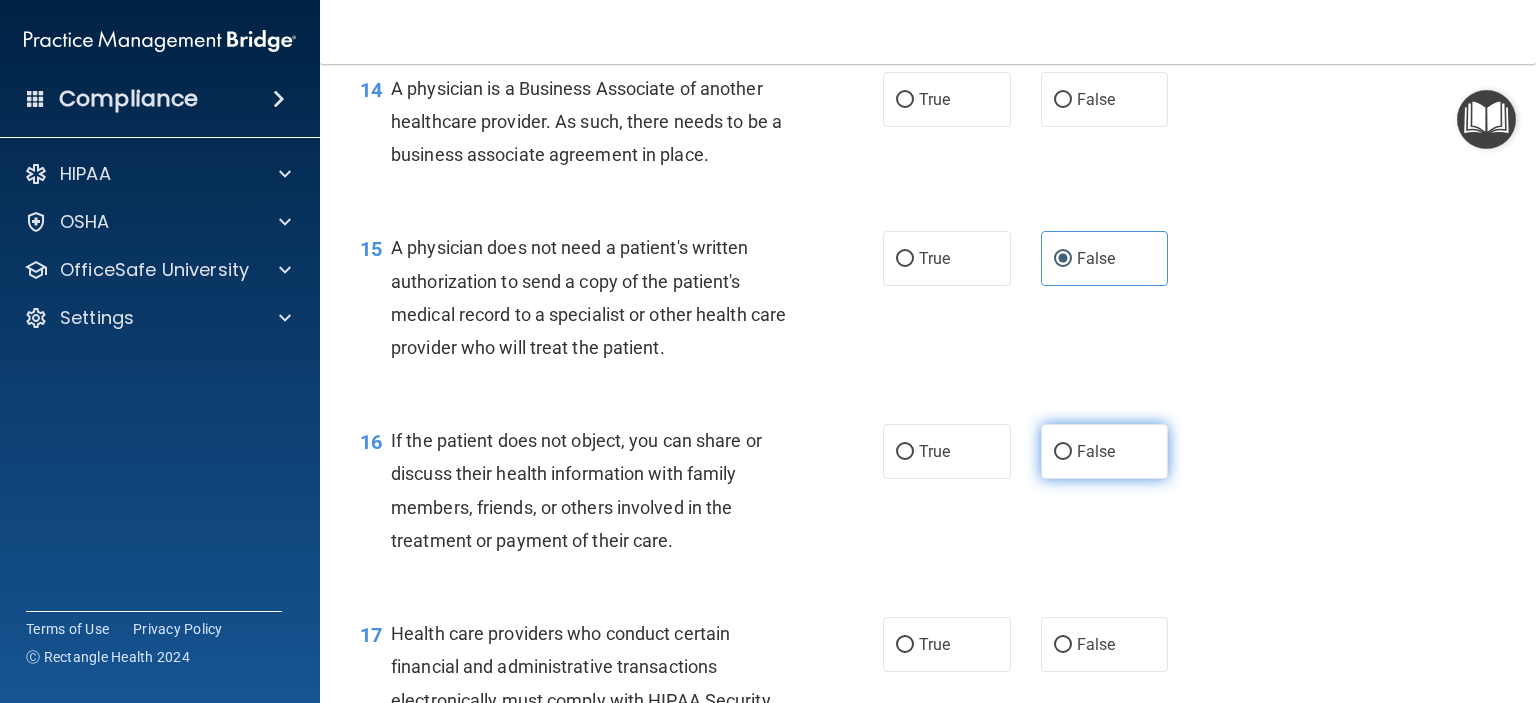click on "False" at bounding box center [1096, 451] 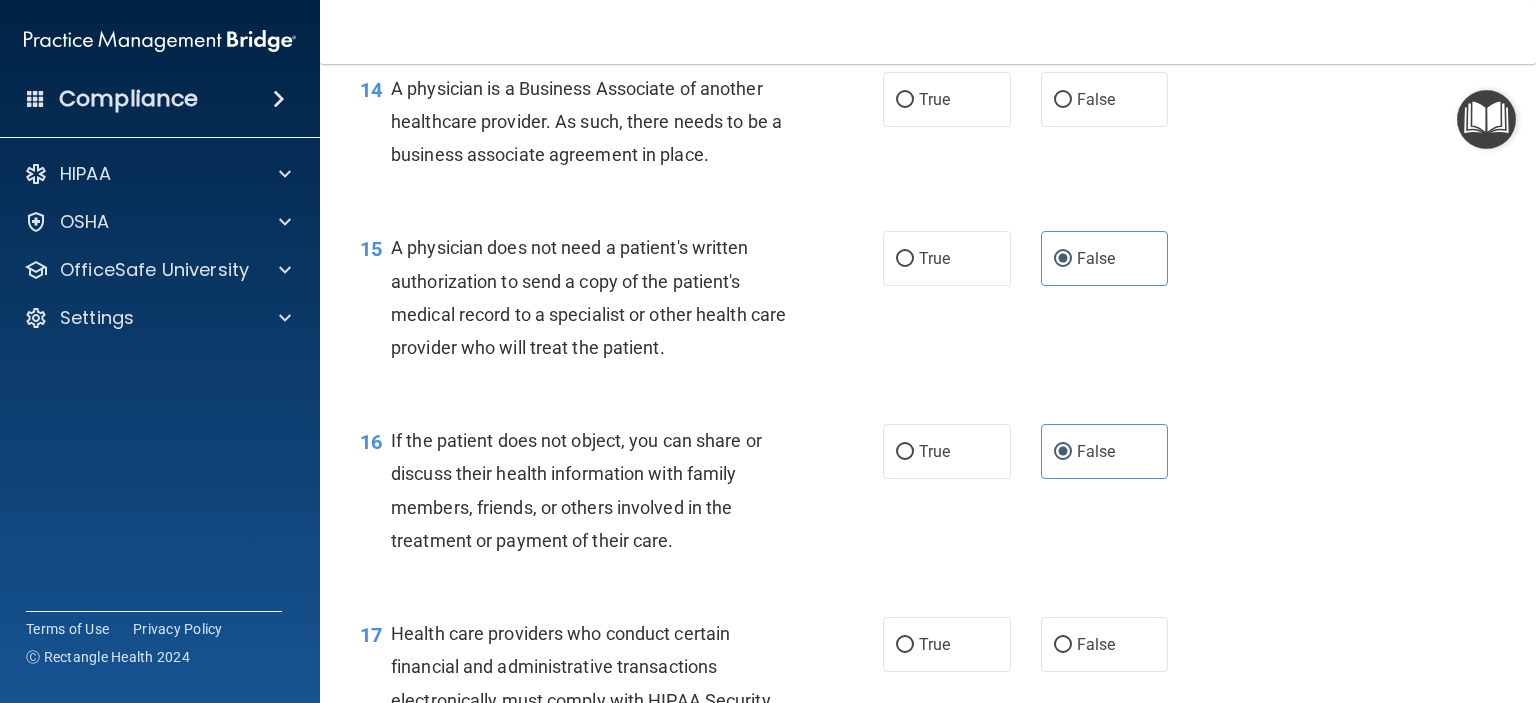scroll, scrollTop: 2800, scrollLeft: 0, axis: vertical 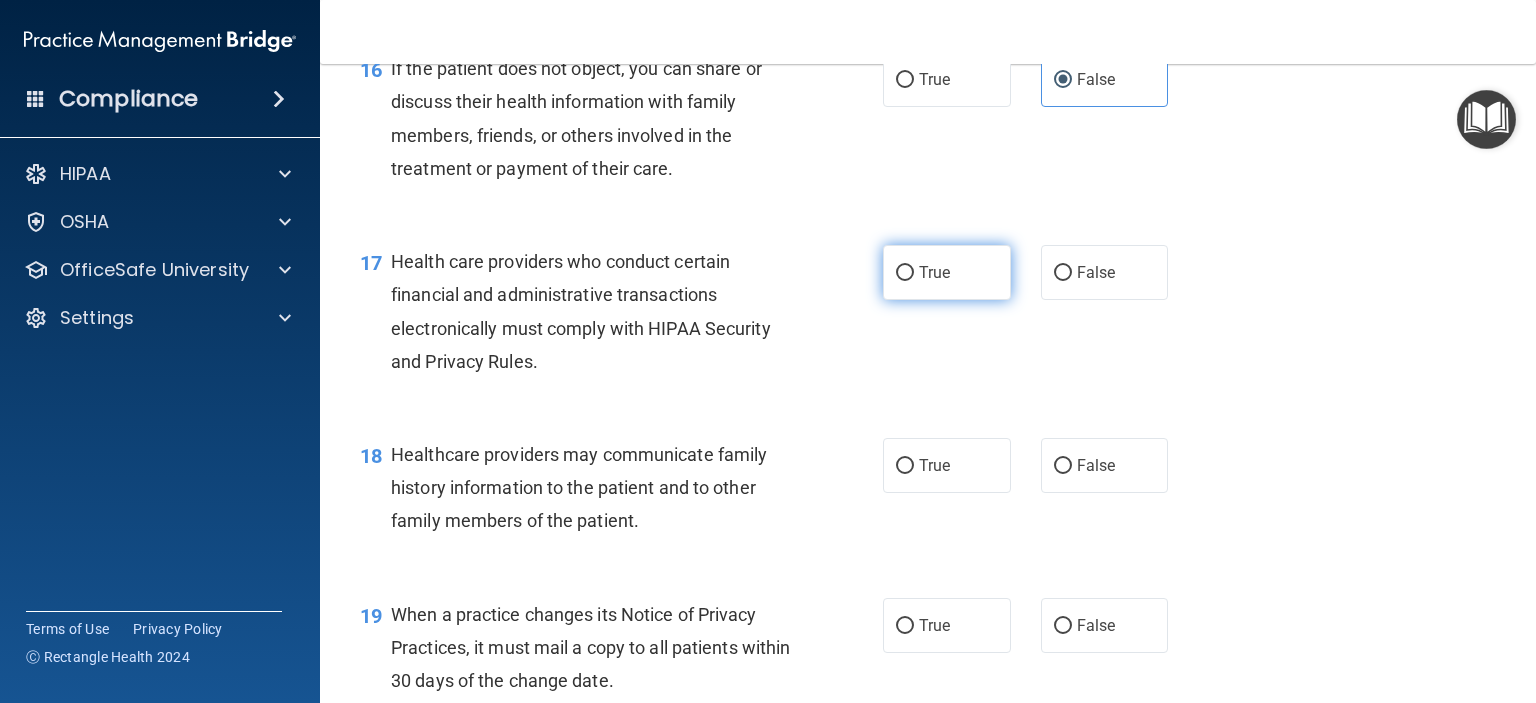 click on "True" at bounding box center [934, 272] 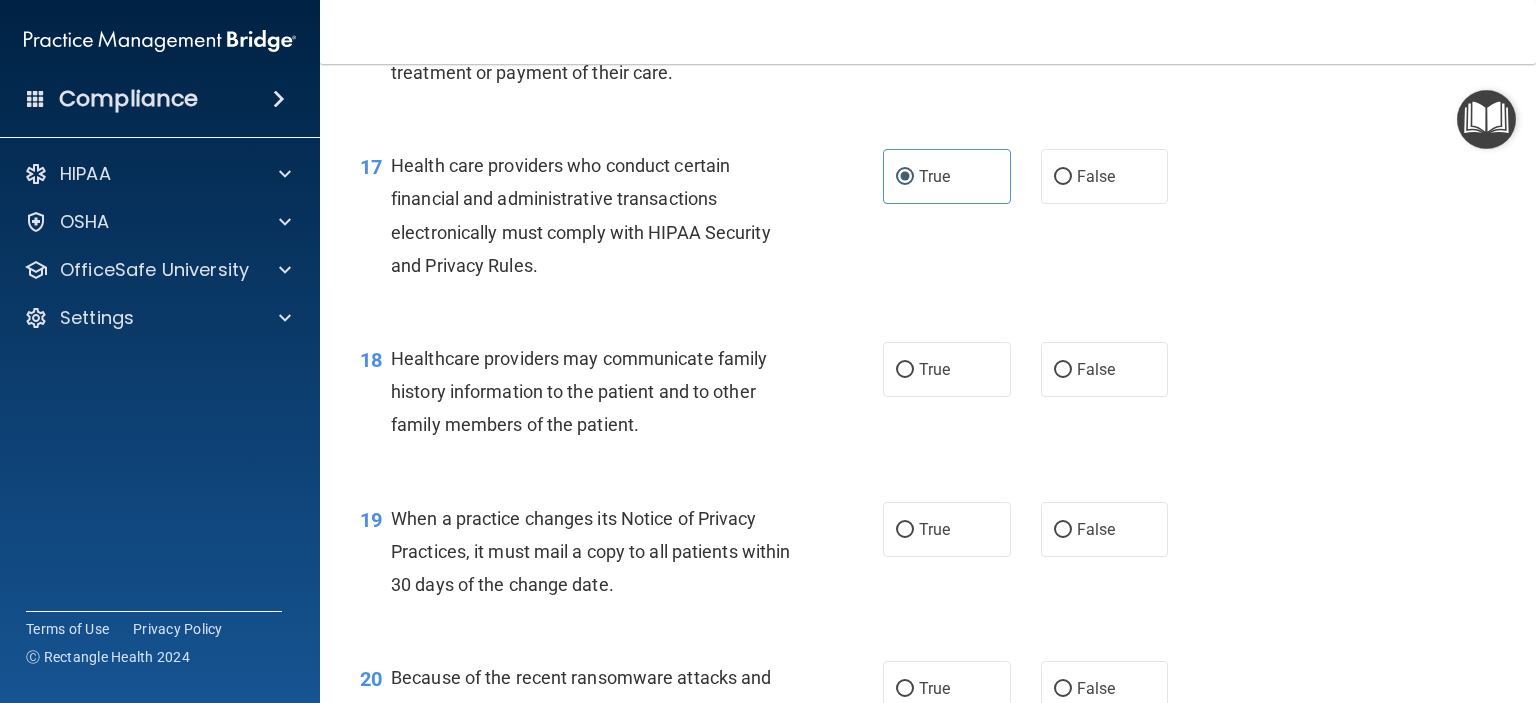 scroll, scrollTop: 2916, scrollLeft: 0, axis: vertical 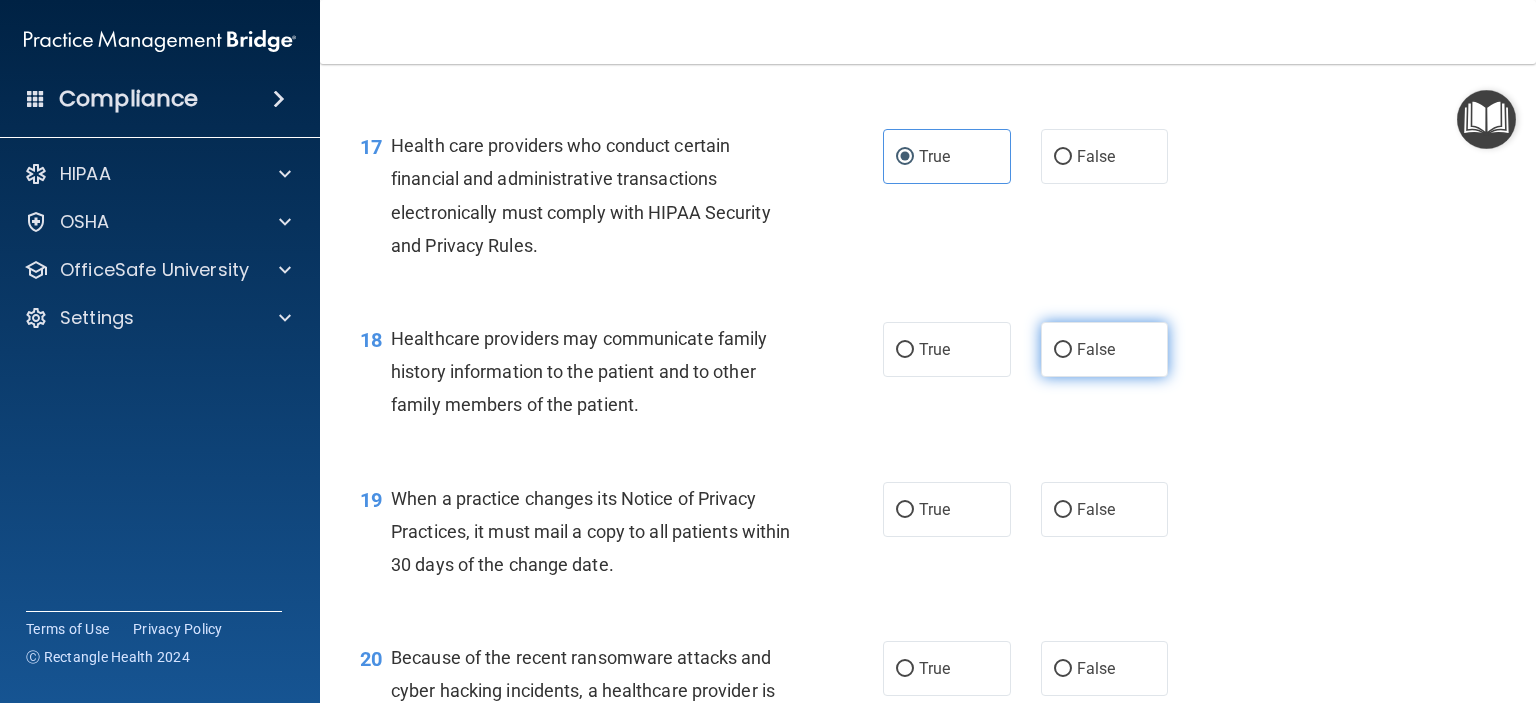 click on "False" at bounding box center (1105, 349) 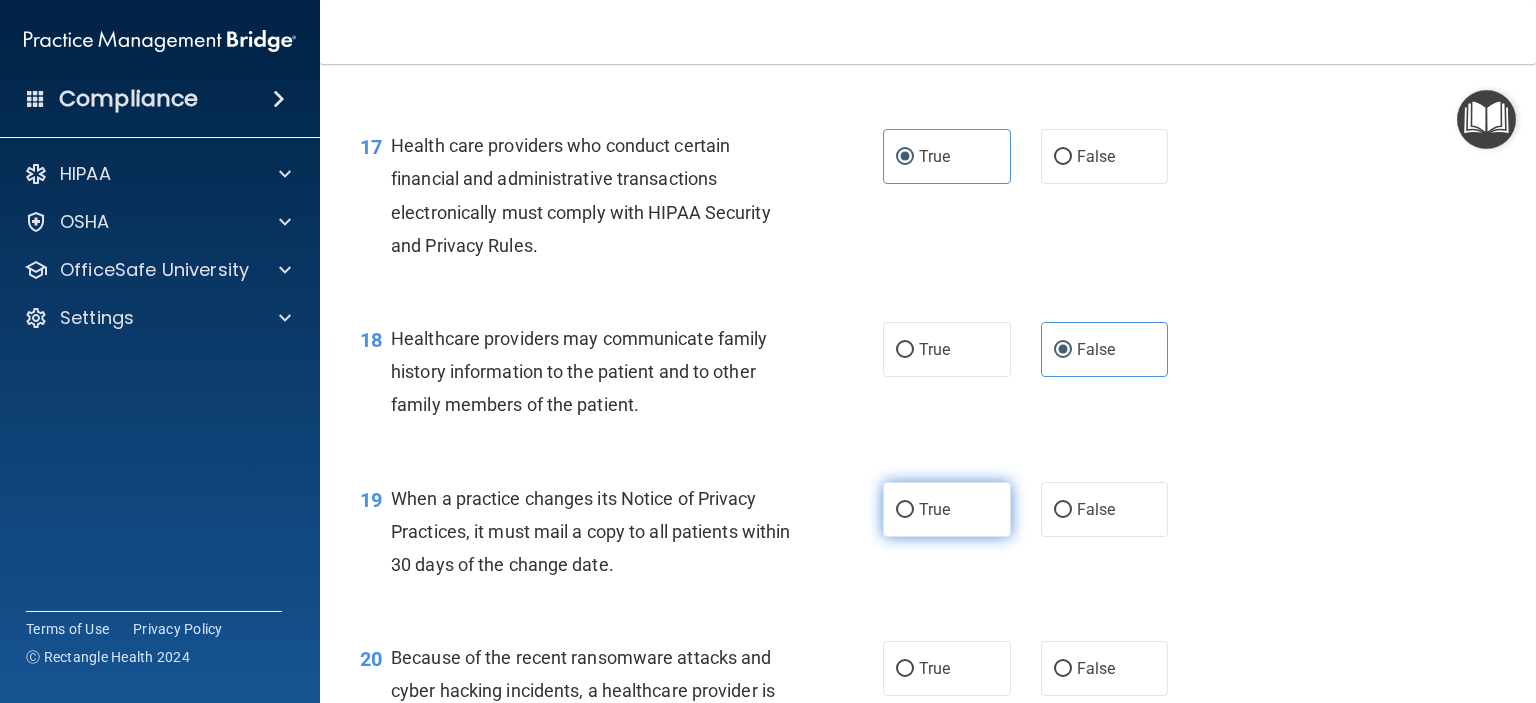 click on "True" at bounding box center [947, 509] 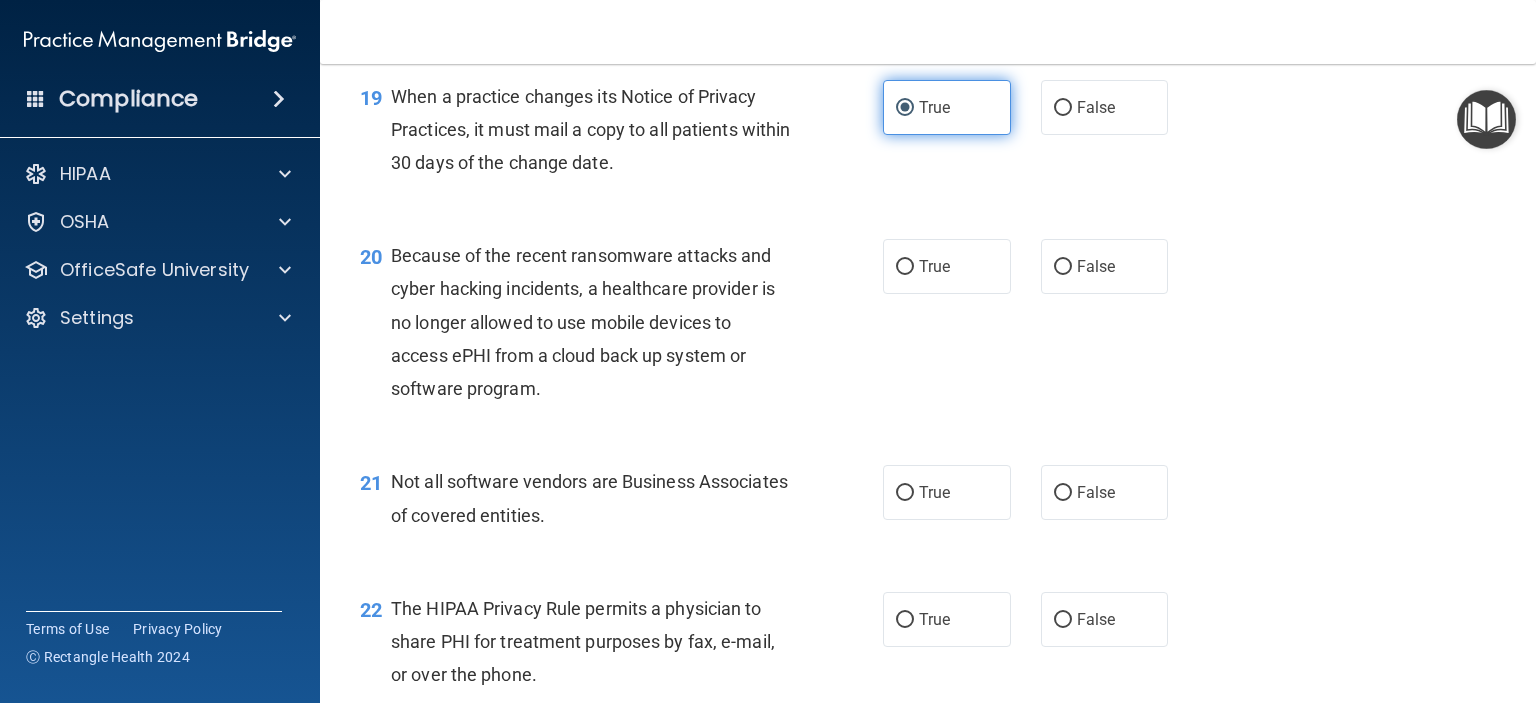 scroll, scrollTop: 3322, scrollLeft: 0, axis: vertical 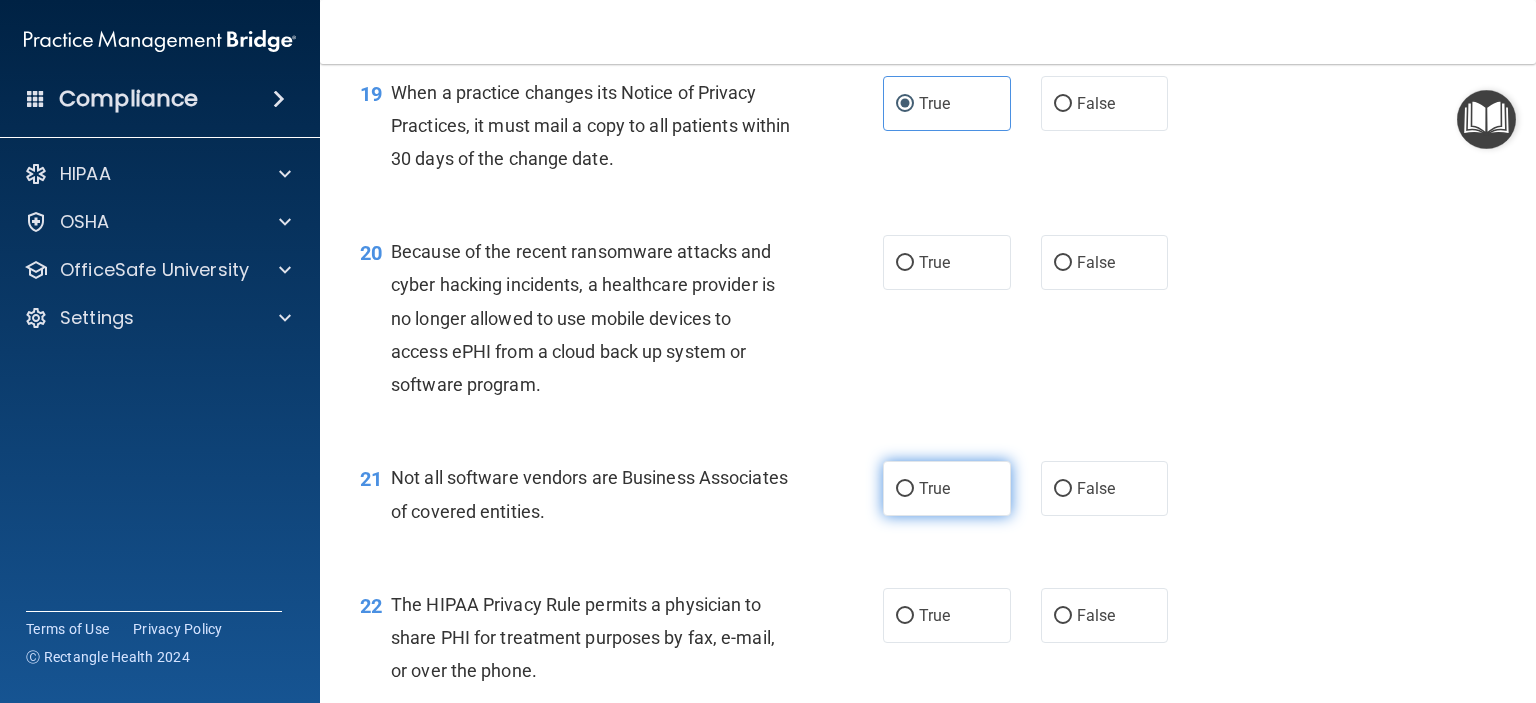 click on "True" at bounding box center (947, 488) 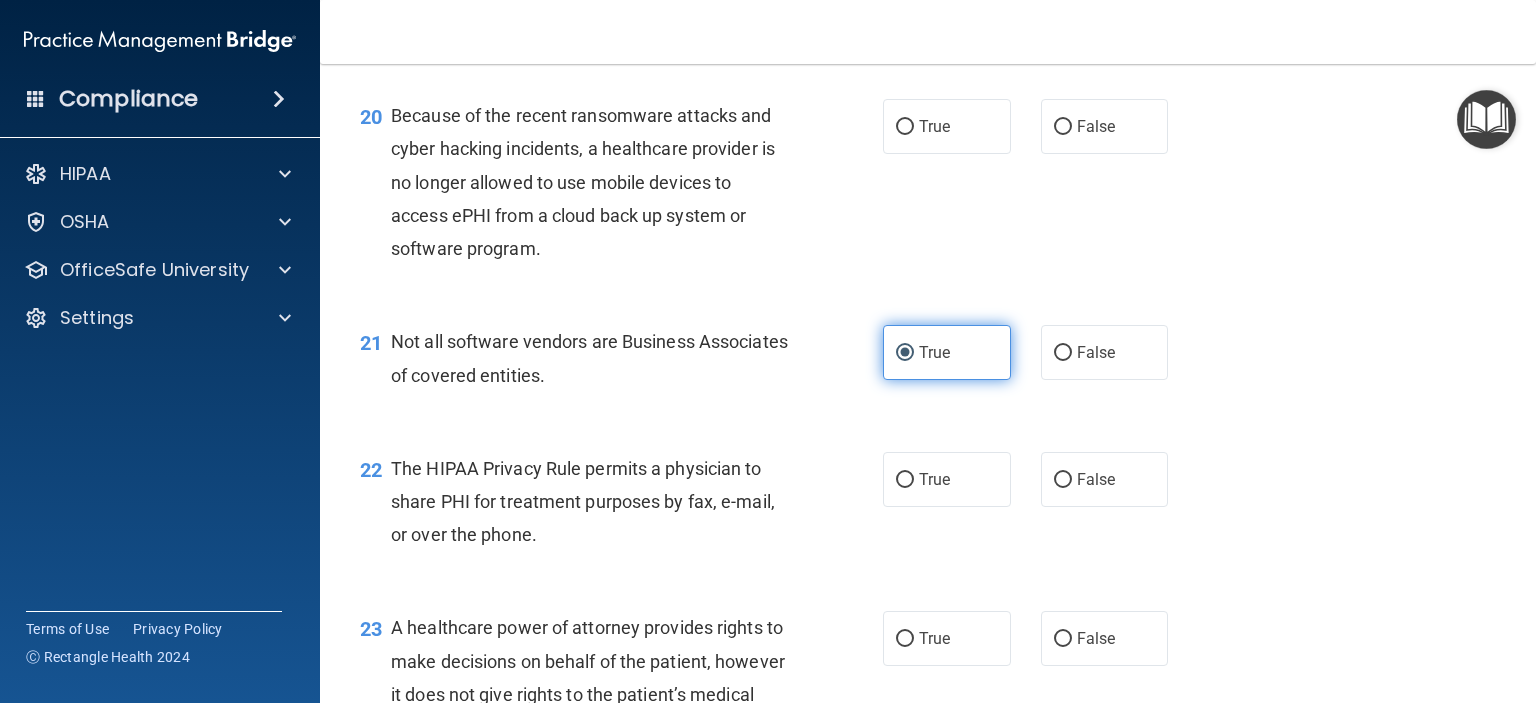 scroll, scrollTop: 3460, scrollLeft: 0, axis: vertical 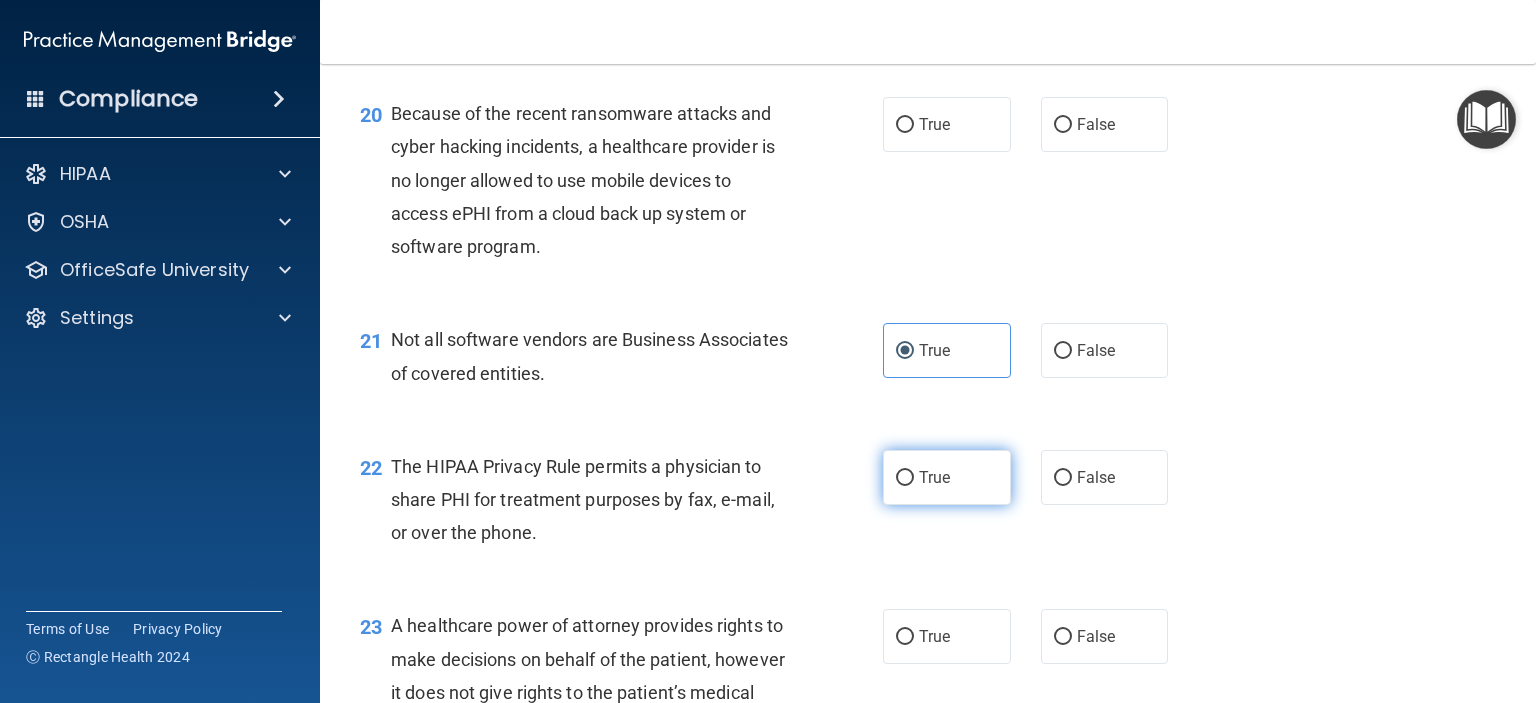 click on "True" at bounding box center (947, 477) 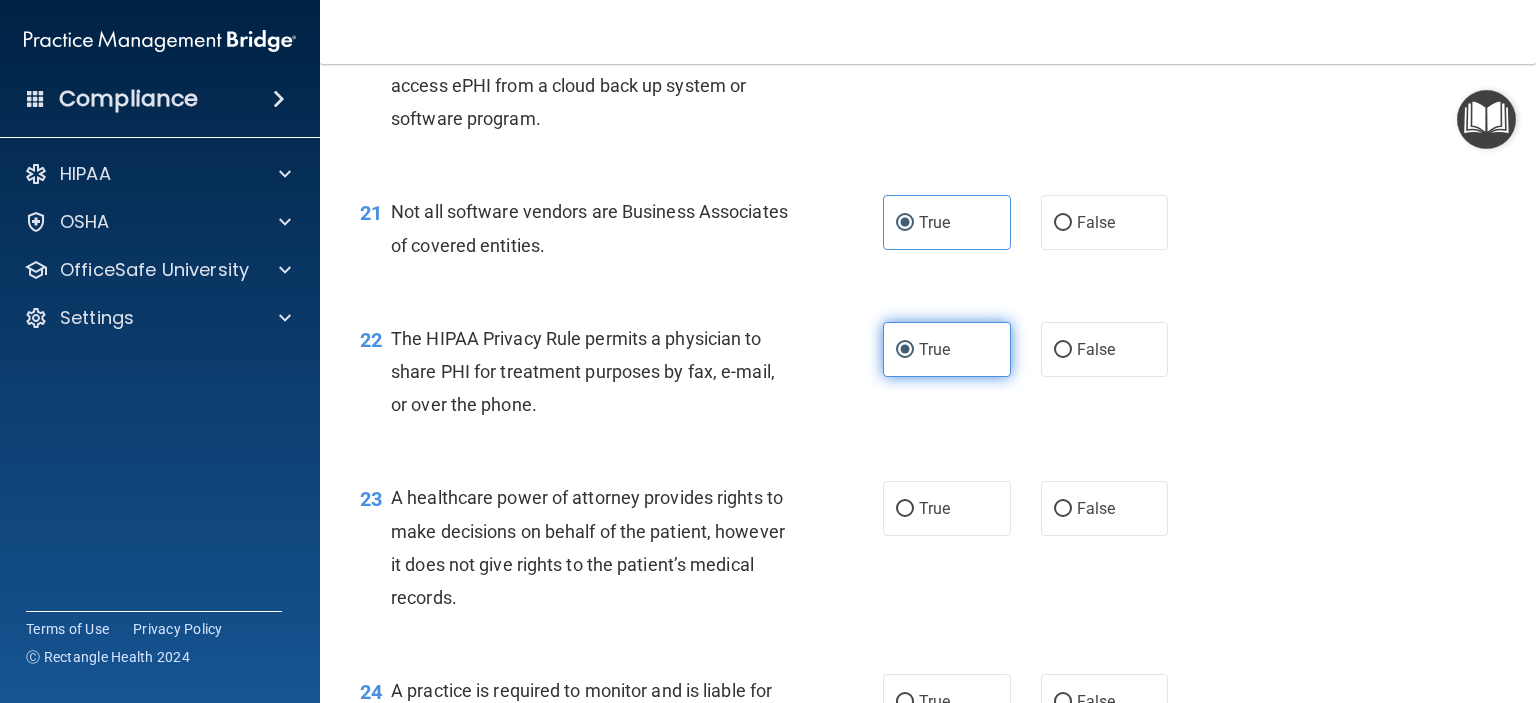 scroll, scrollTop: 3630, scrollLeft: 0, axis: vertical 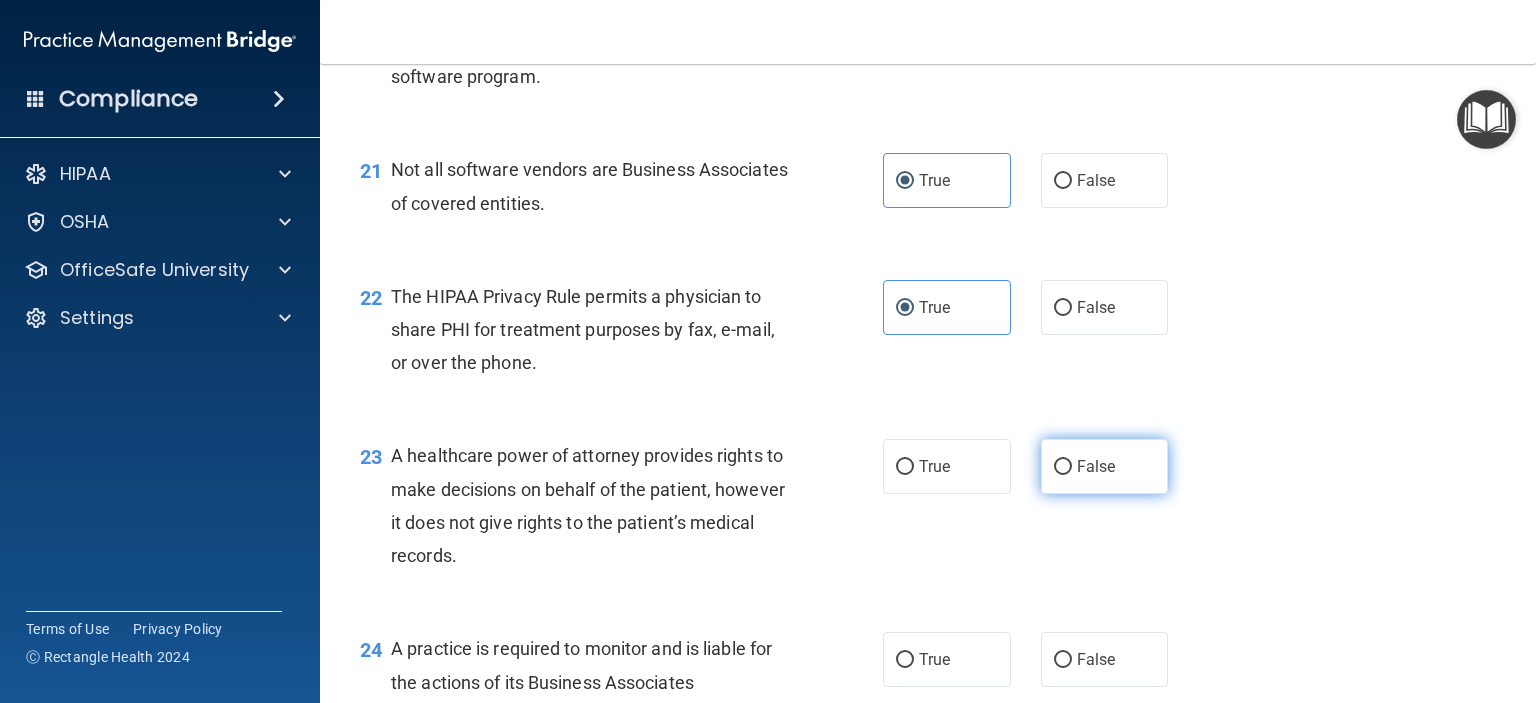 click on "False" at bounding box center [1096, 466] 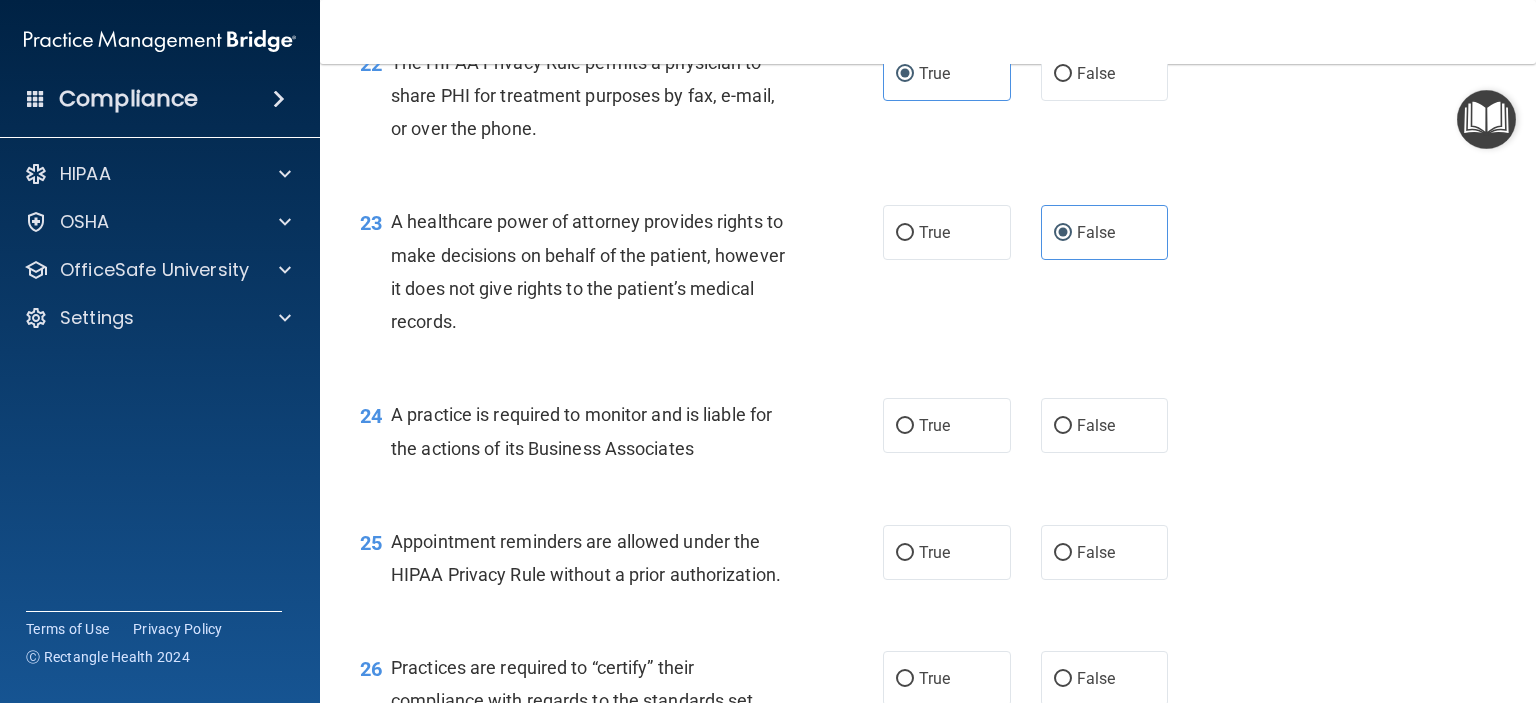 scroll, scrollTop: 3904, scrollLeft: 0, axis: vertical 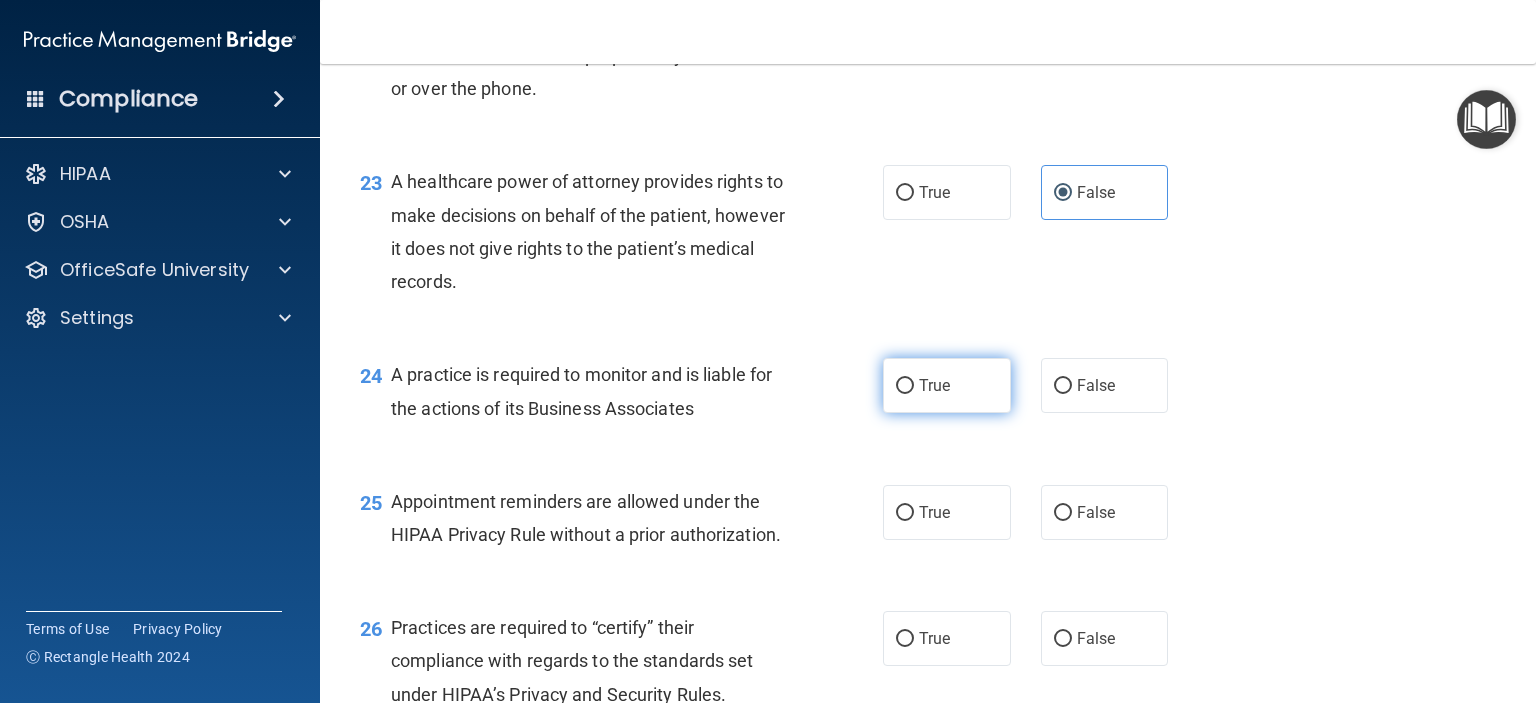 click on "True" at bounding box center [947, 385] 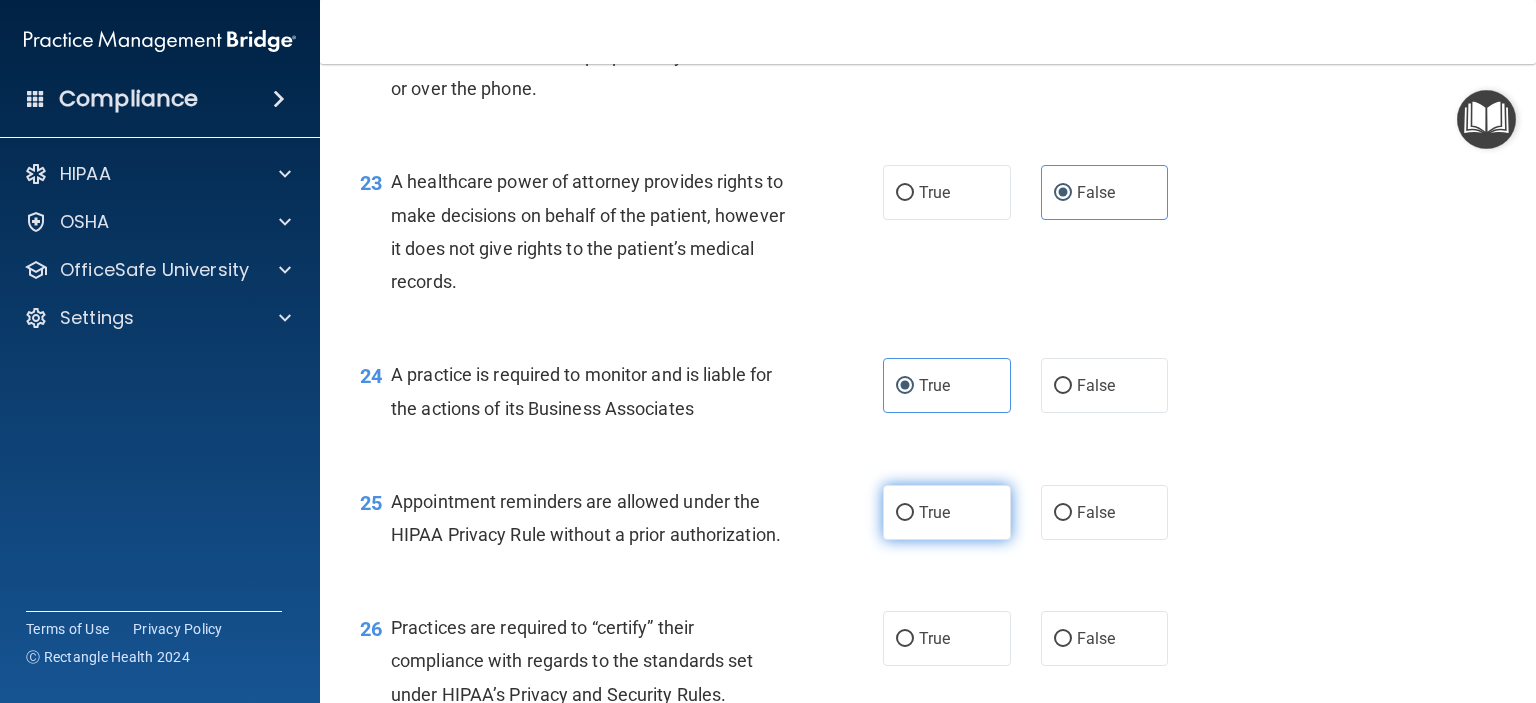 click on "True" at bounding box center (947, 512) 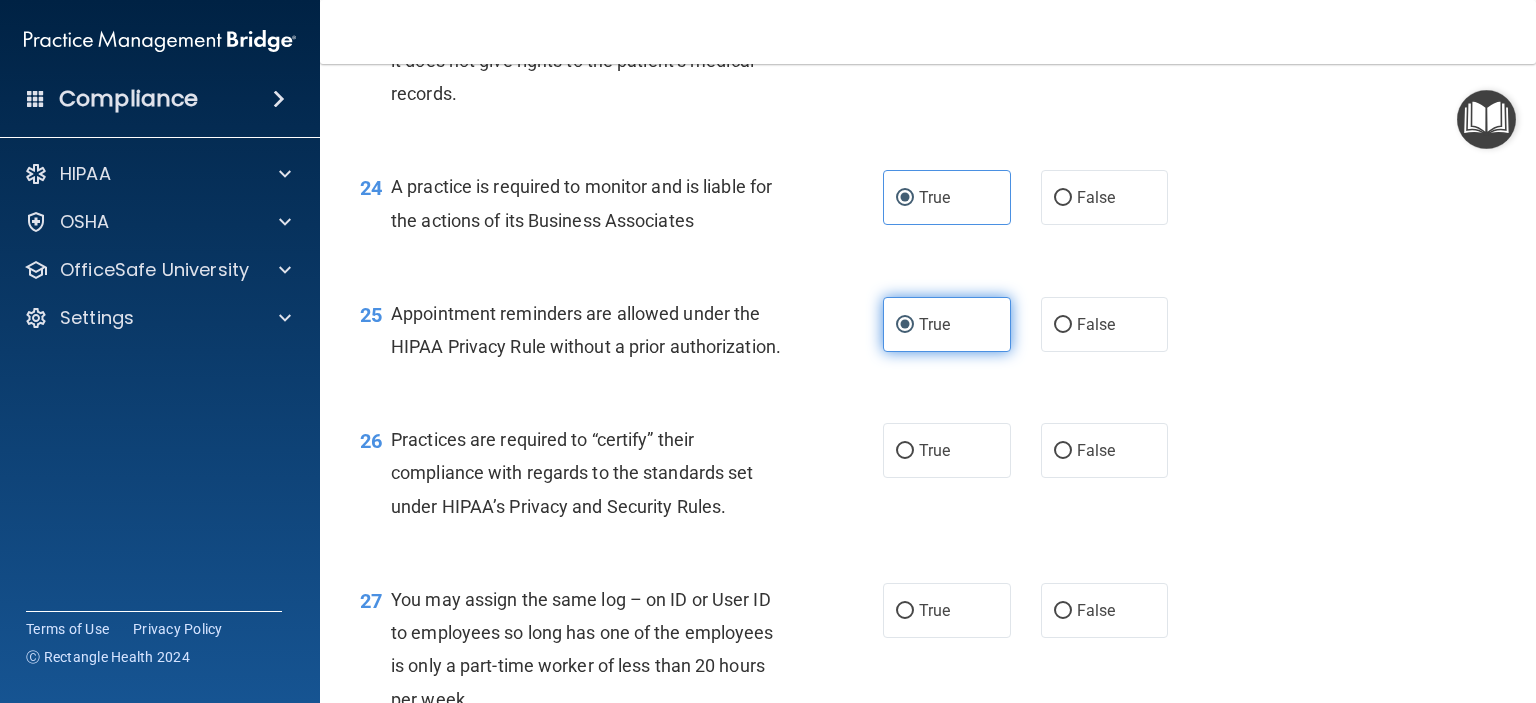 scroll, scrollTop: 4095, scrollLeft: 0, axis: vertical 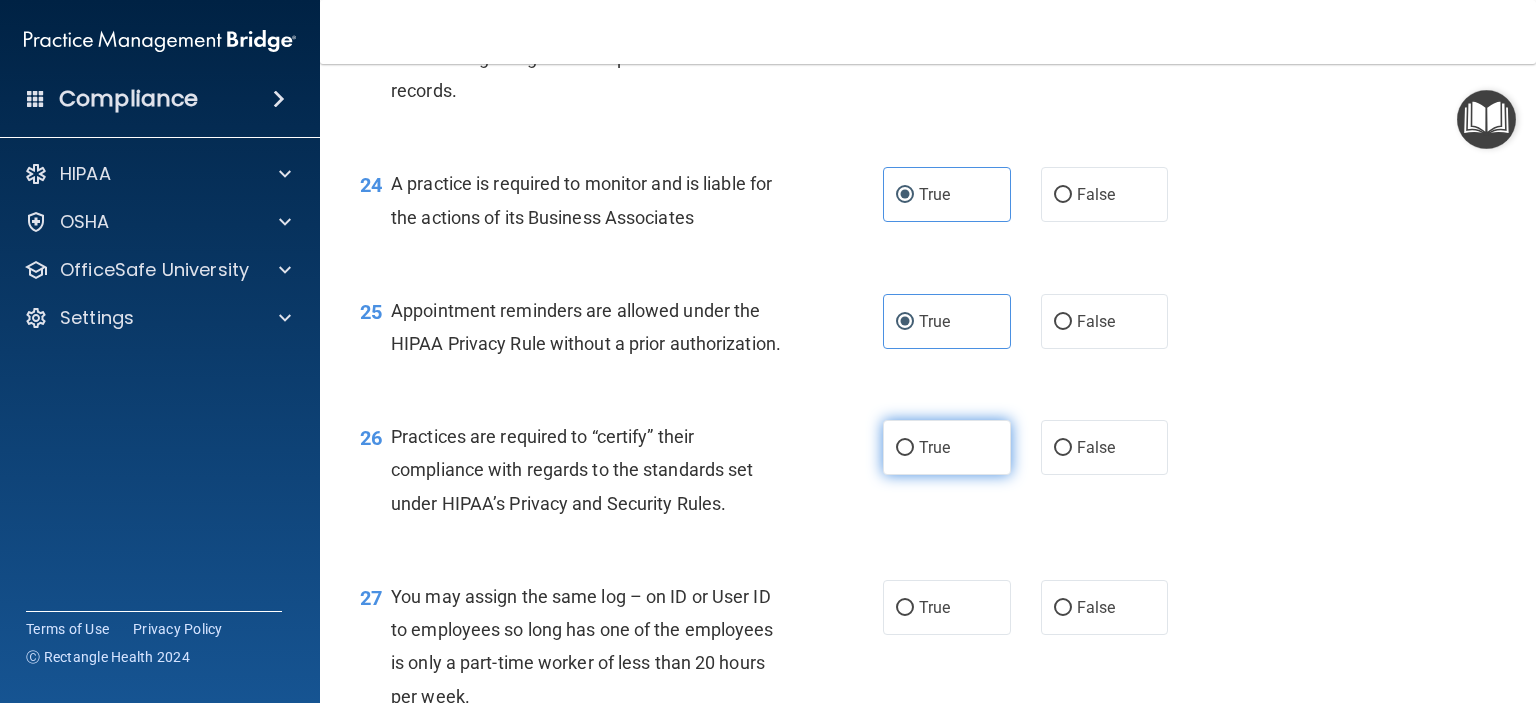 click on "True" at bounding box center (947, 447) 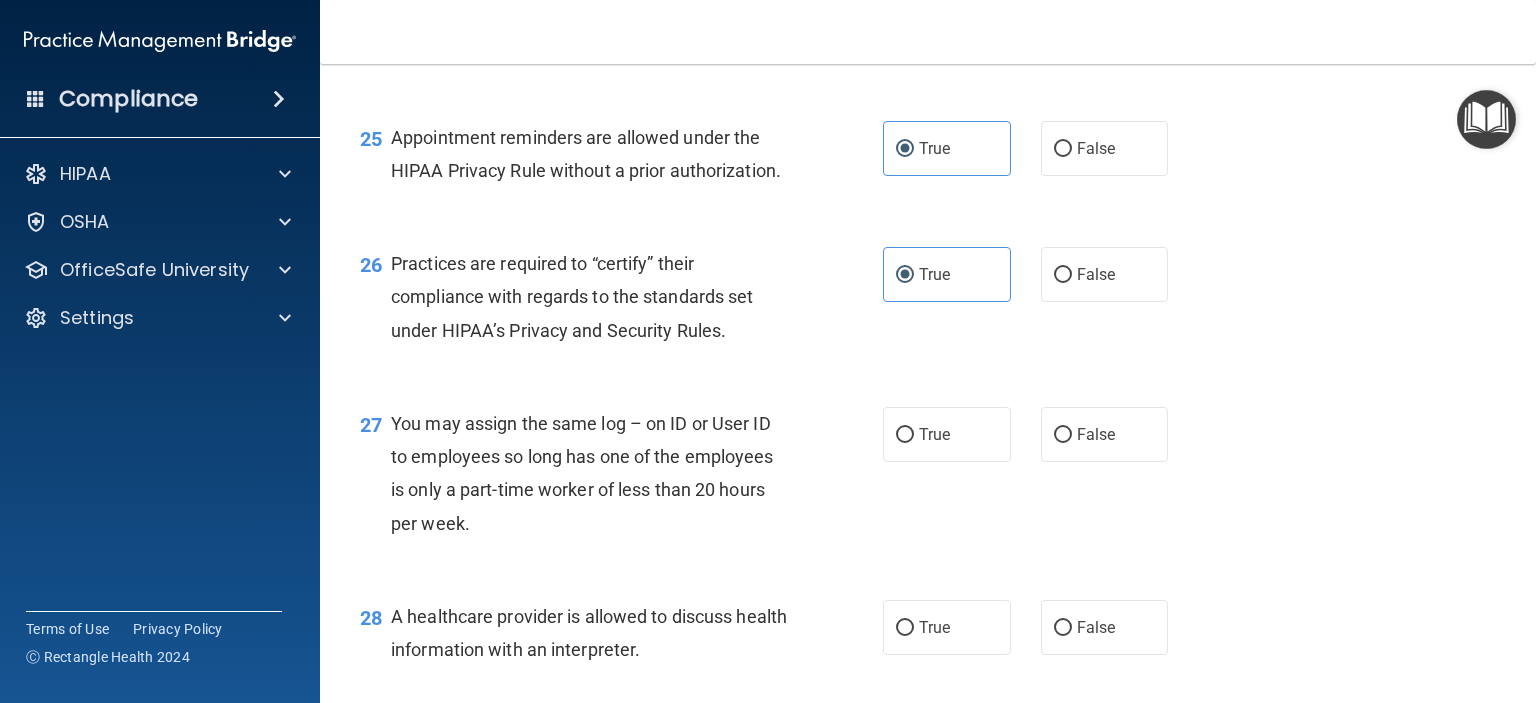 scroll, scrollTop: 4272, scrollLeft: 0, axis: vertical 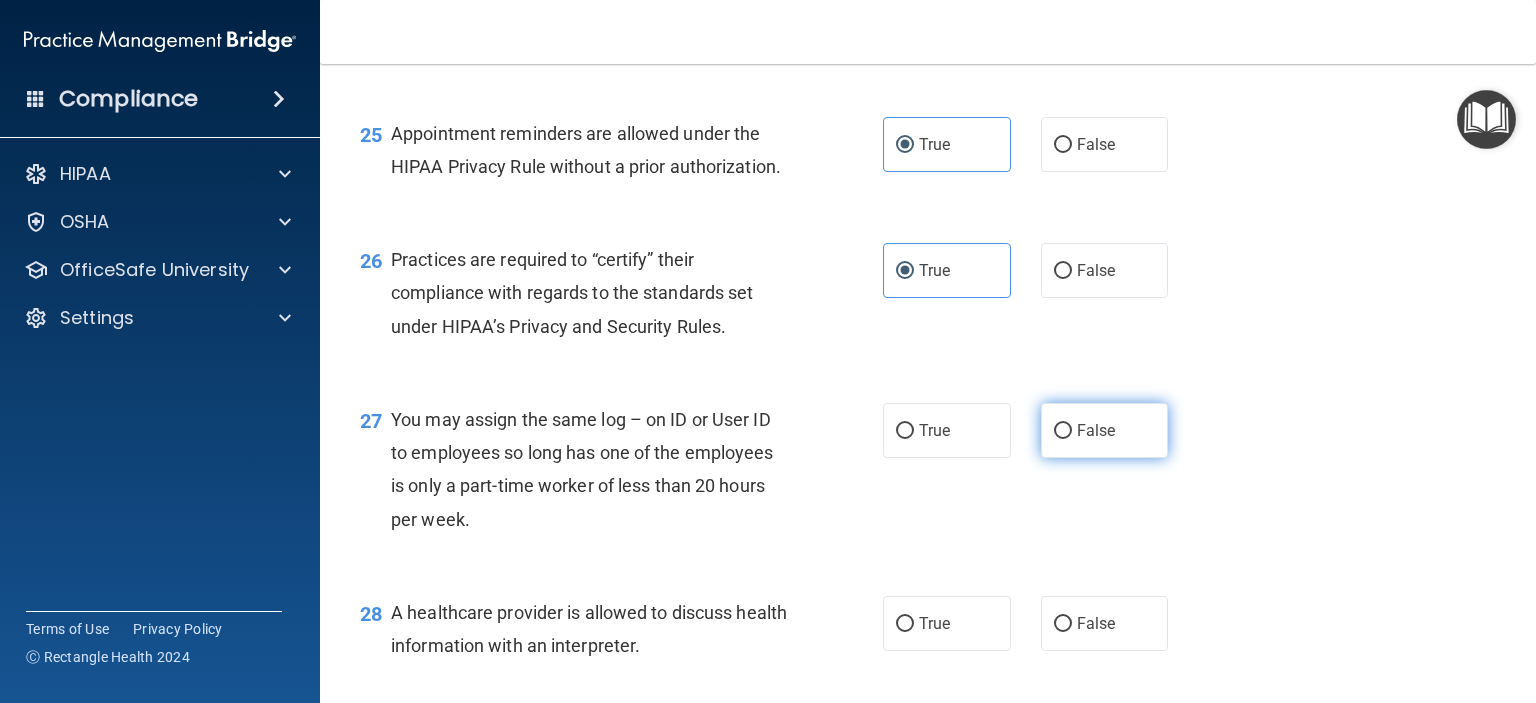 click on "False" at bounding box center (1105, 430) 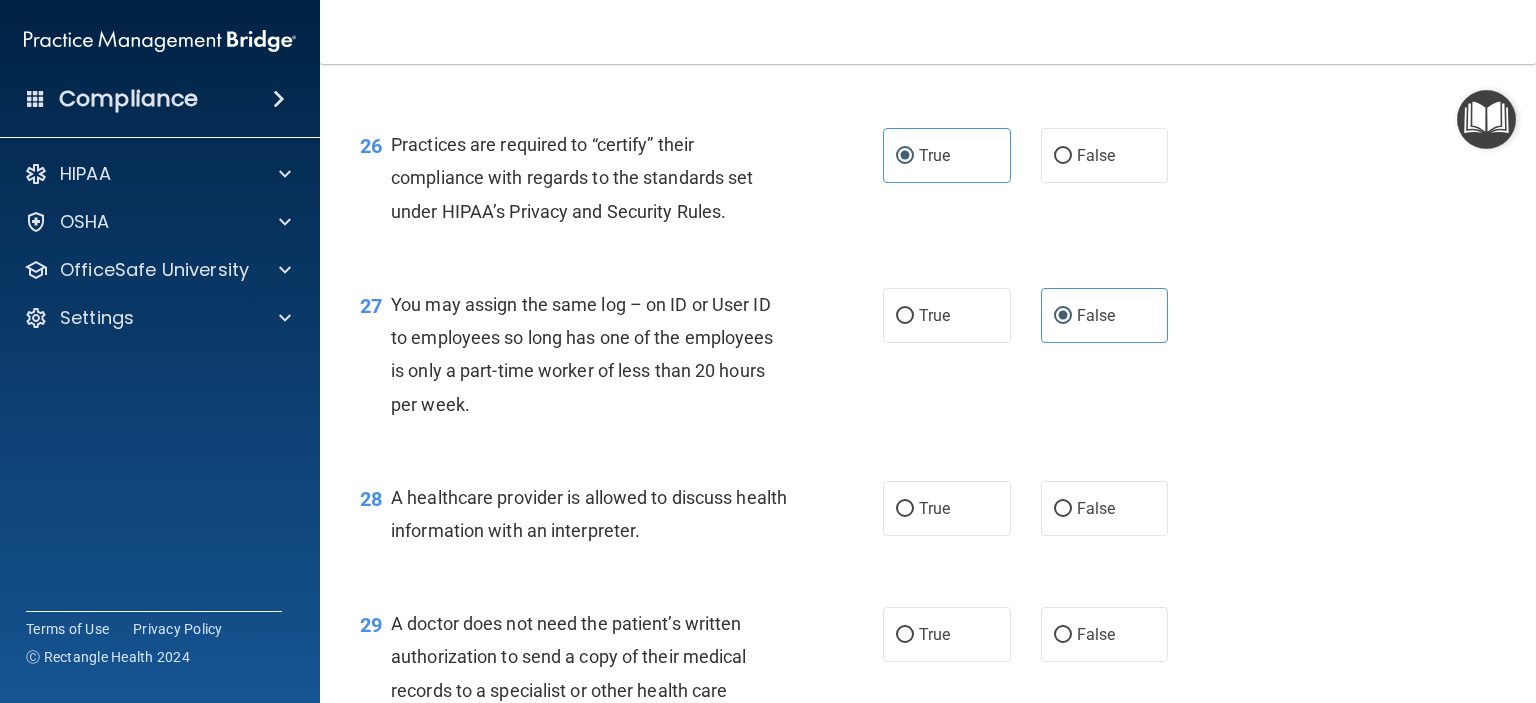 scroll, scrollTop: 4396, scrollLeft: 0, axis: vertical 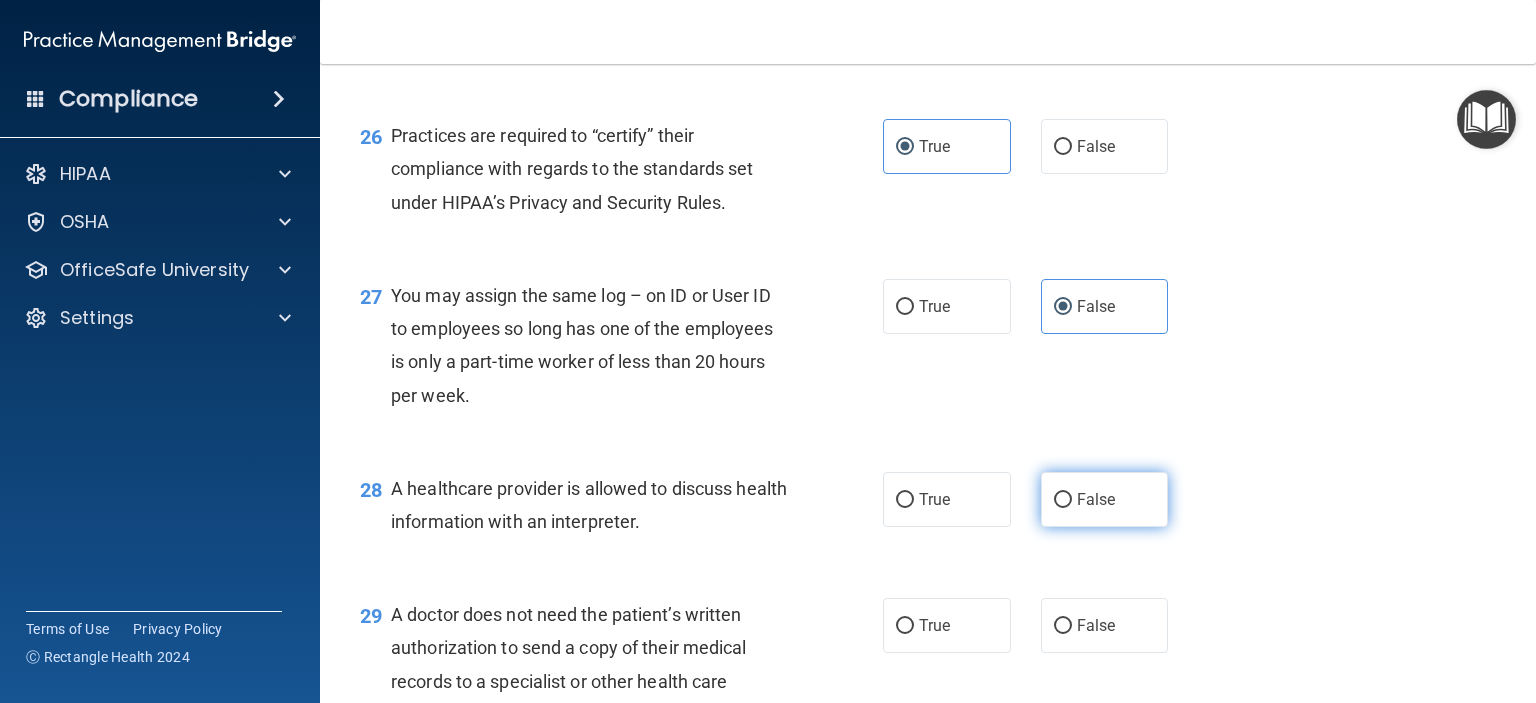 click on "False" at bounding box center [1096, 499] 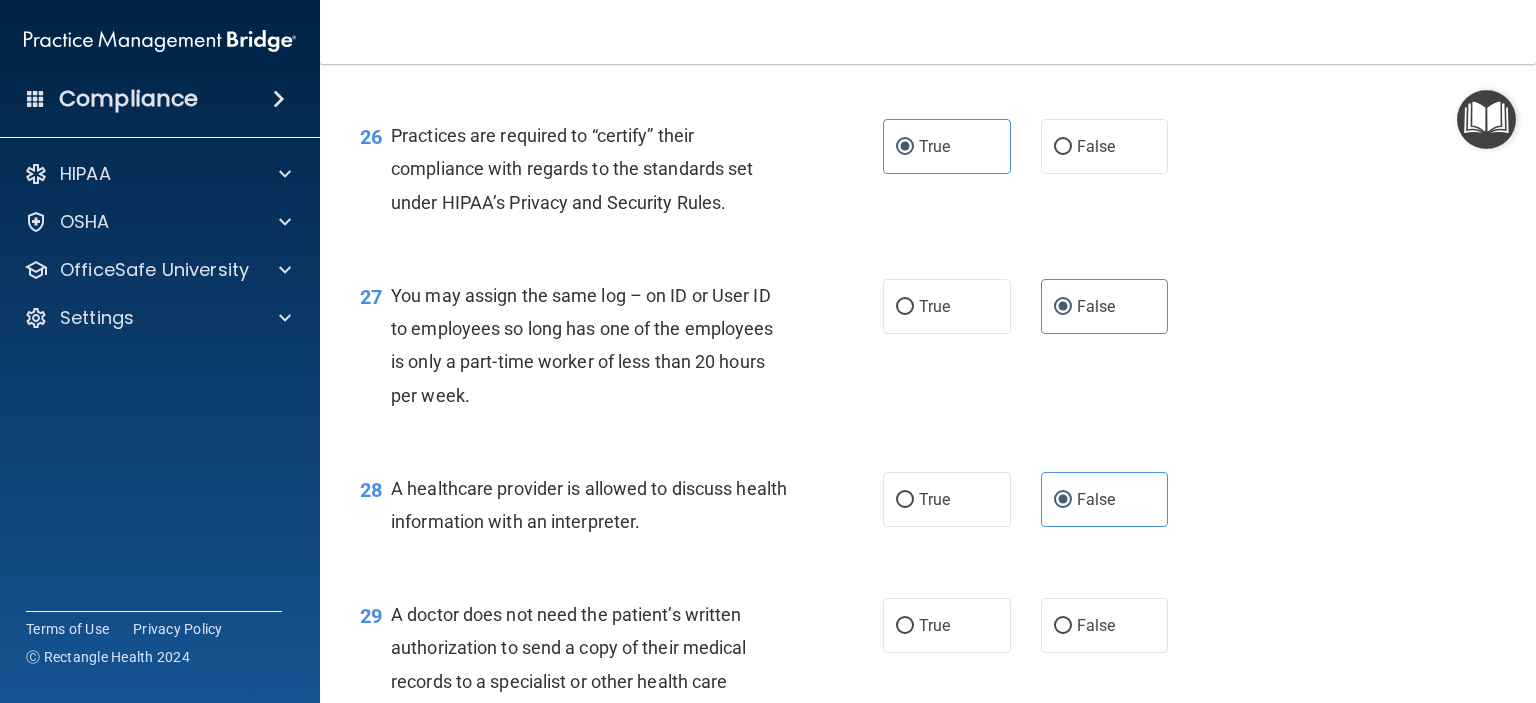 scroll, scrollTop: 4576, scrollLeft: 0, axis: vertical 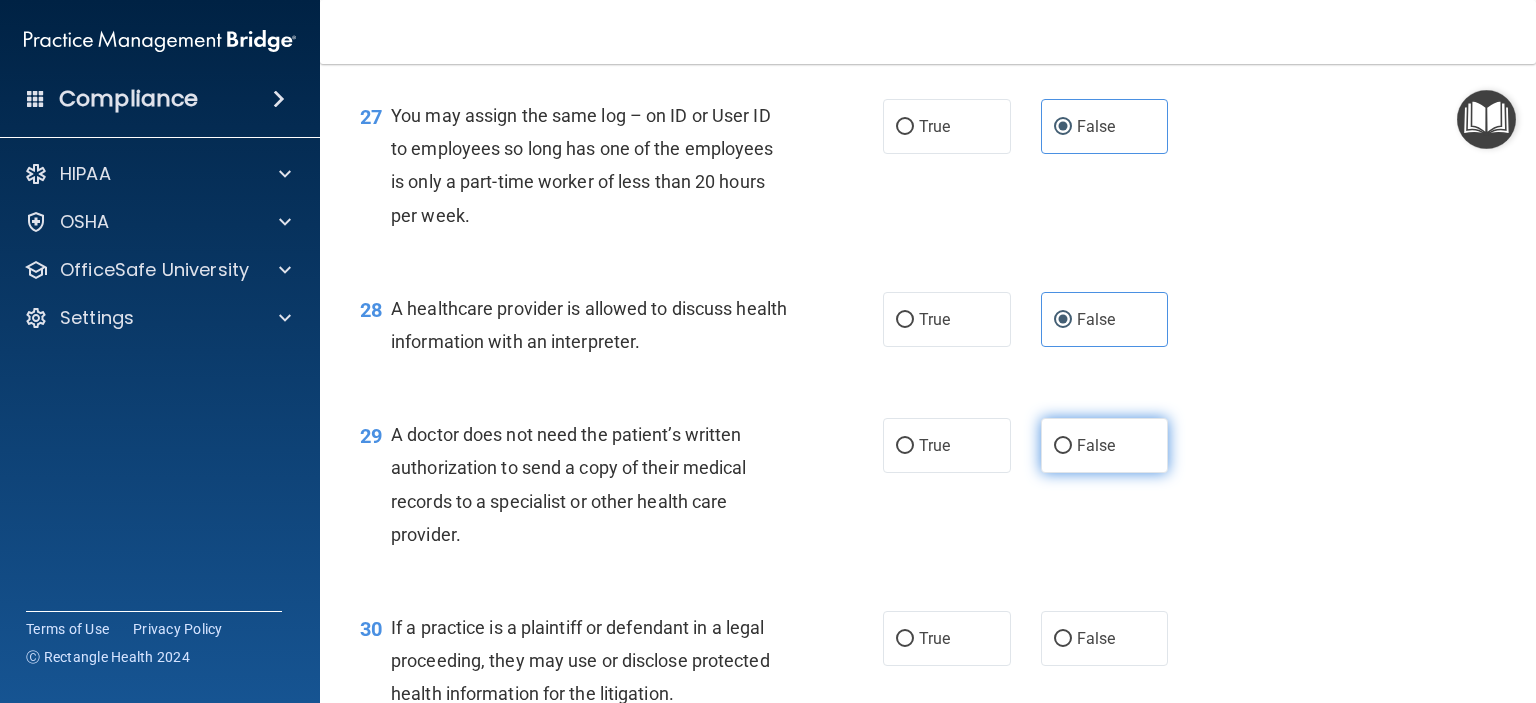 click on "False" at bounding box center (1096, 445) 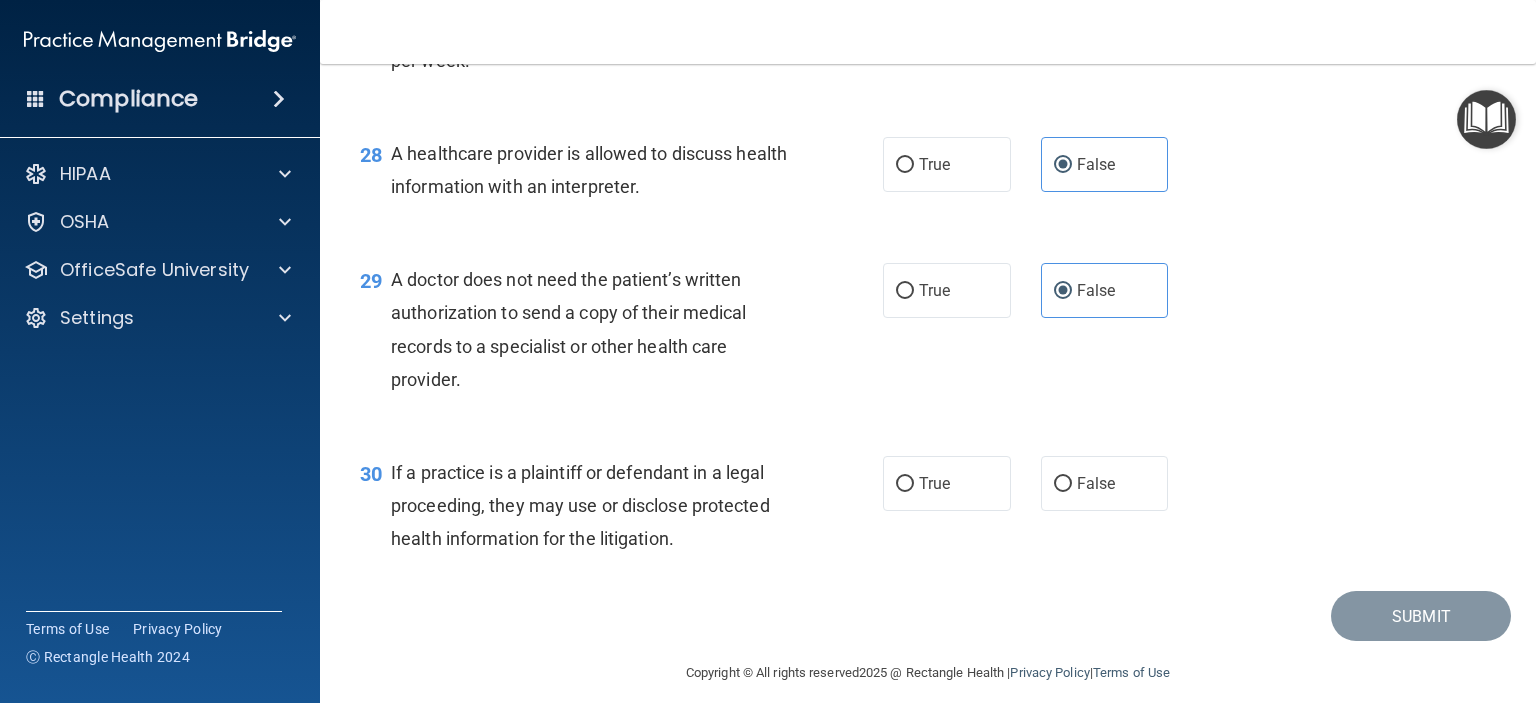 scroll, scrollTop: 4736, scrollLeft: 0, axis: vertical 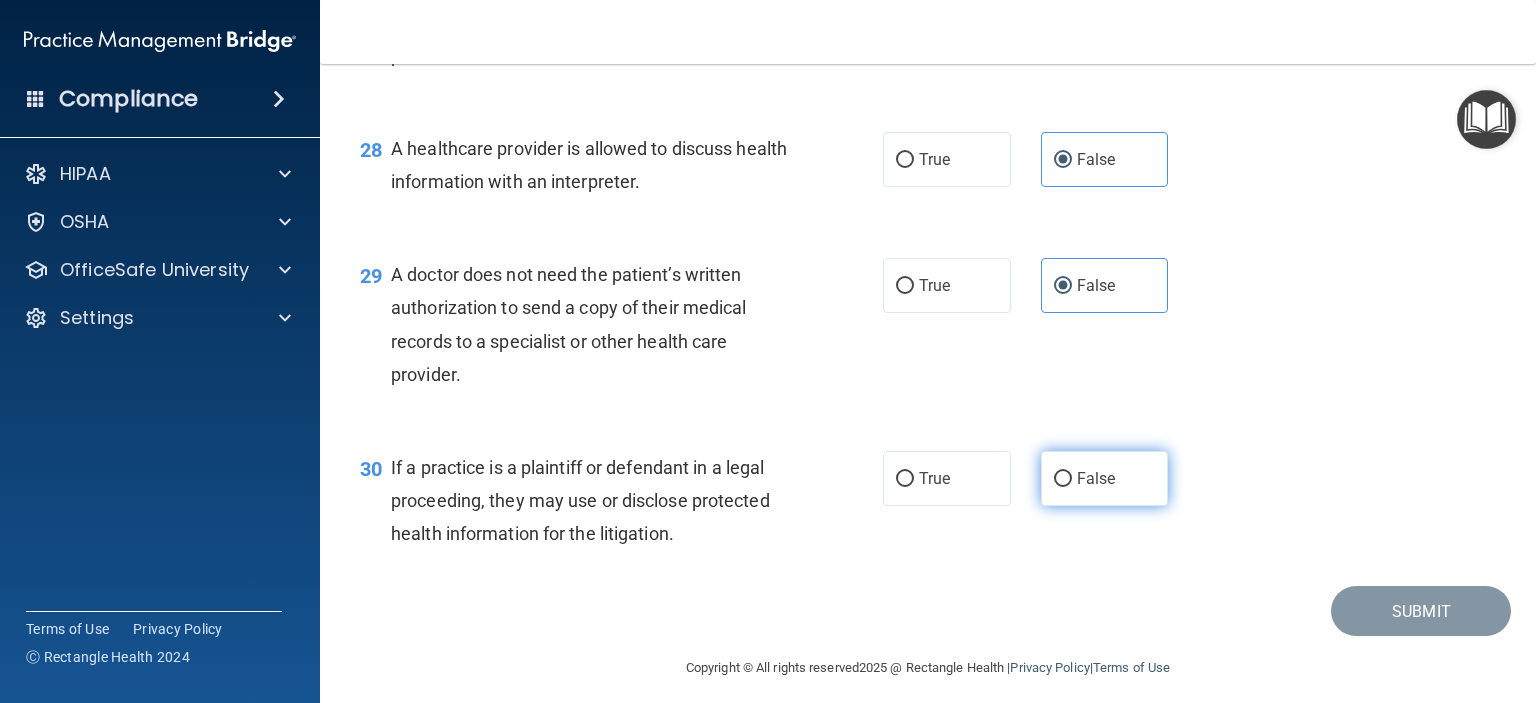 click on "False" at bounding box center (1105, 478) 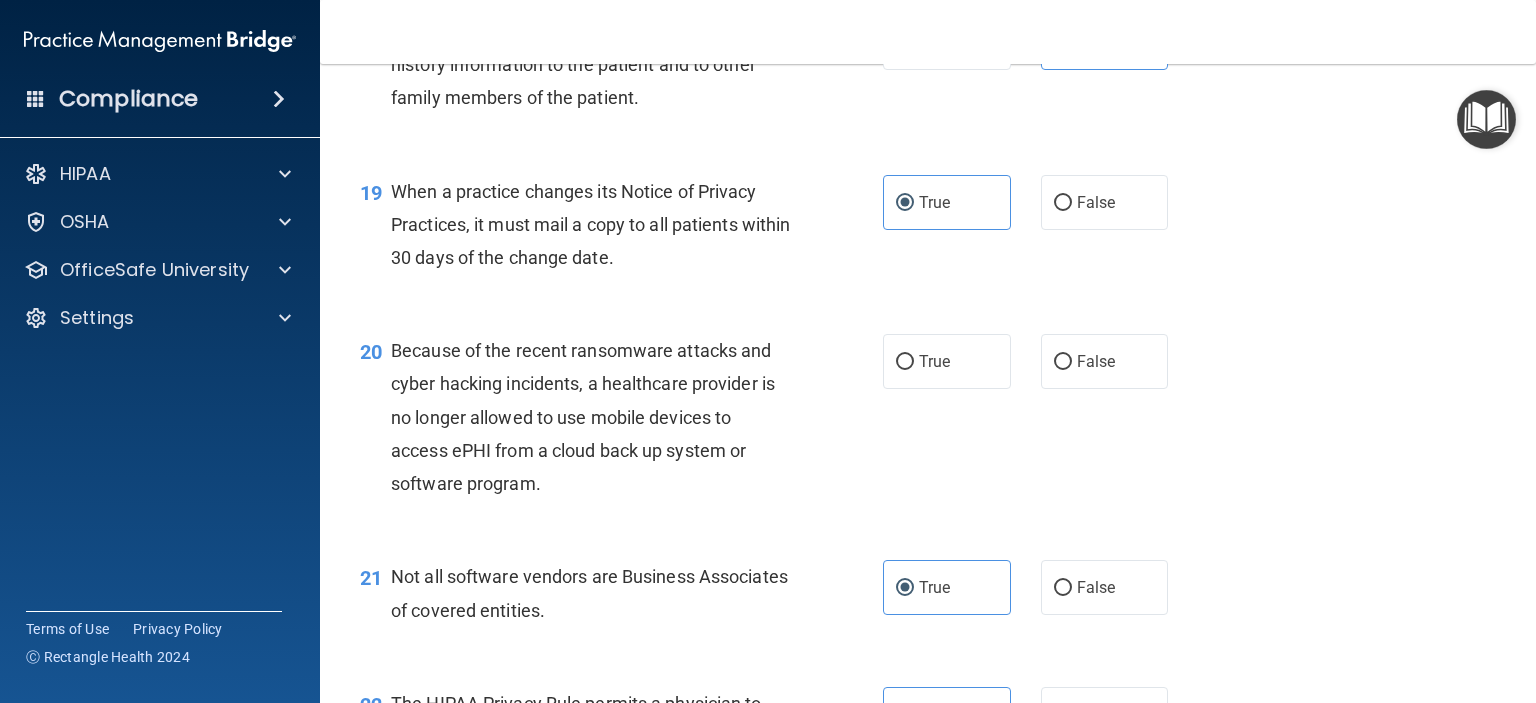 scroll, scrollTop: 3224, scrollLeft: 0, axis: vertical 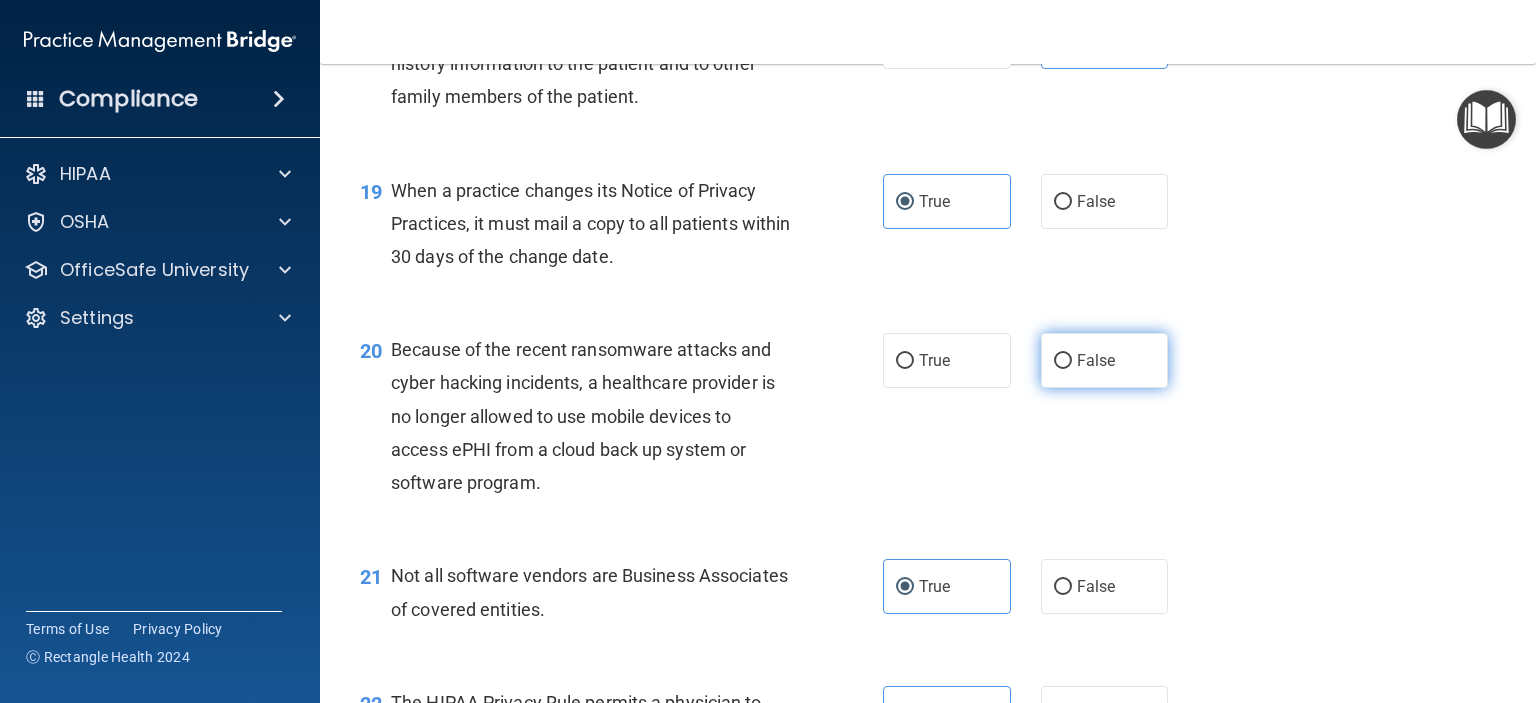 click on "False" at bounding box center (1105, 360) 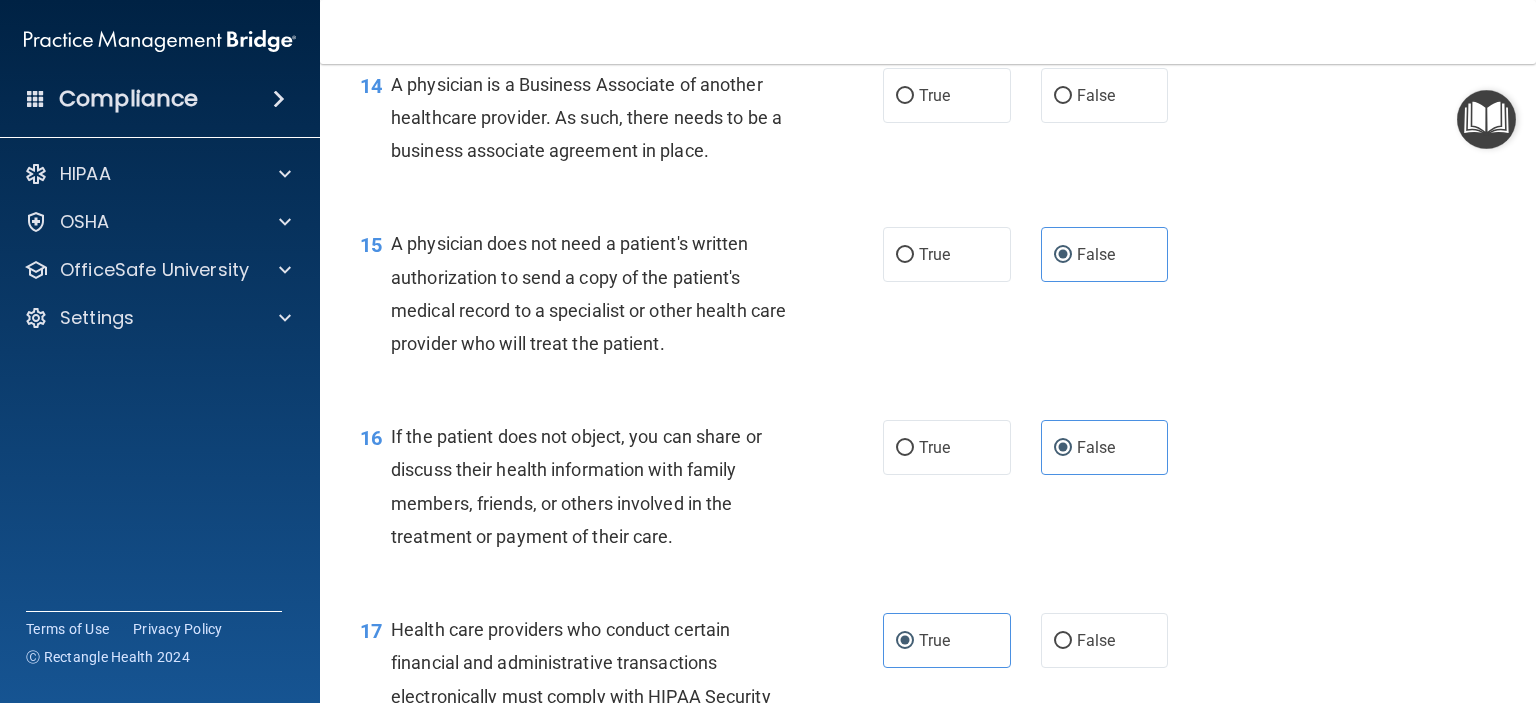 scroll, scrollTop: 2432, scrollLeft: 0, axis: vertical 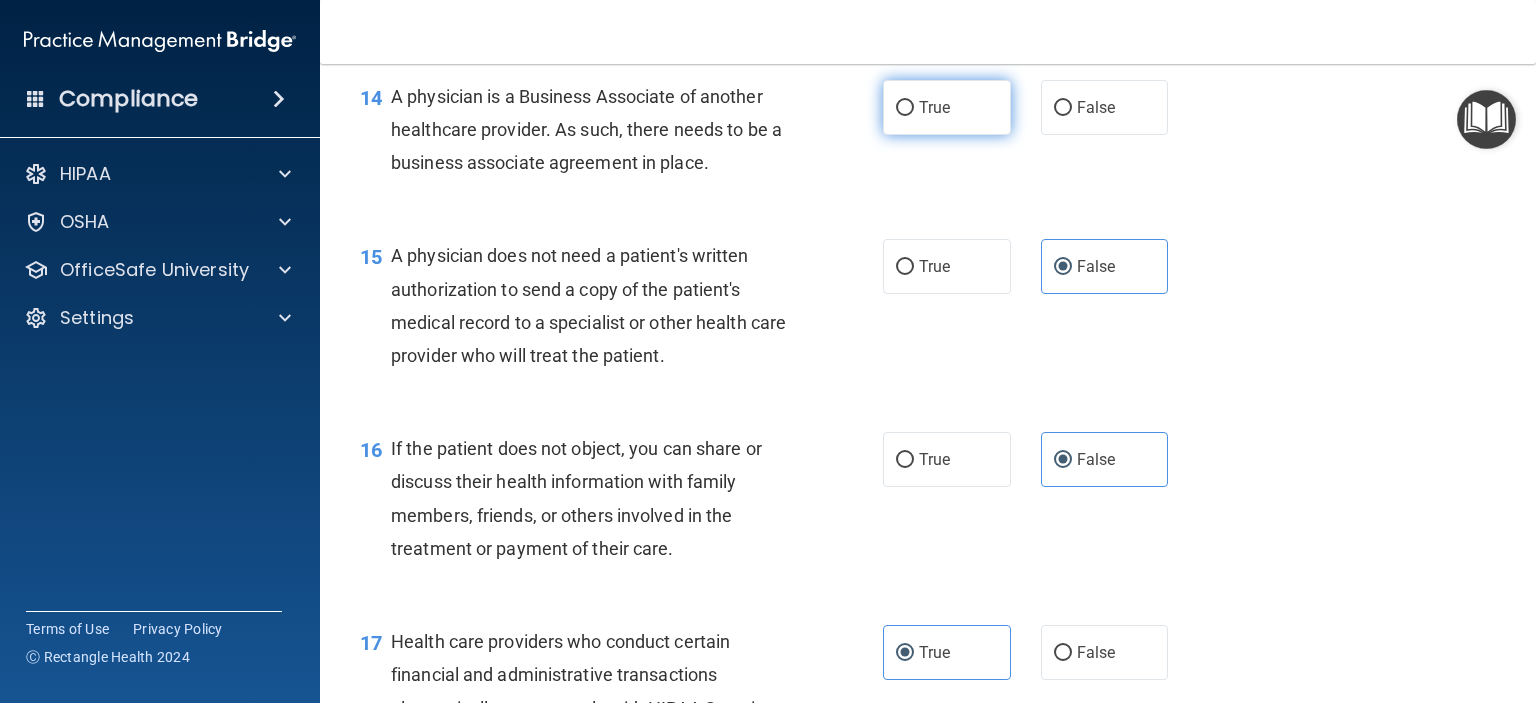click on "True" at bounding box center [947, 107] 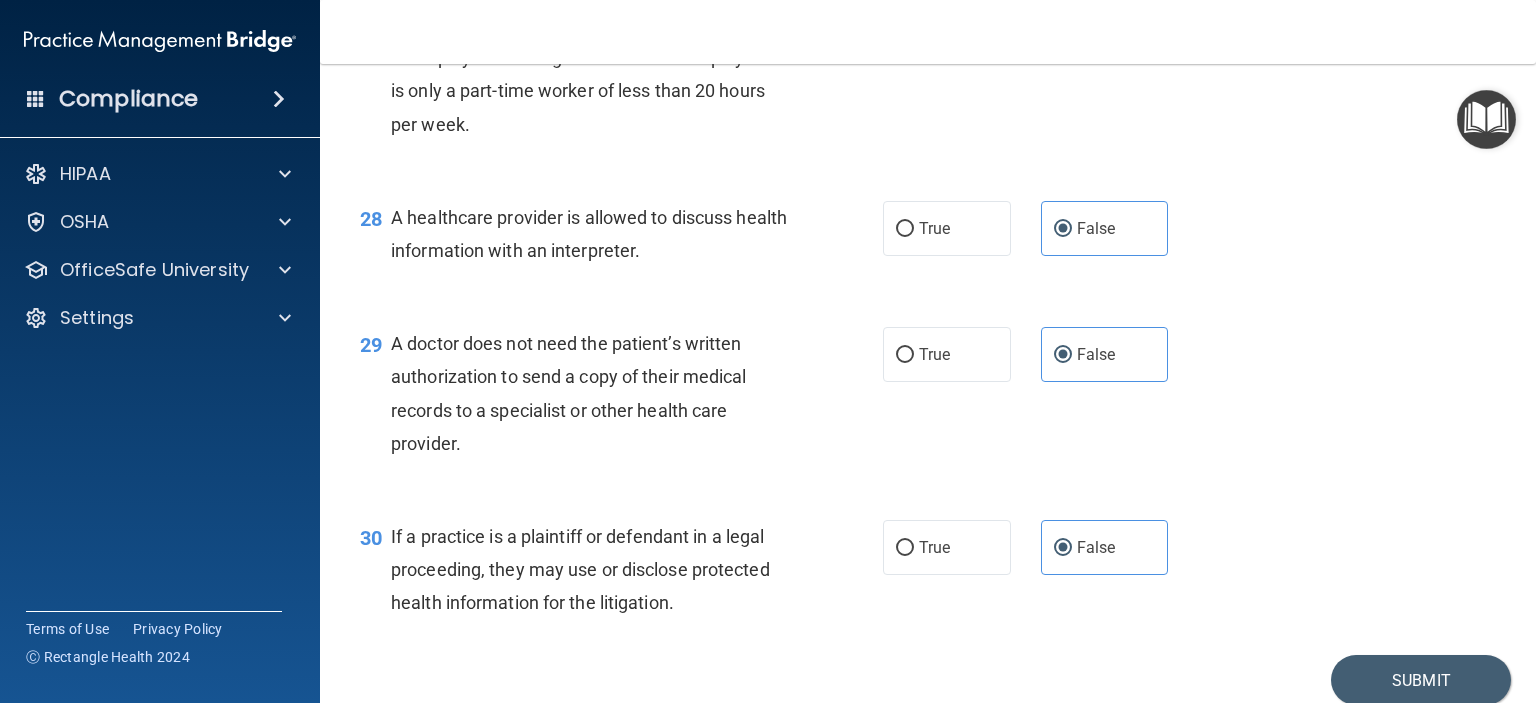 scroll, scrollTop: 4776, scrollLeft: 0, axis: vertical 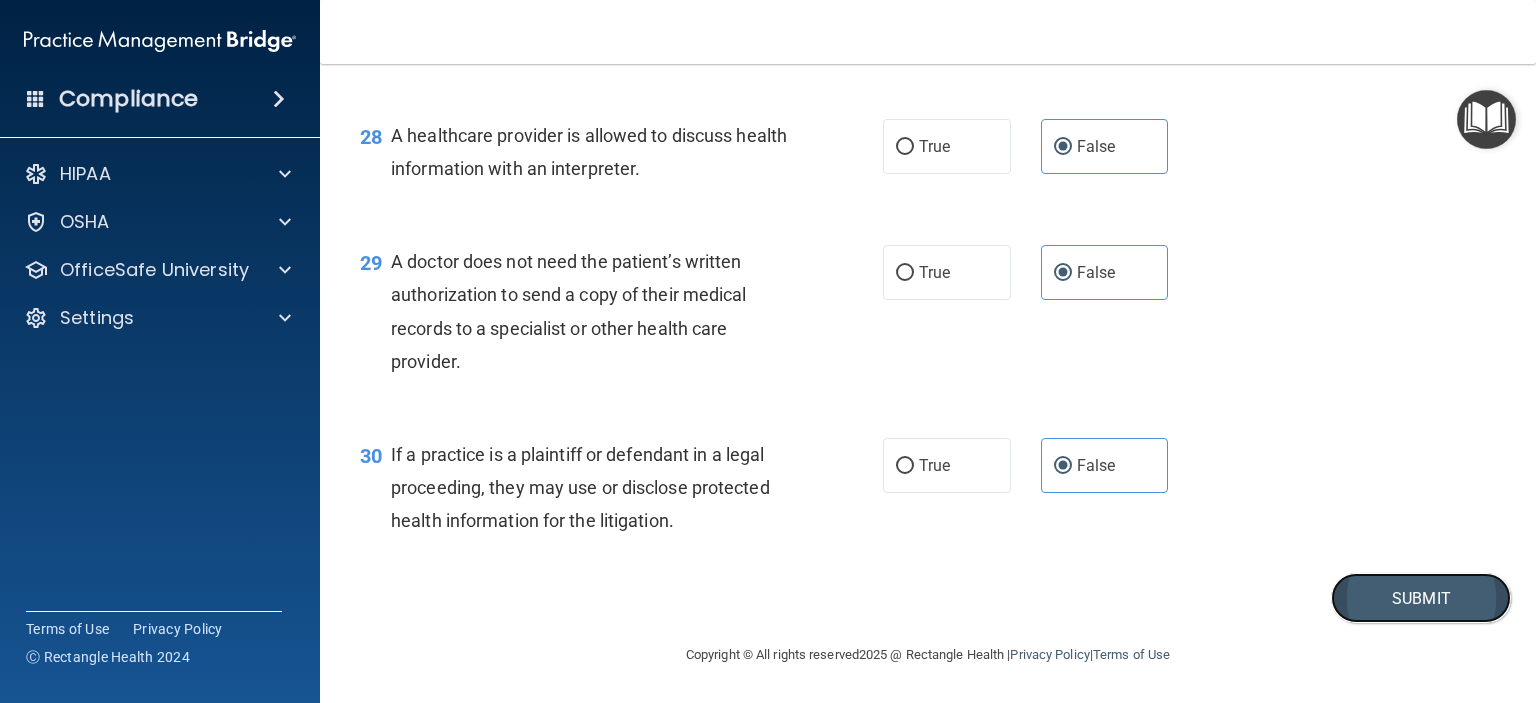 click on "Submit" at bounding box center (1421, 598) 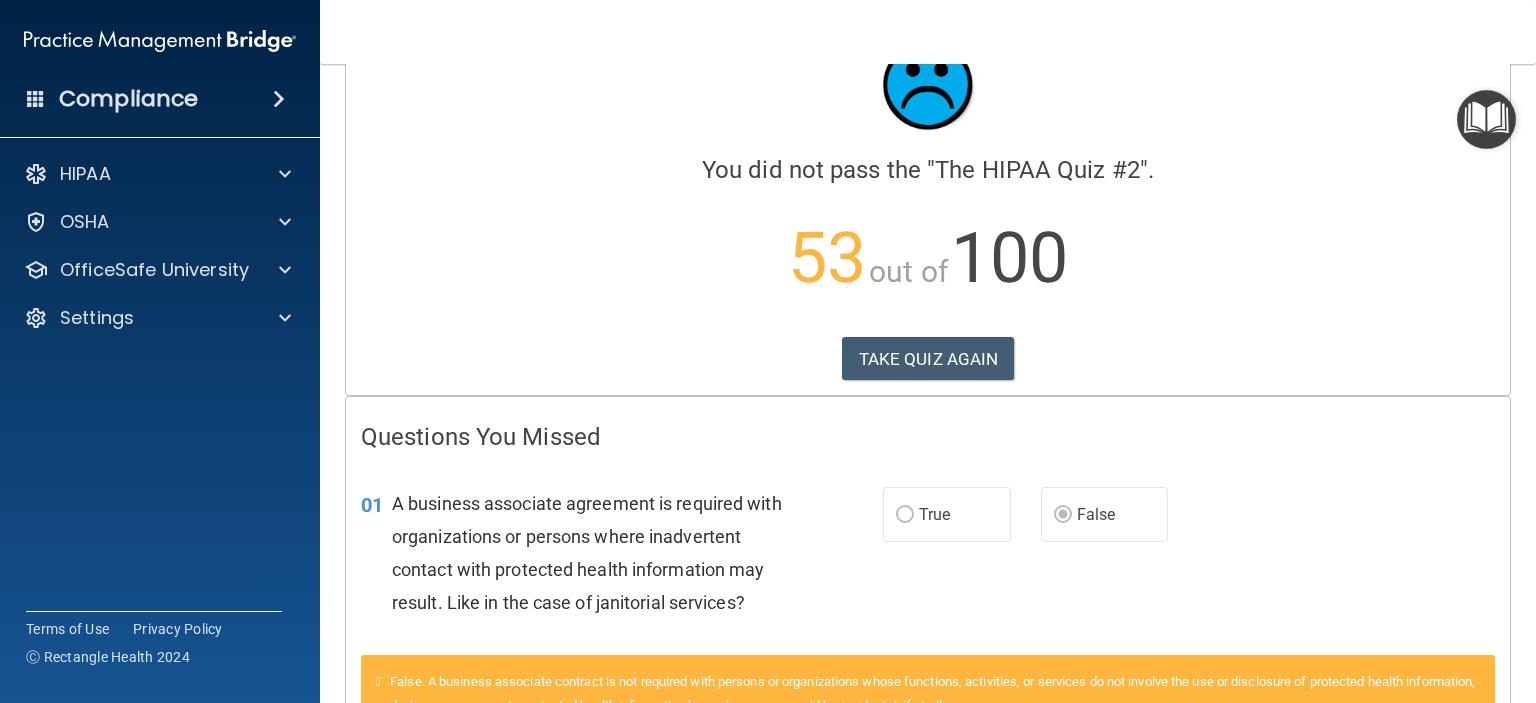 scroll, scrollTop: 0, scrollLeft: 0, axis: both 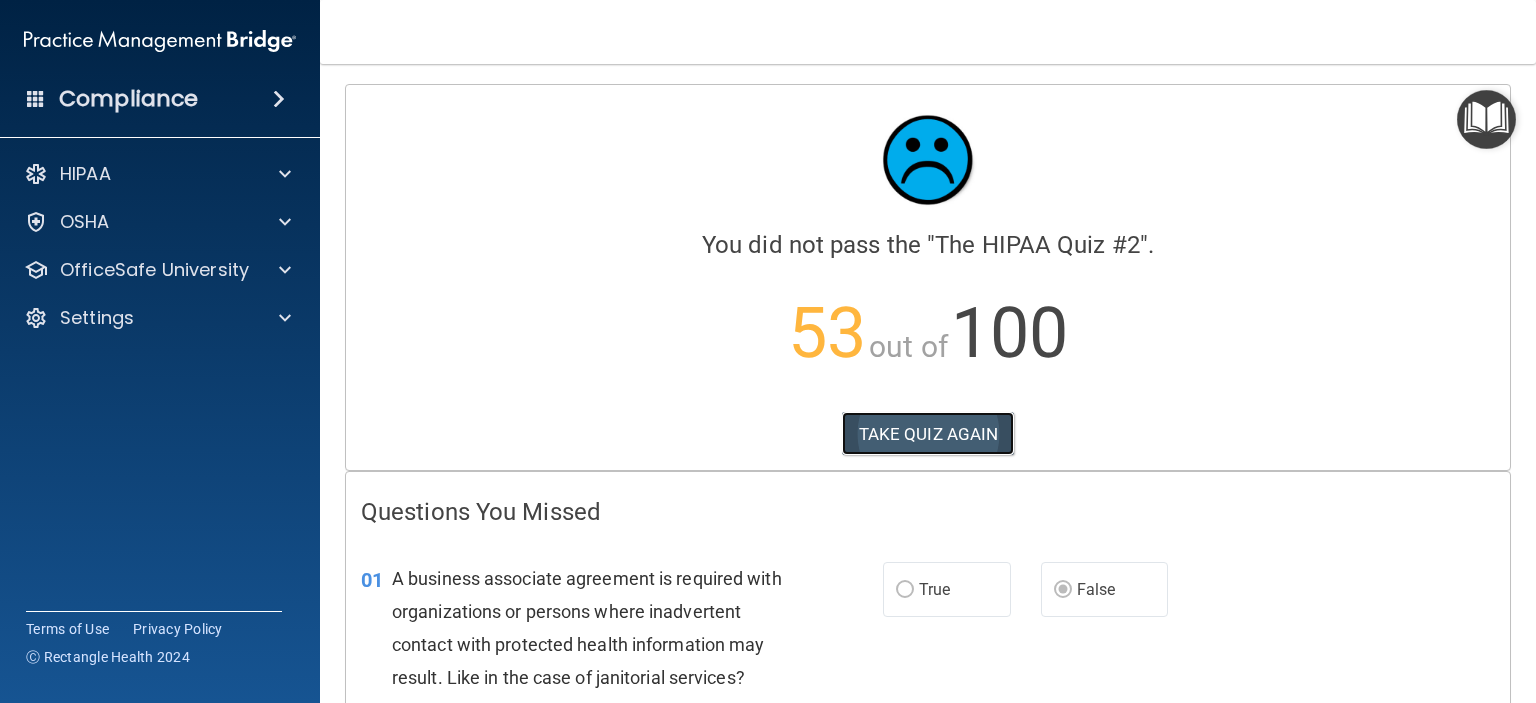 click on "TAKE QUIZ AGAIN" at bounding box center [928, 434] 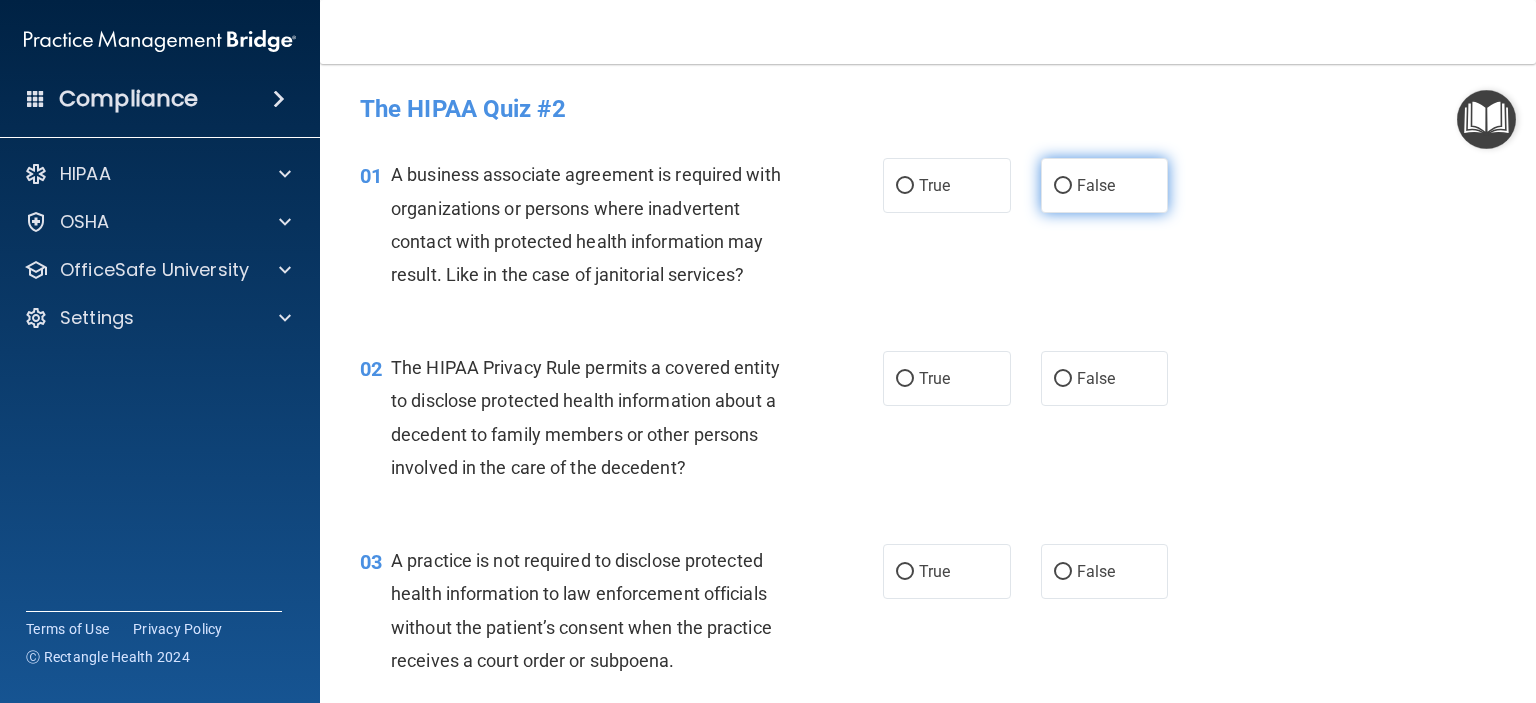 click on "False" at bounding box center (1063, 186) 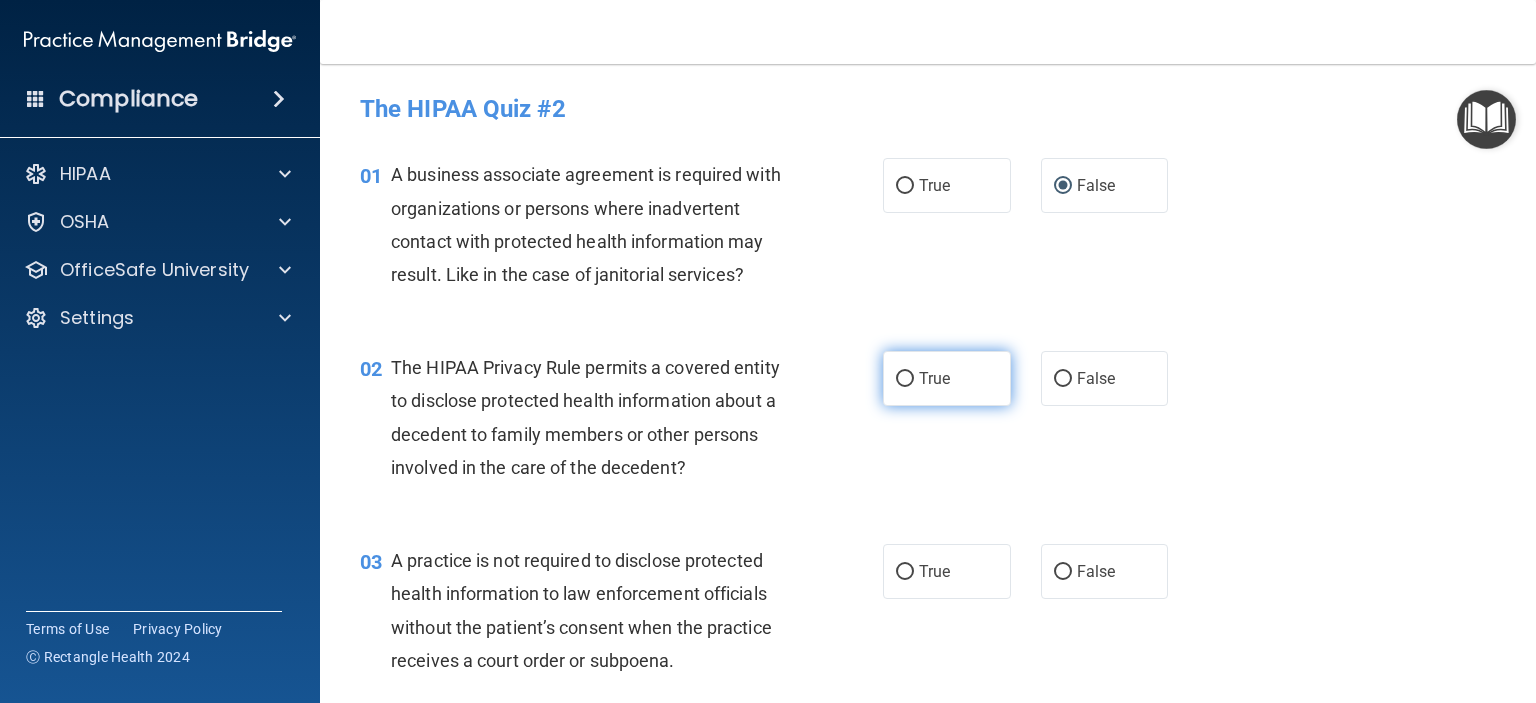click on "True" at bounding box center (905, 379) 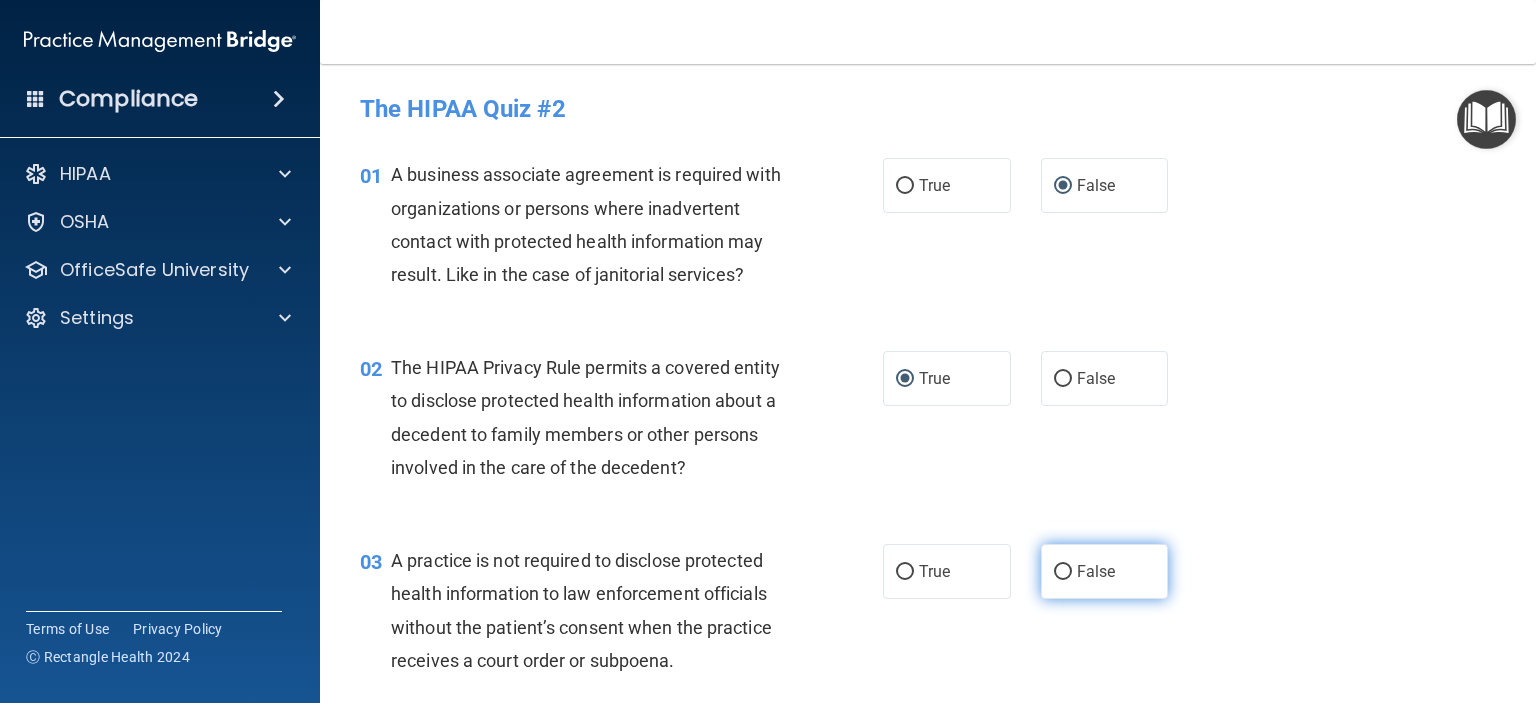 click on "False" at bounding box center (1063, 572) 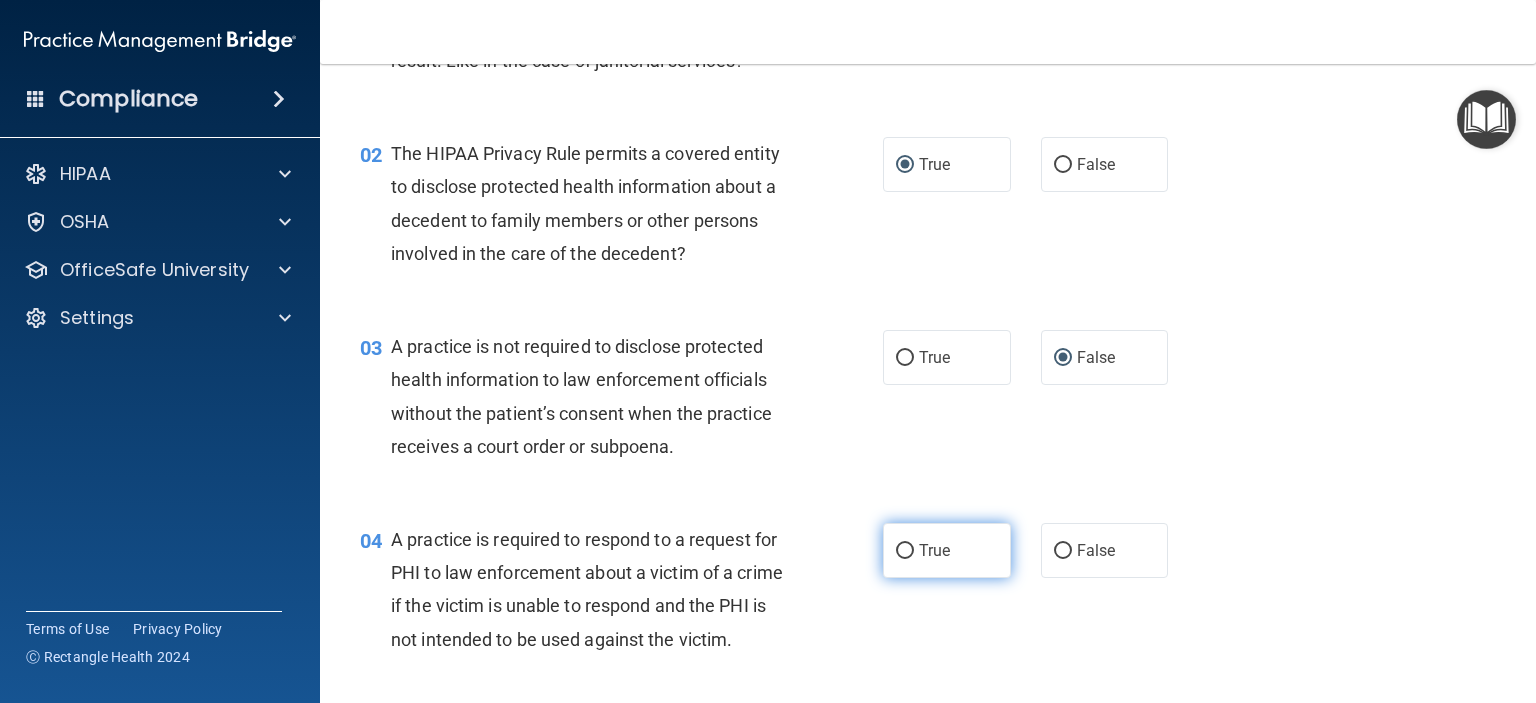 scroll, scrollTop: 220, scrollLeft: 0, axis: vertical 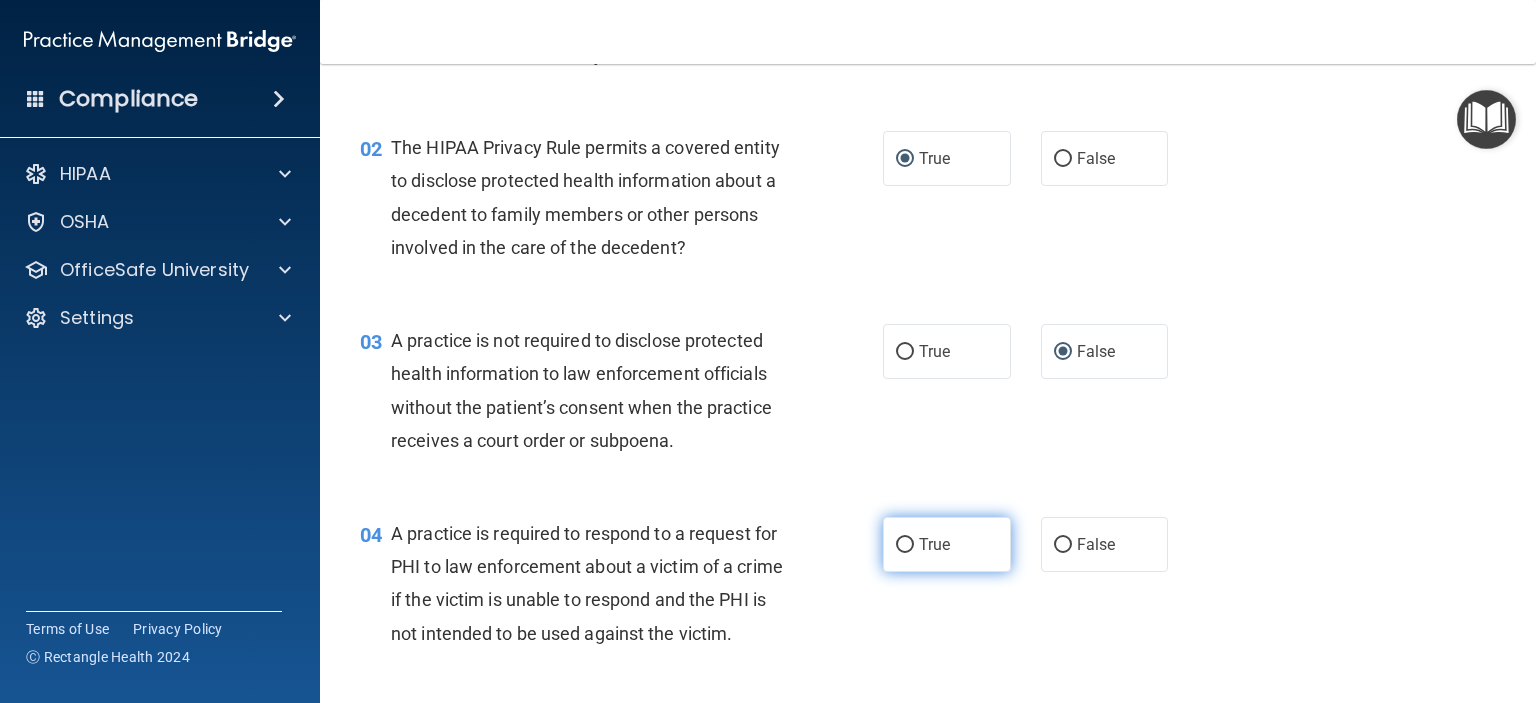 click on "True" at bounding box center [934, 544] 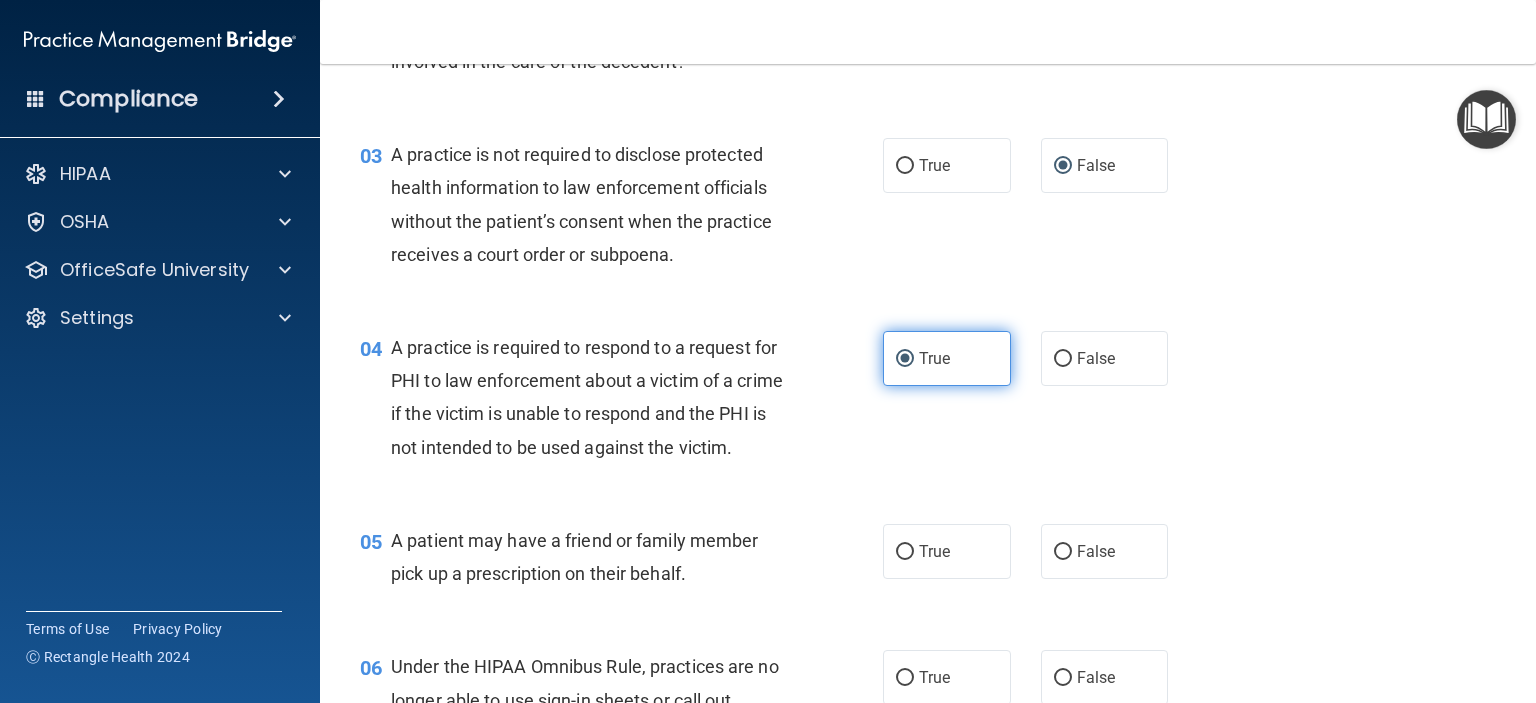scroll, scrollTop: 407, scrollLeft: 0, axis: vertical 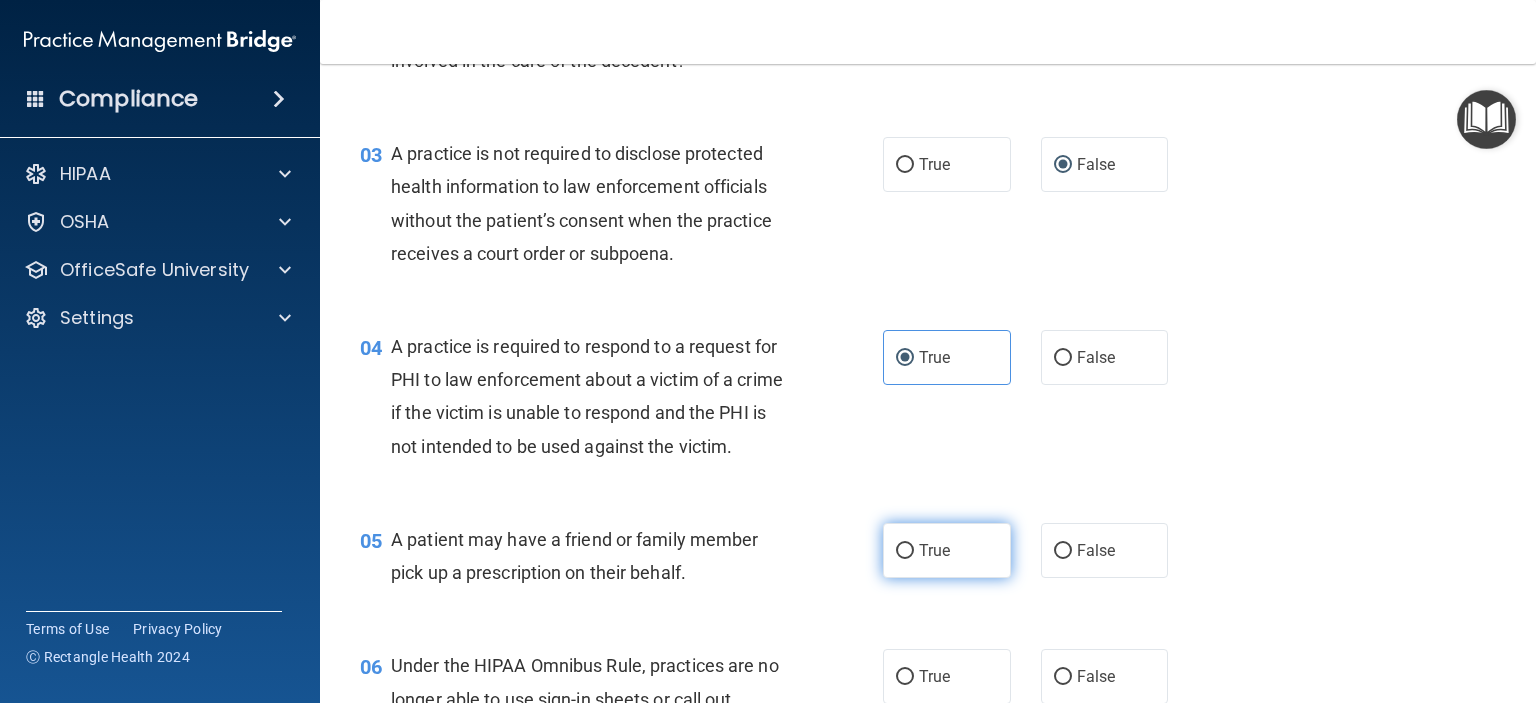 click on "True" at bounding box center [947, 550] 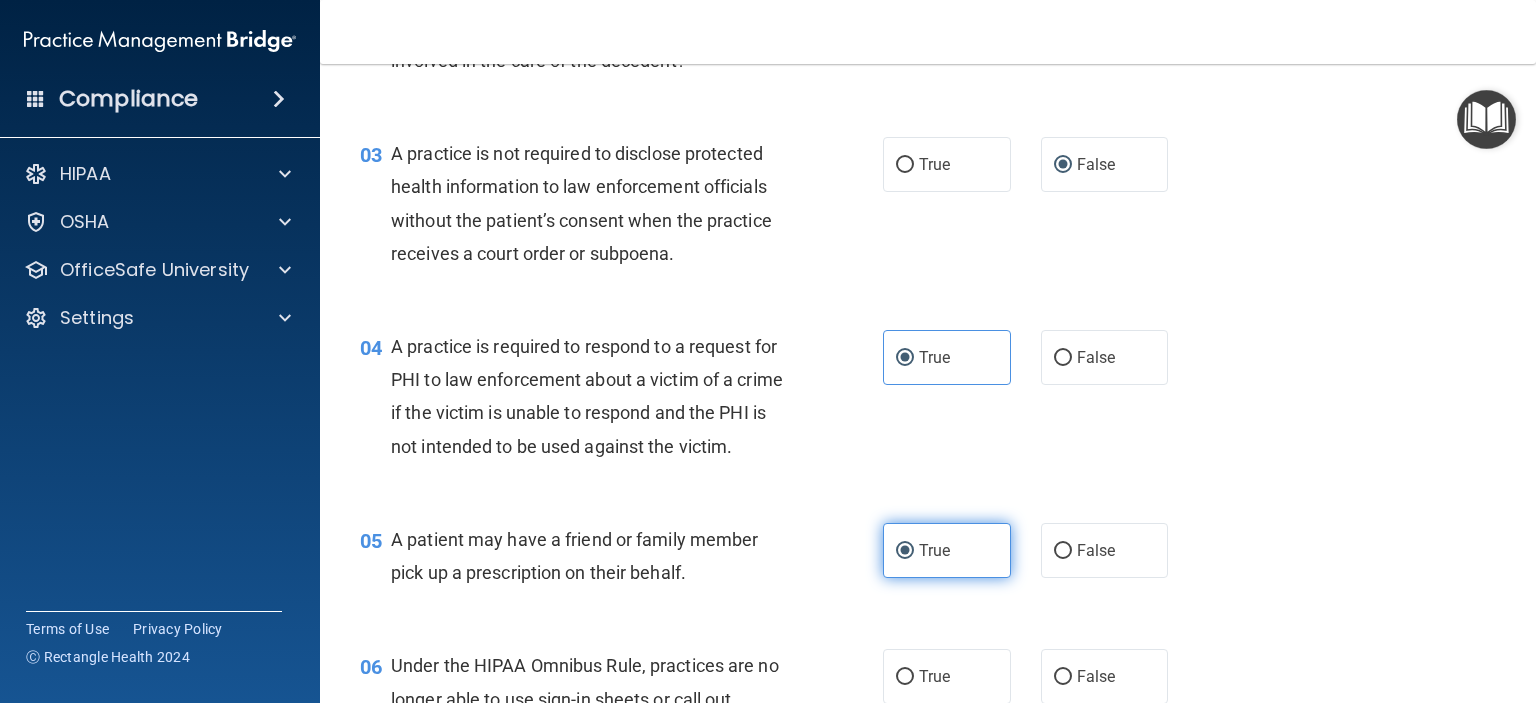 scroll, scrollTop: 708, scrollLeft: 0, axis: vertical 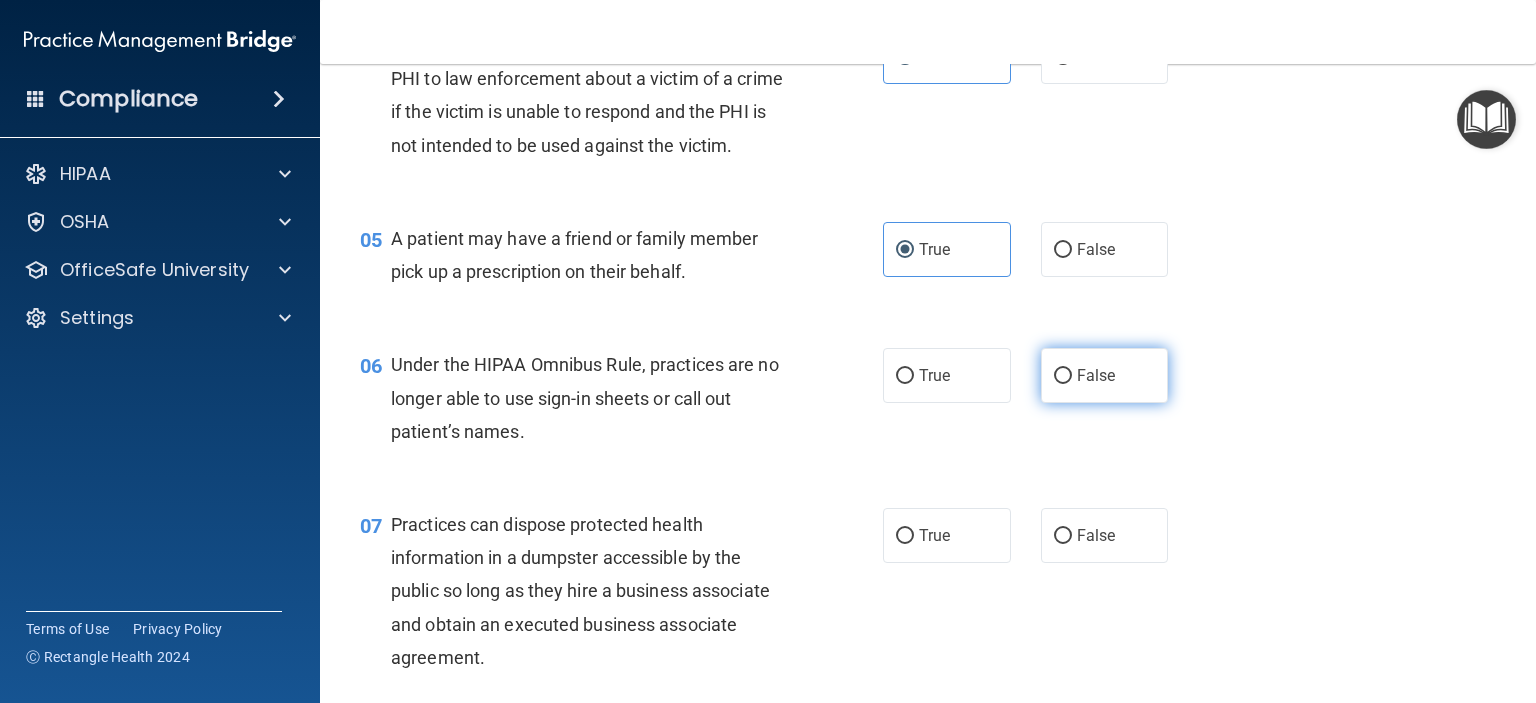 click on "False" at bounding box center (1105, 375) 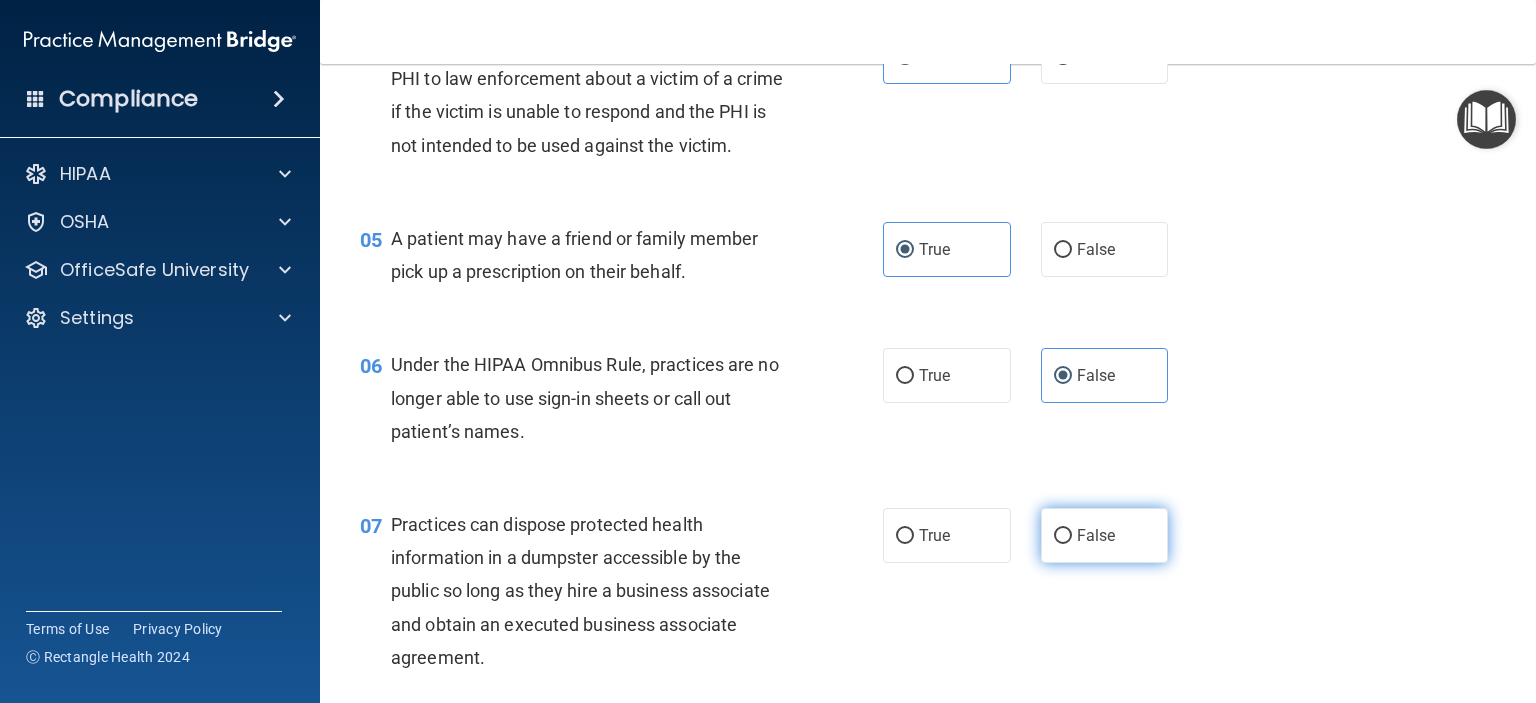 click on "False" at bounding box center (1063, 536) 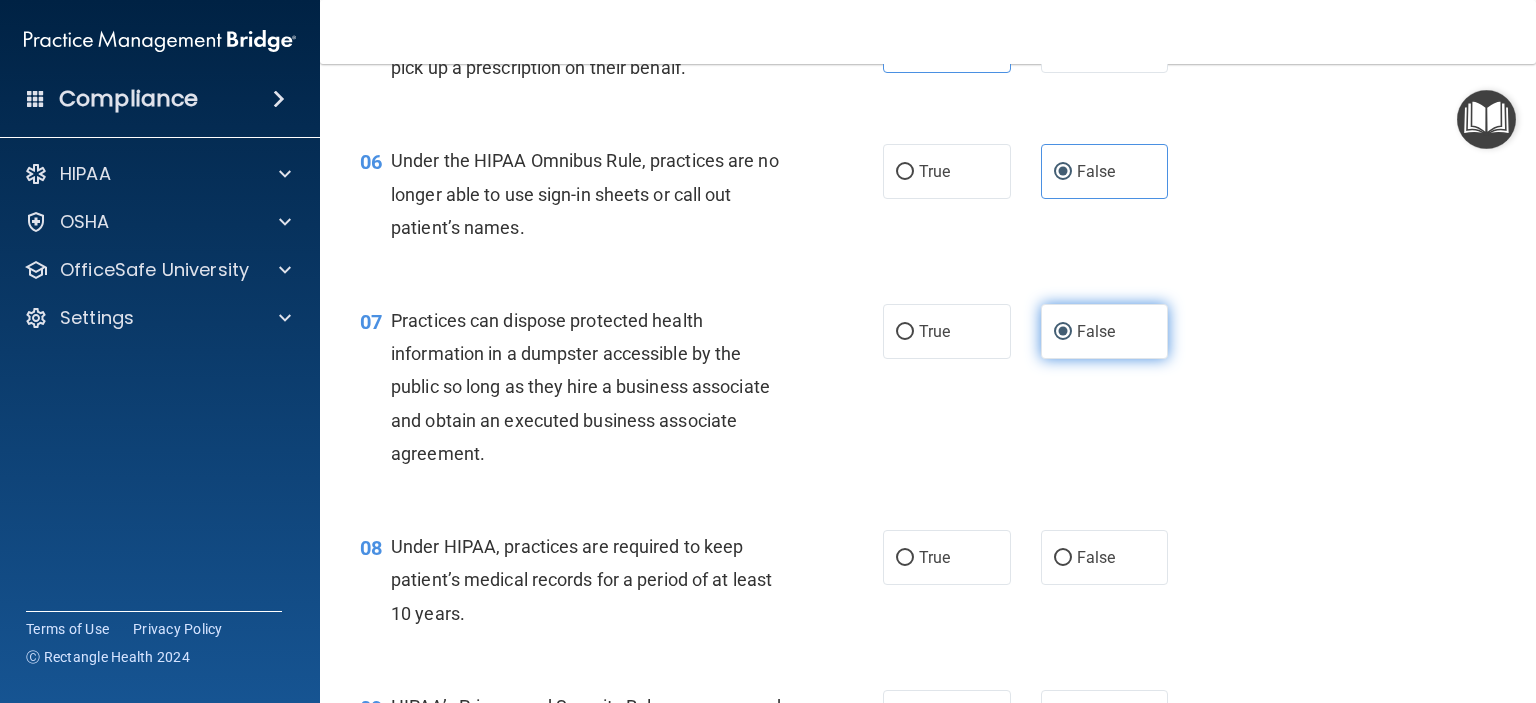 scroll, scrollTop: 916, scrollLeft: 0, axis: vertical 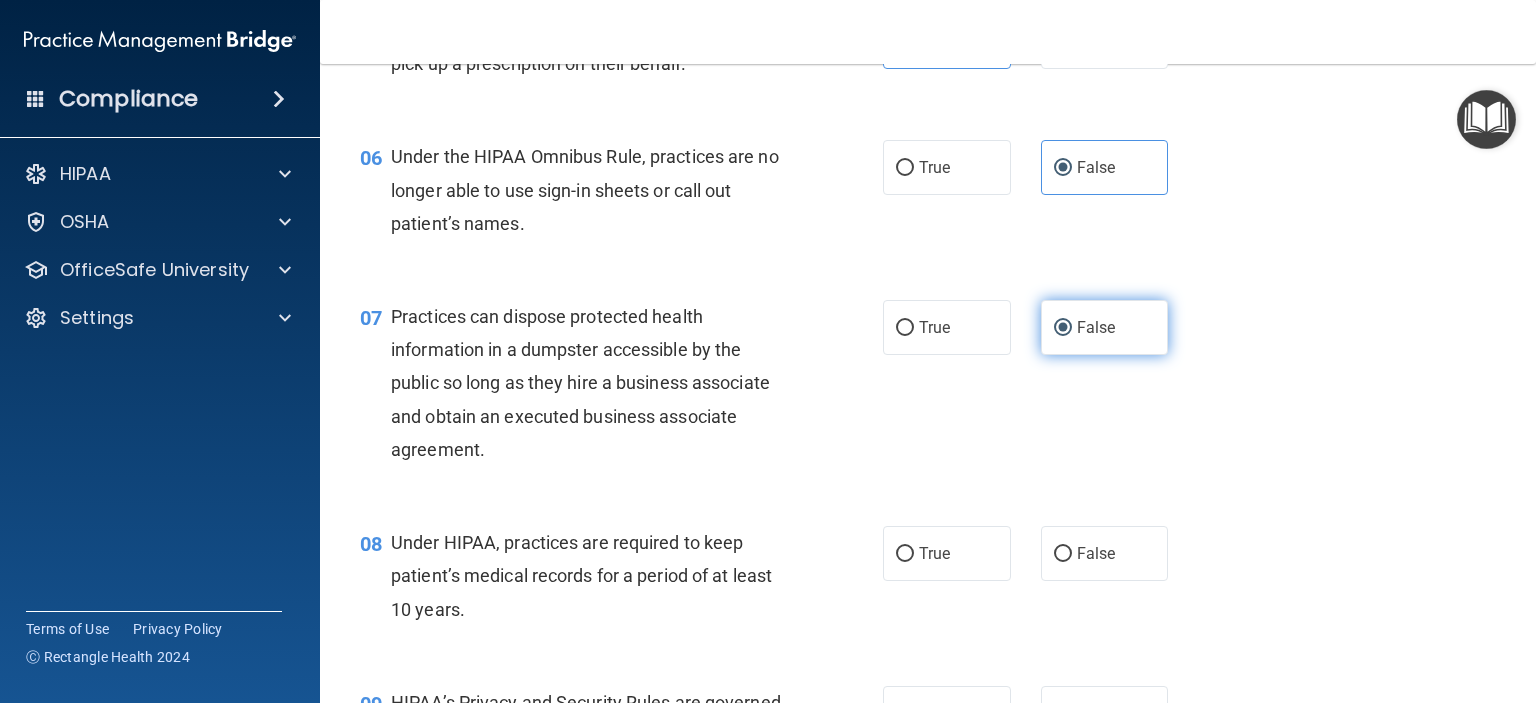 click on "False" at bounding box center (1105, 553) 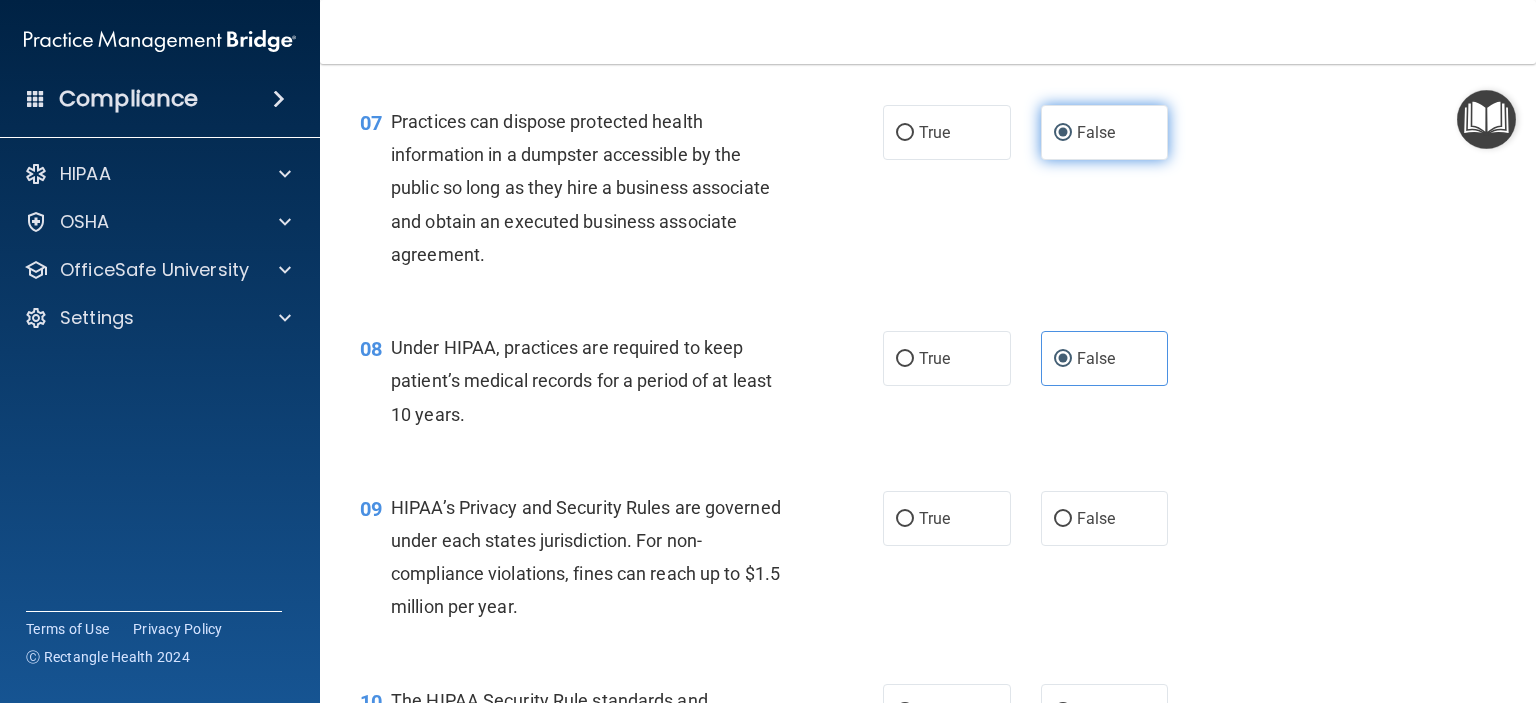 scroll, scrollTop: 1130, scrollLeft: 0, axis: vertical 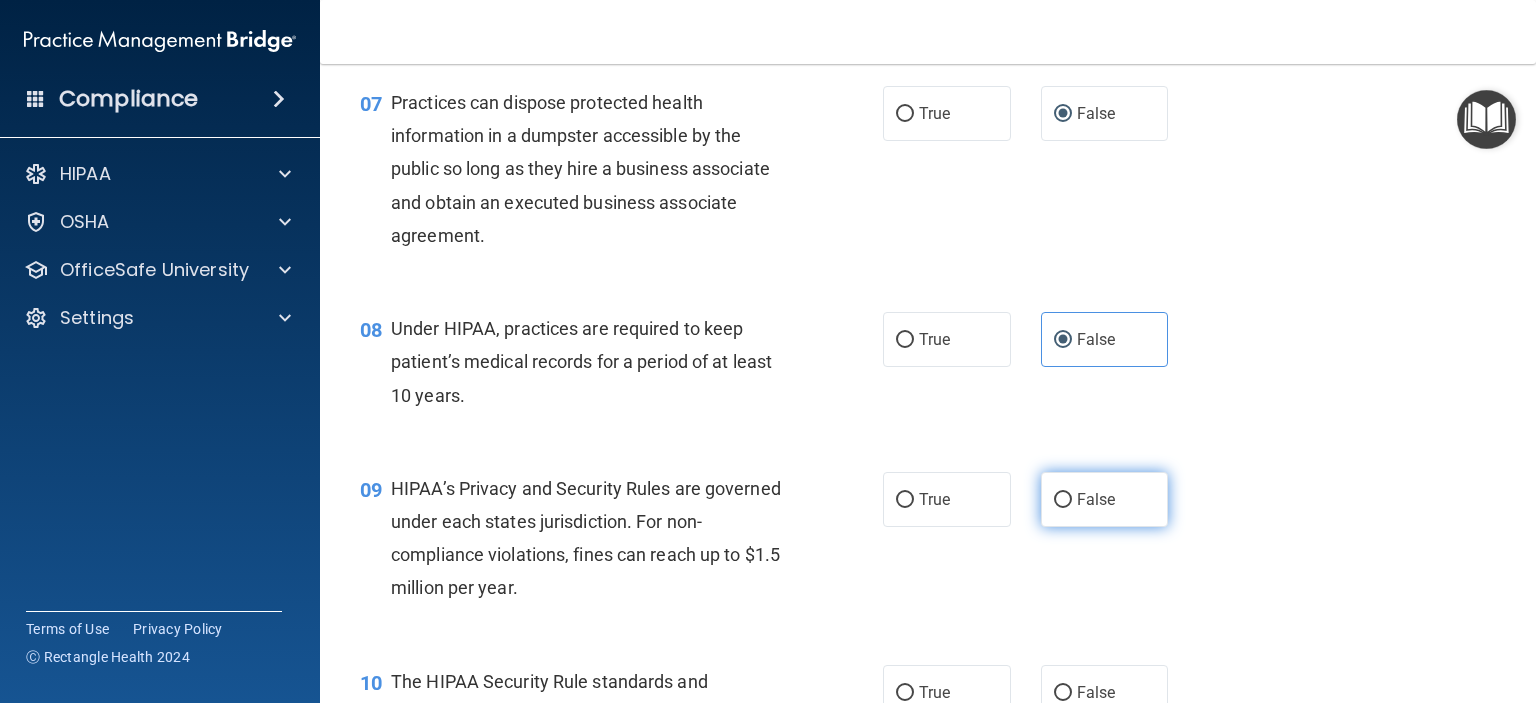 click on "False" at bounding box center (1063, 500) 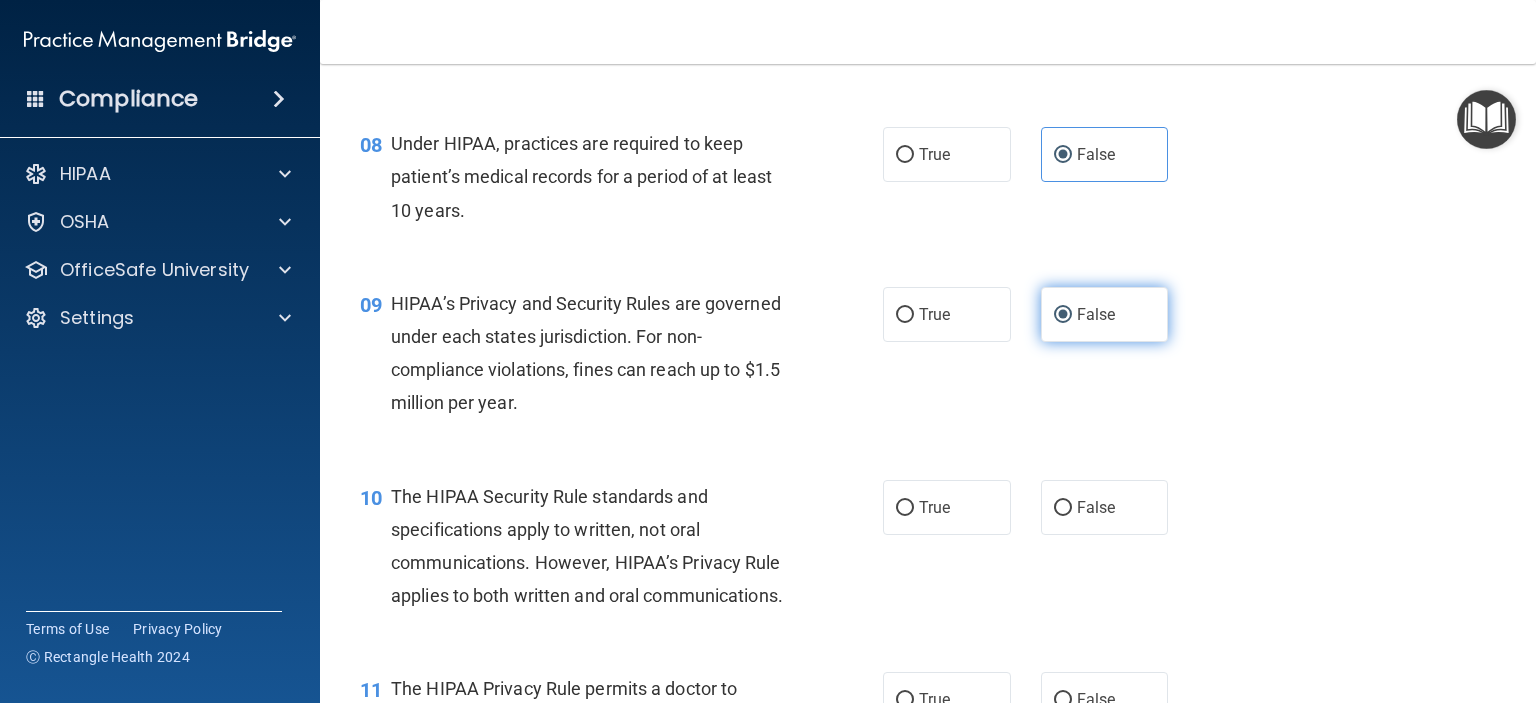 scroll, scrollTop: 1319, scrollLeft: 0, axis: vertical 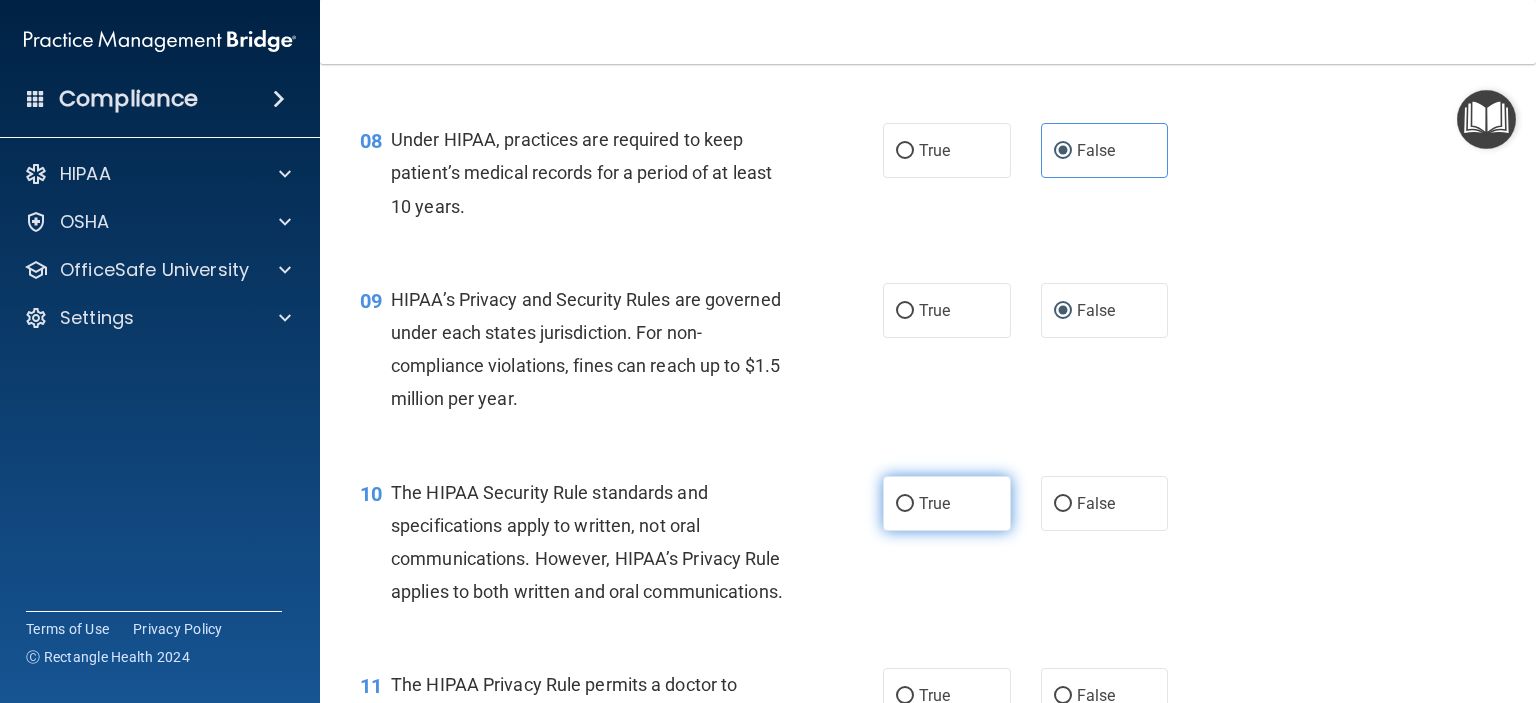click on "True" at bounding box center [947, 503] 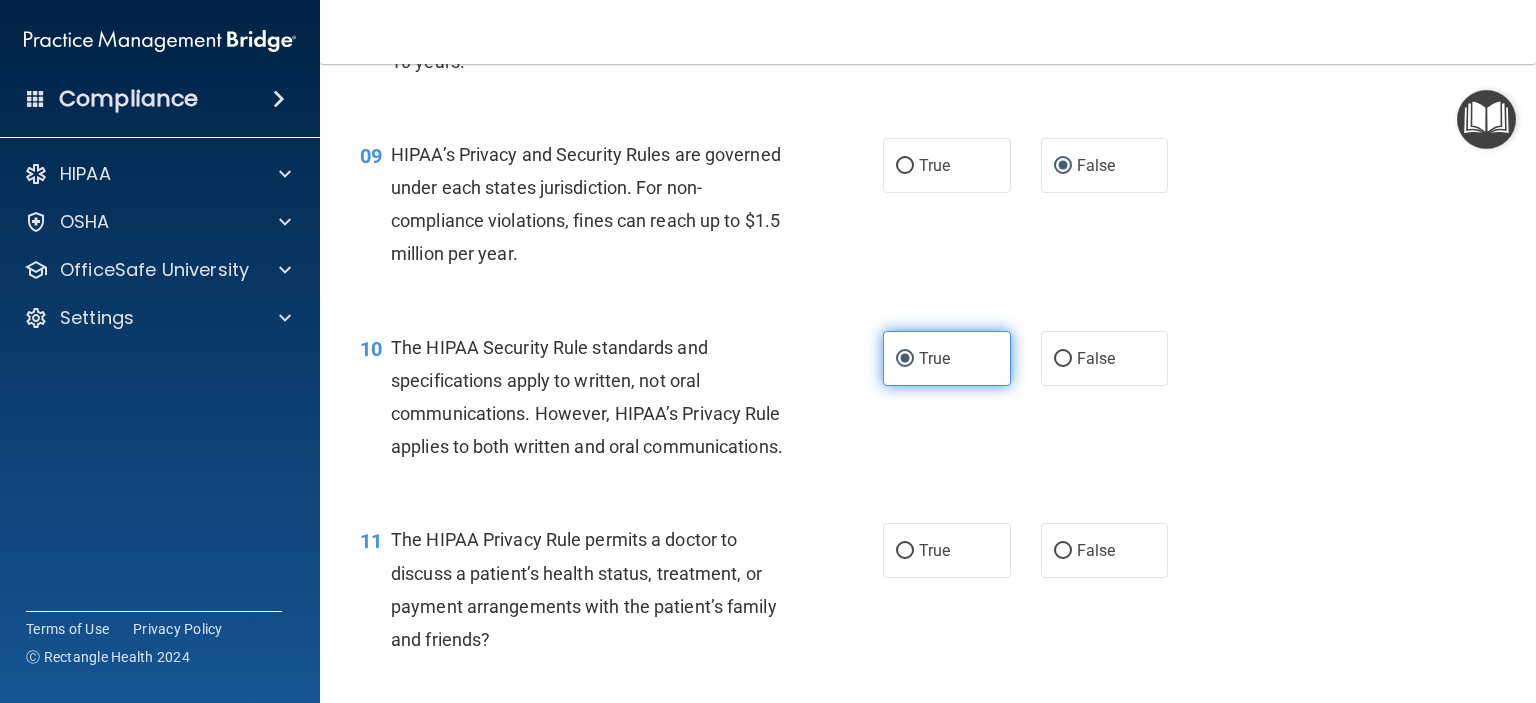 scroll, scrollTop: 1467, scrollLeft: 0, axis: vertical 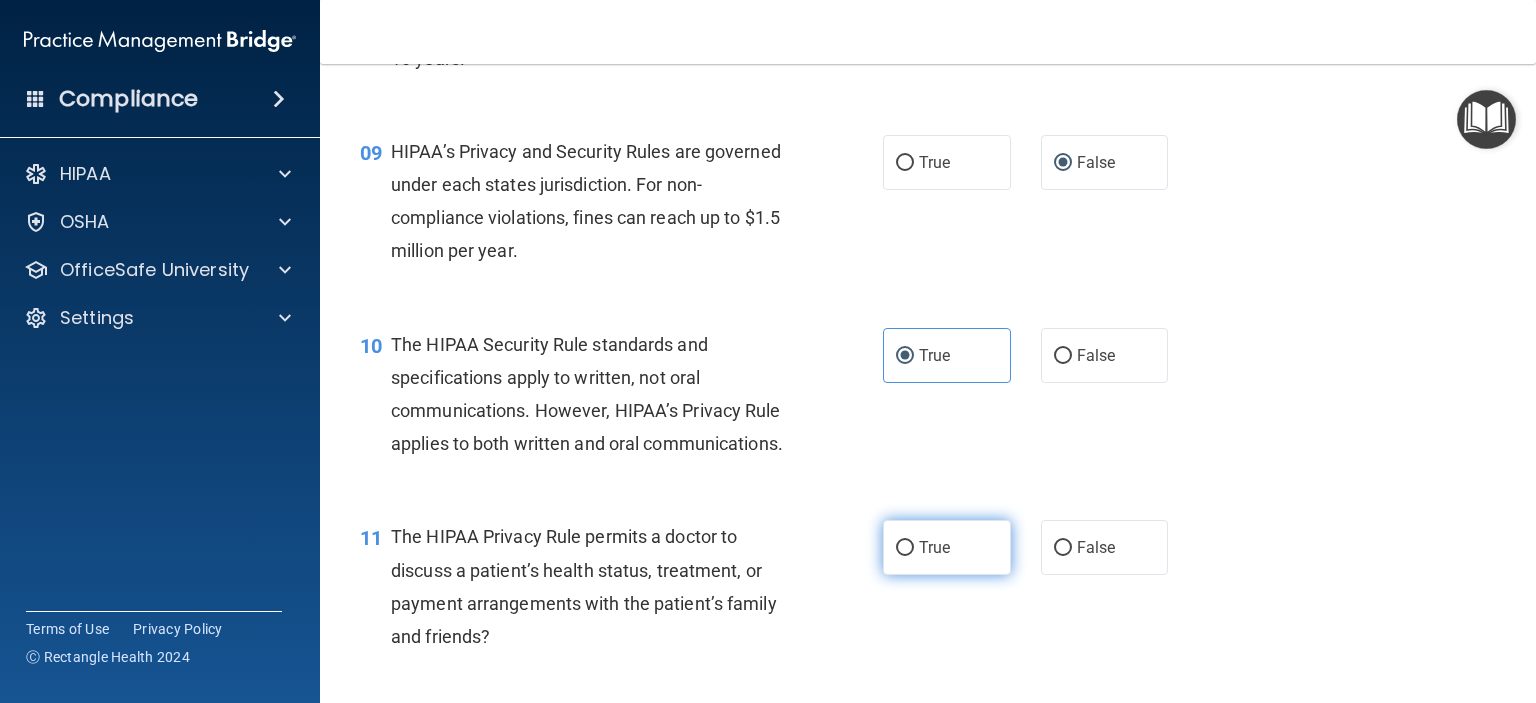 click on "True" at bounding box center [934, 547] 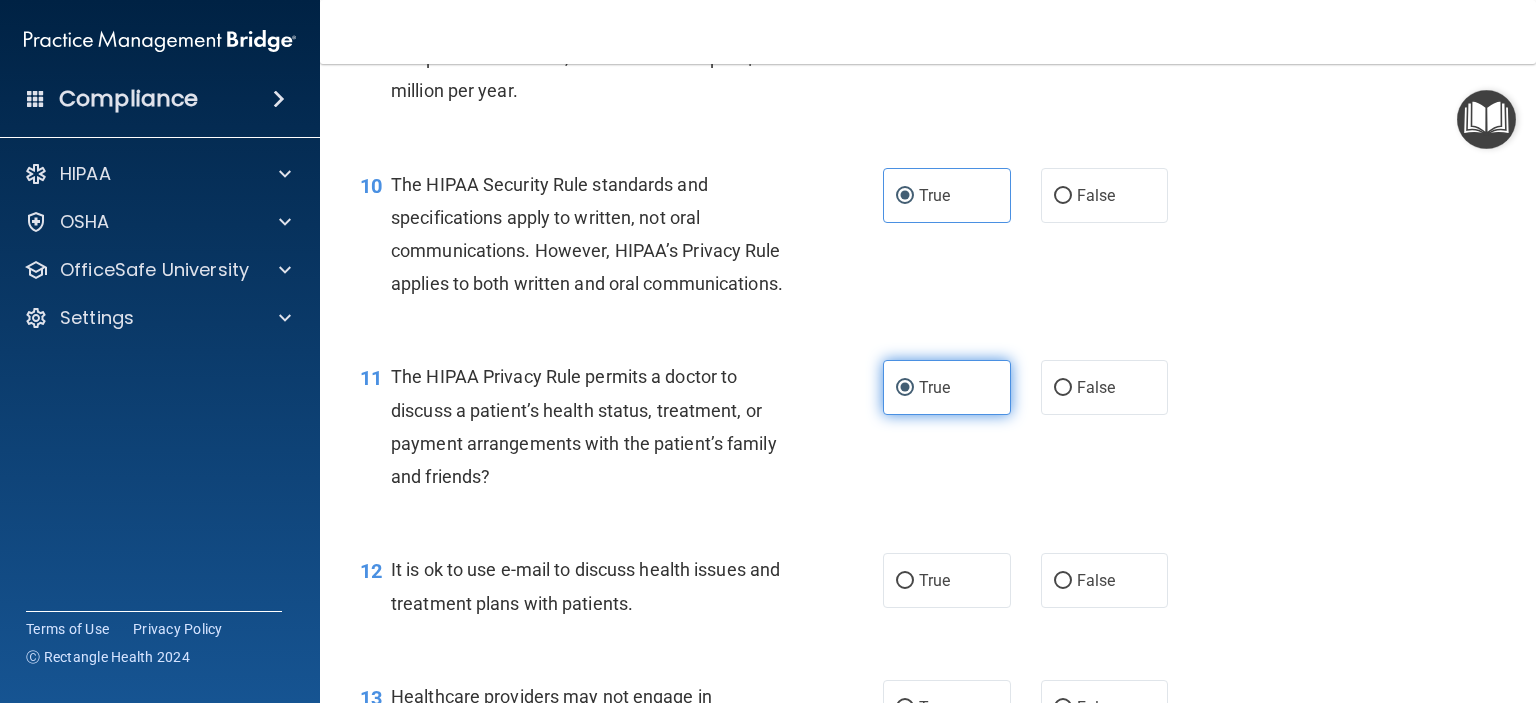 scroll, scrollTop: 1628, scrollLeft: 0, axis: vertical 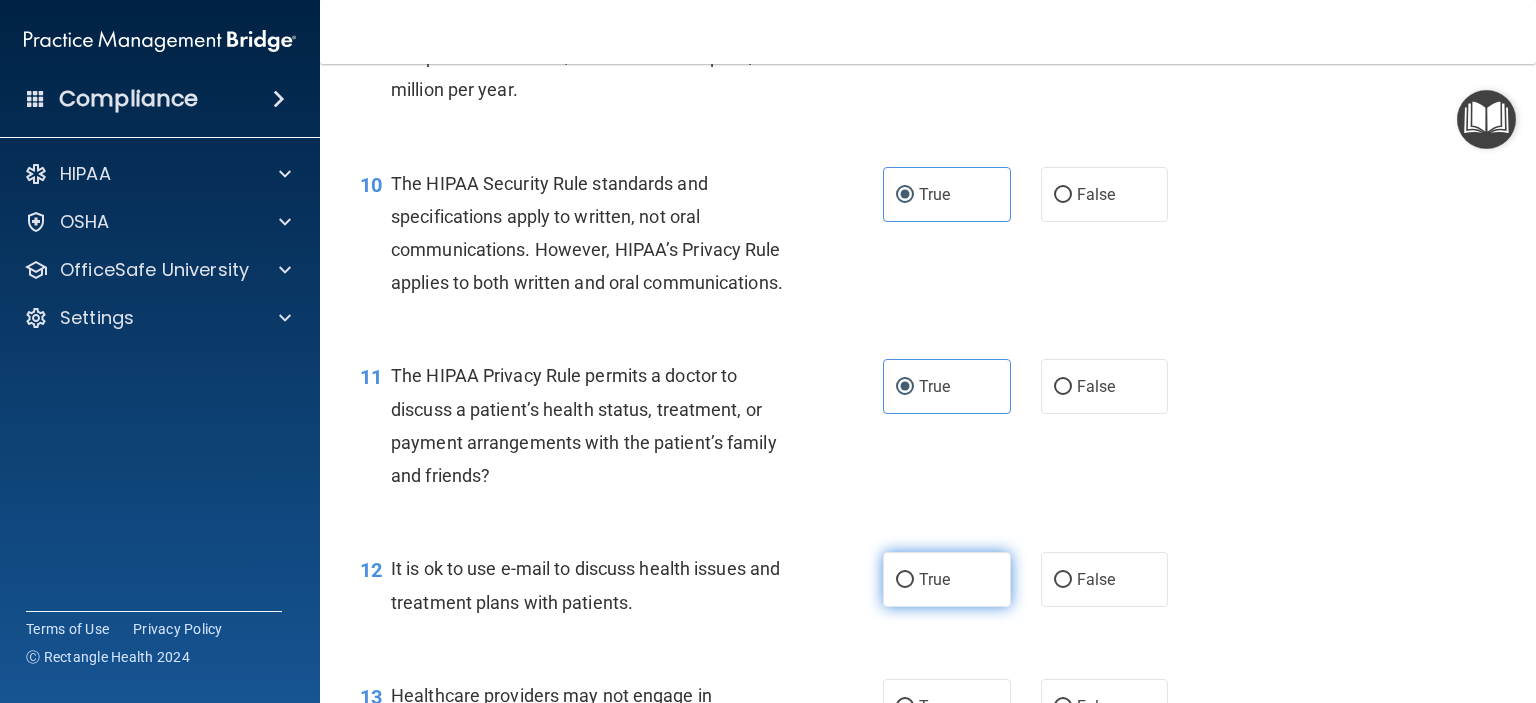 click on "True" at bounding box center (934, 579) 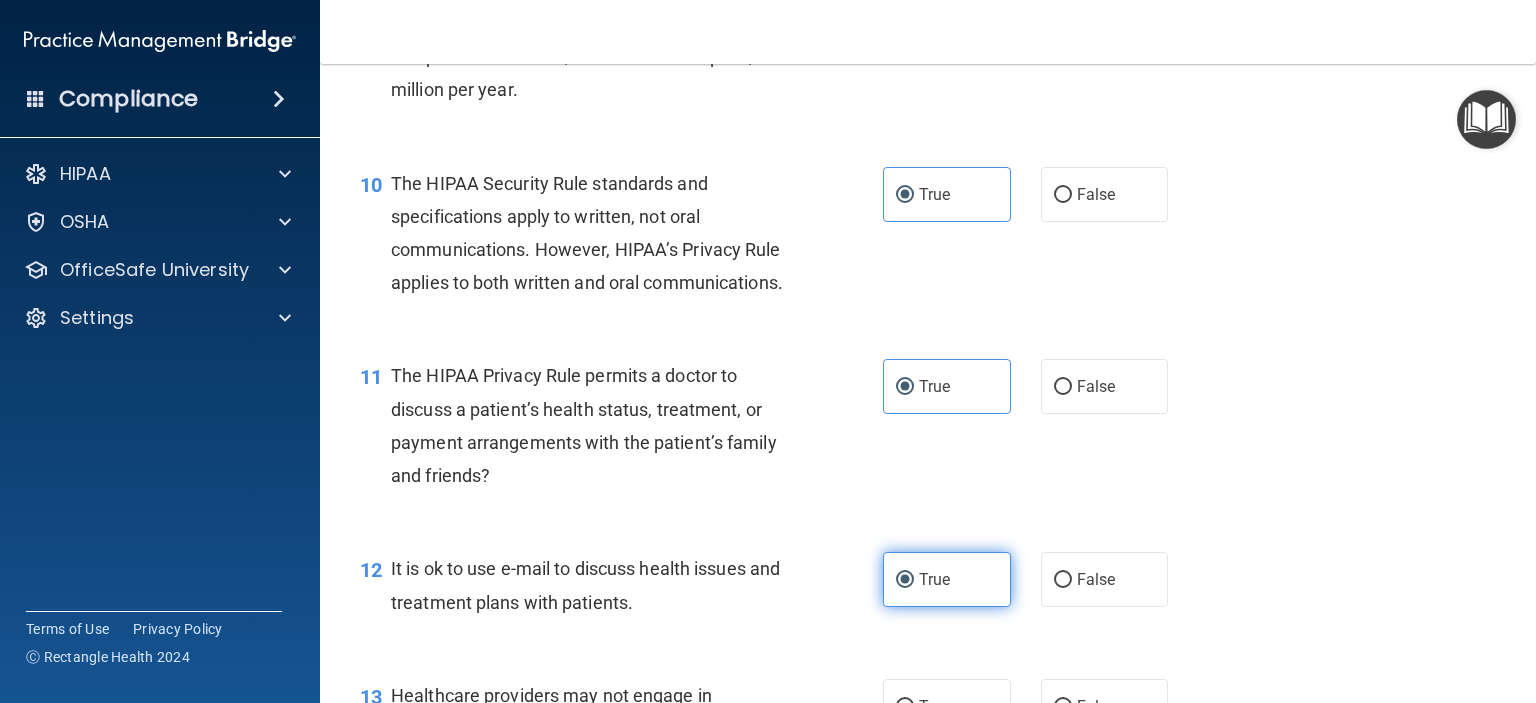 scroll, scrollTop: 1968, scrollLeft: 0, axis: vertical 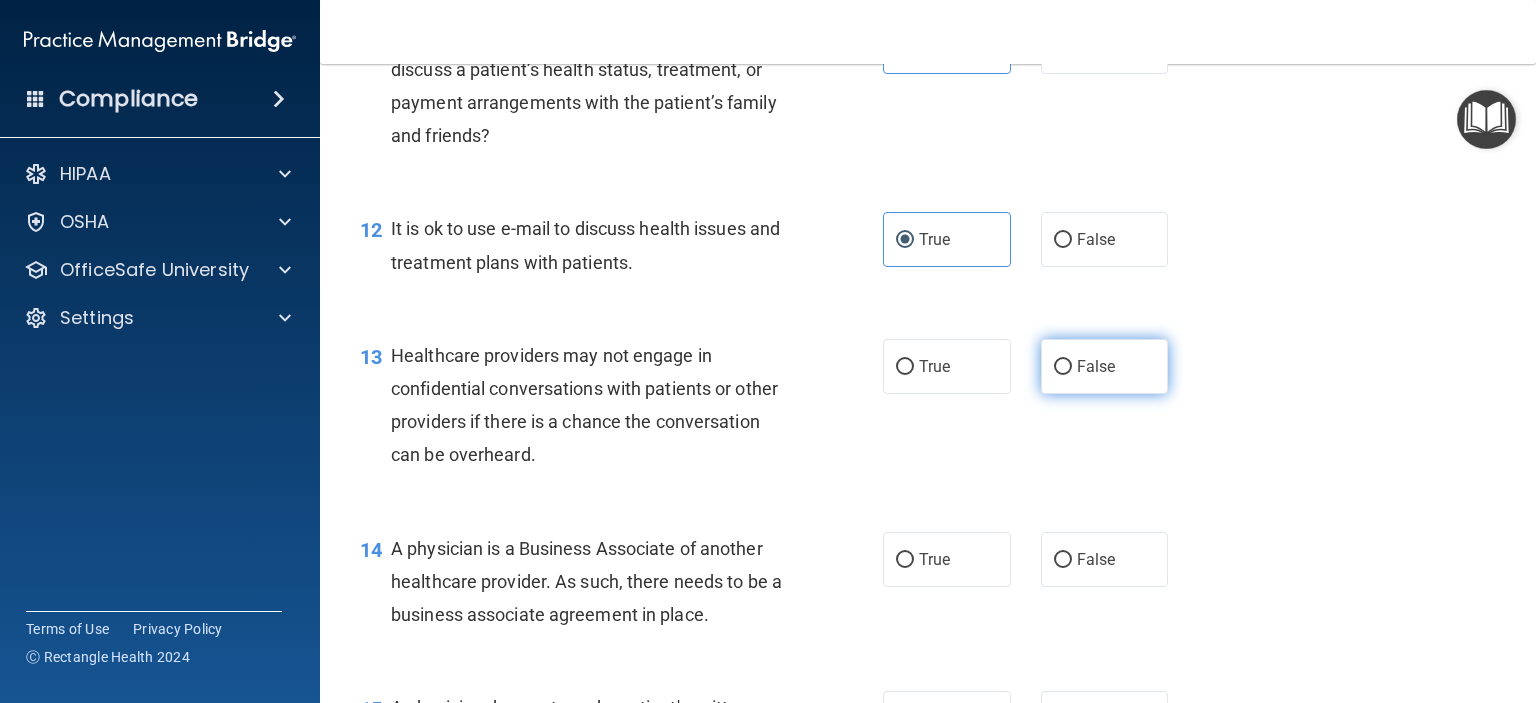 click on "False" at bounding box center [1105, 366] 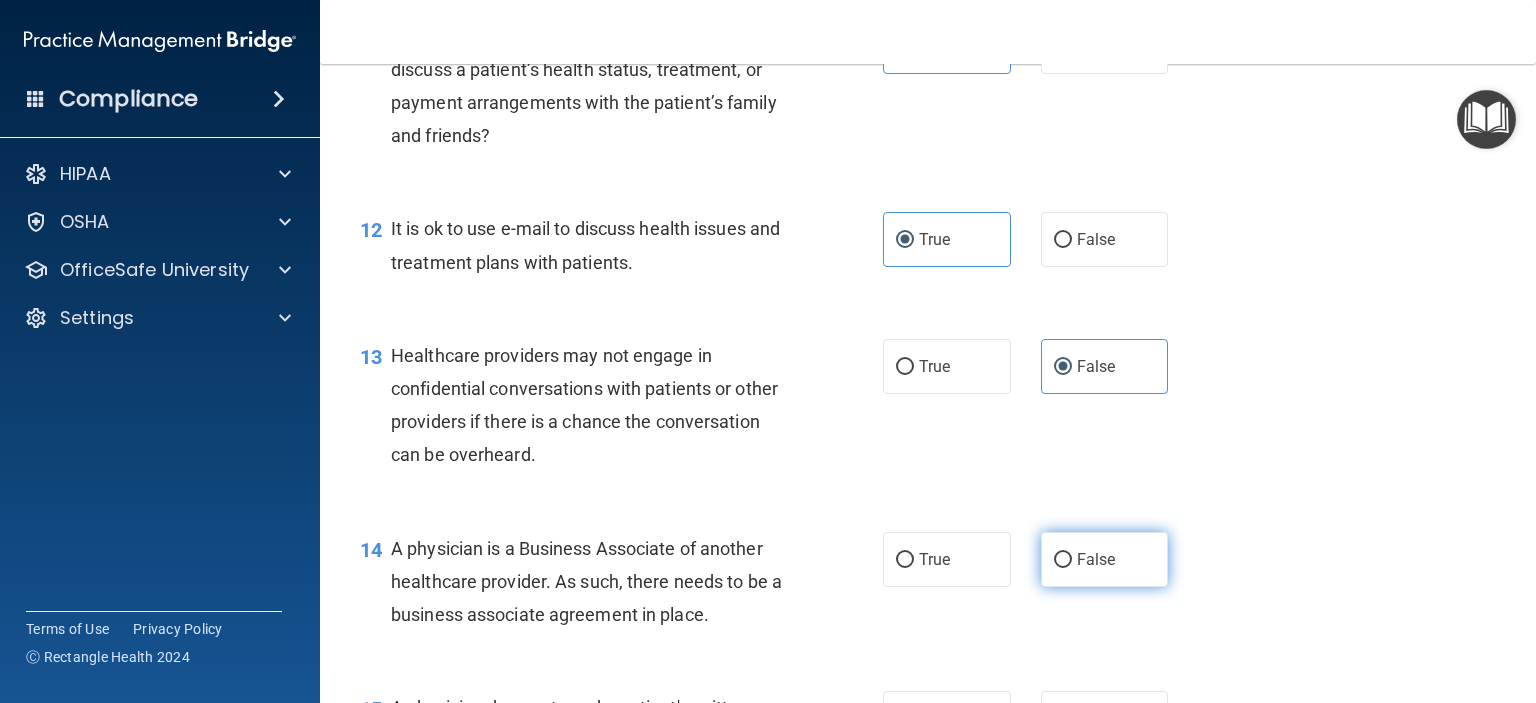 click on "False" at bounding box center (1105, 559) 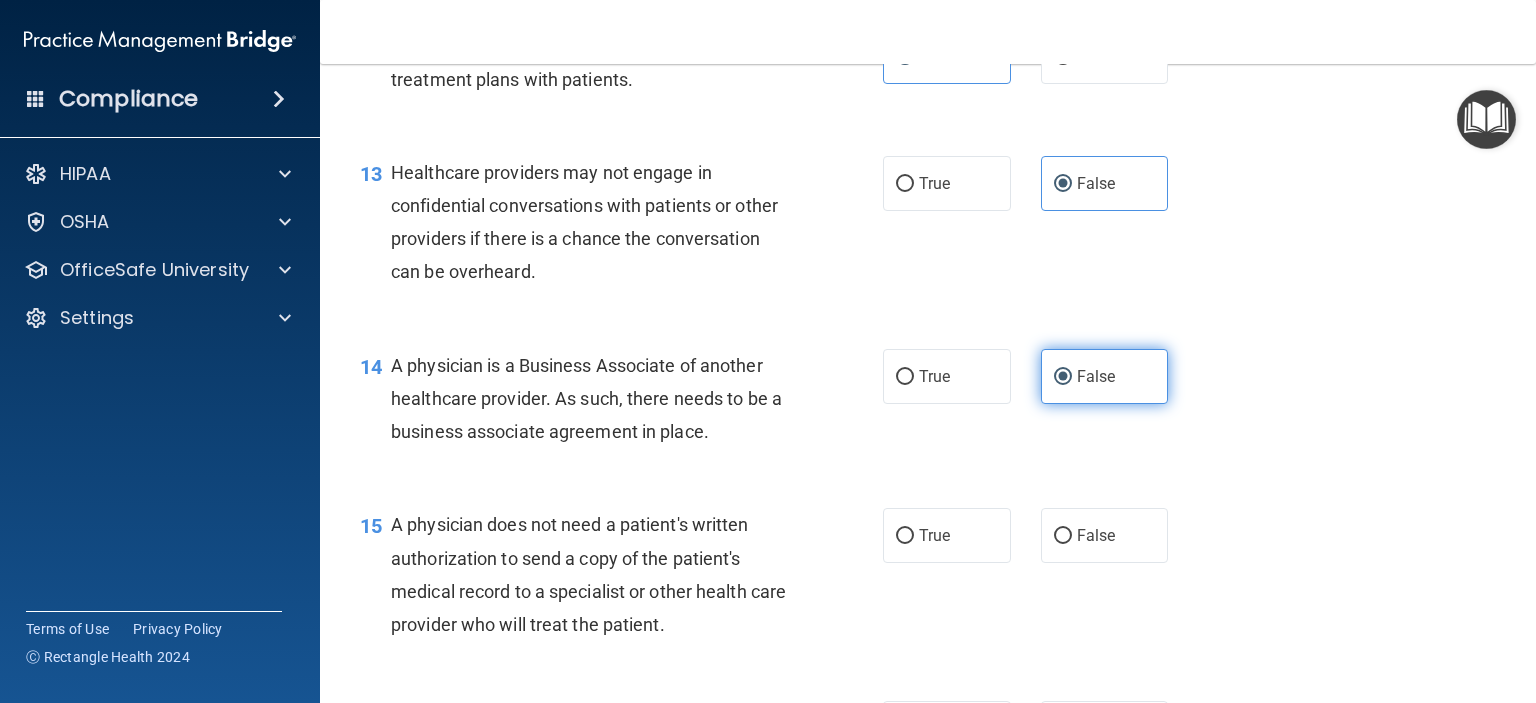scroll, scrollTop: 2160, scrollLeft: 0, axis: vertical 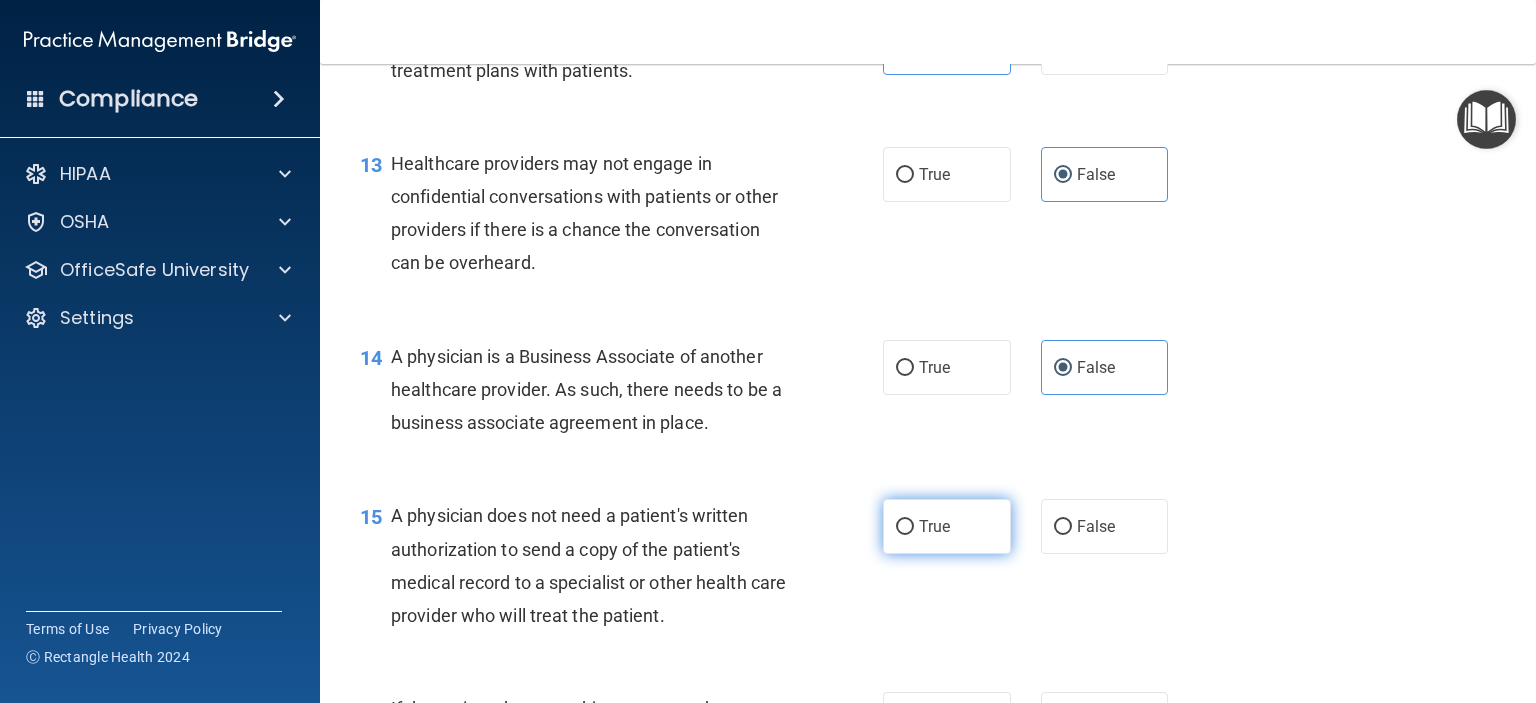 click on "True" at bounding box center (947, 526) 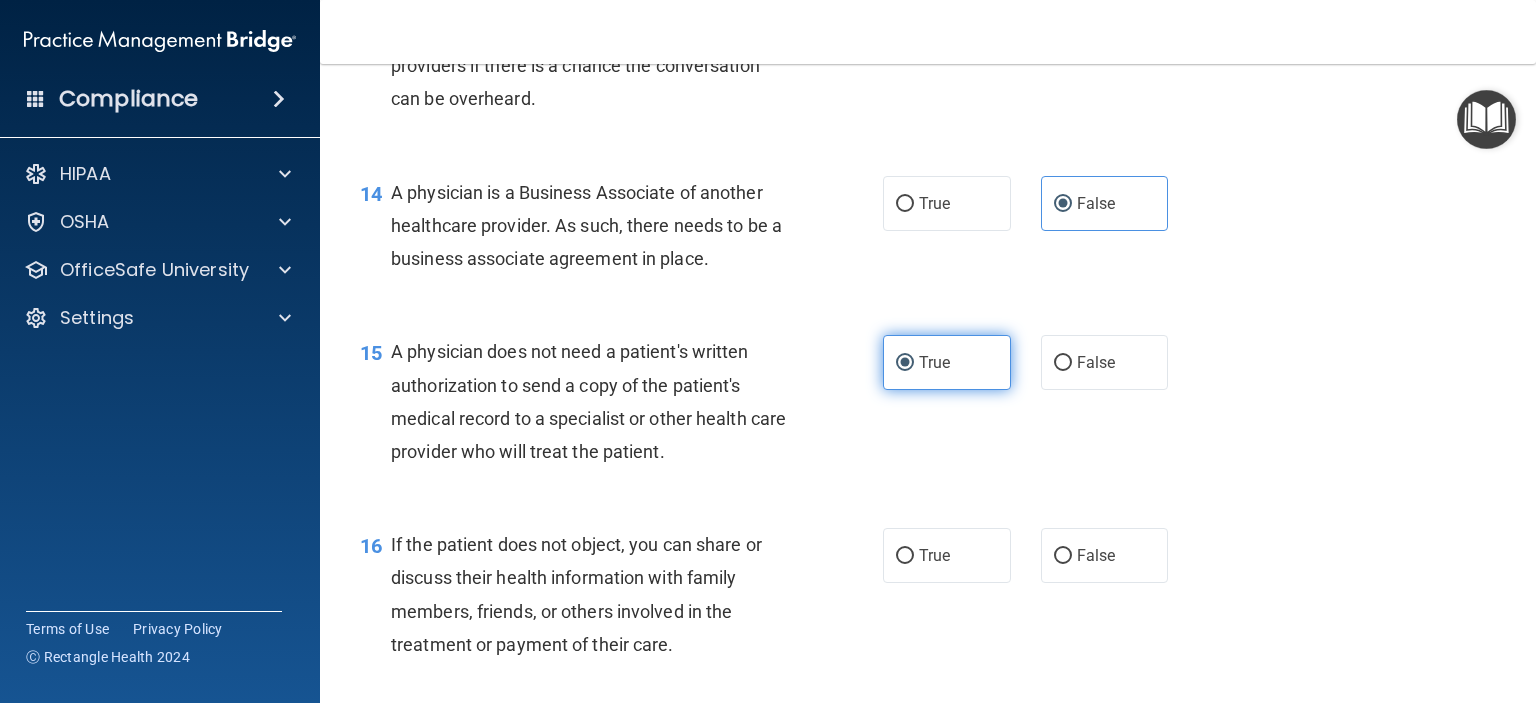 scroll, scrollTop: 2327, scrollLeft: 0, axis: vertical 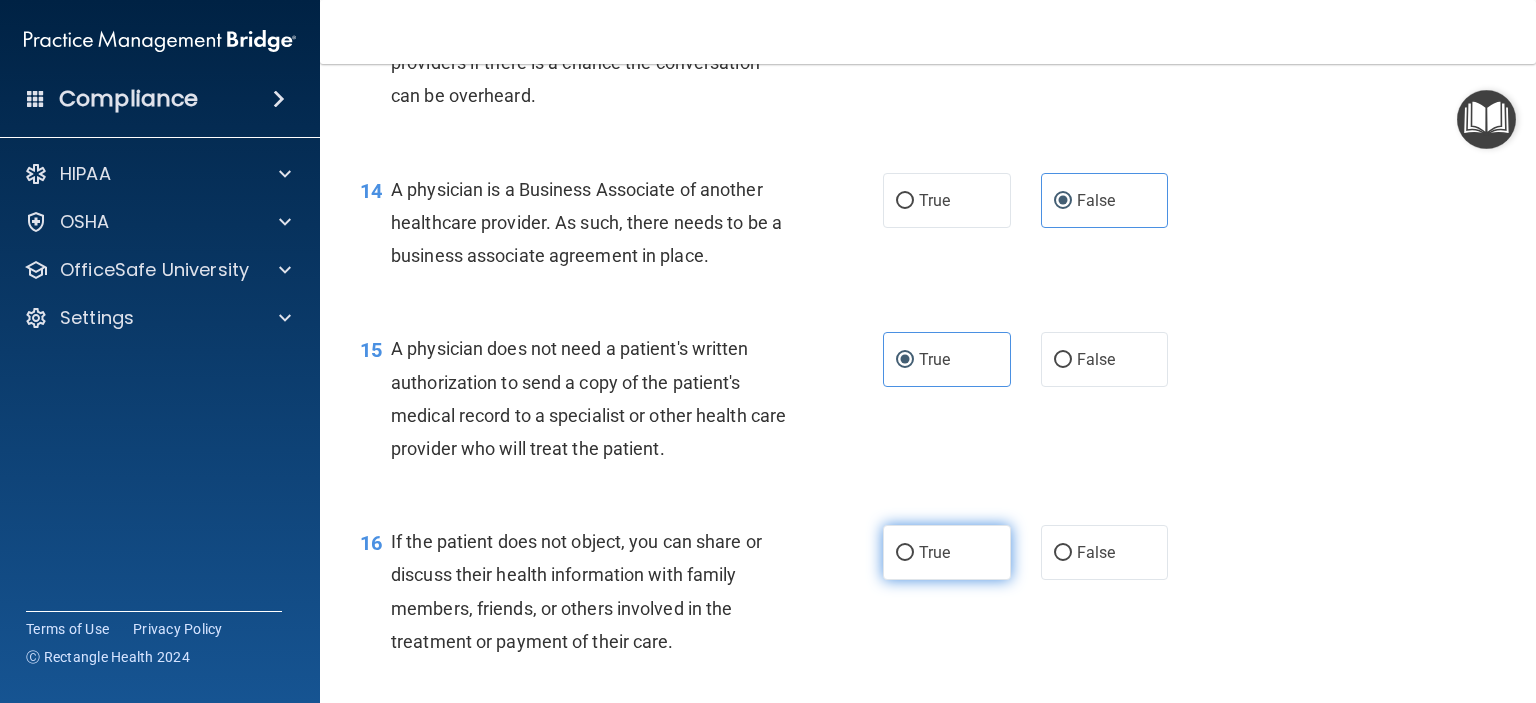 click on "True" at bounding box center (947, 552) 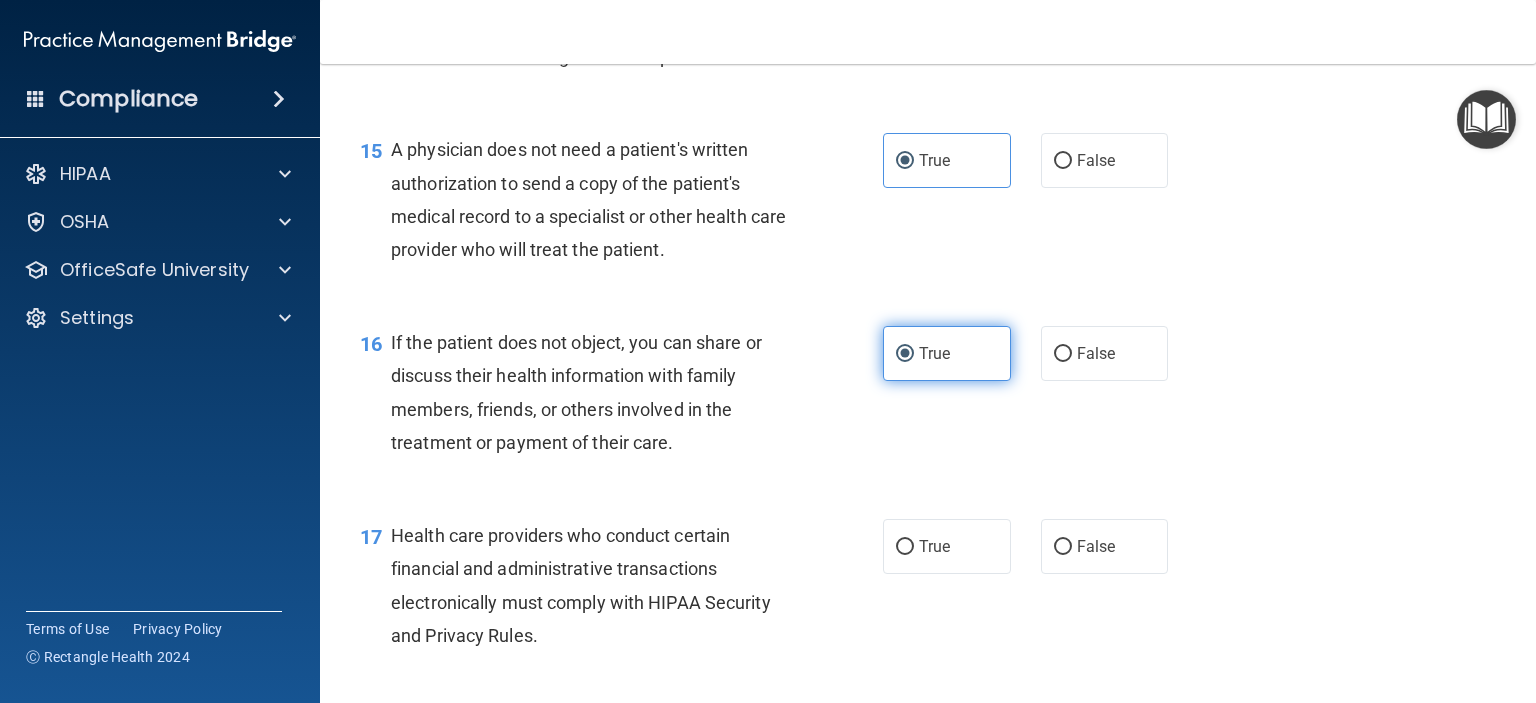 scroll, scrollTop: 2527, scrollLeft: 0, axis: vertical 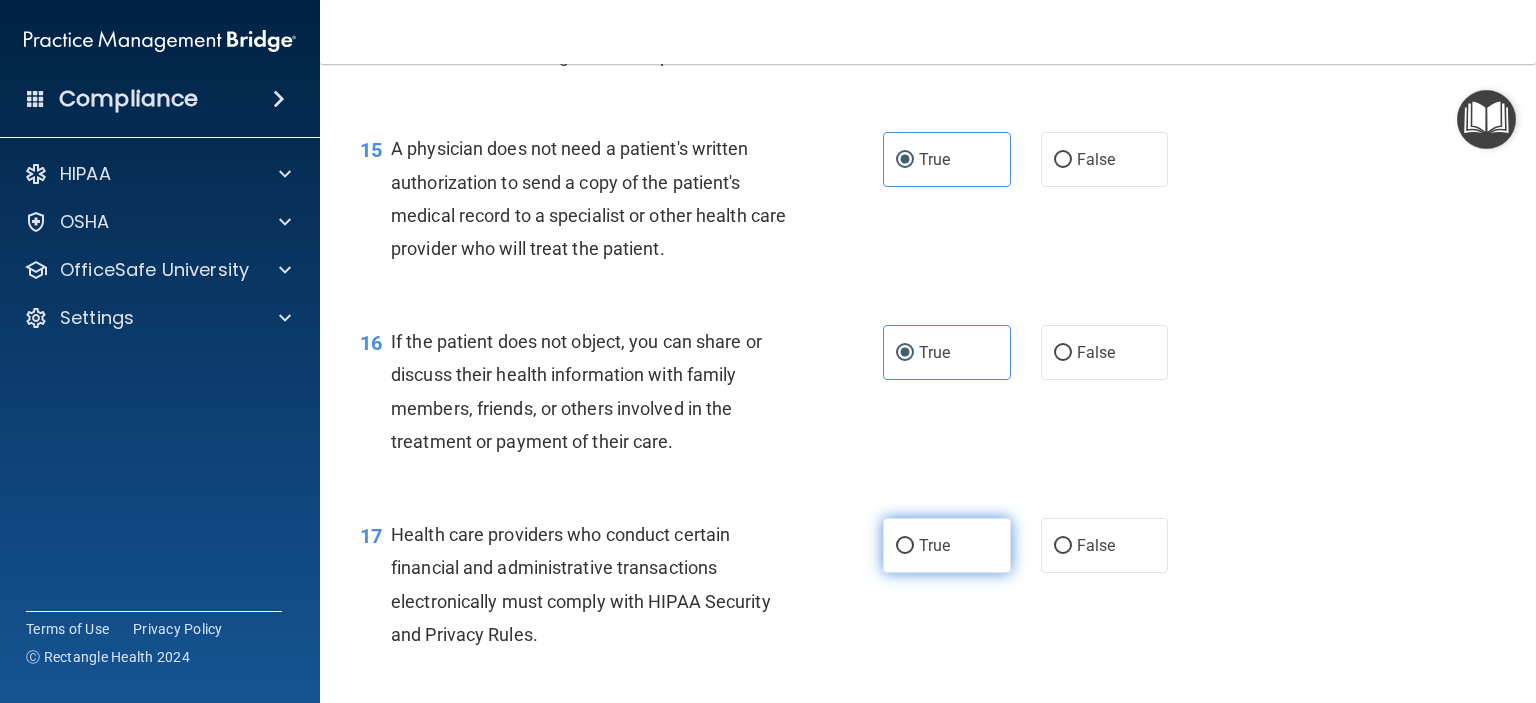 click on "True" at bounding box center (934, 545) 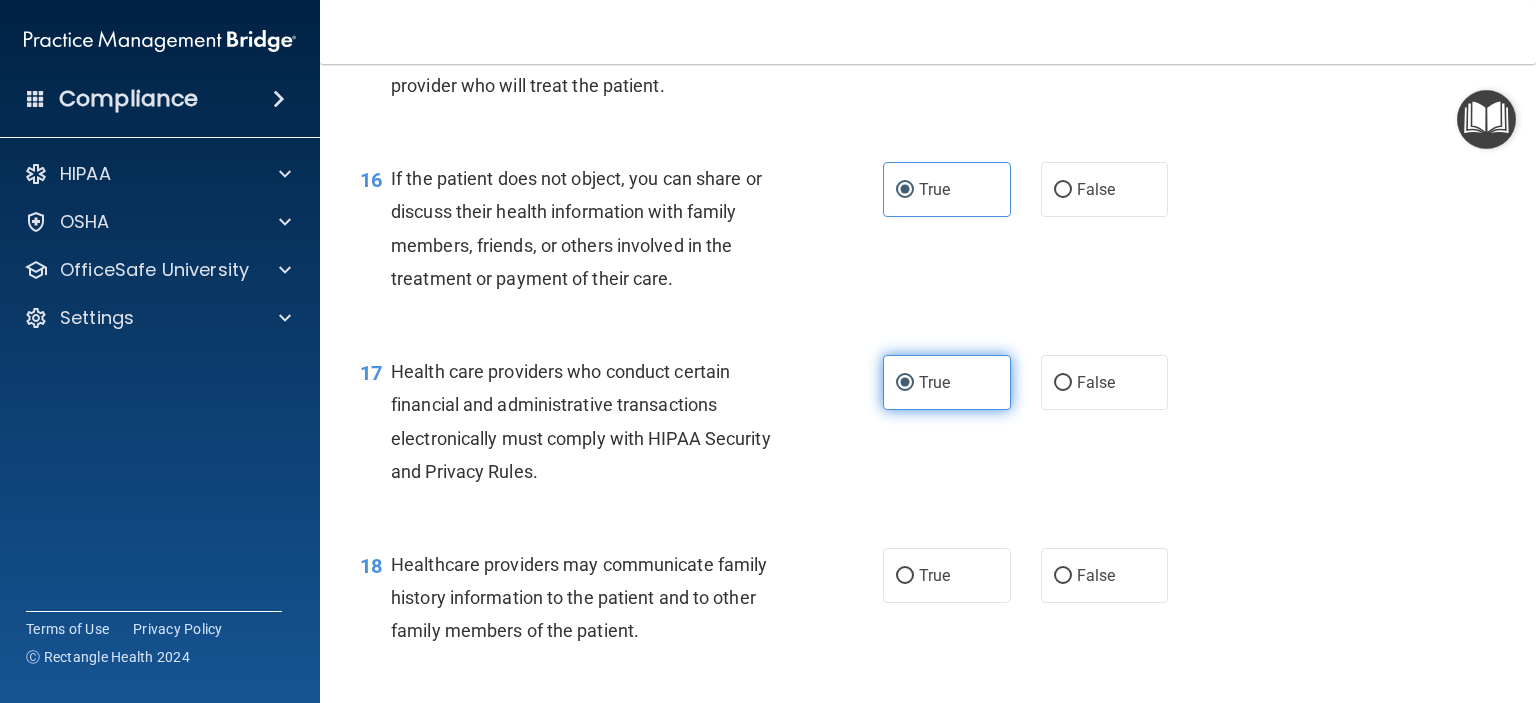 scroll, scrollTop: 2692, scrollLeft: 0, axis: vertical 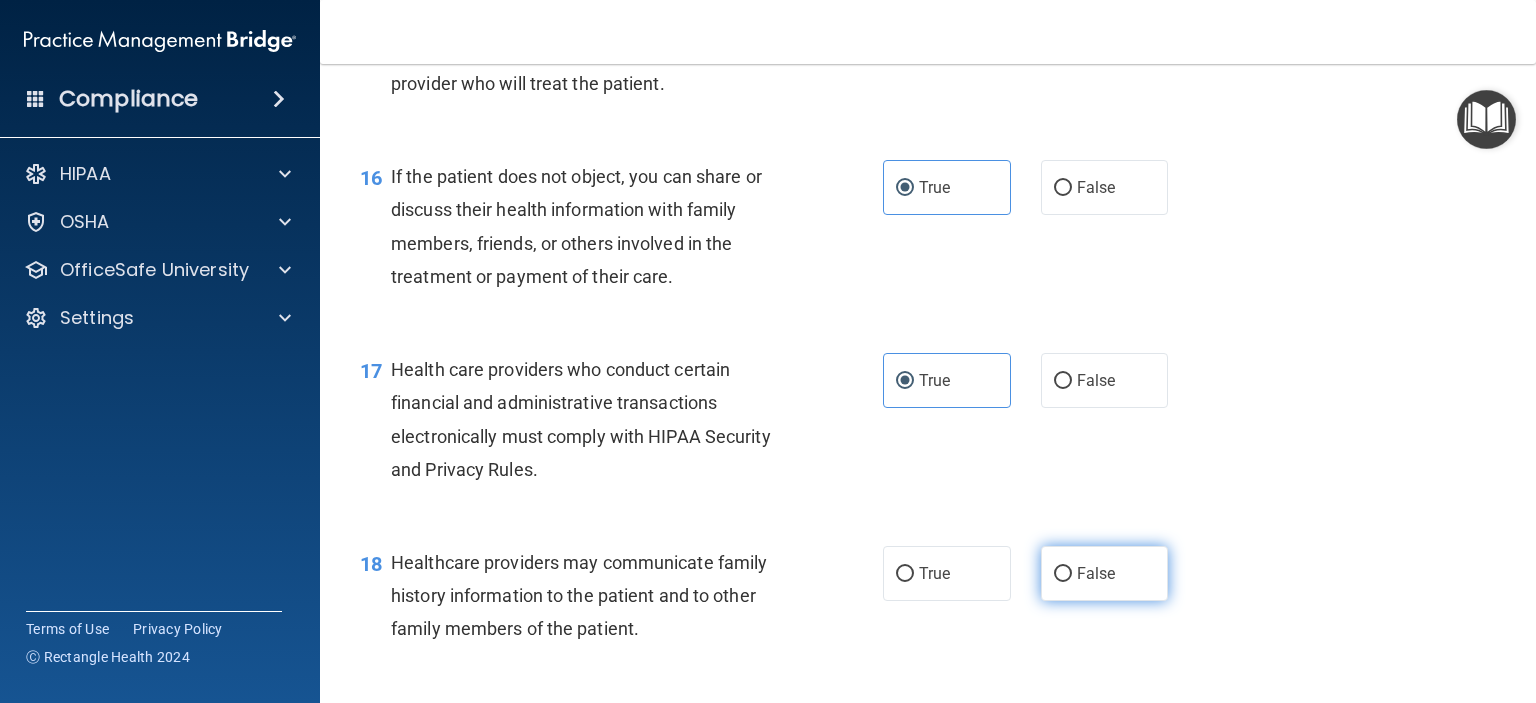 click on "False" at bounding box center (1096, 573) 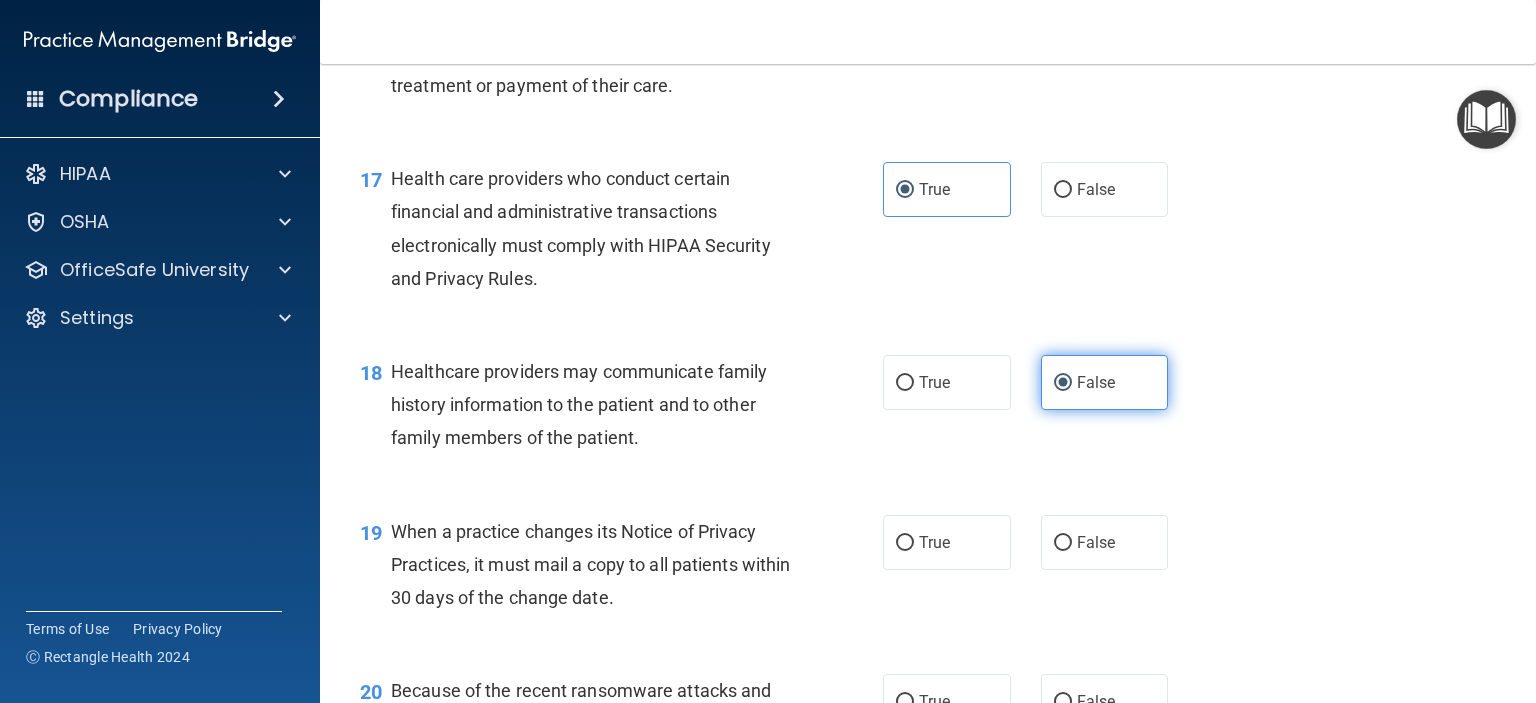 scroll, scrollTop: 2915, scrollLeft: 0, axis: vertical 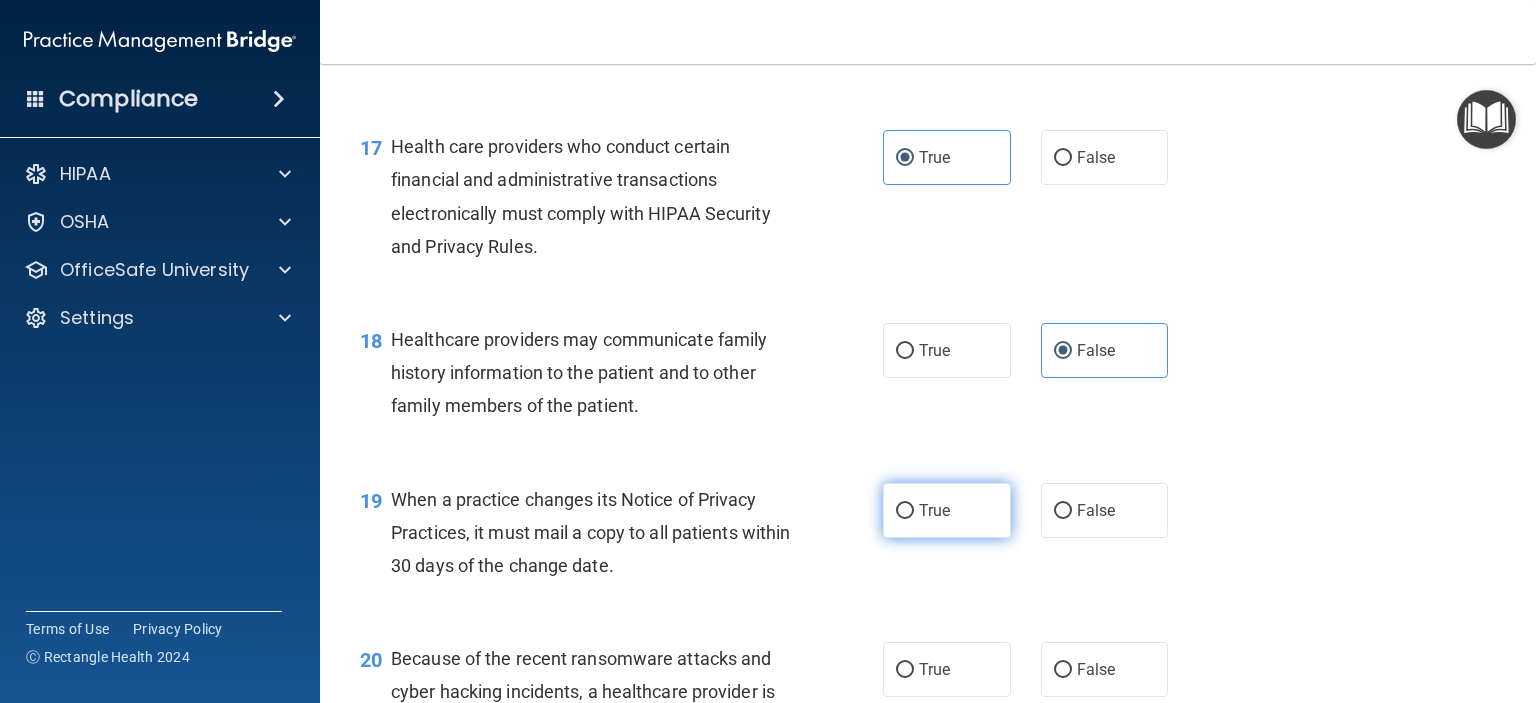 click on "True" at bounding box center (947, 510) 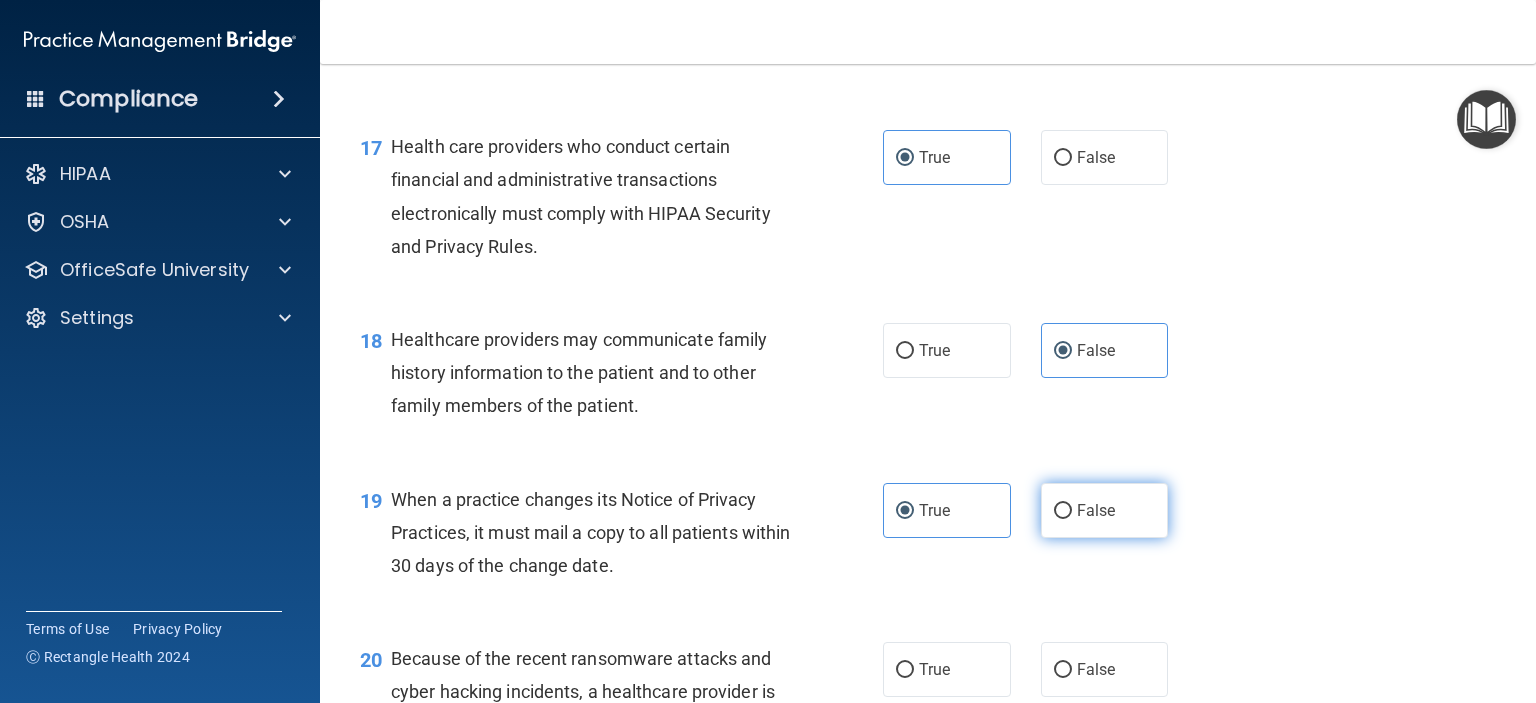 click on "False" at bounding box center (1096, 510) 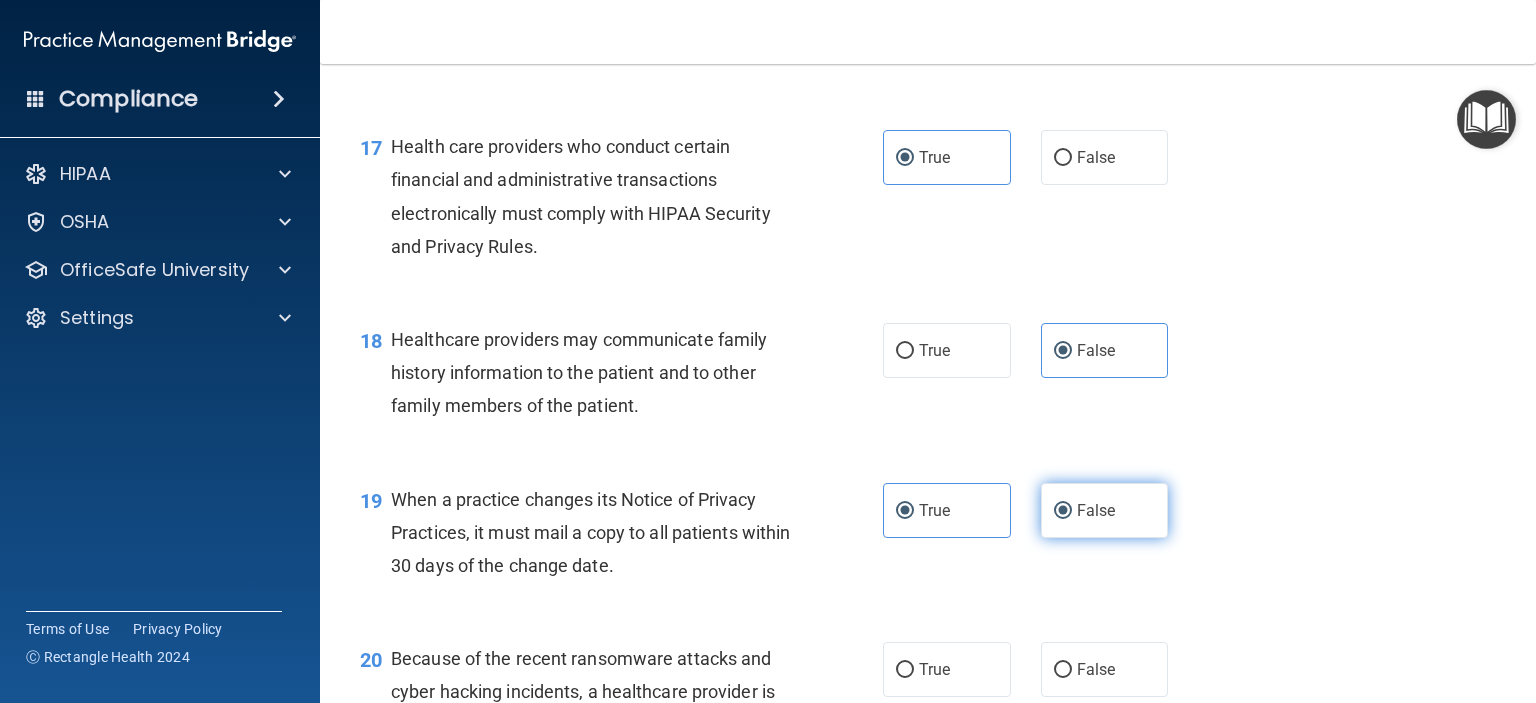 radio on "false" 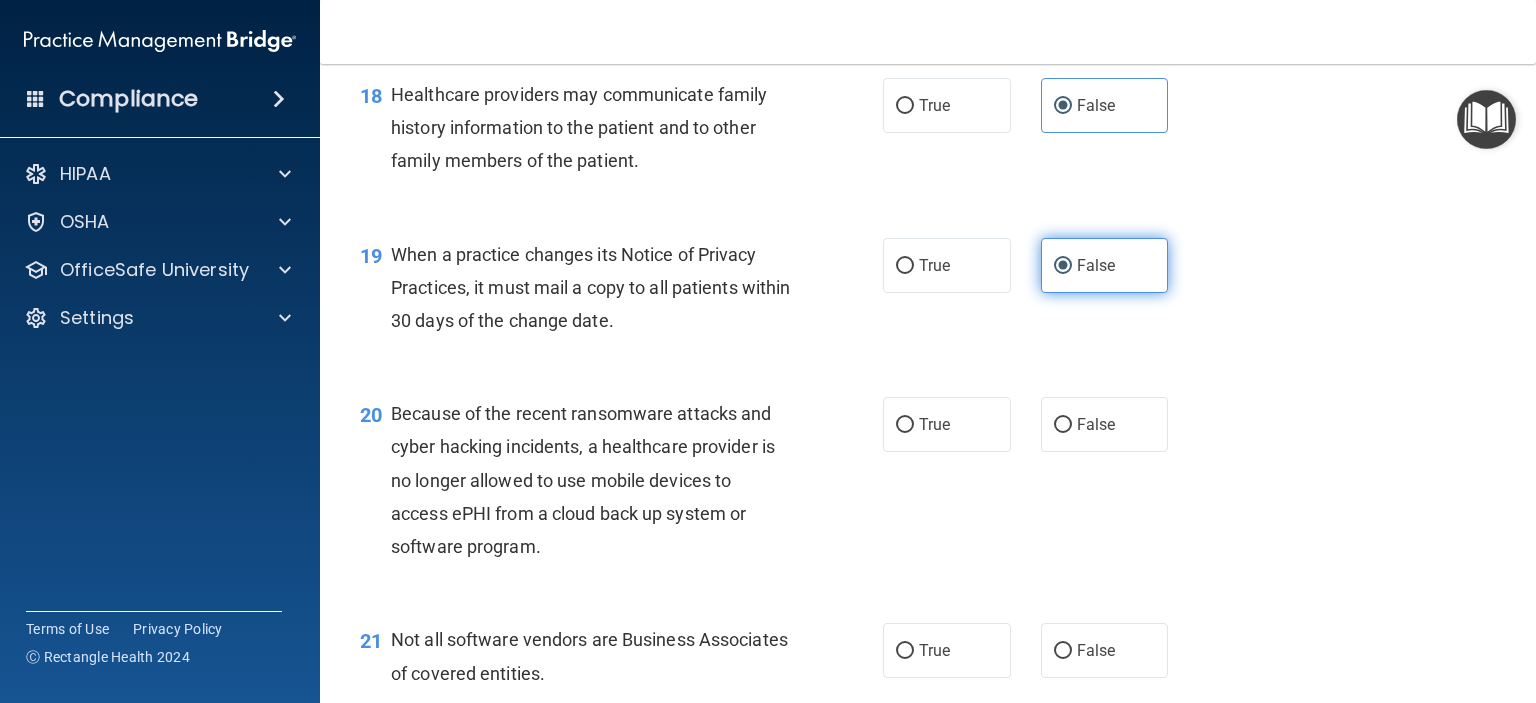 scroll, scrollTop: 3168, scrollLeft: 0, axis: vertical 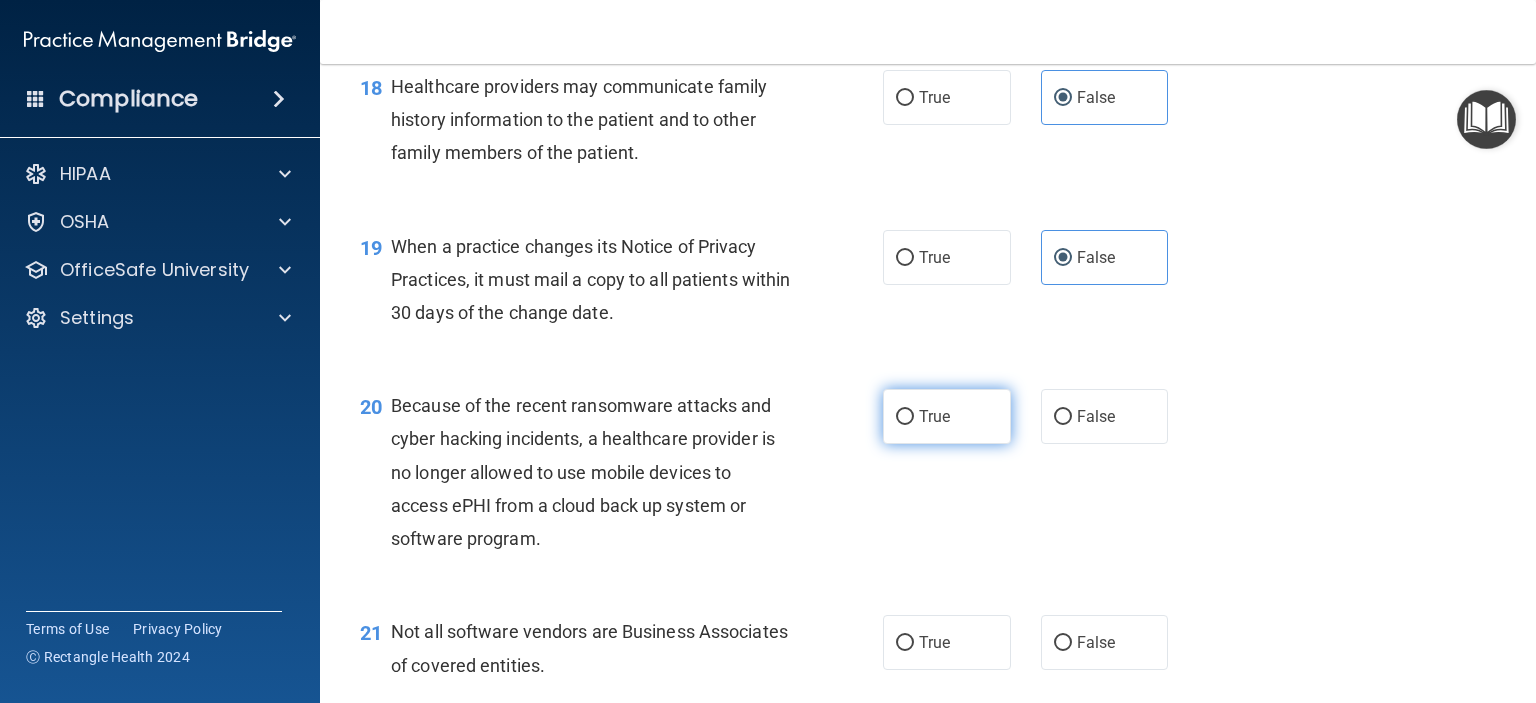 click on "True" at bounding box center (947, 416) 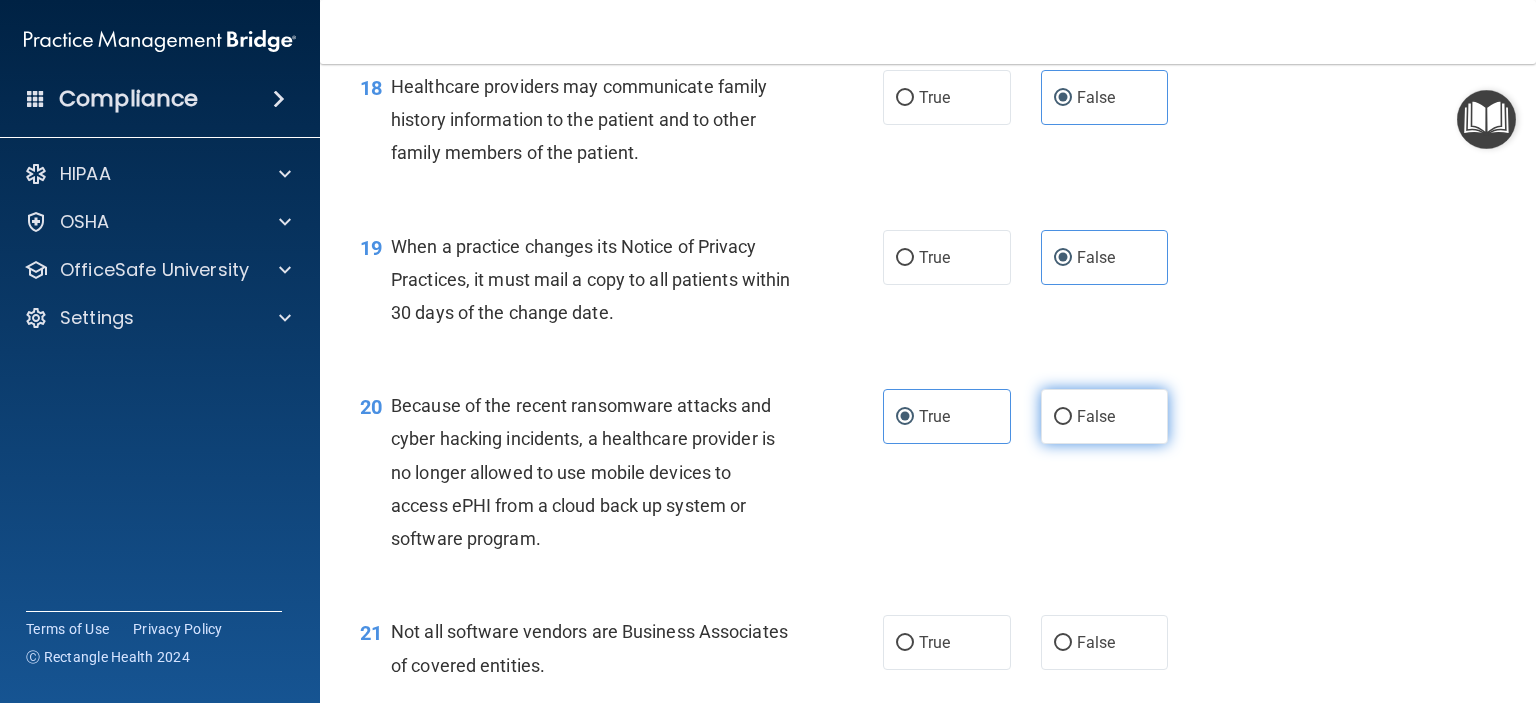 click on "False" at bounding box center (1096, 416) 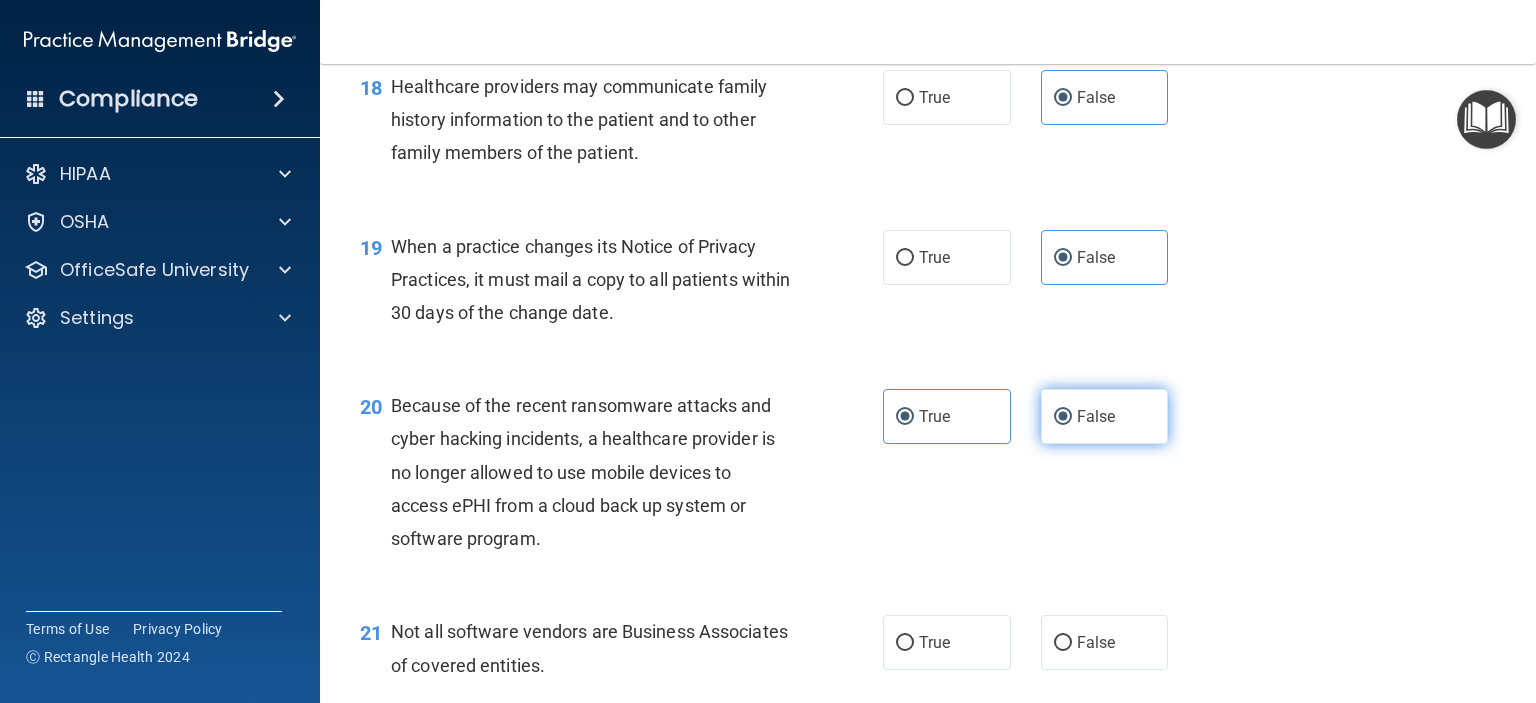 radio on "false" 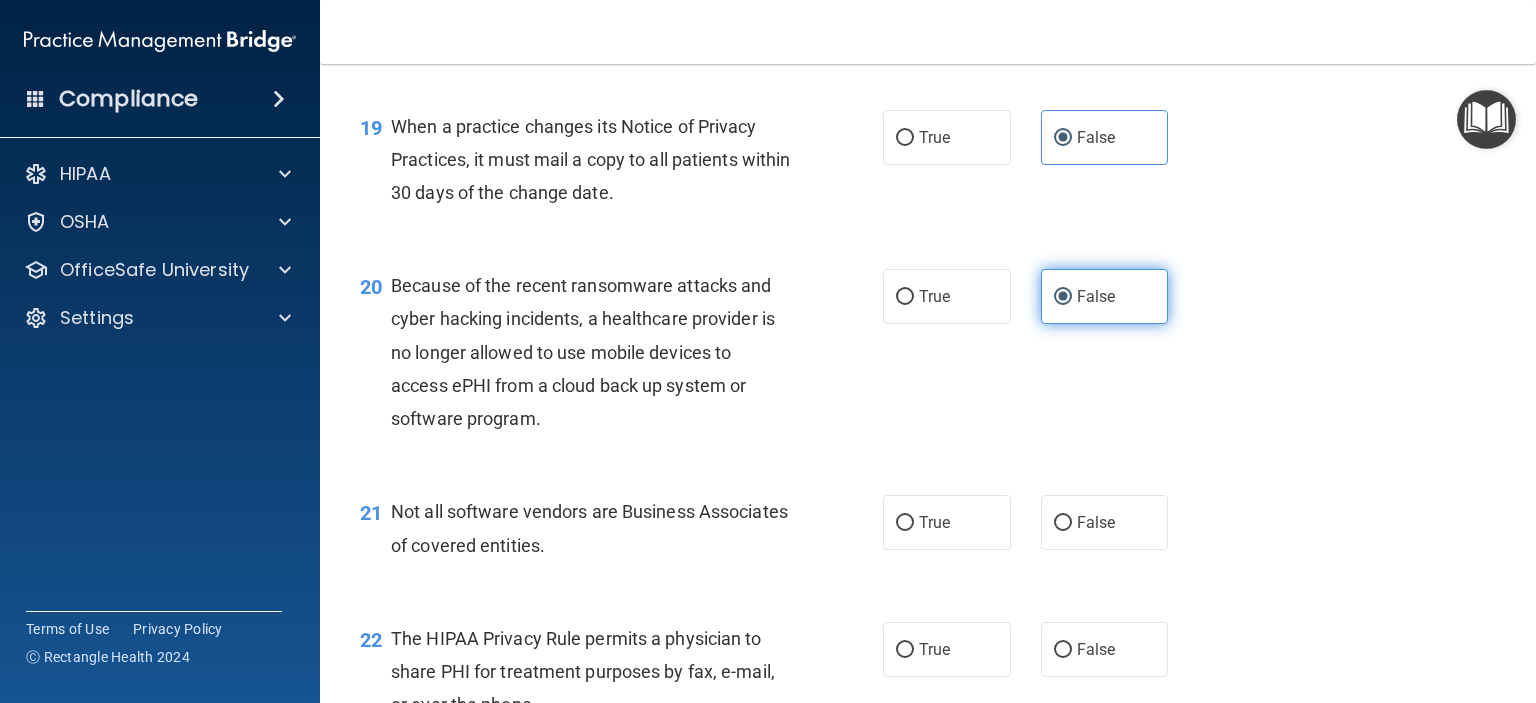 scroll, scrollTop: 3300, scrollLeft: 0, axis: vertical 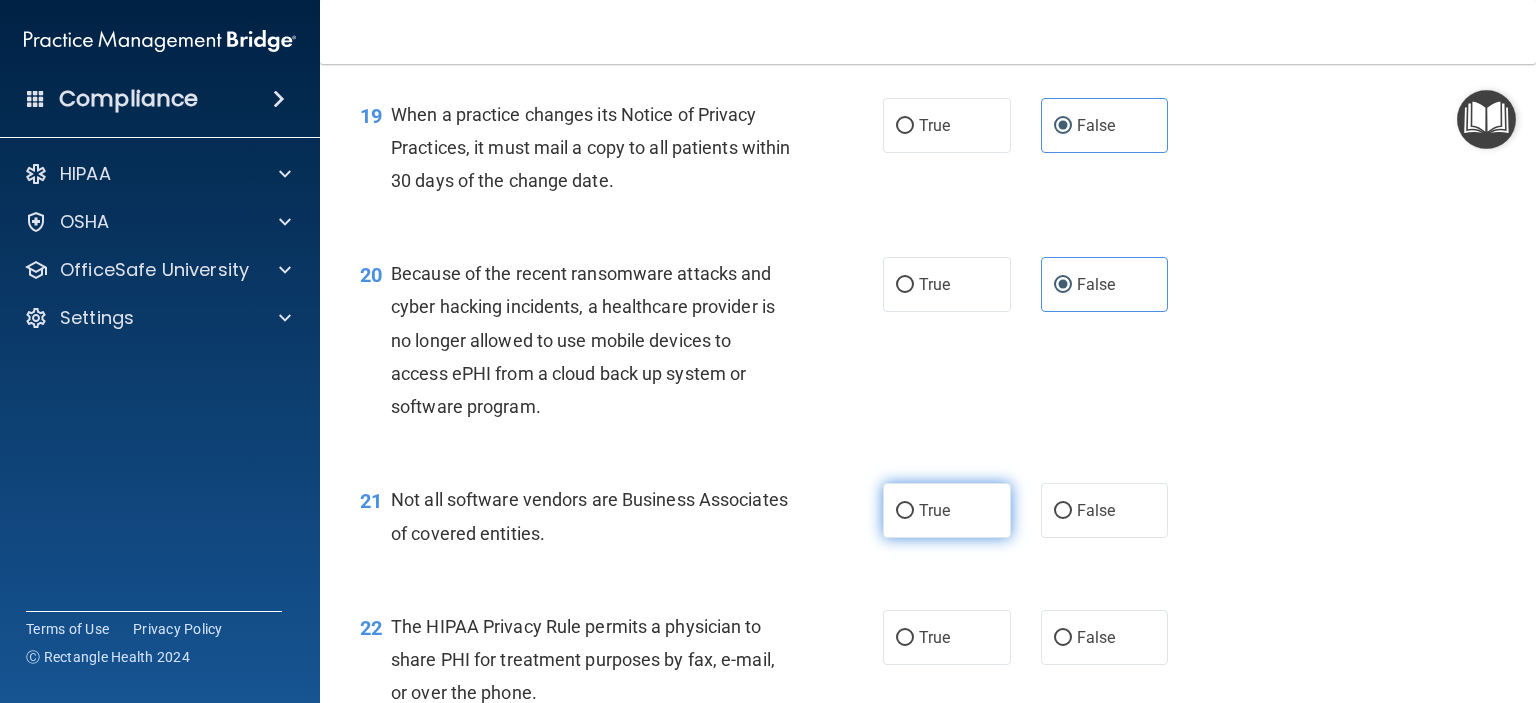 click on "True" at bounding box center [947, 510] 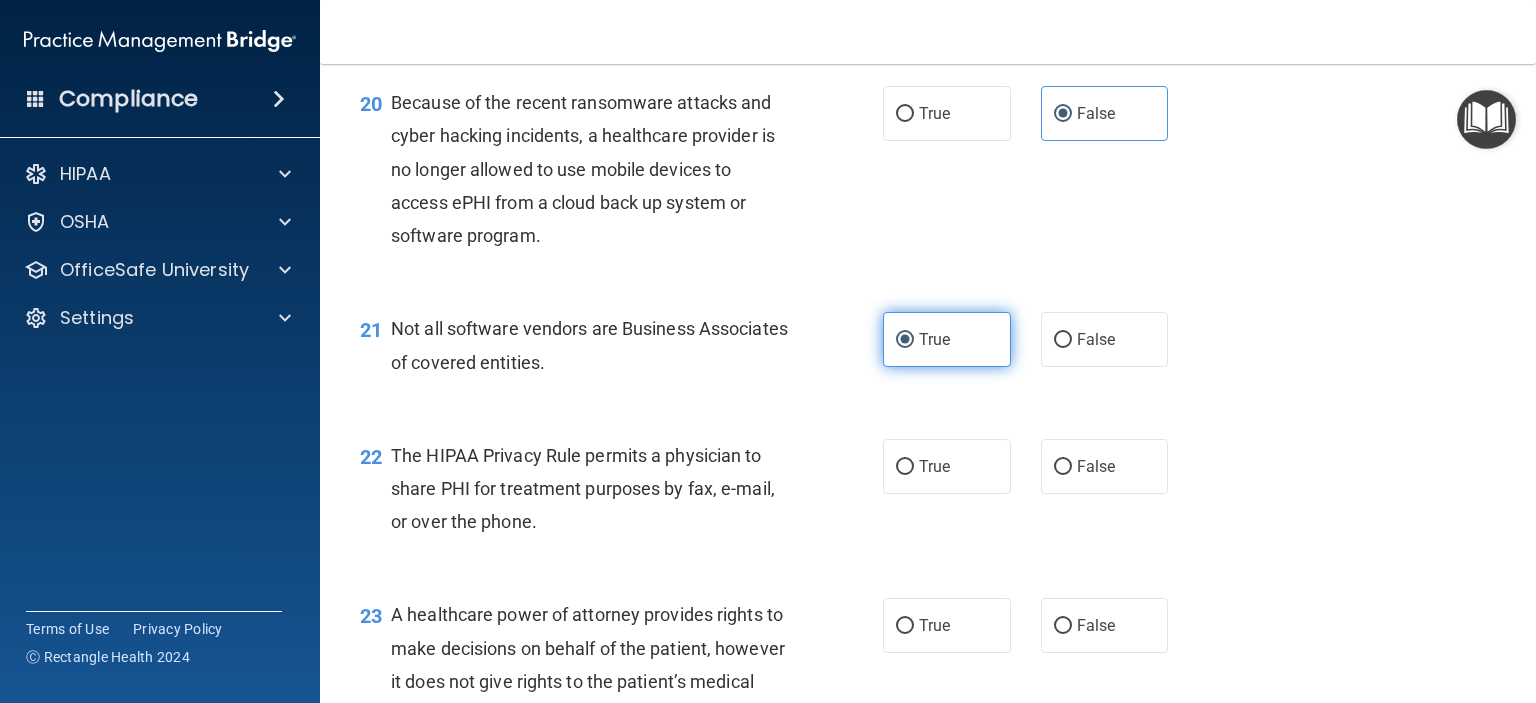 scroll, scrollTop: 3472, scrollLeft: 0, axis: vertical 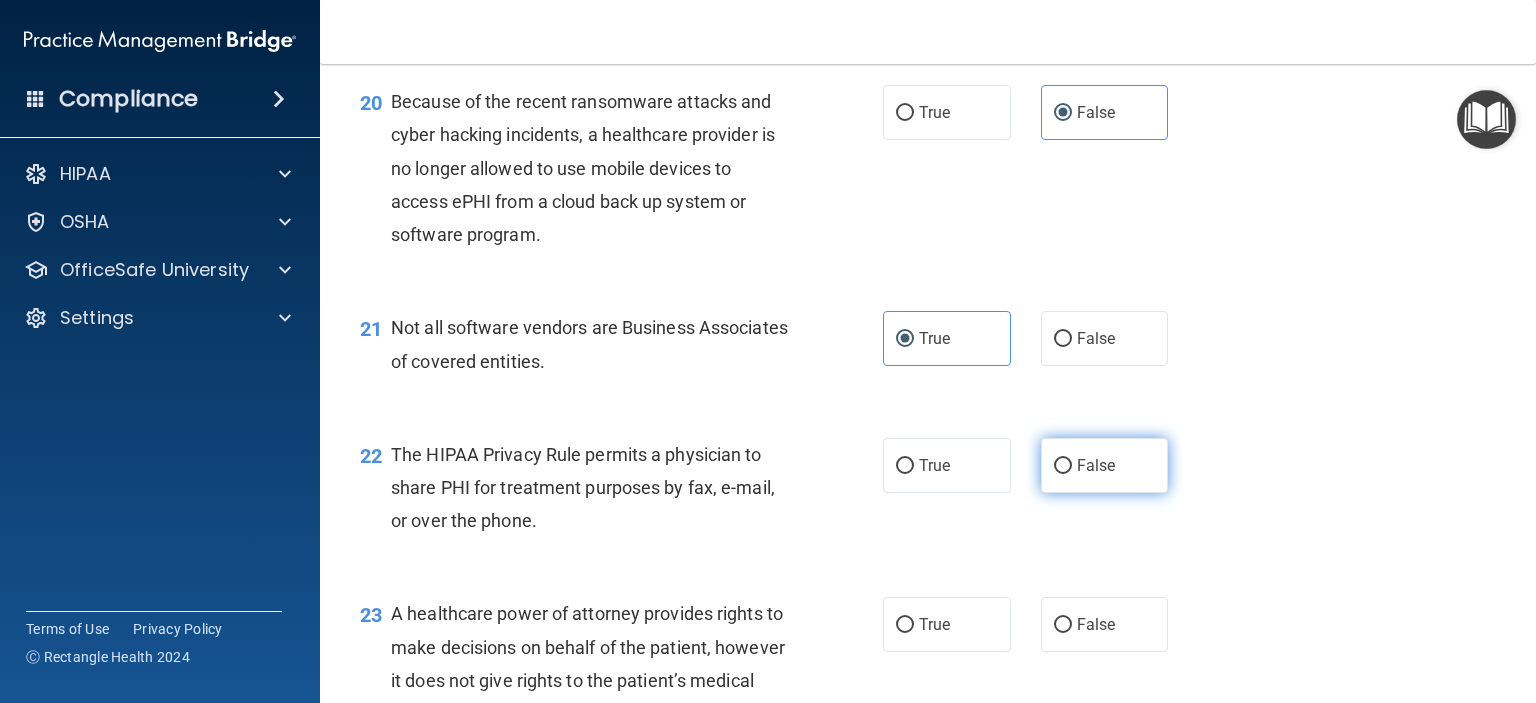 click on "False" at bounding box center (1105, 465) 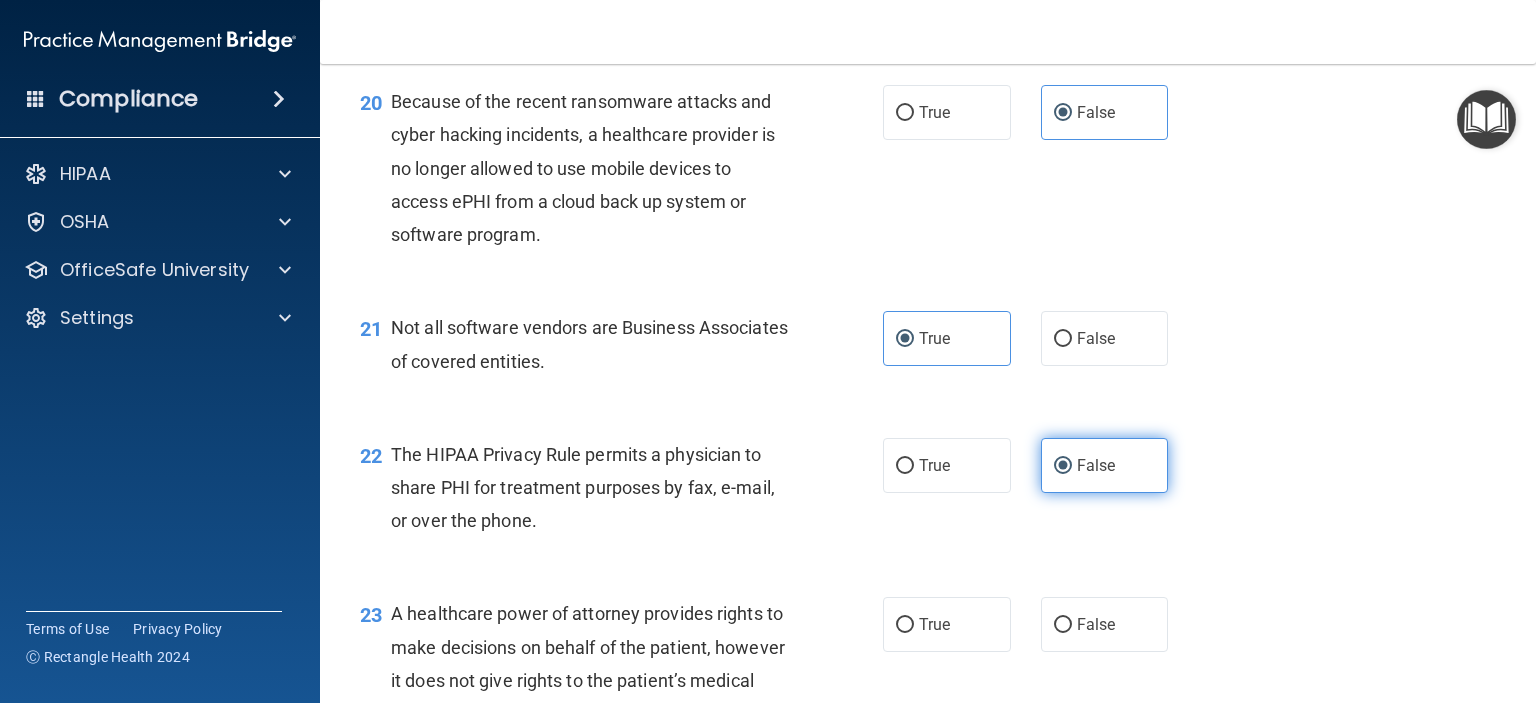 scroll, scrollTop: 3608, scrollLeft: 0, axis: vertical 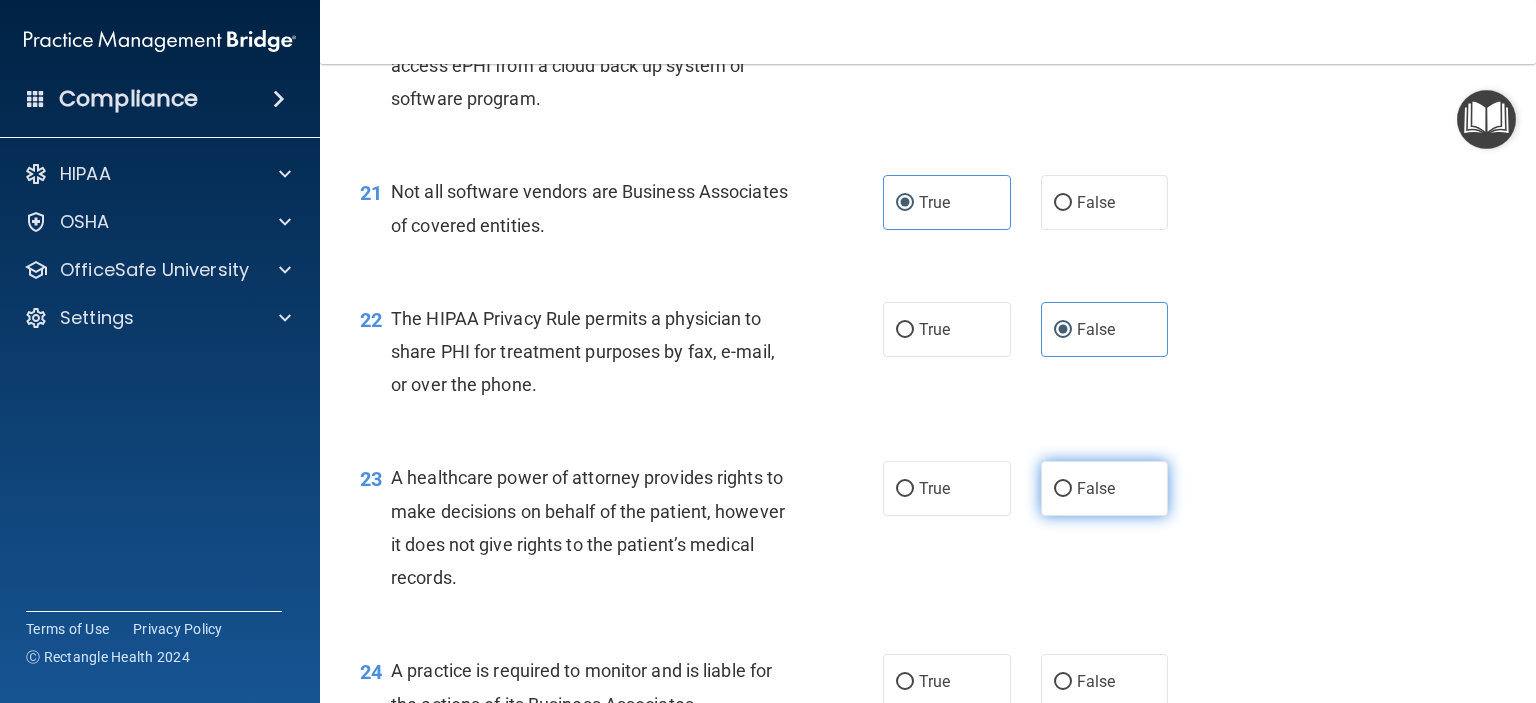 click on "False" at bounding box center [1096, 488] 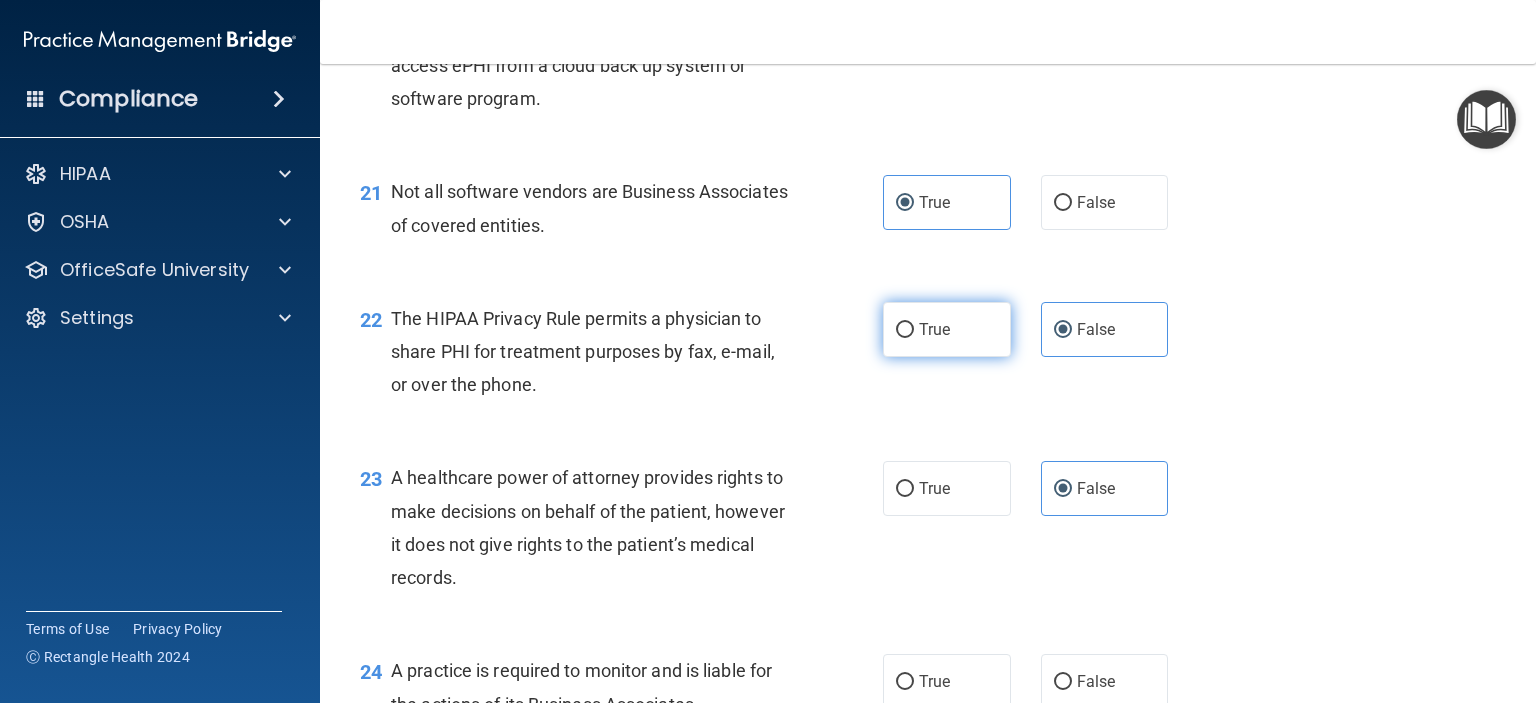 click on "True" at bounding box center (947, 329) 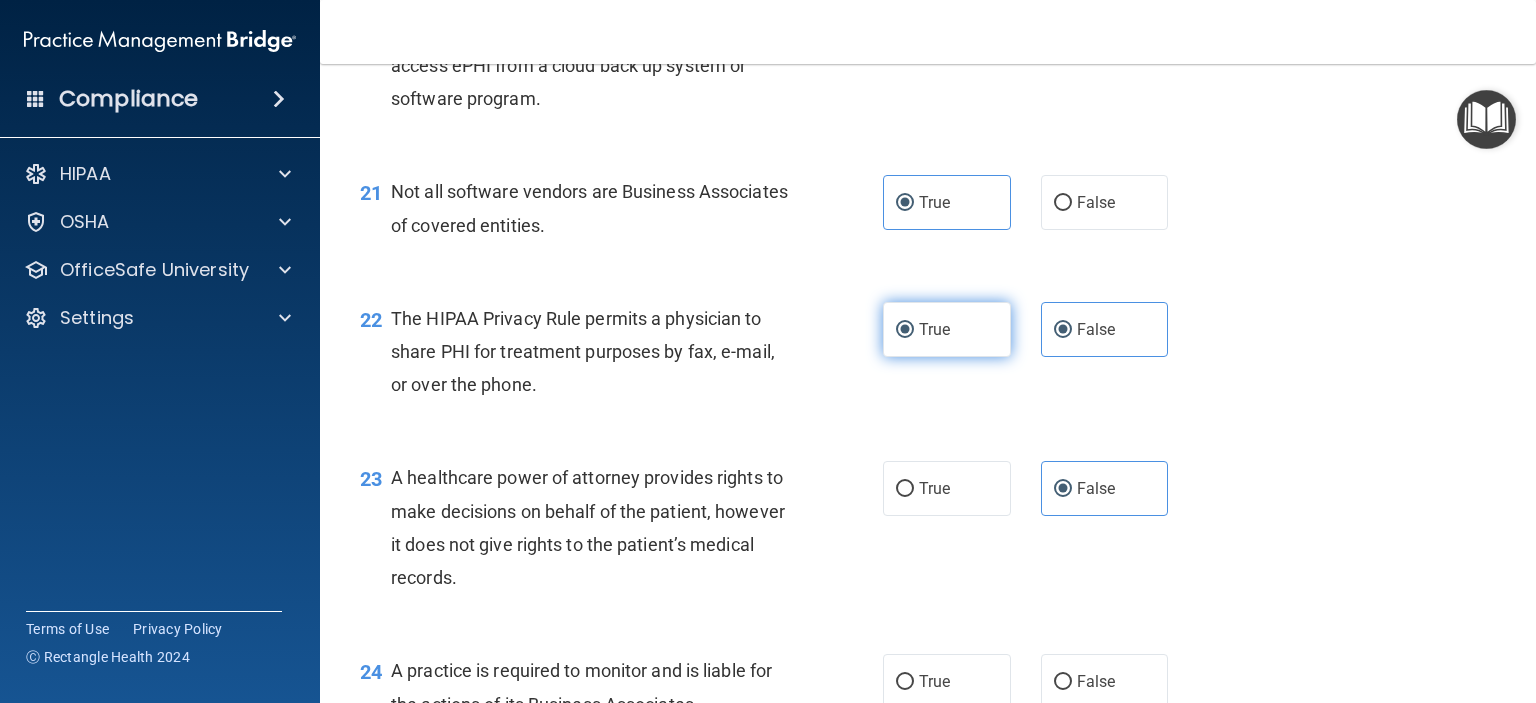 radio on "false" 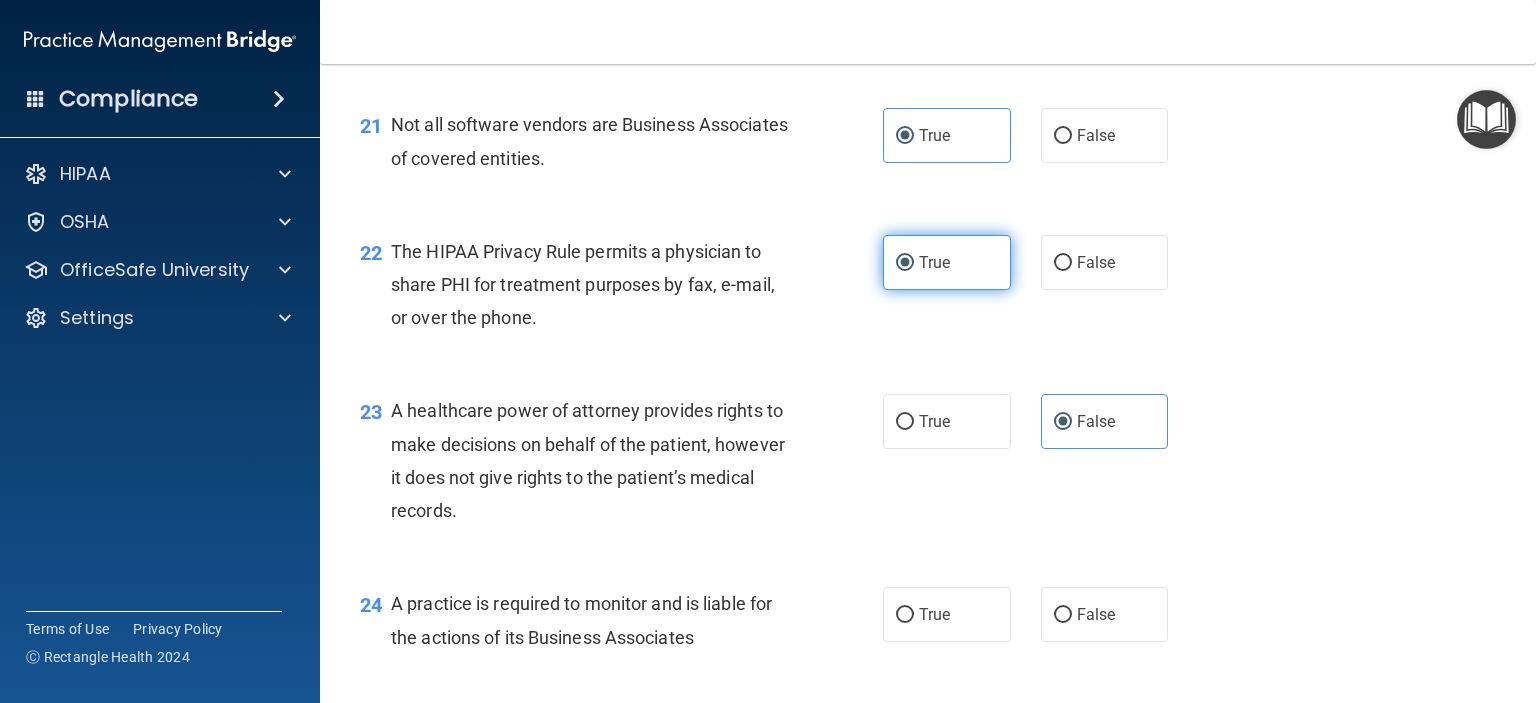 scroll, scrollTop: 3762, scrollLeft: 0, axis: vertical 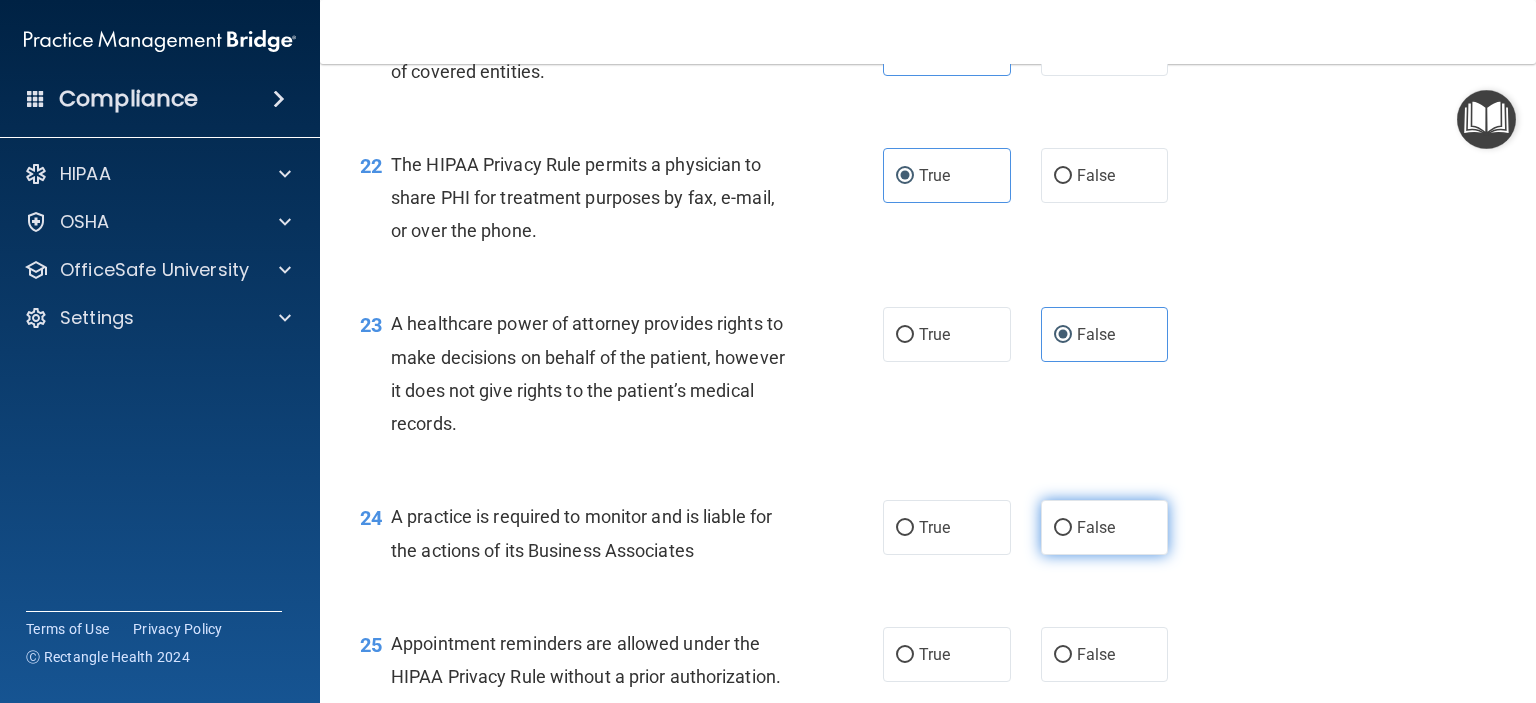 click on "False" at bounding box center (1096, 527) 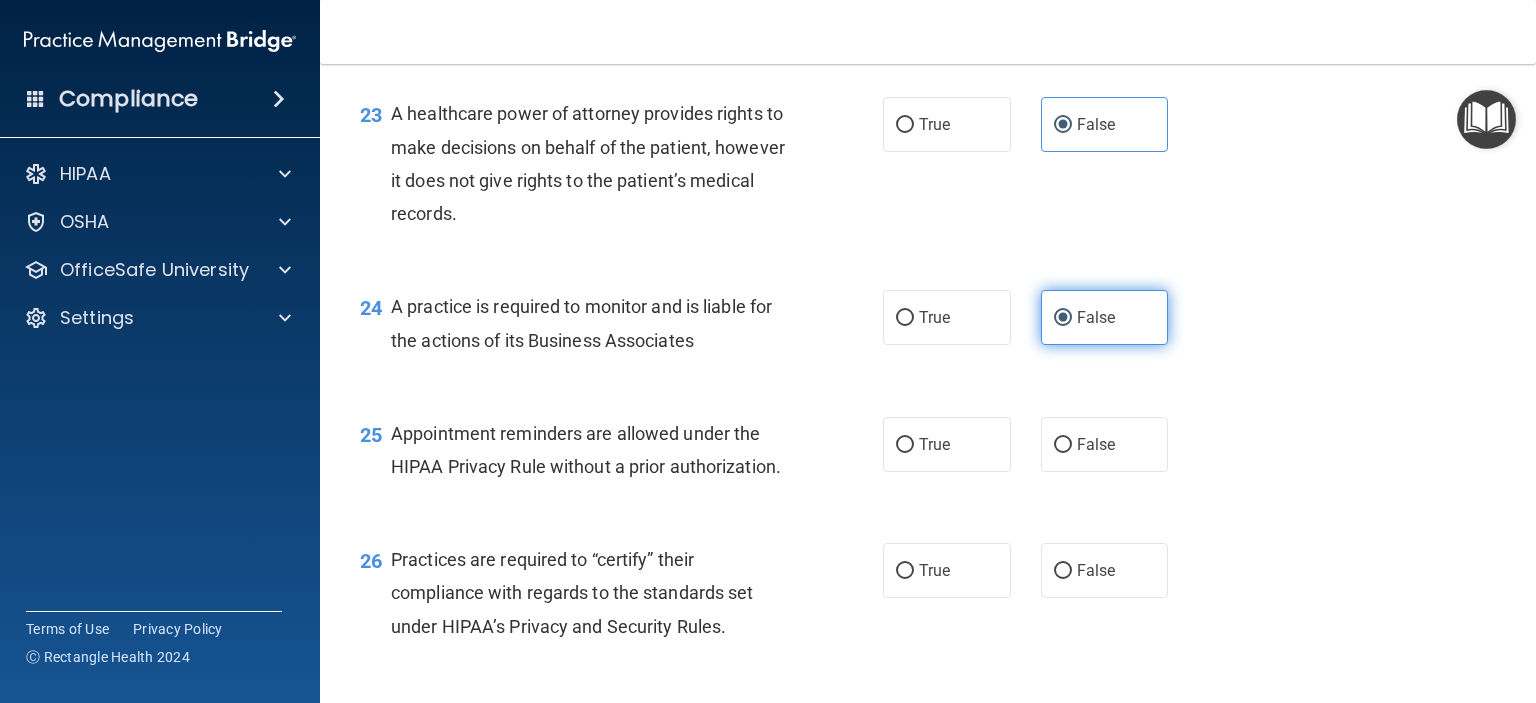 scroll, scrollTop: 3982, scrollLeft: 0, axis: vertical 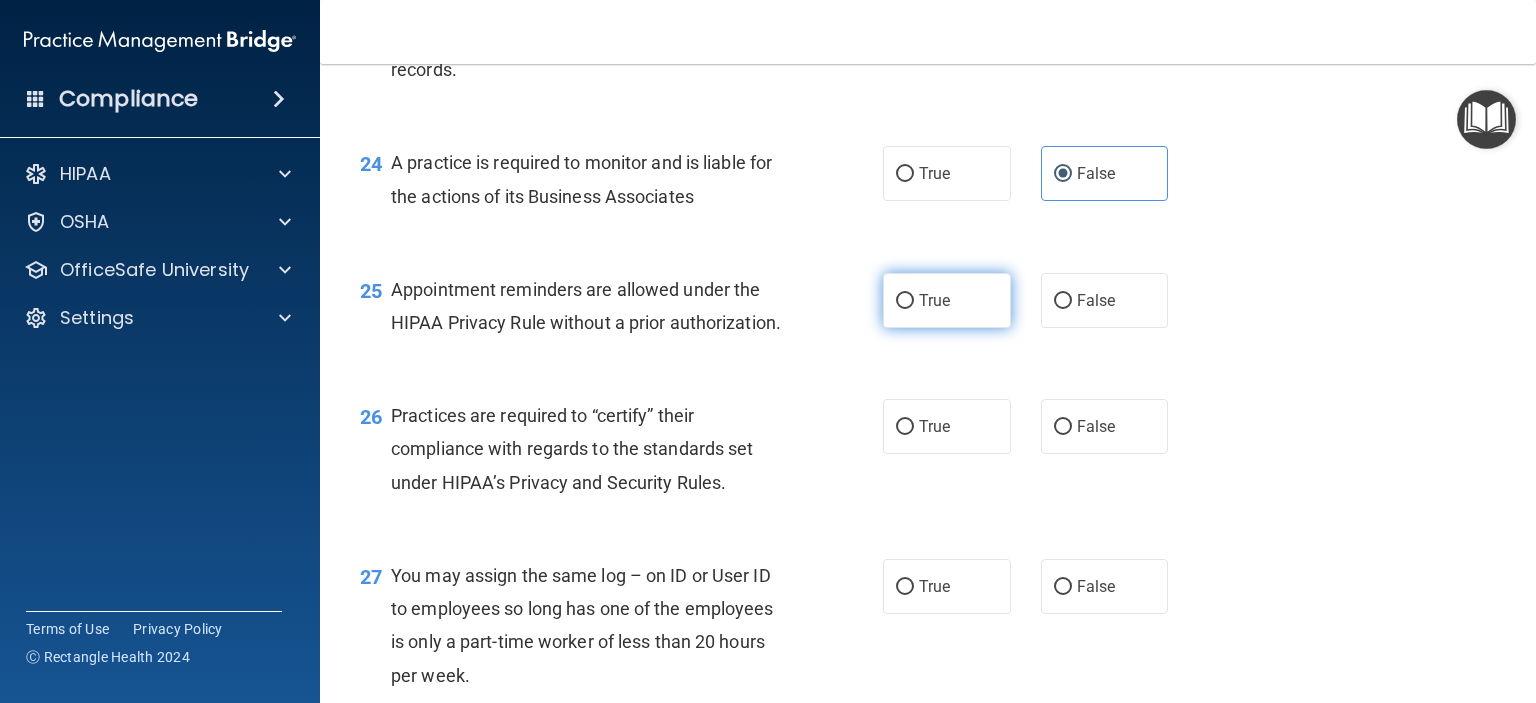 click on "True" at bounding box center (947, 300) 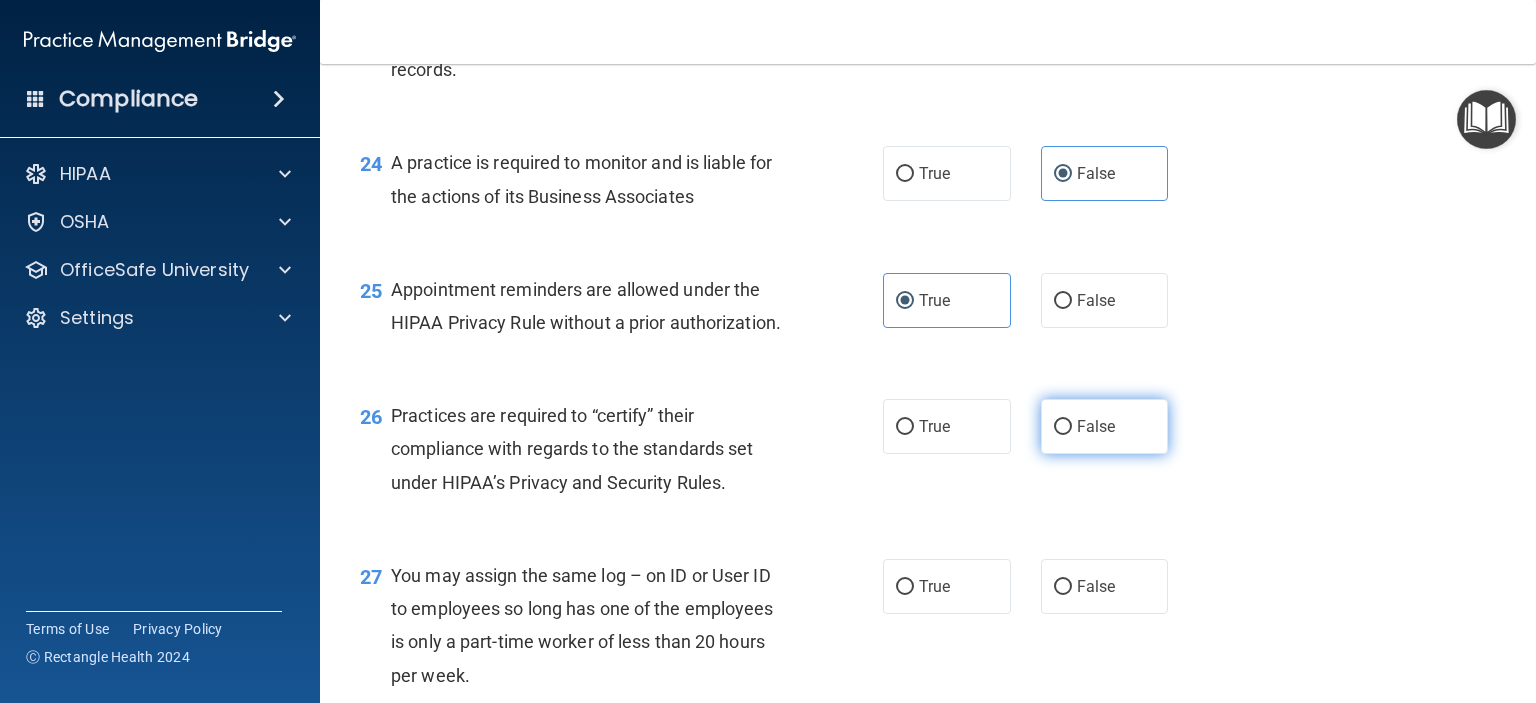click on "False" at bounding box center (1105, 426) 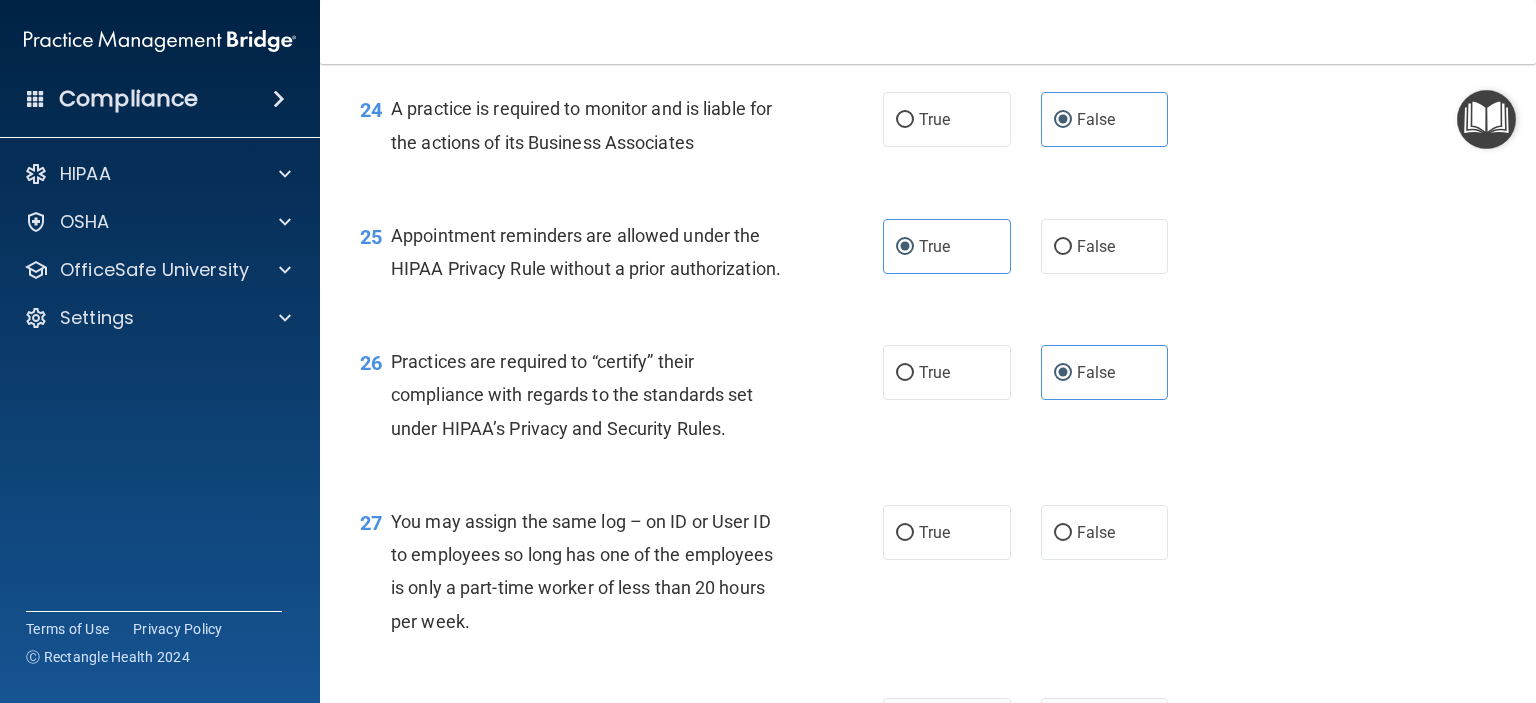 scroll, scrollTop: 4171, scrollLeft: 0, axis: vertical 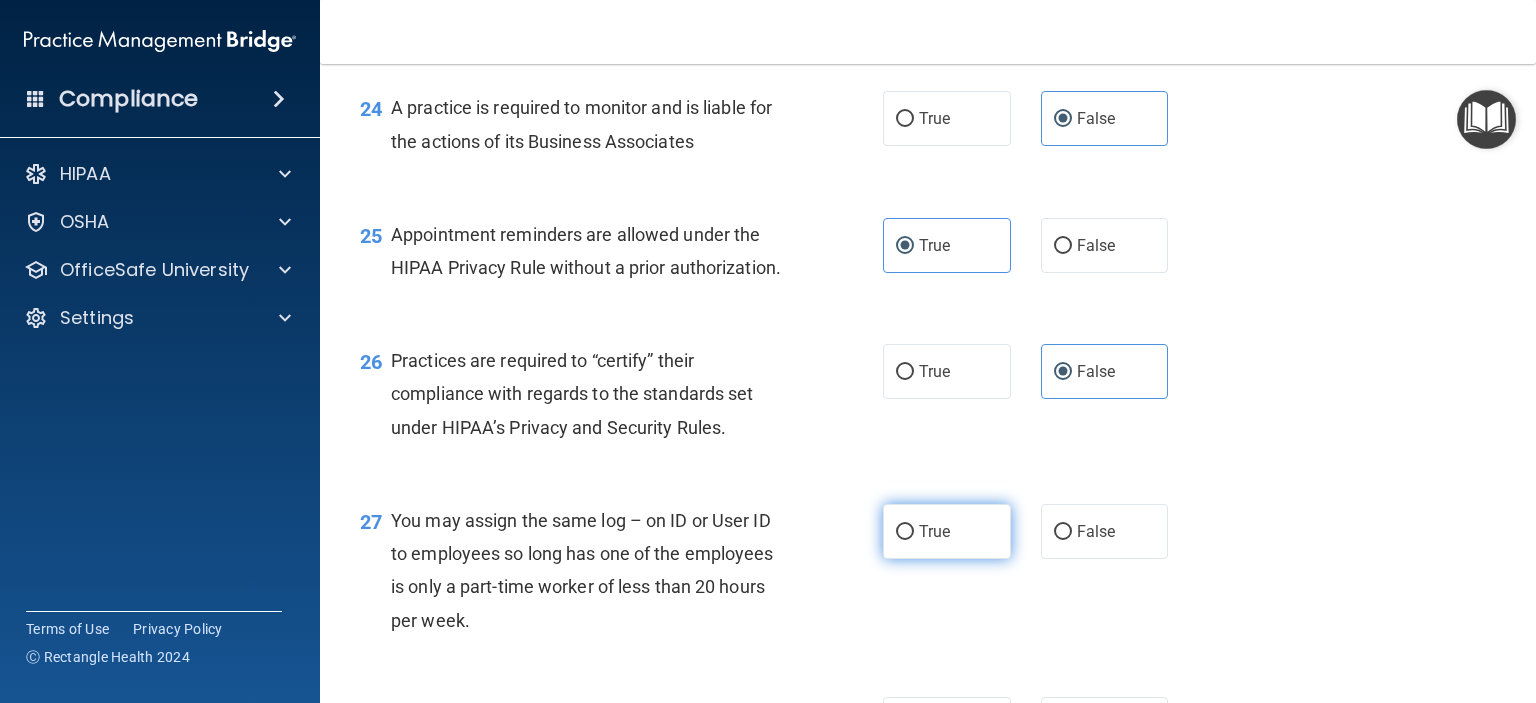 click on "True" at bounding box center (947, 531) 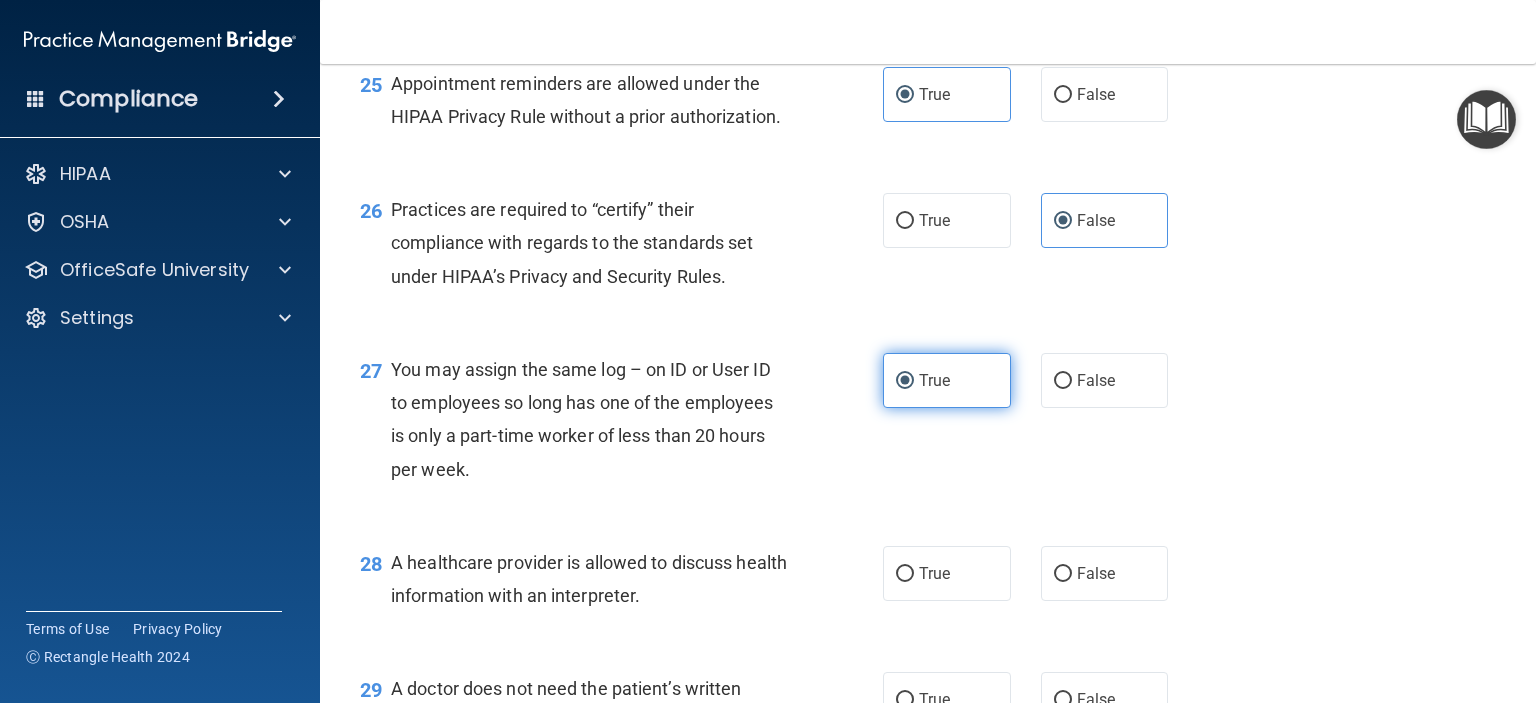 scroll, scrollTop: 4323, scrollLeft: 0, axis: vertical 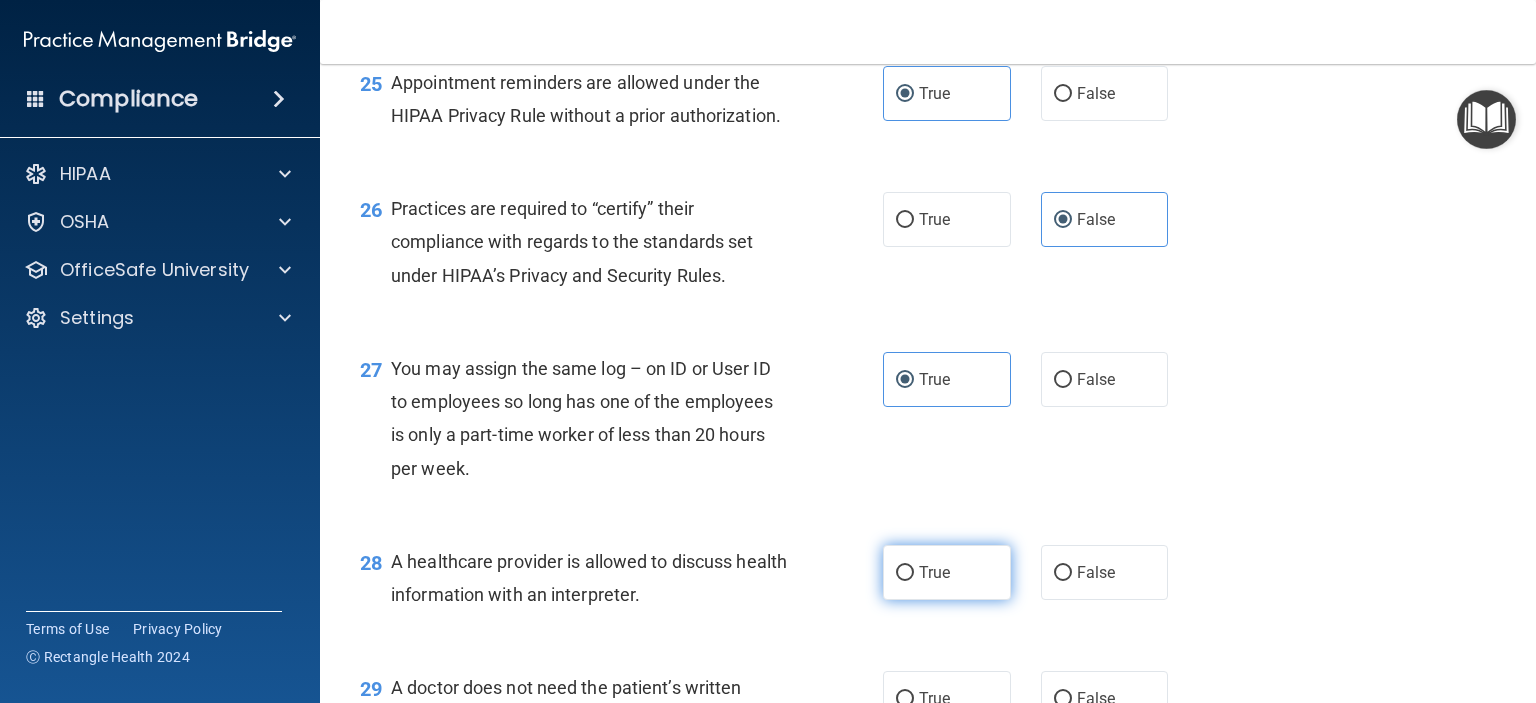 click on "True" at bounding box center [934, 572] 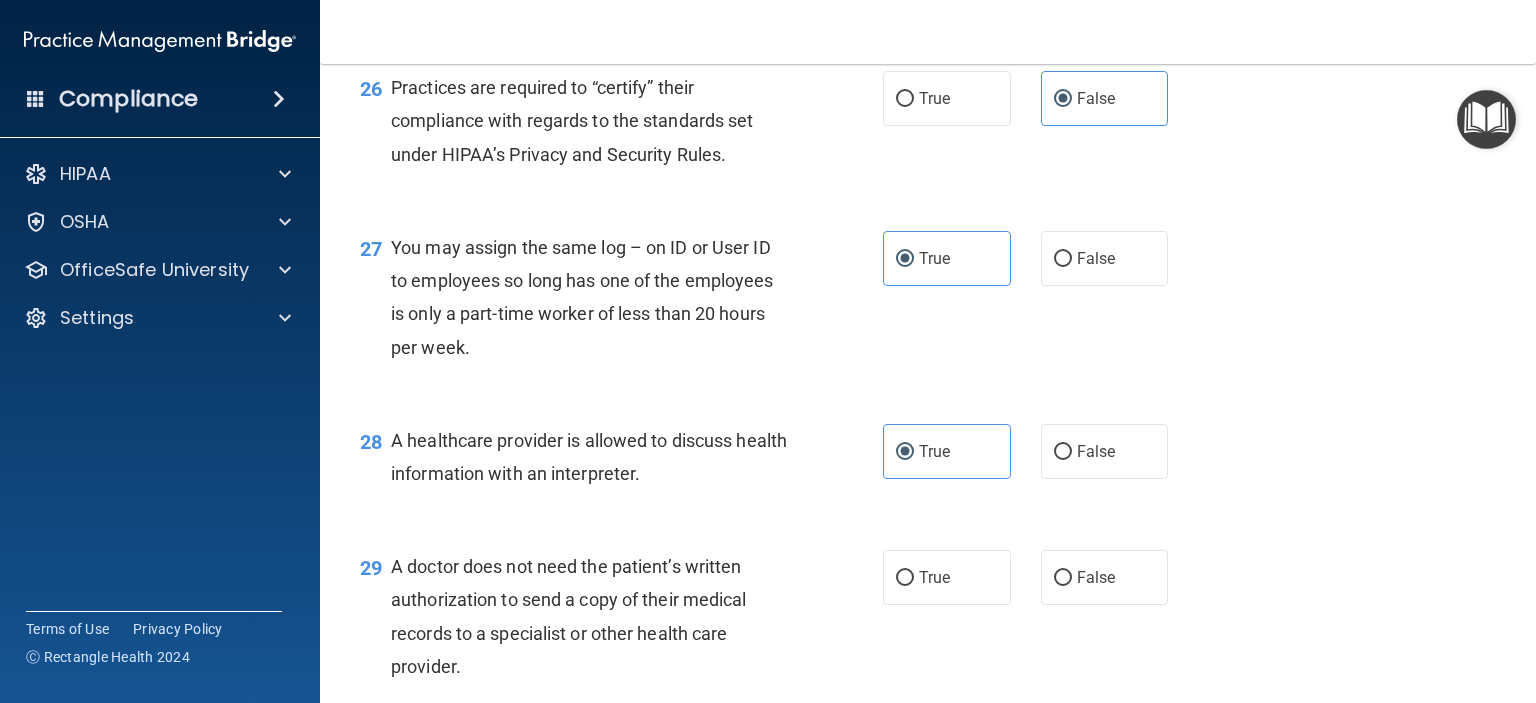 scroll, scrollTop: 4580, scrollLeft: 0, axis: vertical 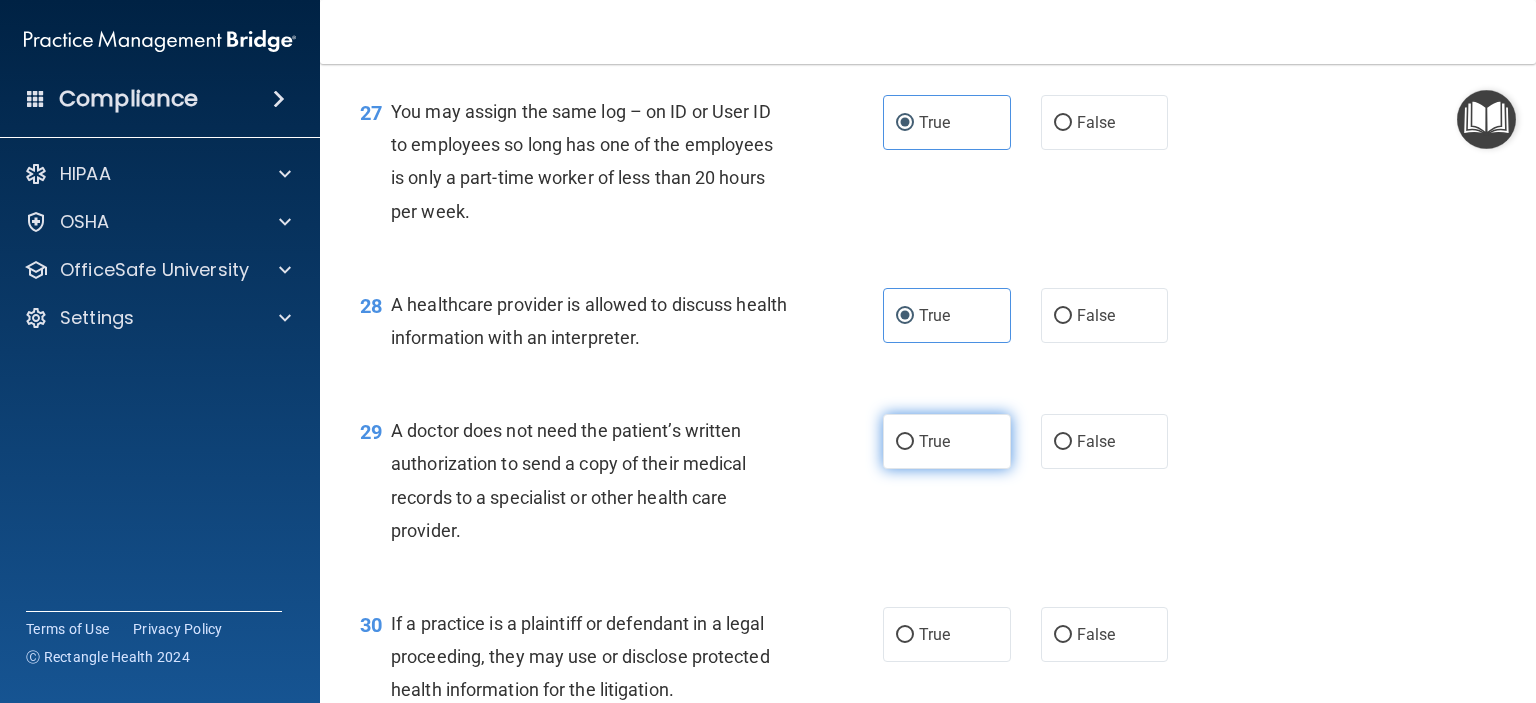 click on "True" at bounding box center (947, 441) 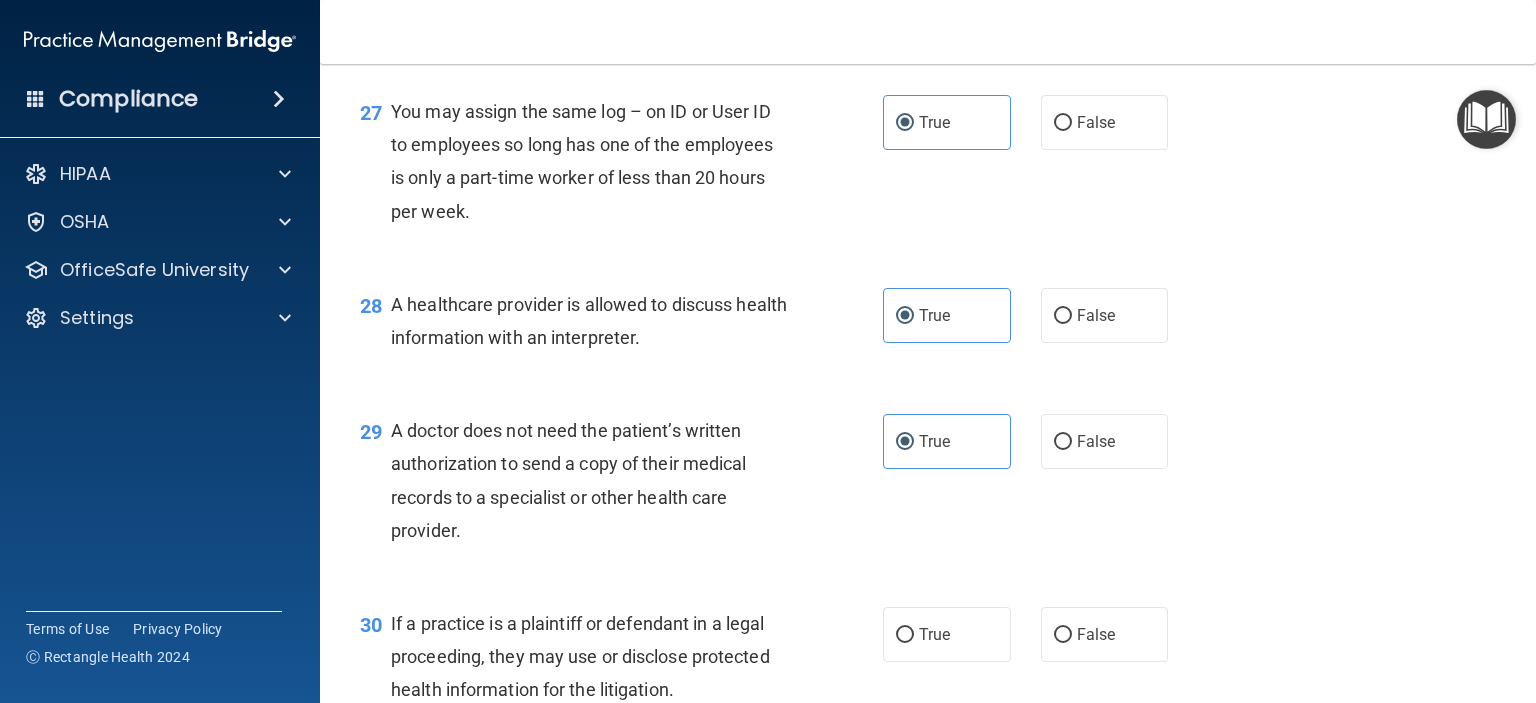 scroll, scrollTop: 4816, scrollLeft: 0, axis: vertical 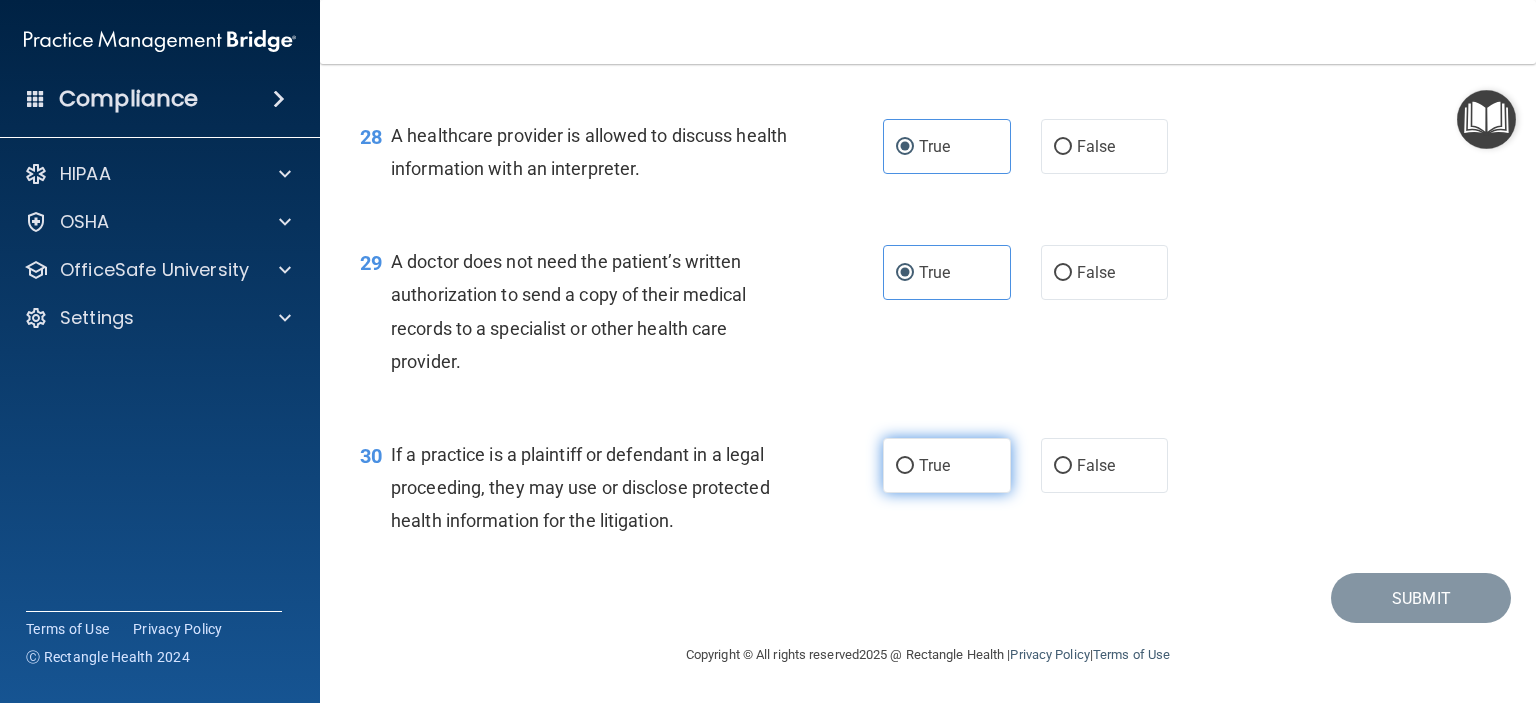 click on "True" at bounding box center [934, 465] 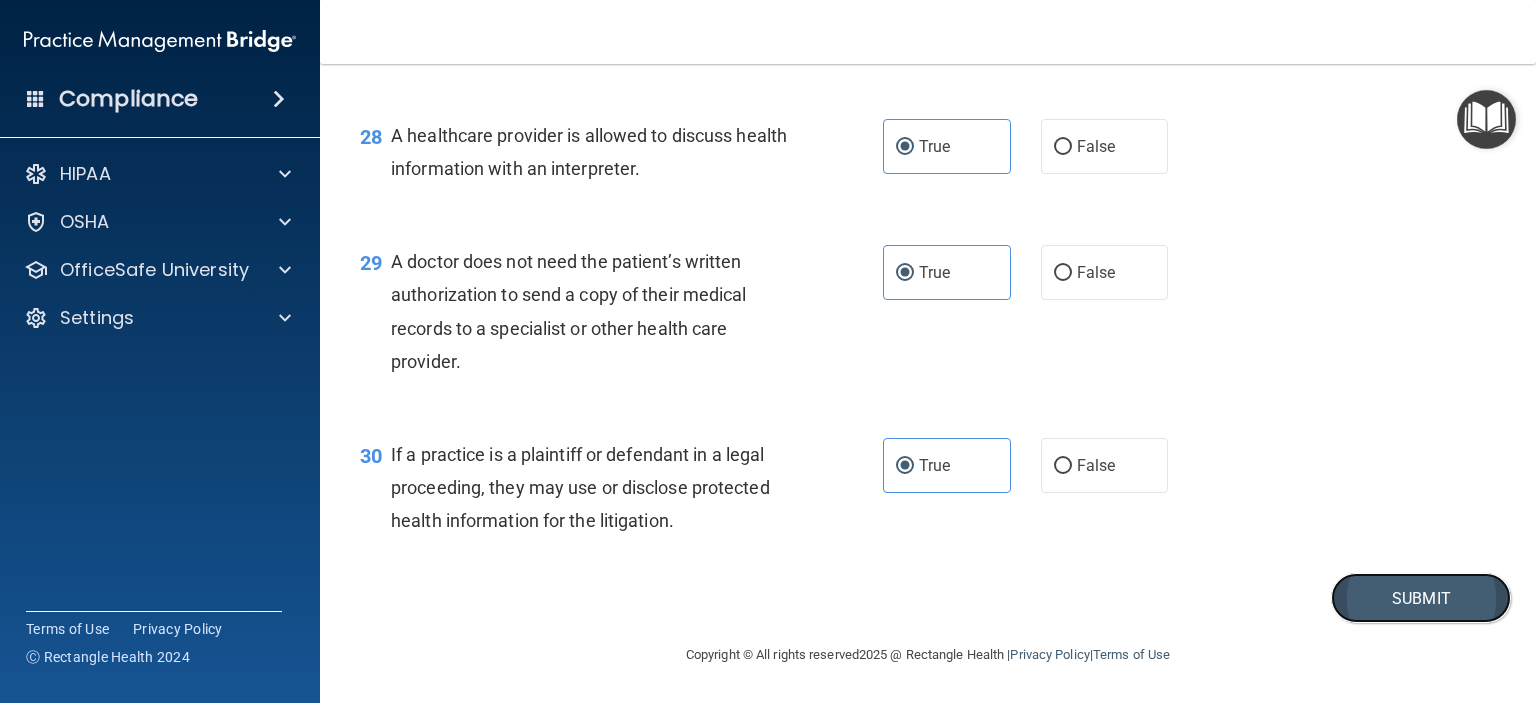 click on "Submit" at bounding box center (1421, 598) 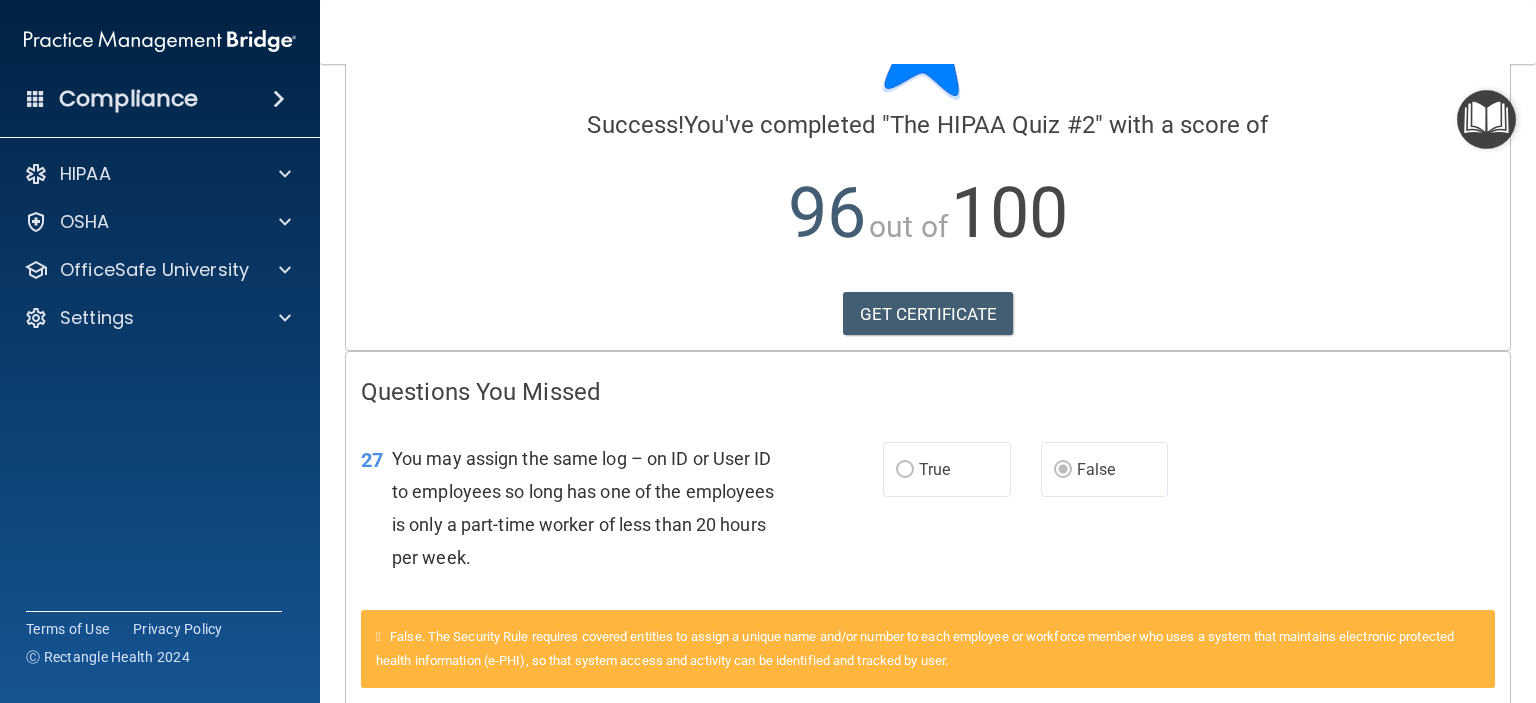 scroll, scrollTop: 120, scrollLeft: 0, axis: vertical 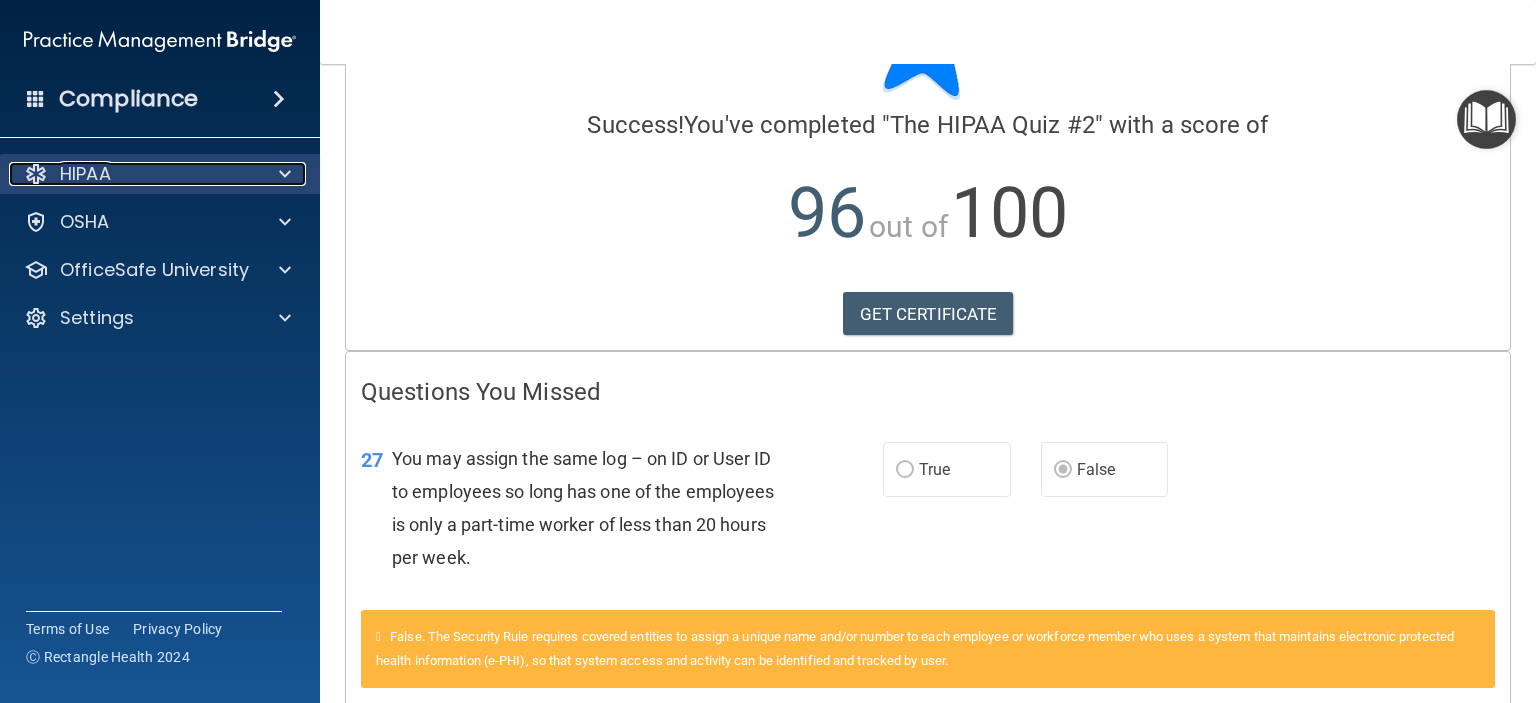 click at bounding box center [285, 174] 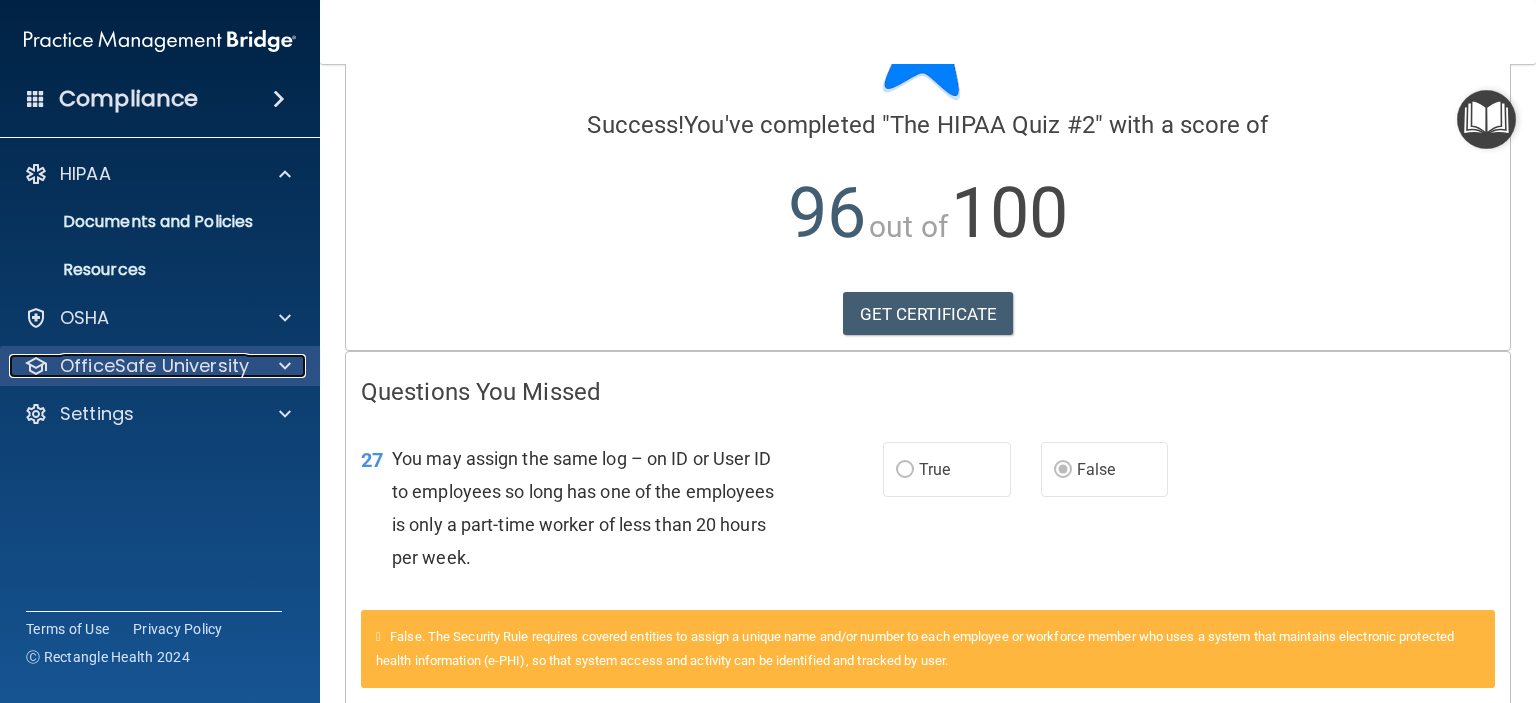 click at bounding box center (285, 366) 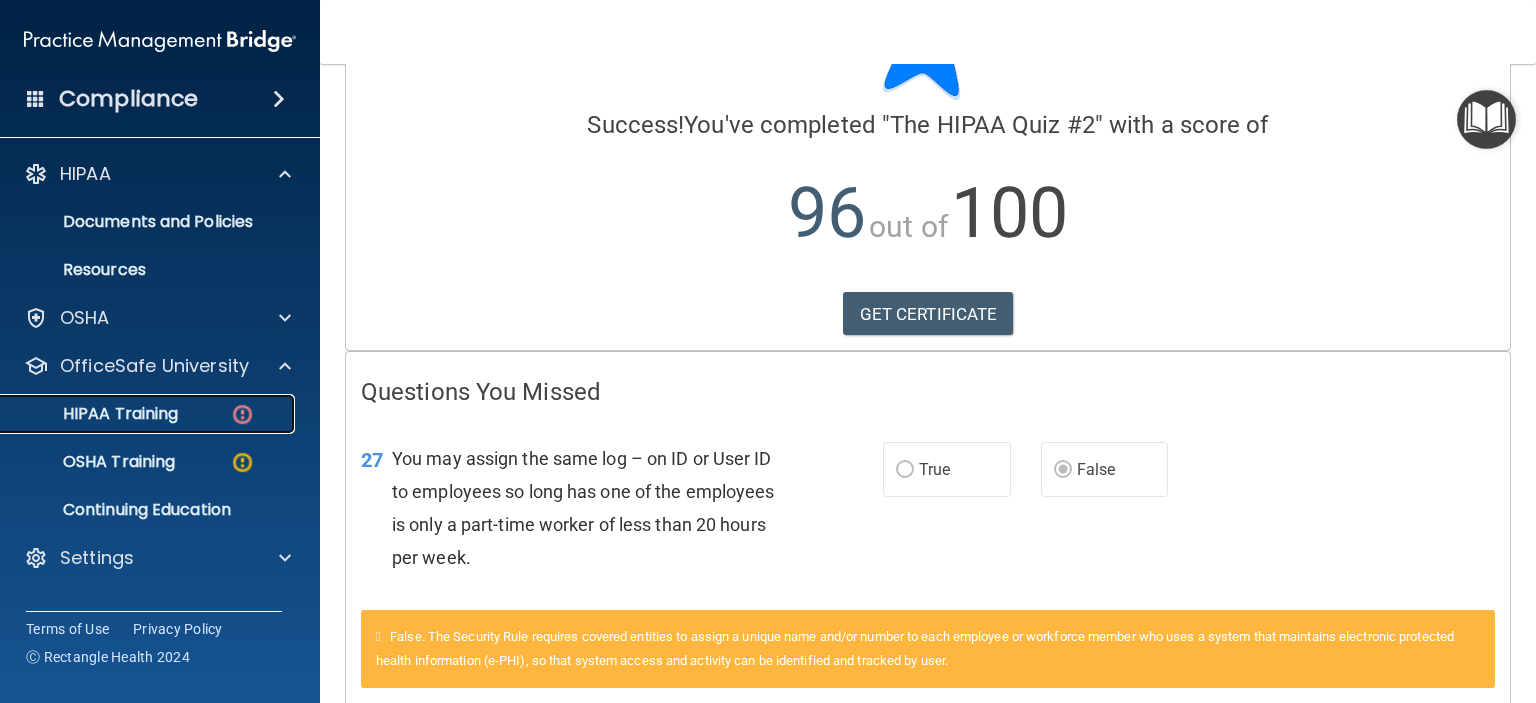 click on "HIPAA Training" at bounding box center [149, 414] 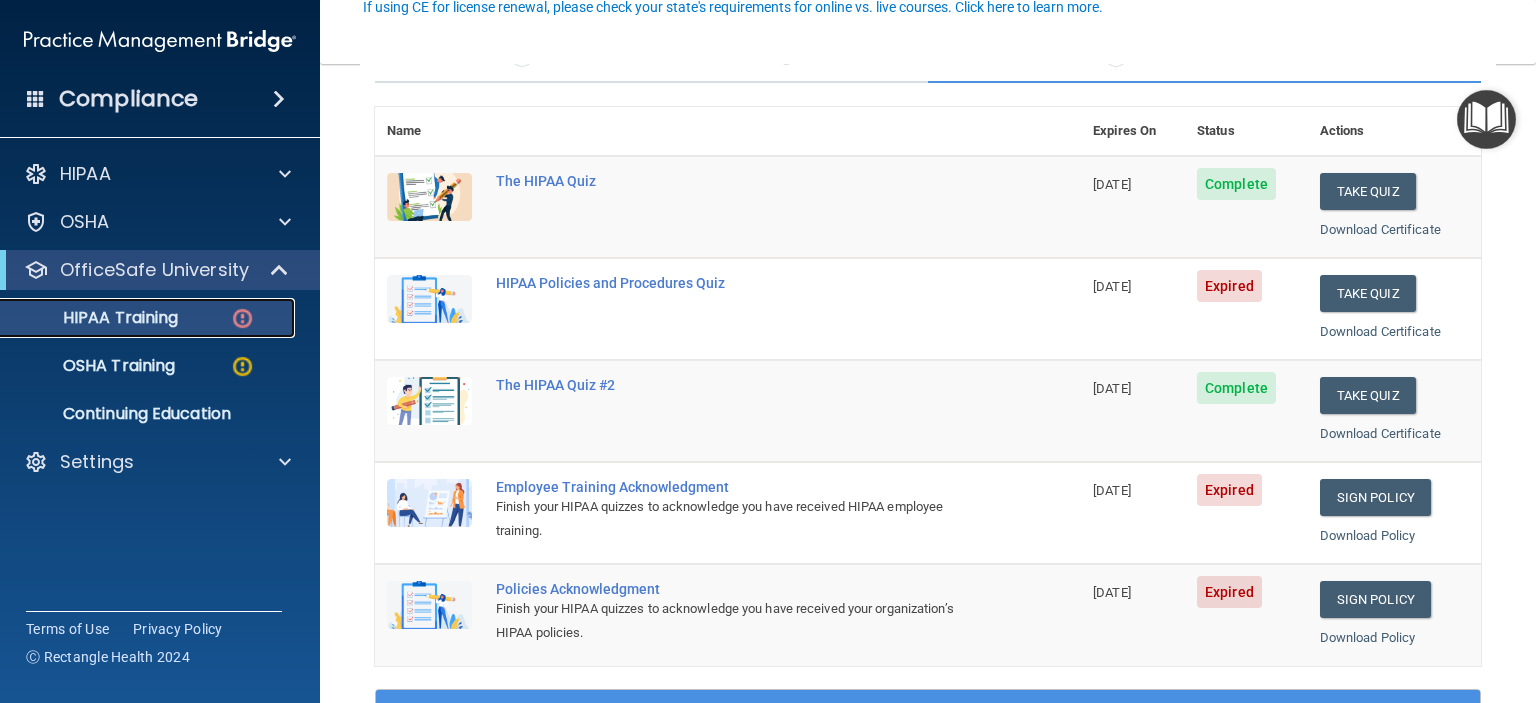 scroll, scrollTop: 196, scrollLeft: 0, axis: vertical 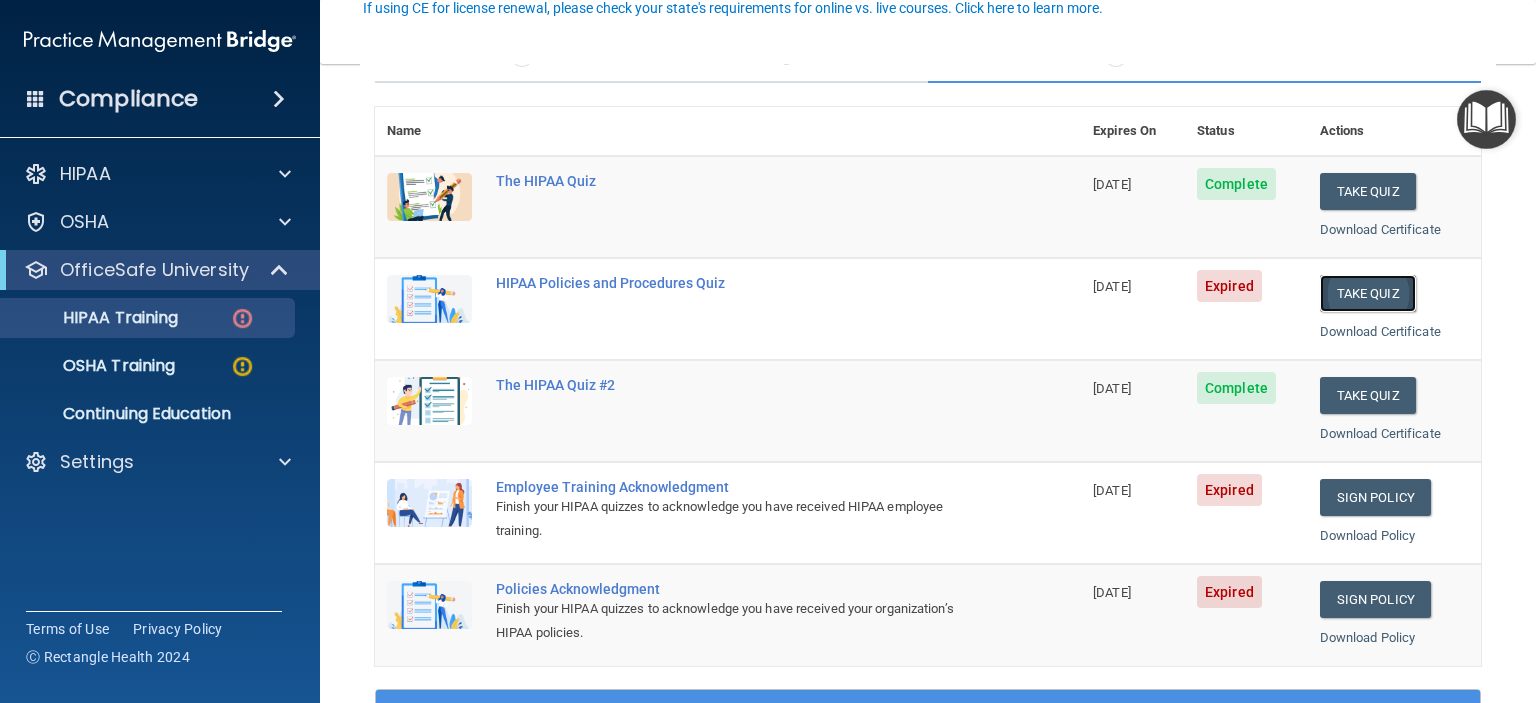 click on "Take Quiz" at bounding box center (1368, 293) 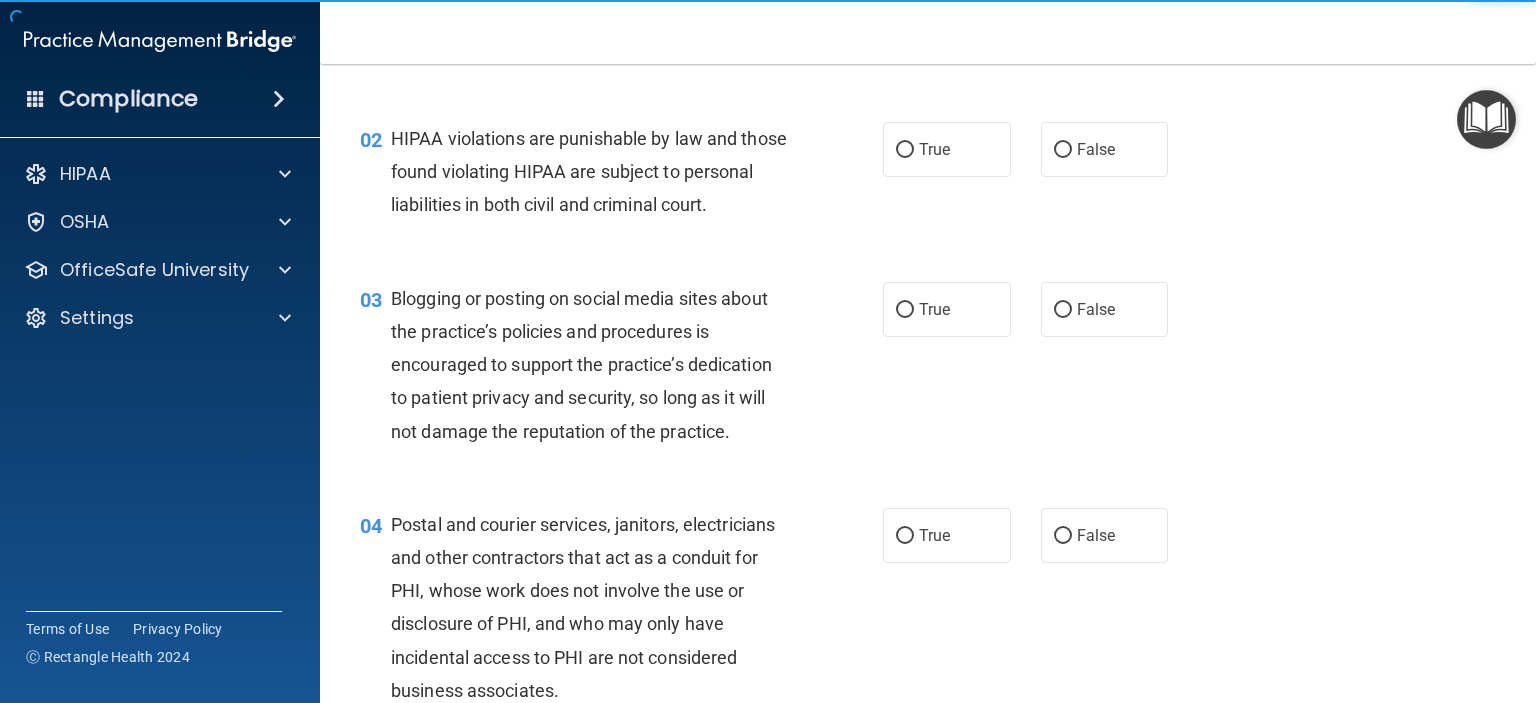 scroll, scrollTop: 0, scrollLeft: 0, axis: both 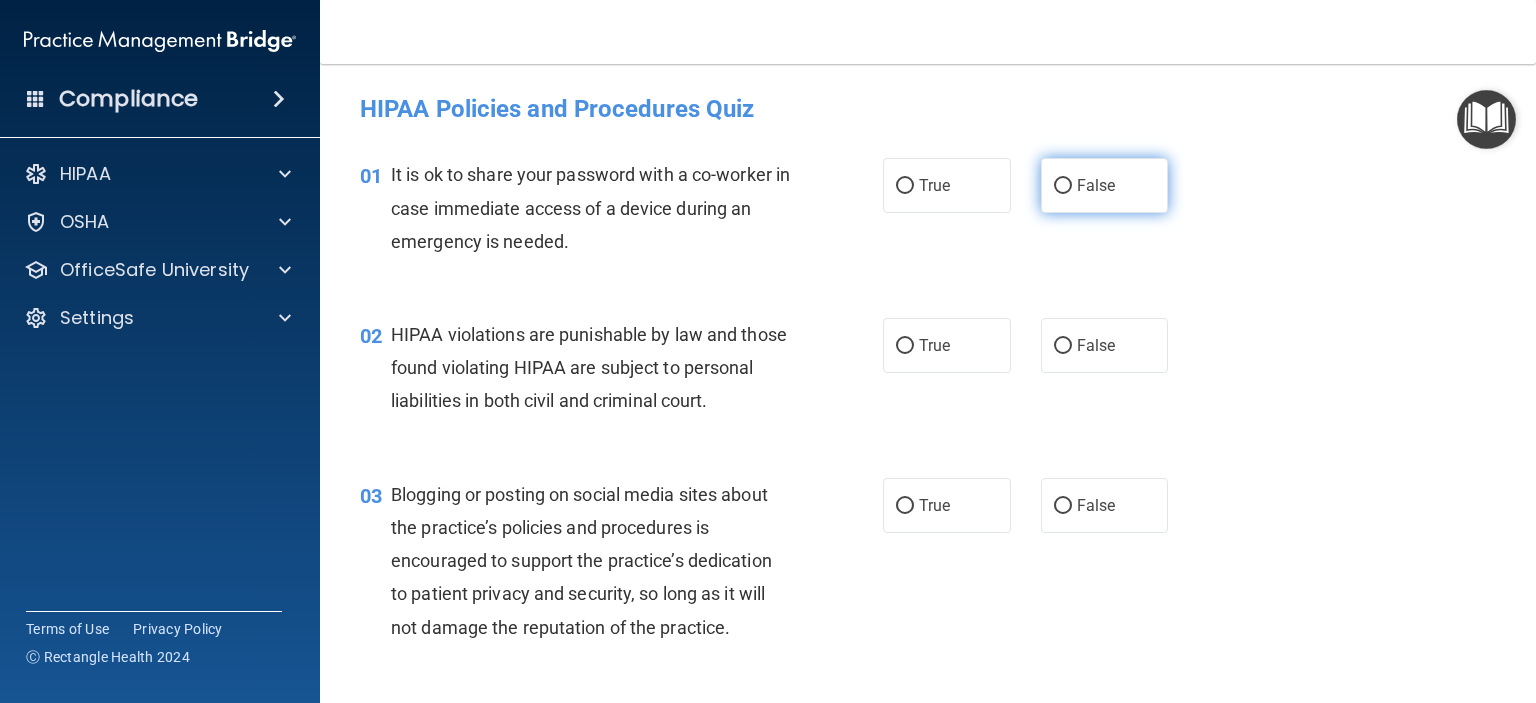 click on "False" at bounding box center [1096, 185] 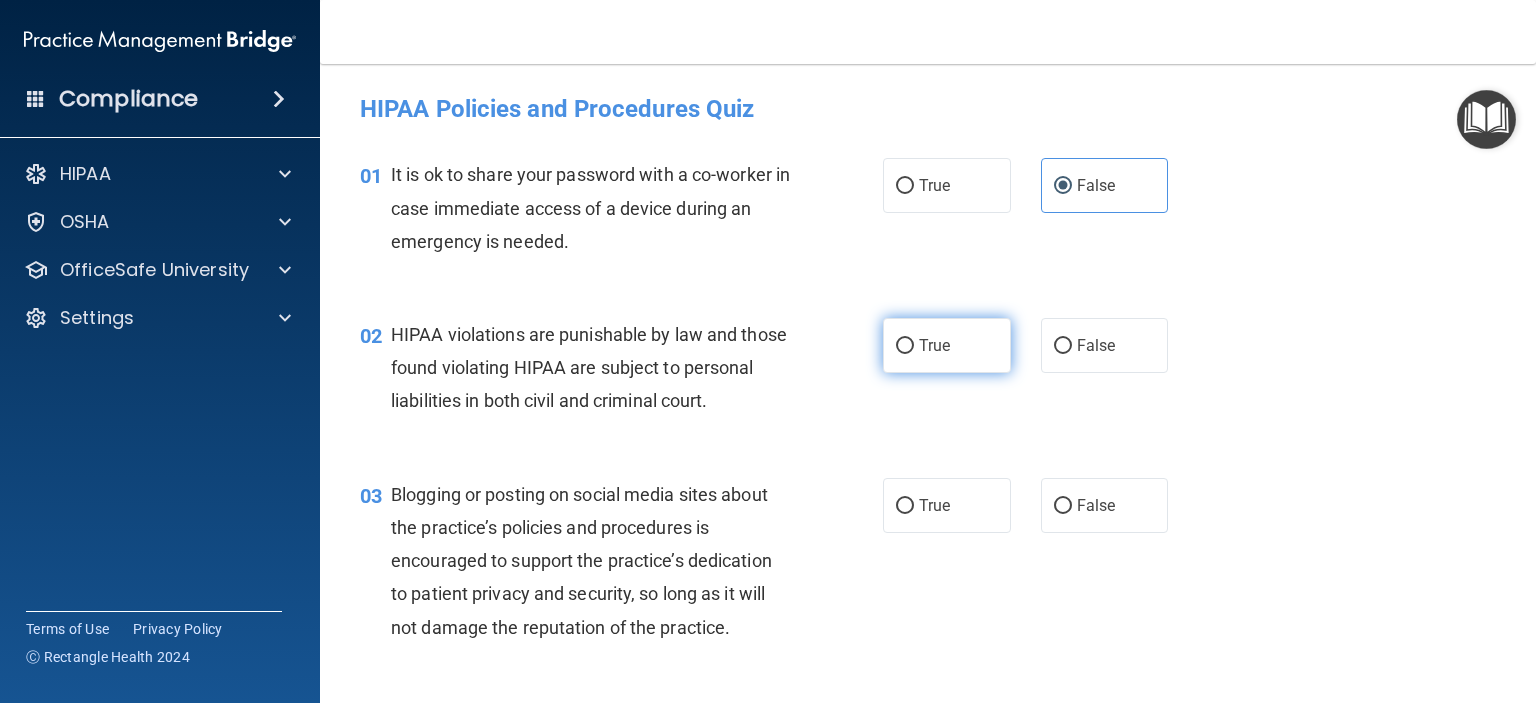 click on "True" at bounding box center [934, 345] 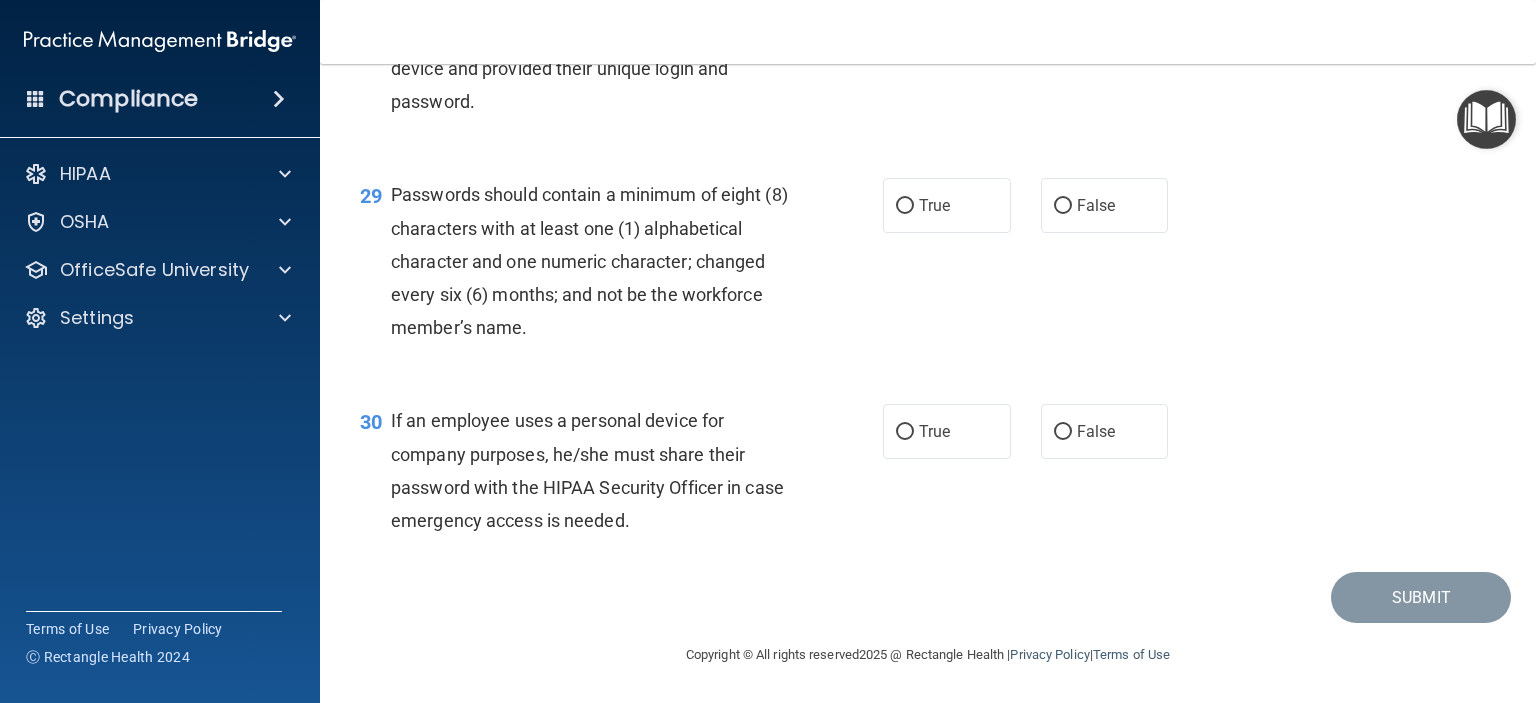 scroll, scrollTop: 5248, scrollLeft: 0, axis: vertical 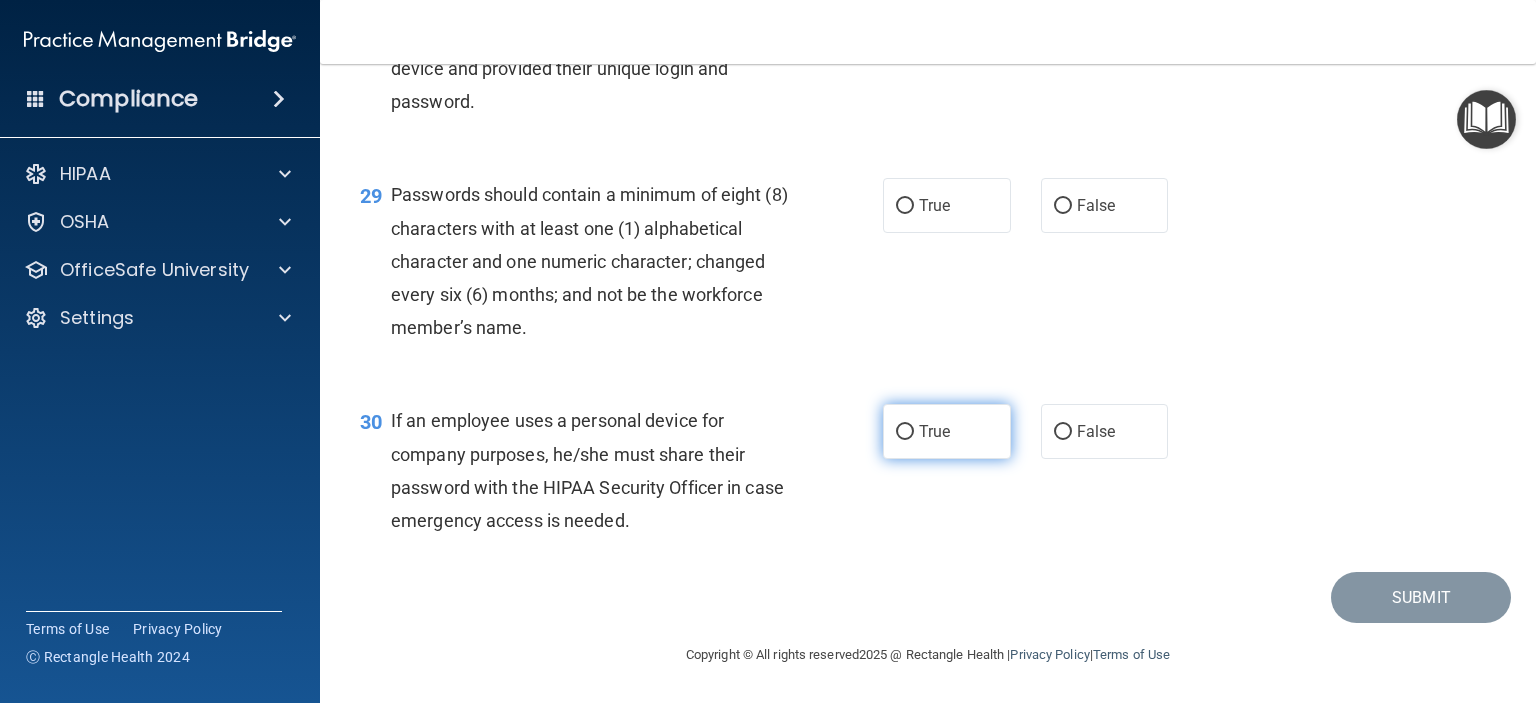 click on "True" at bounding box center [934, 431] 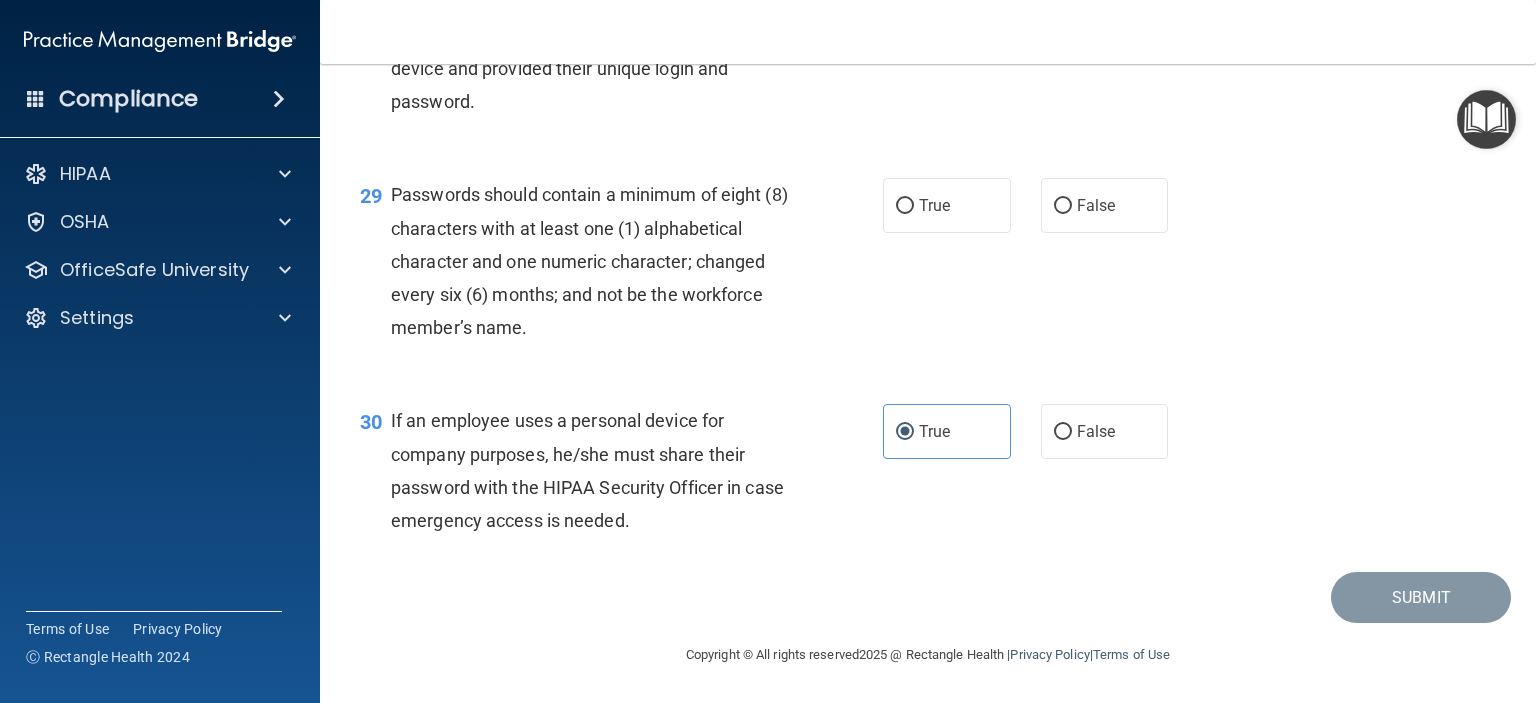scroll, scrollTop: 5160, scrollLeft: 0, axis: vertical 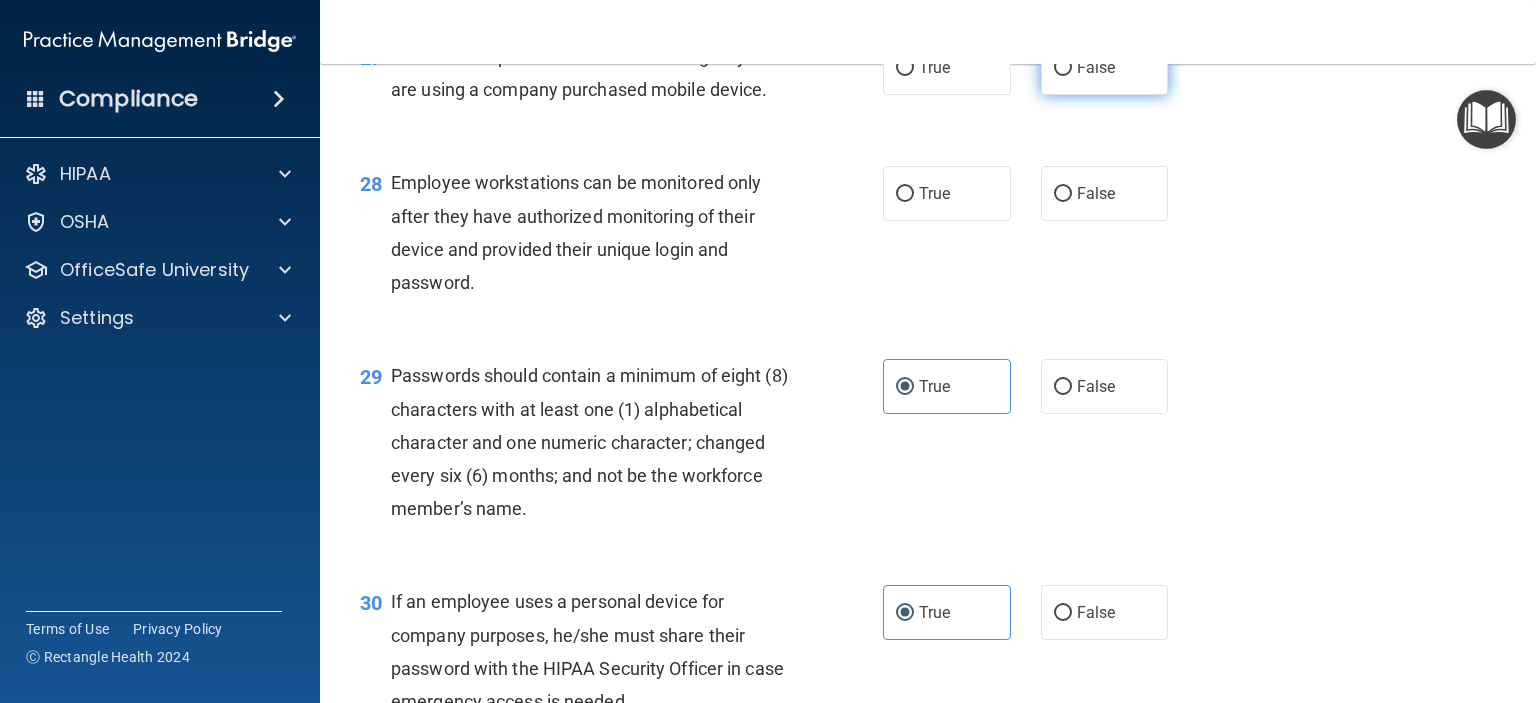 click on "False" at bounding box center (1096, 67) 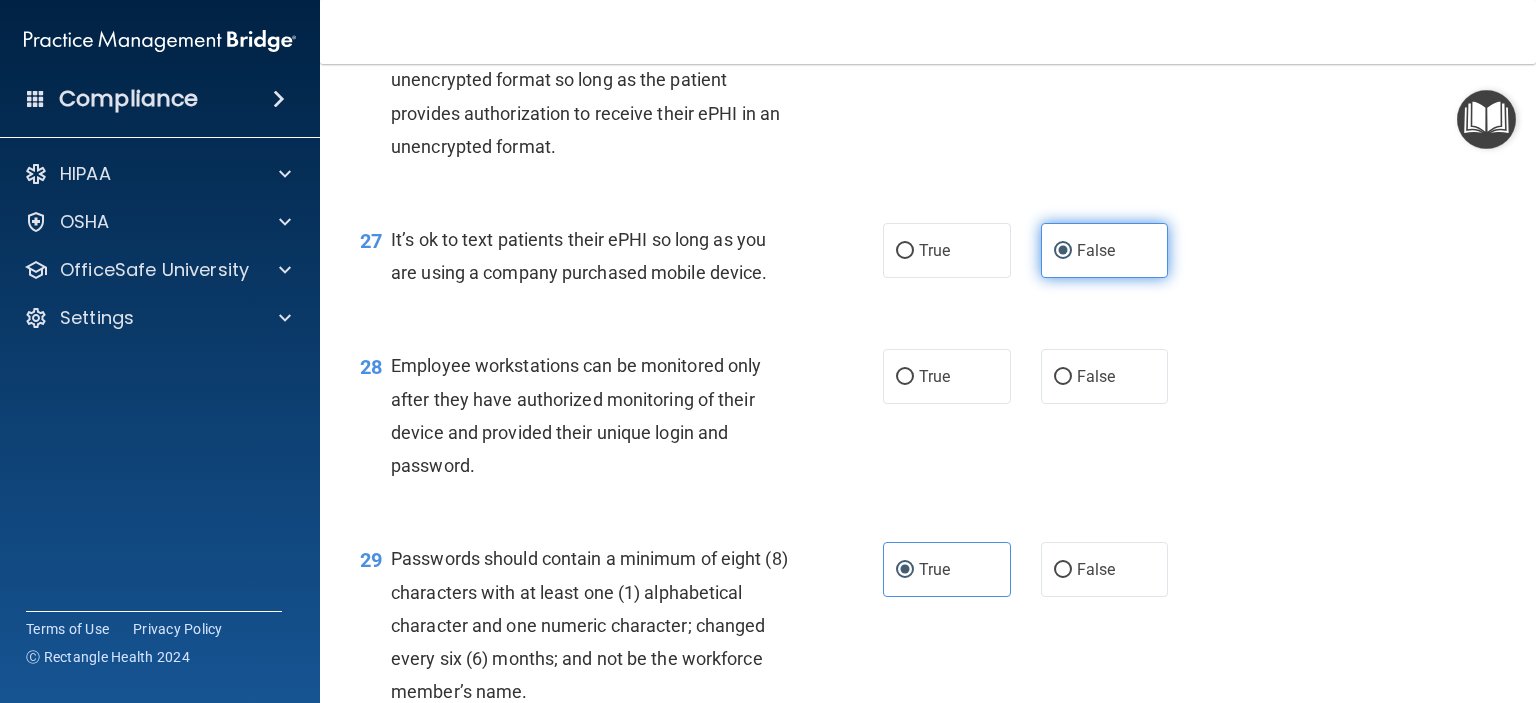 scroll, scrollTop: 4775, scrollLeft: 0, axis: vertical 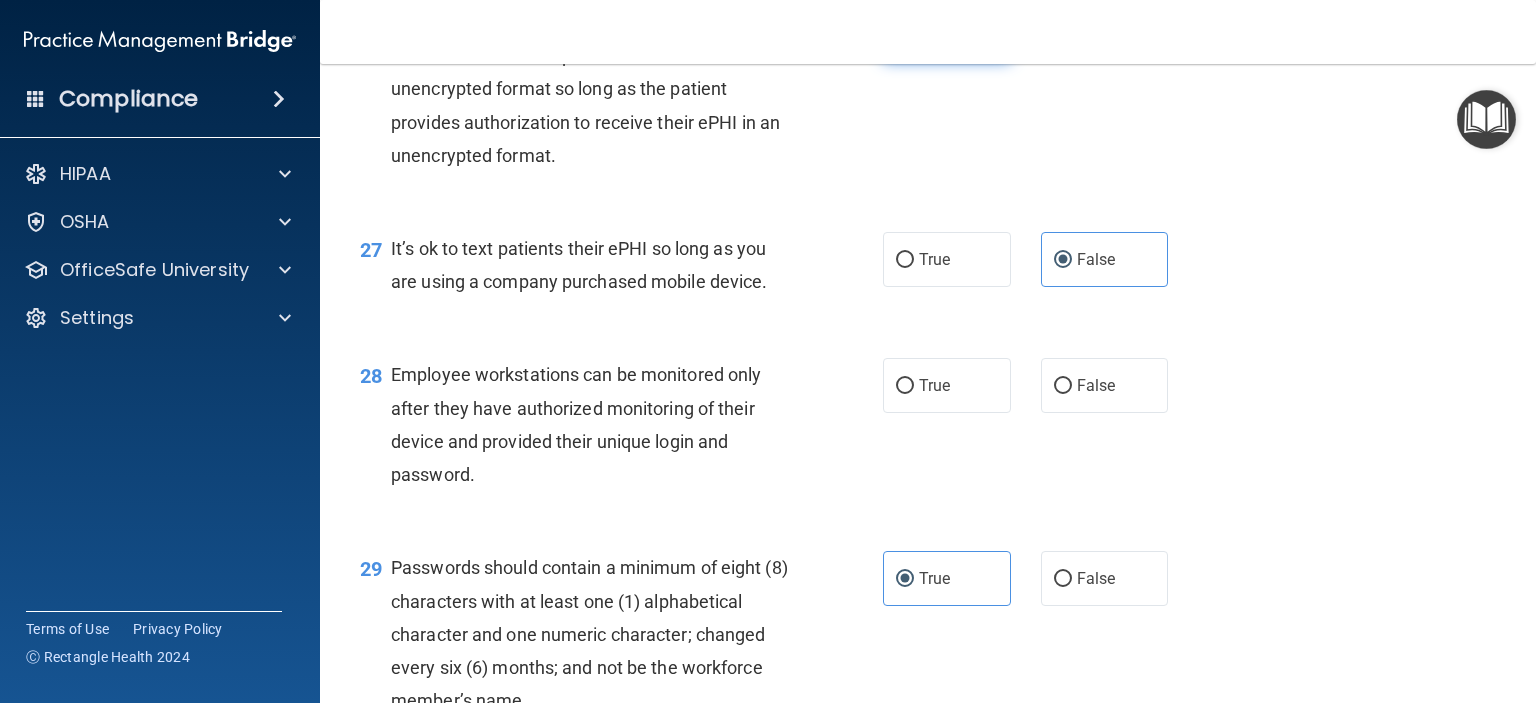 click on "True" at bounding box center (934, 33) 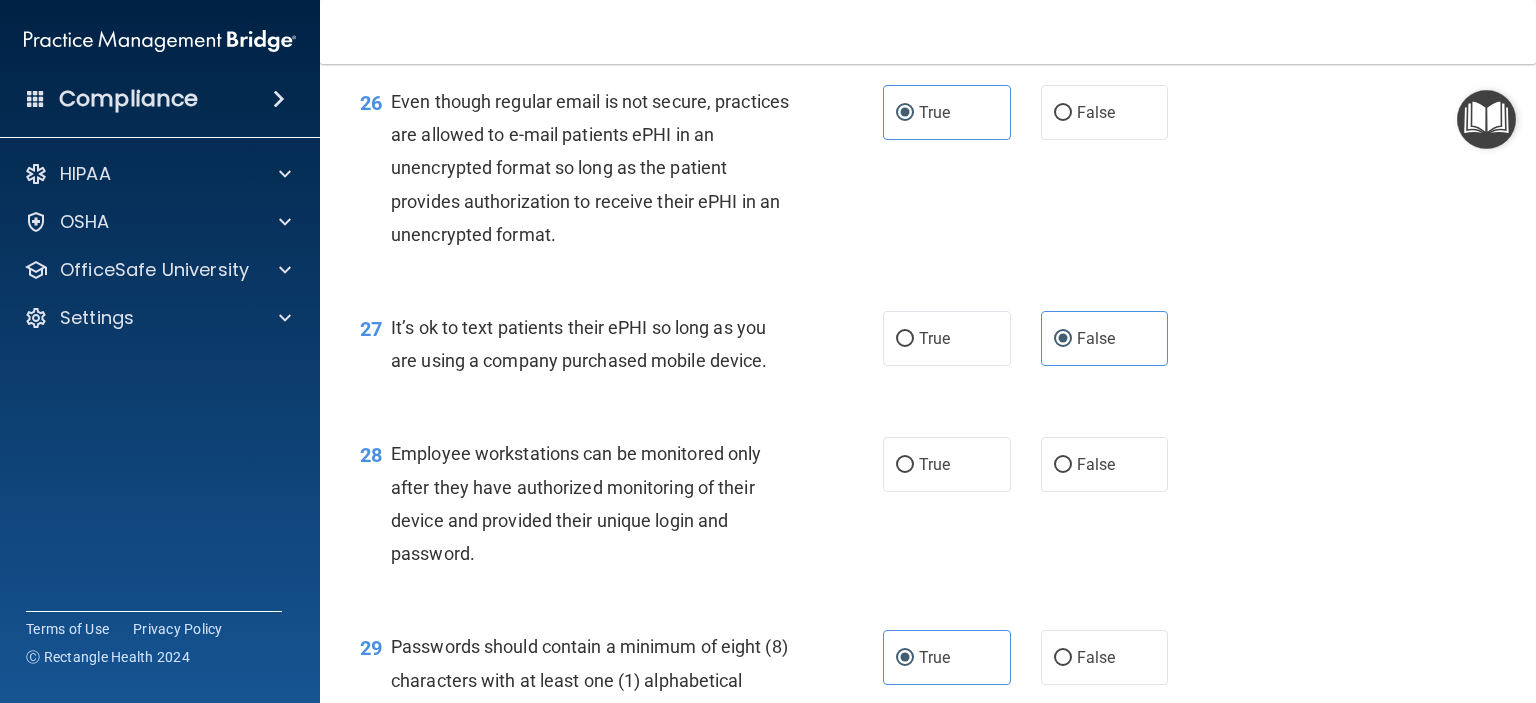 scroll, scrollTop: 4695, scrollLeft: 0, axis: vertical 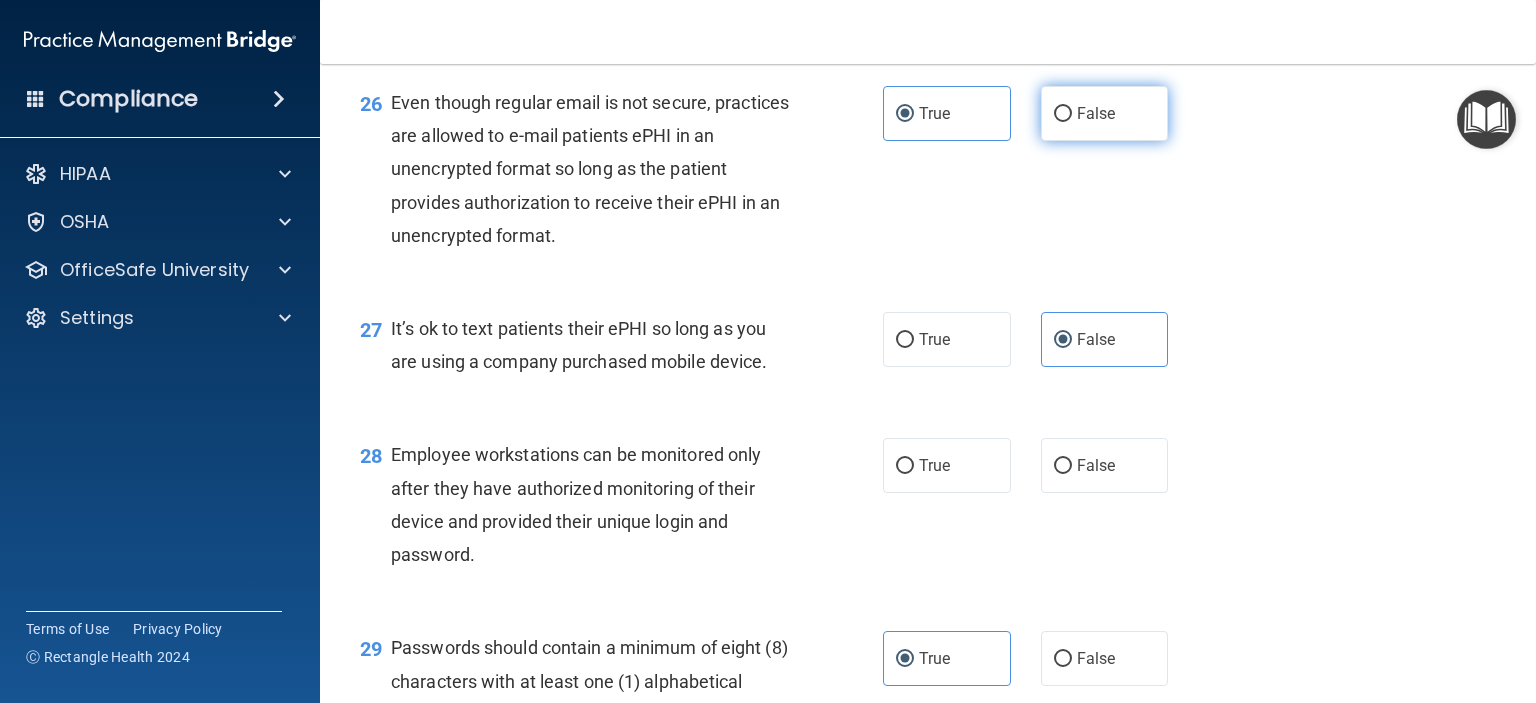 click on "False" at bounding box center (1096, 113) 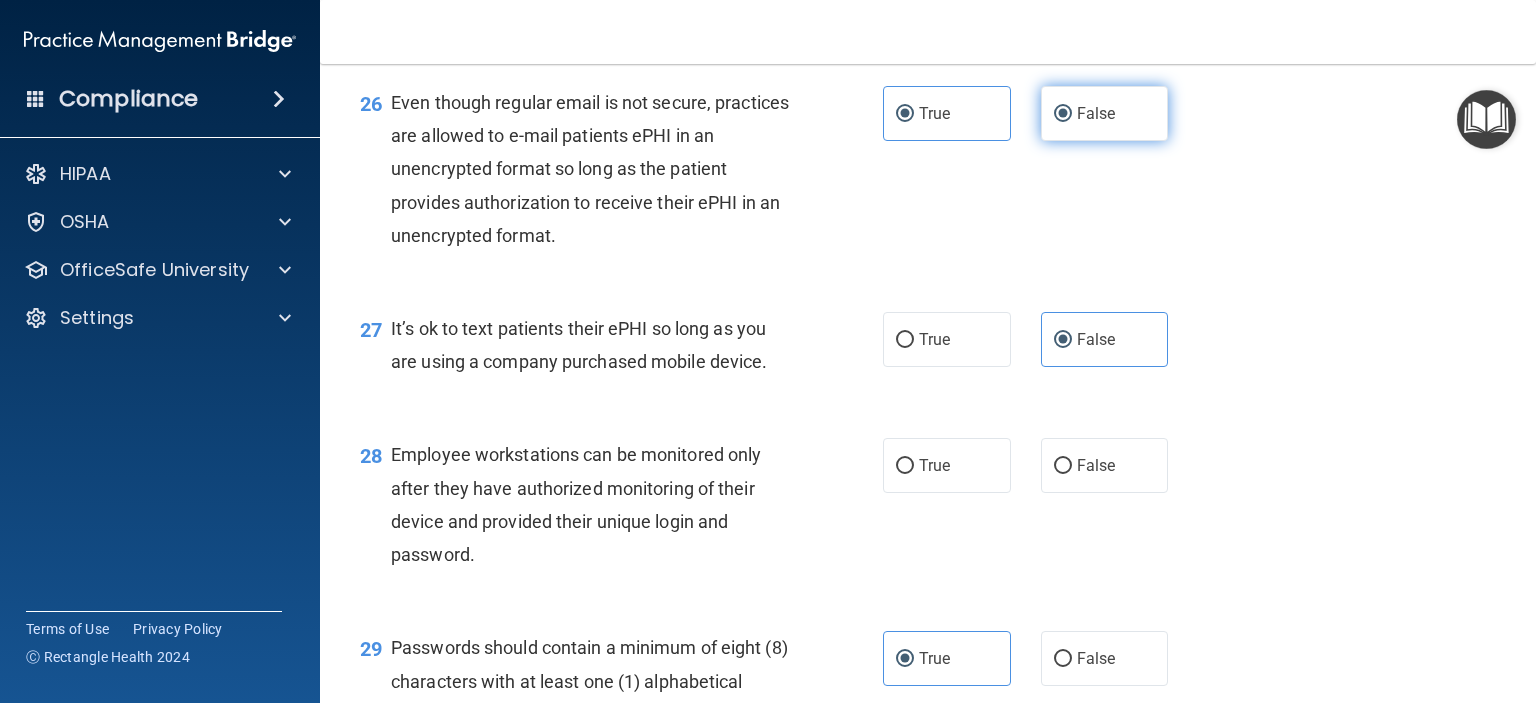 radio on "false" 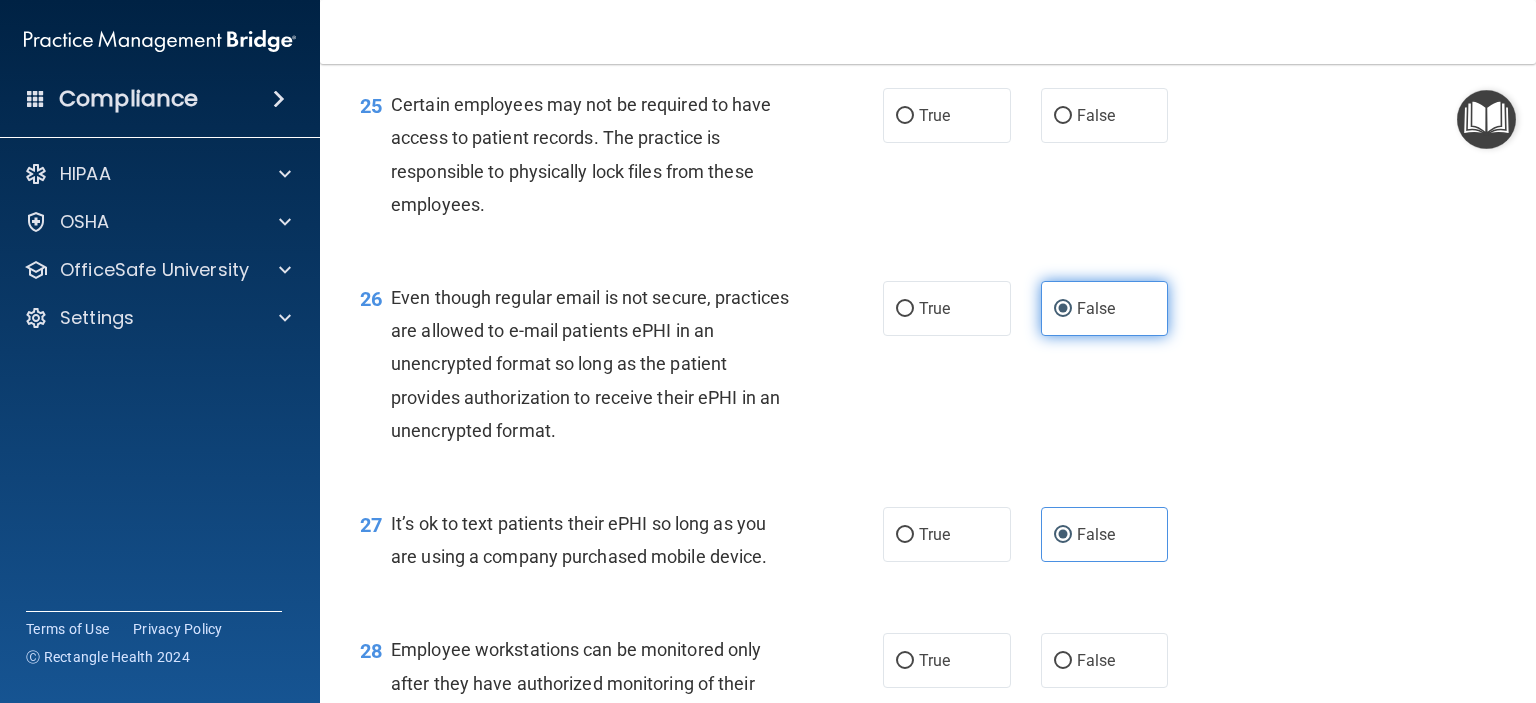 scroll, scrollTop: 4499, scrollLeft: 0, axis: vertical 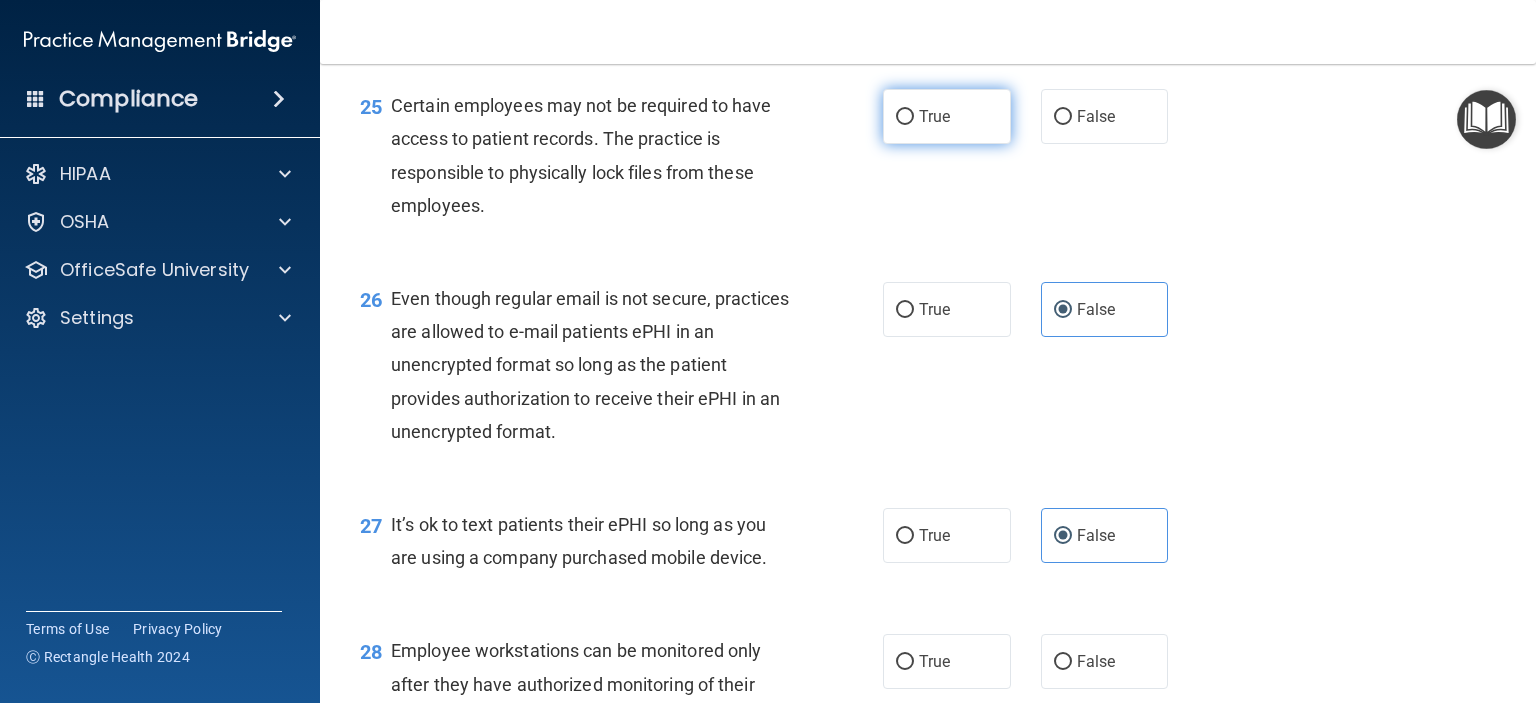 click on "True" at bounding box center (934, 116) 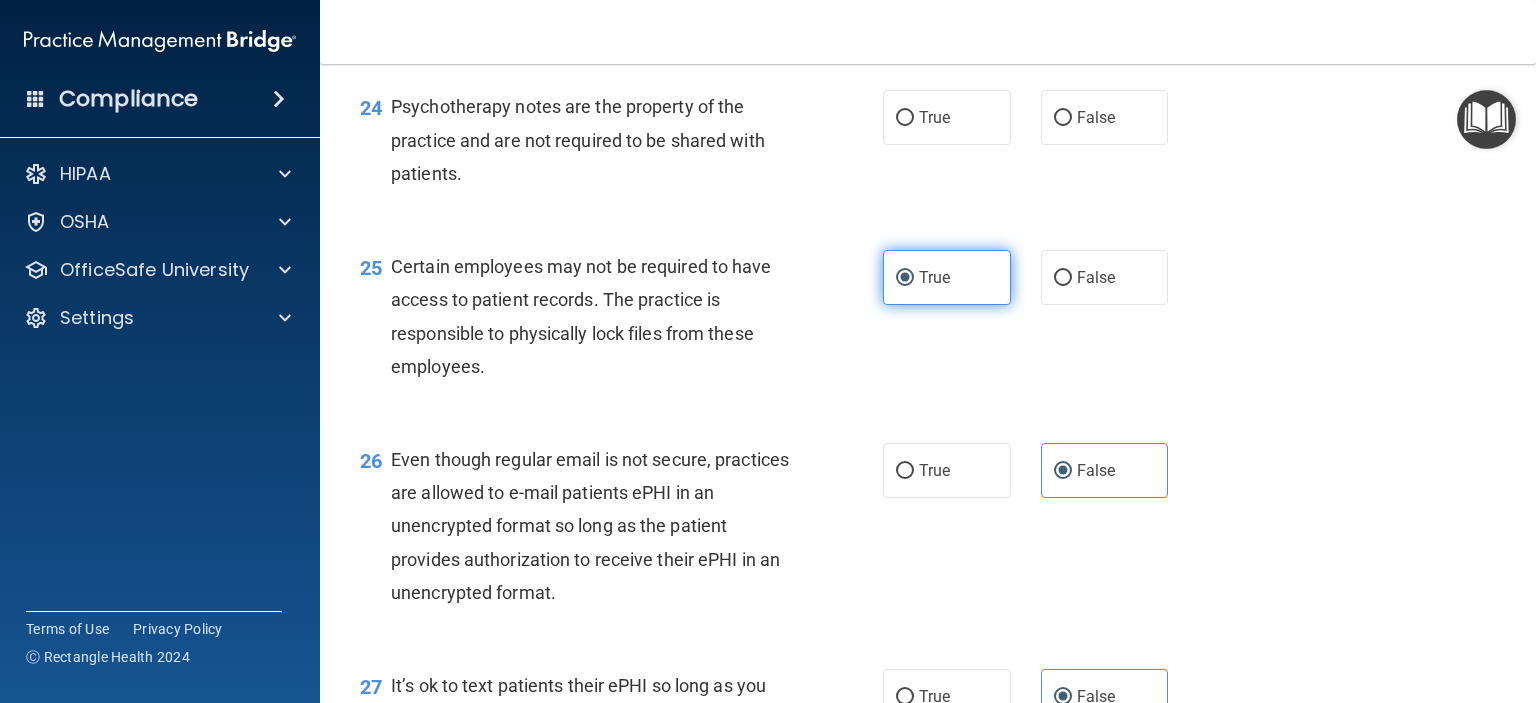 scroll, scrollTop: 4336, scrollLeft: 0, axis: vertical 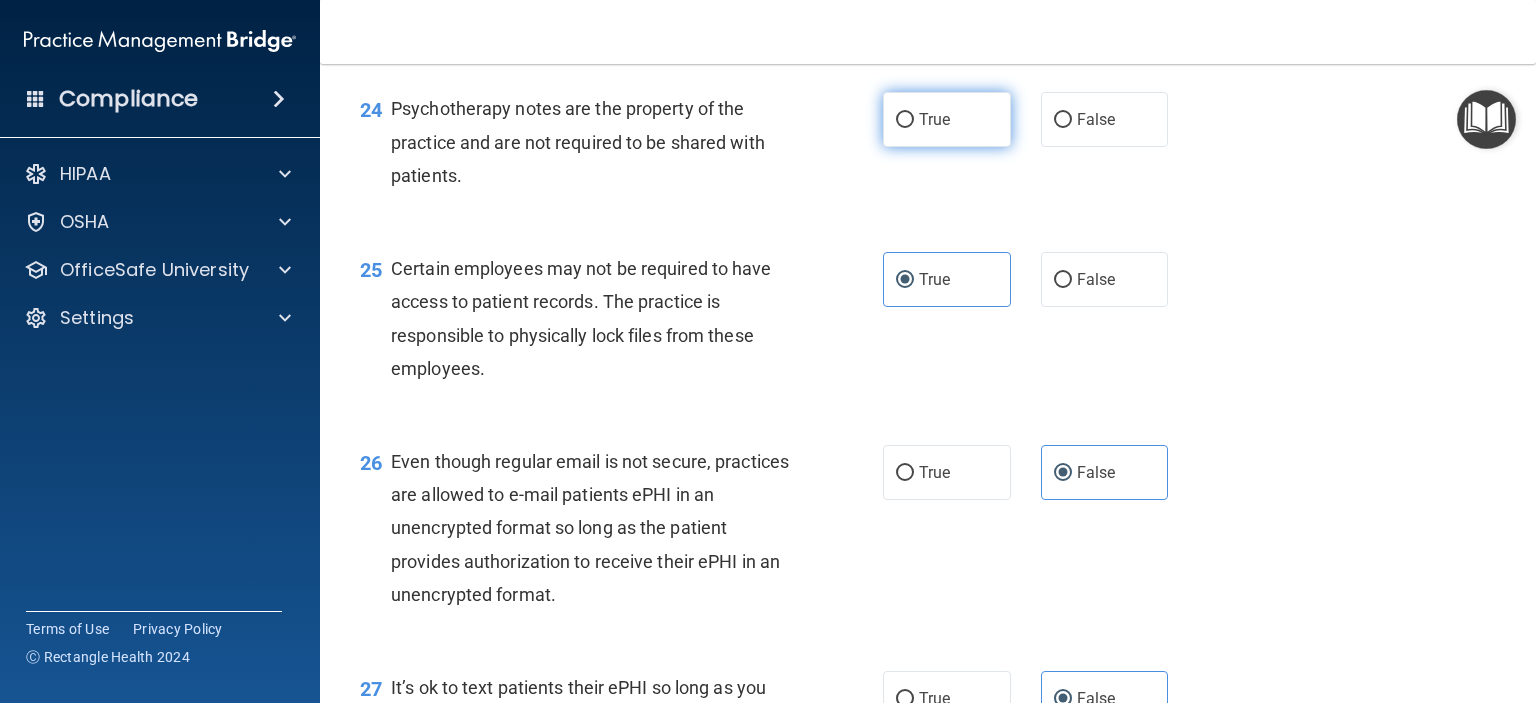 click on "True" at bounding box center (905, 120) 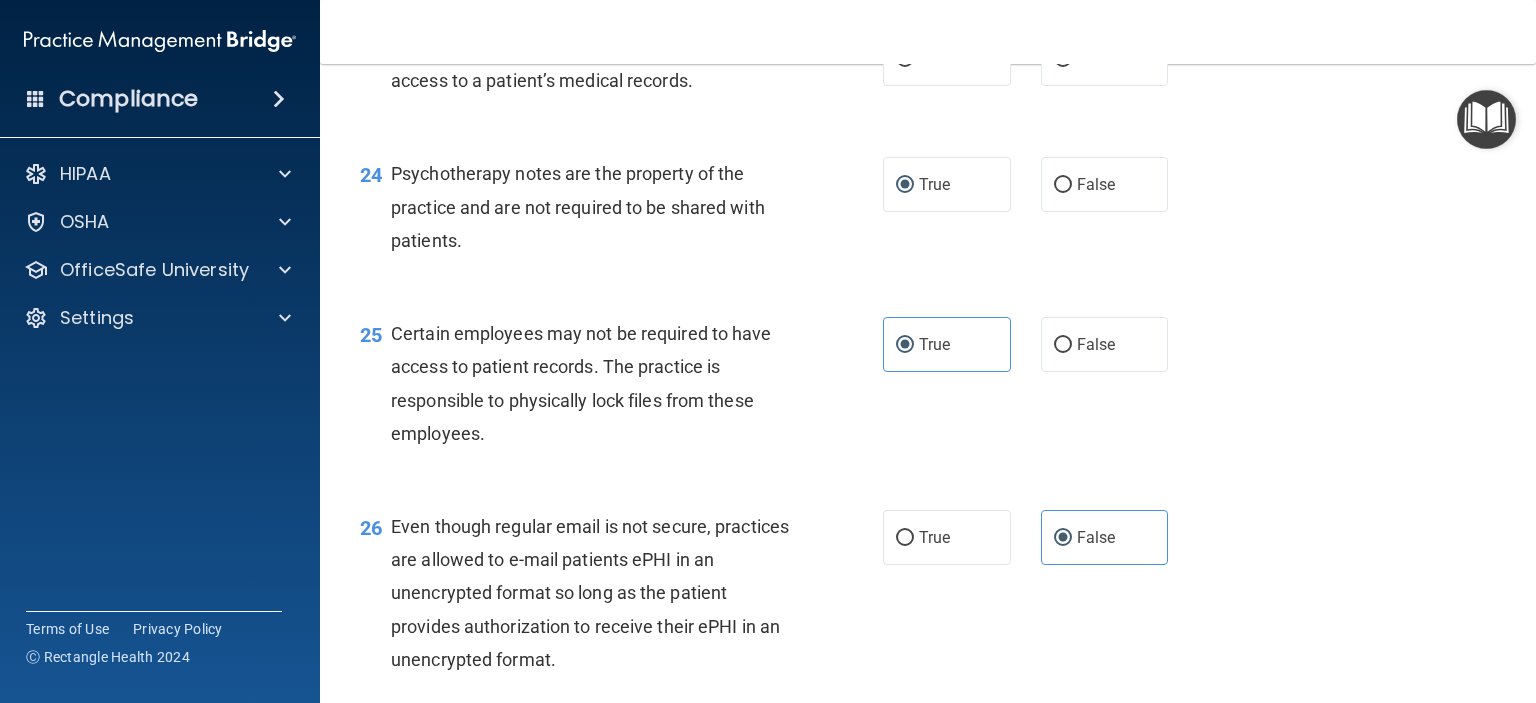 scroll, scrollTop: 4270, scrollLeft: 0, axis: vertical 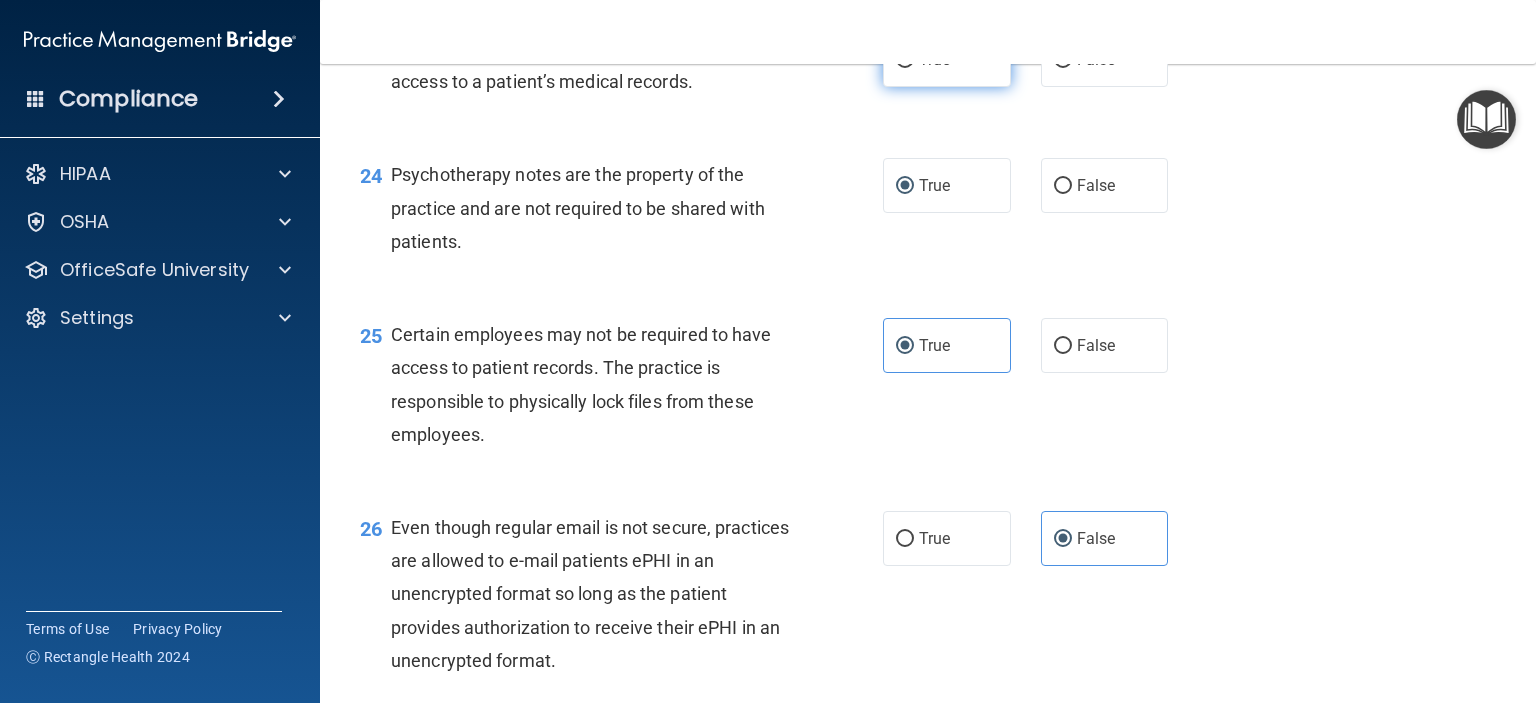 click on "True" at bounding box center [934, 59] 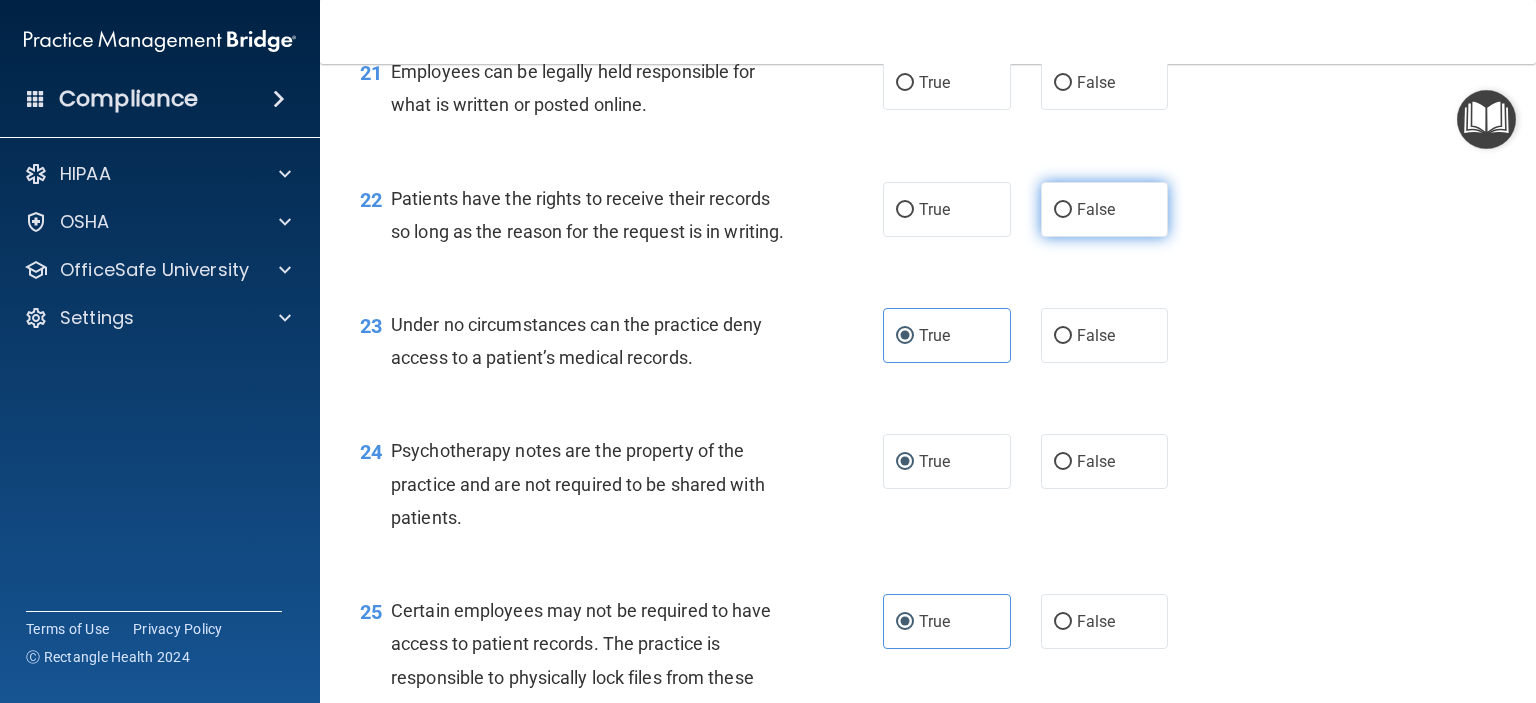 scroll, scrollTop: 3915, scrollLeft: 0, axis: vertical 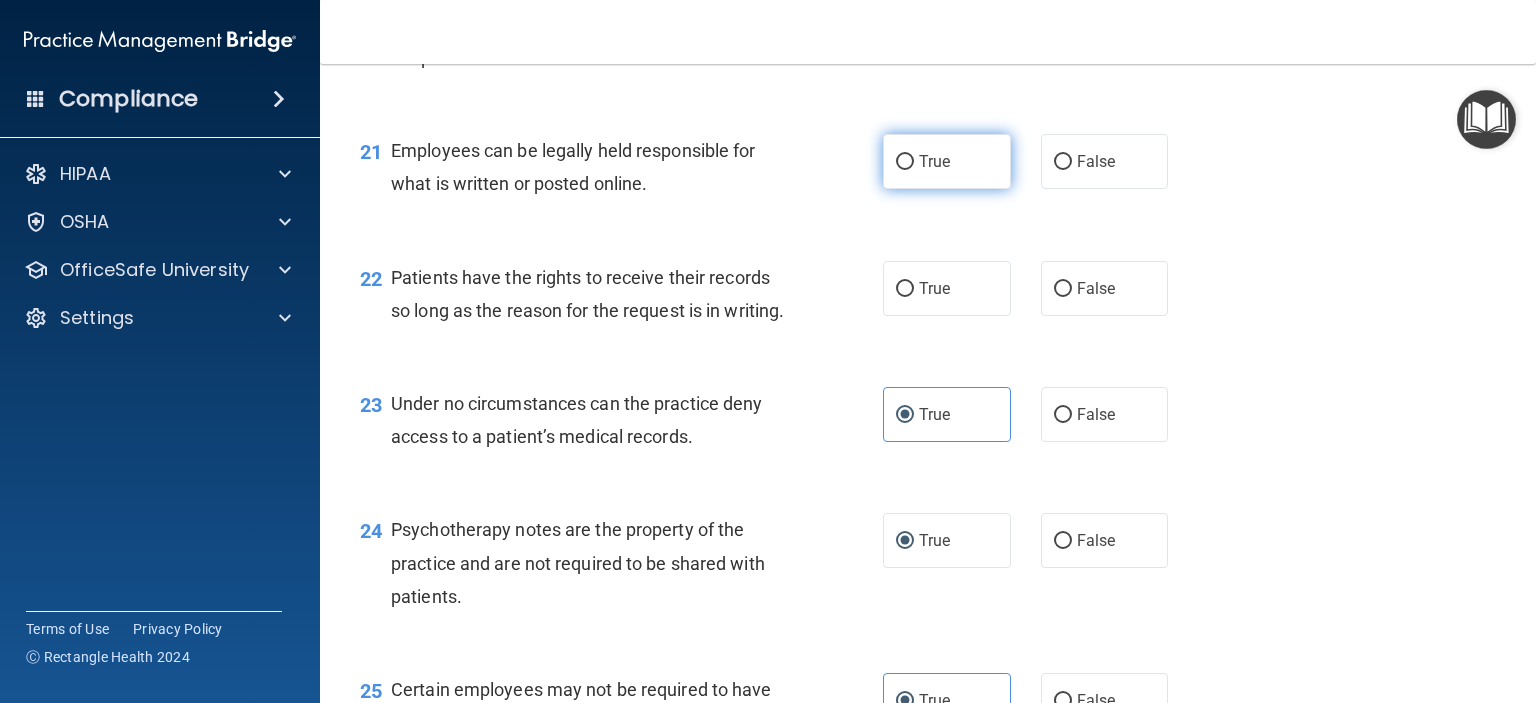 click on "True" at bounding box center [947, 161] 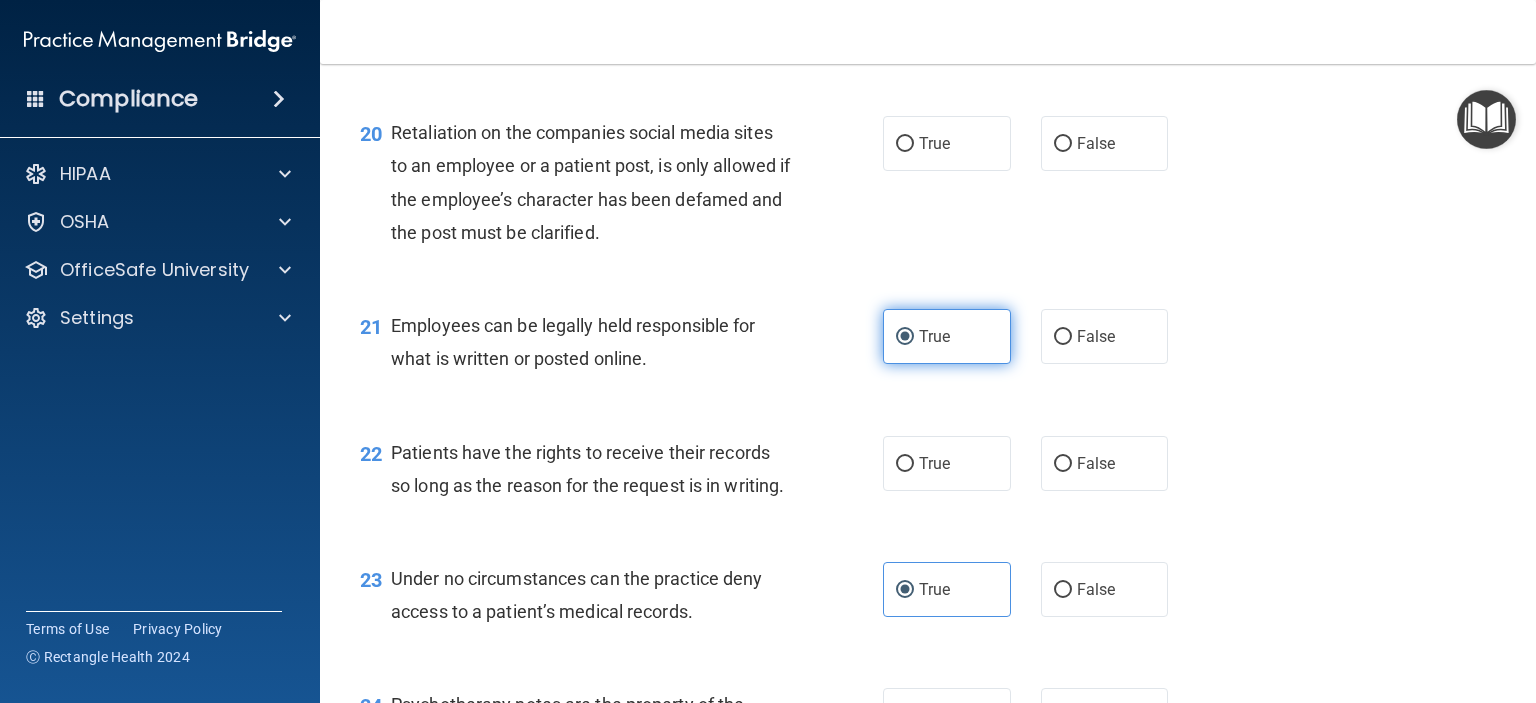 scroll, scrollTop: 3728, scrollLeft: 0, axis: vertical 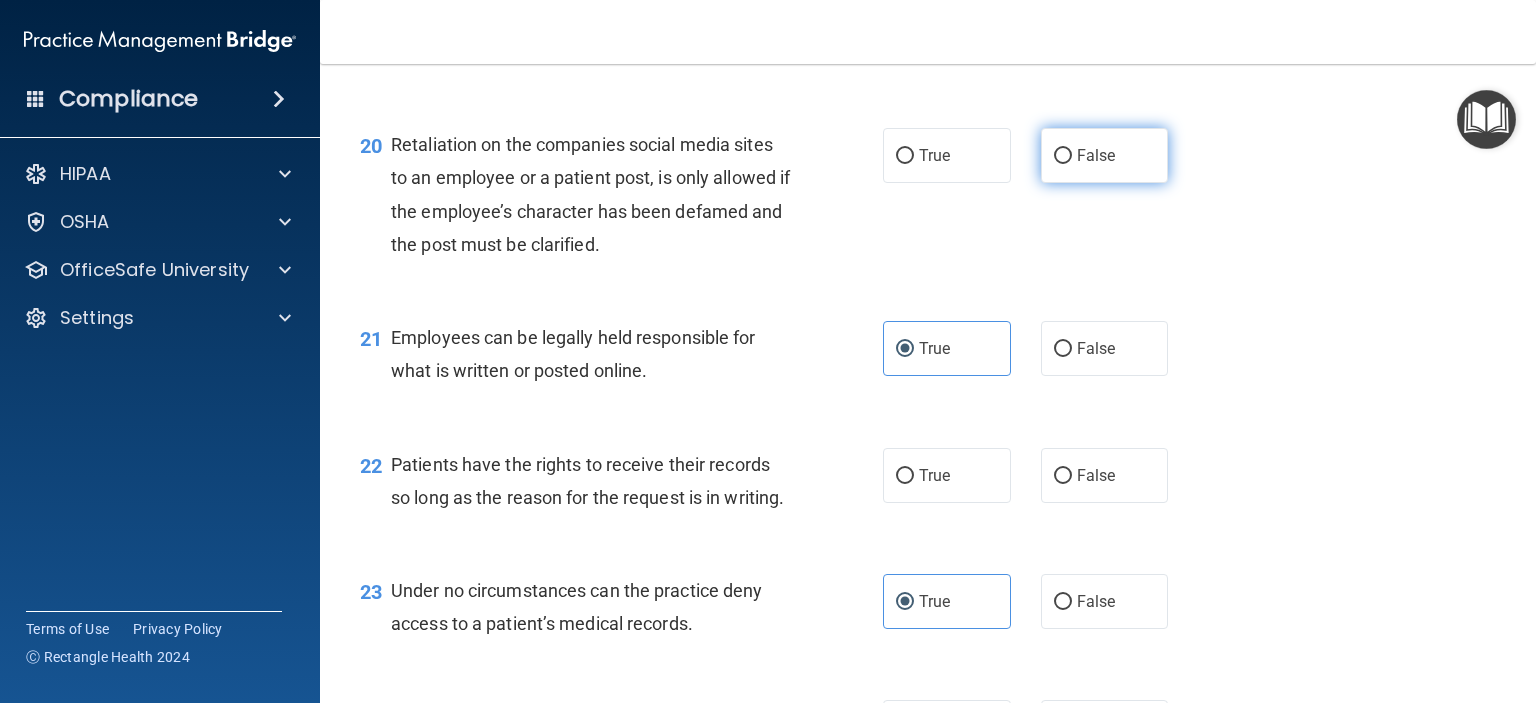 click on "False" at bounding box center [1096, 155] 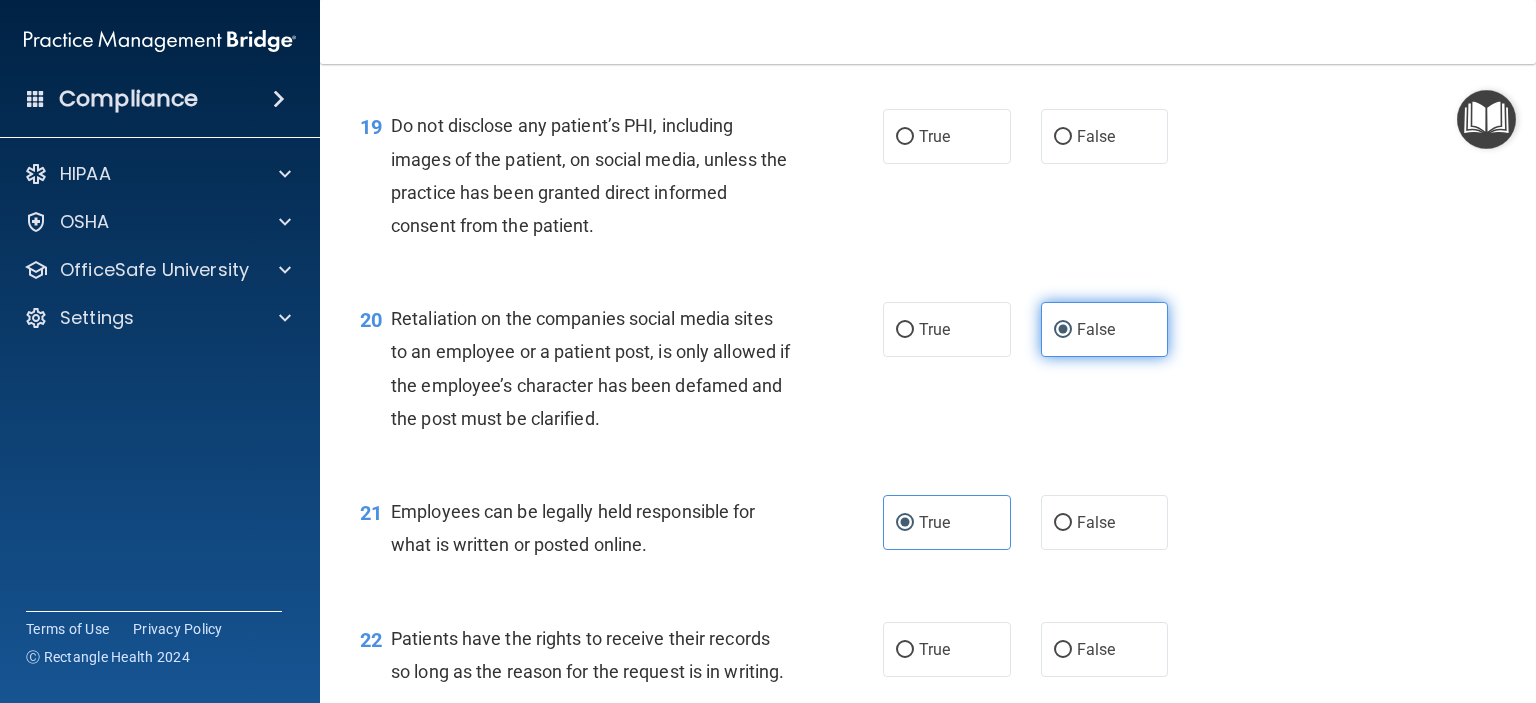 scroll, scrollTop: 3546, scrollLeft: 0, axis: vertical 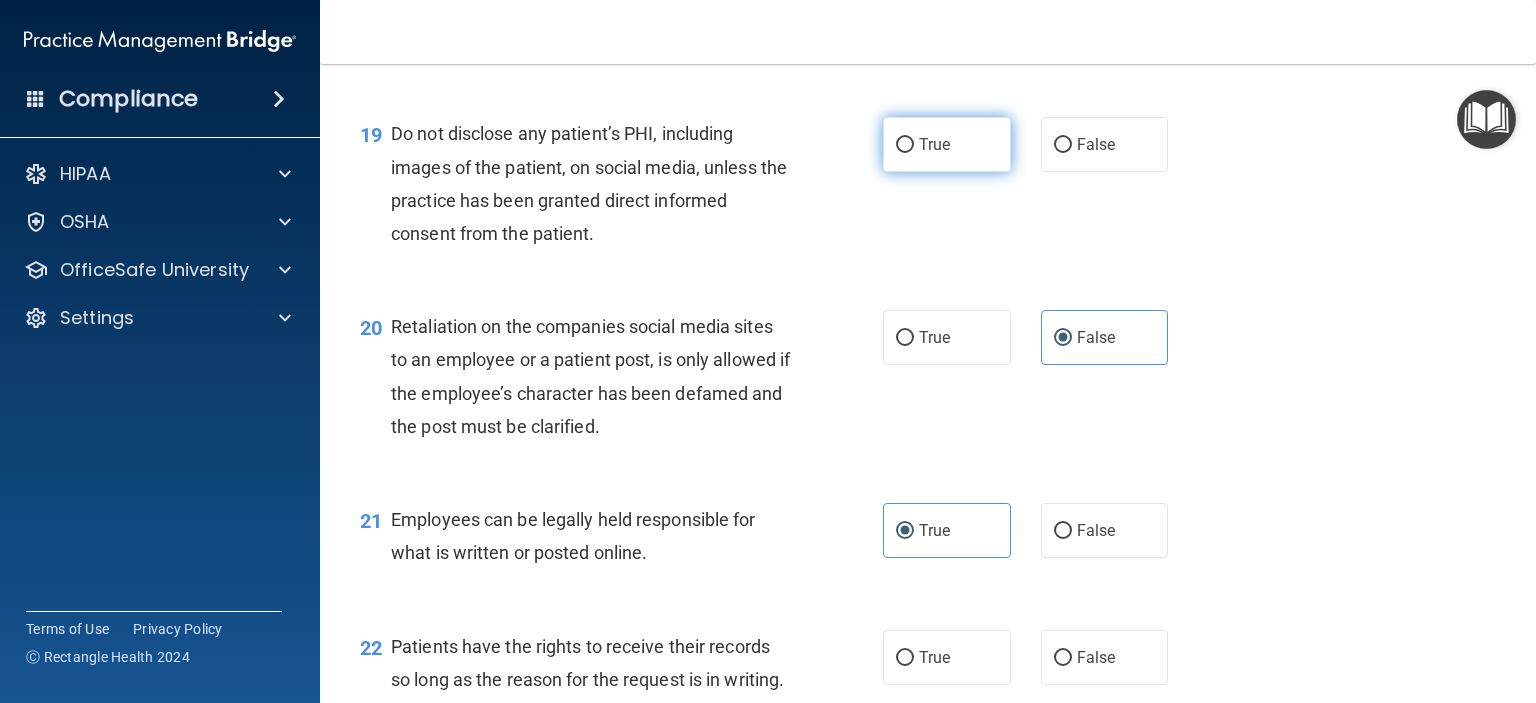 click on "True" at bounding box center (947, 144) 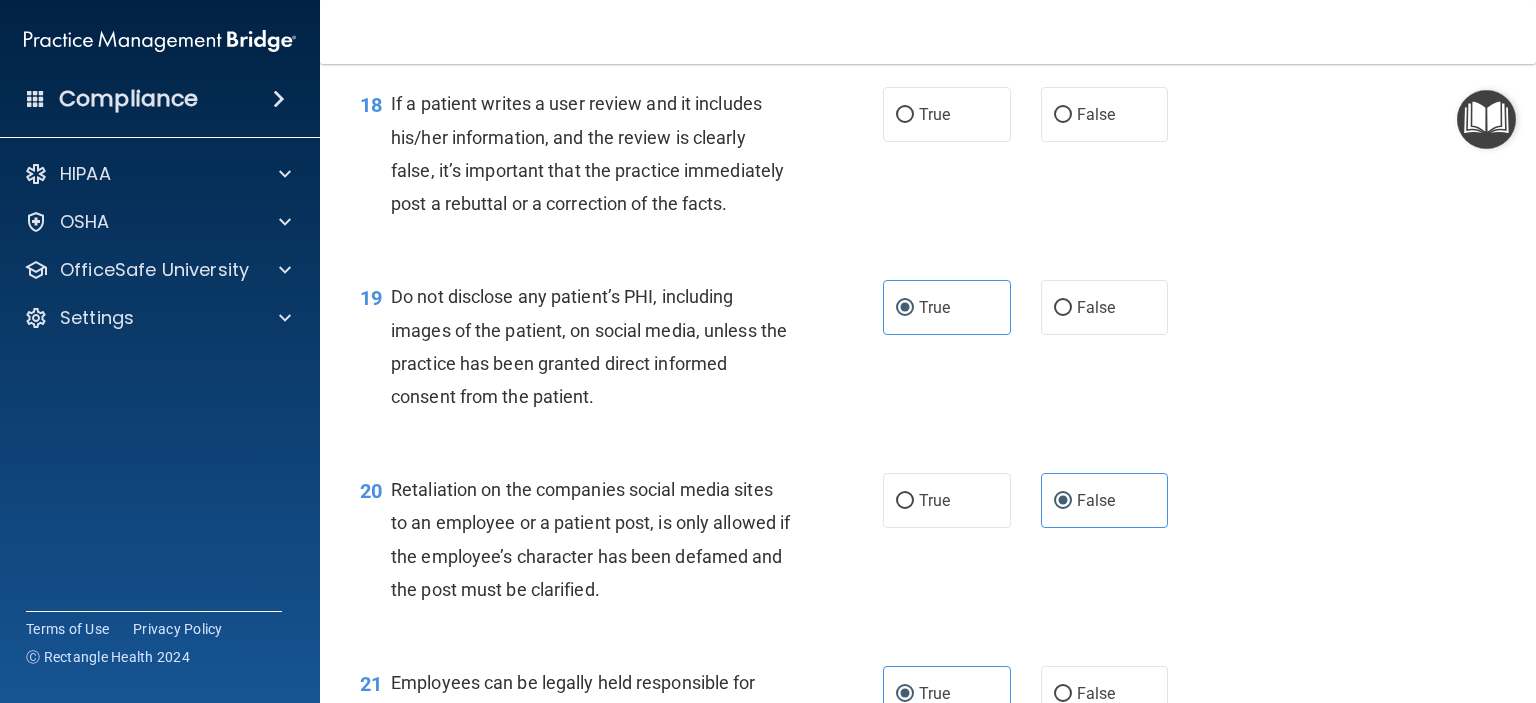 scroll, scrollTop: 3382, scrollLeft: 0, axis: vertical 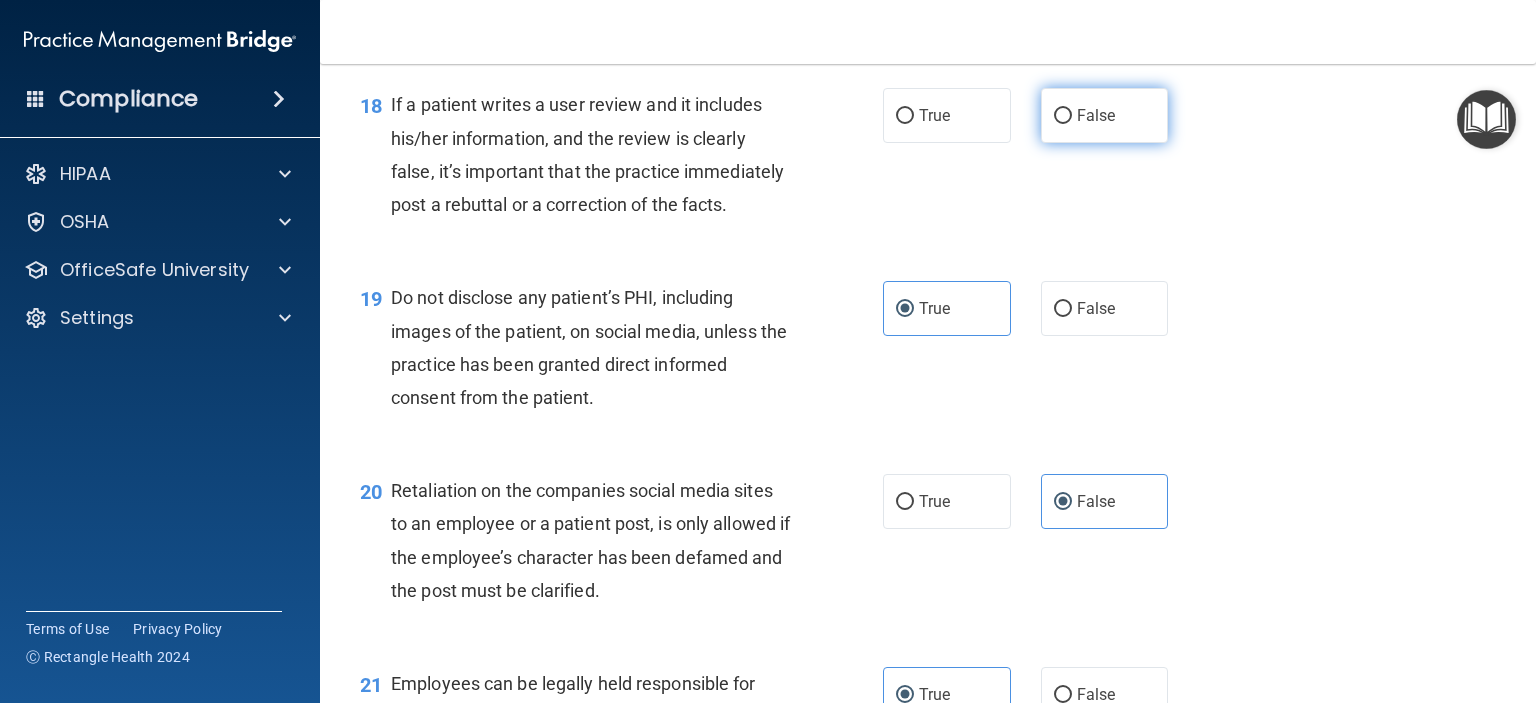 click on "False" at bounding box center [1105, 115] 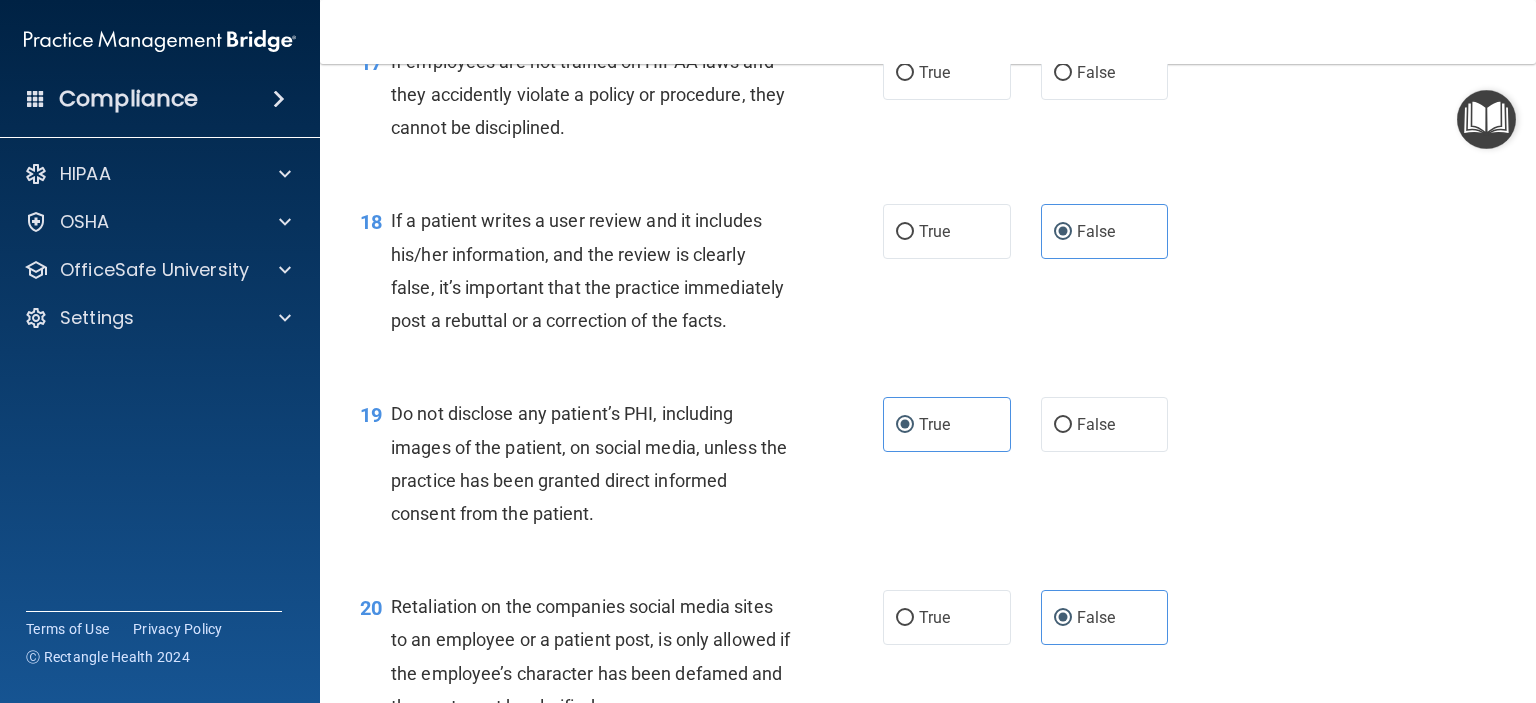 scroll, scrollTop: 3264, scrollLeft: 0, axis: vertical 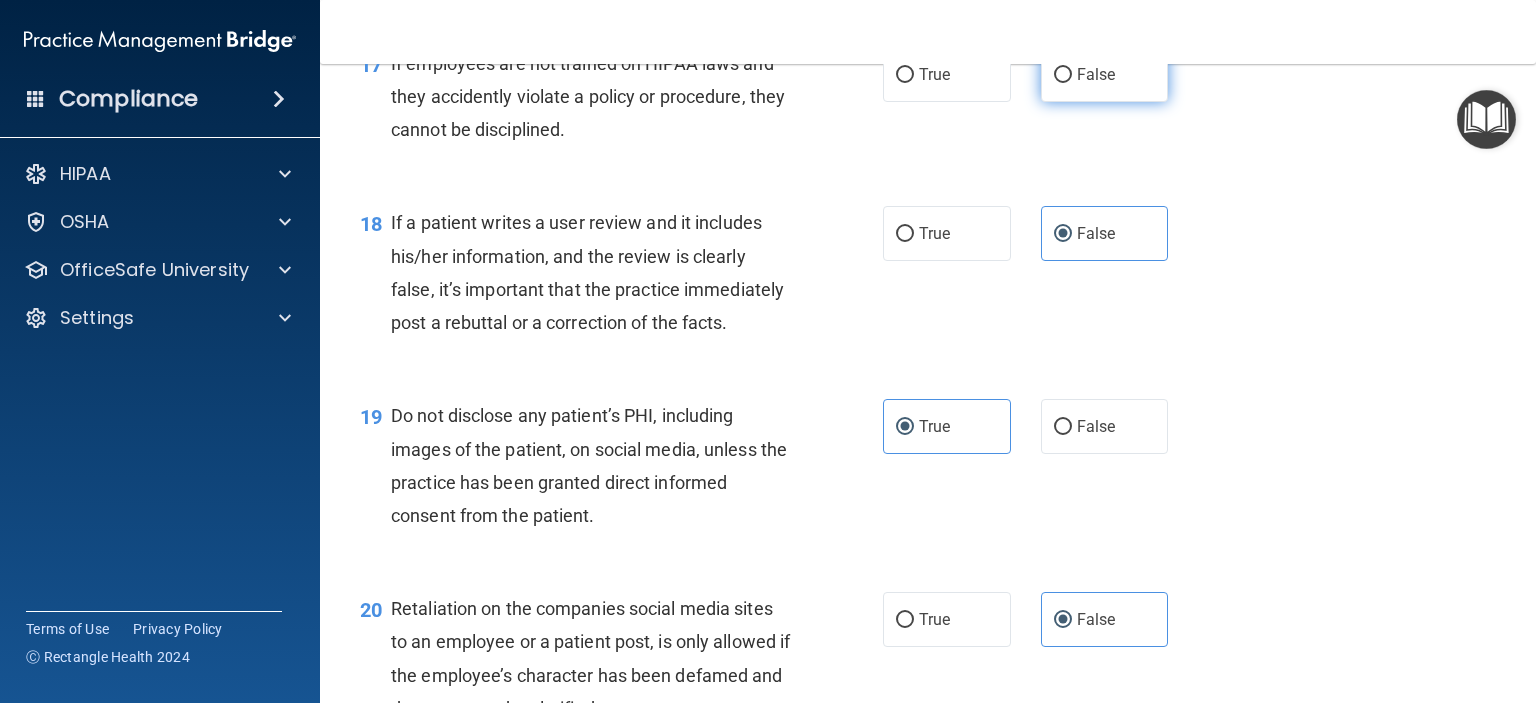 click on "False" at bounding box center (1096, 74) 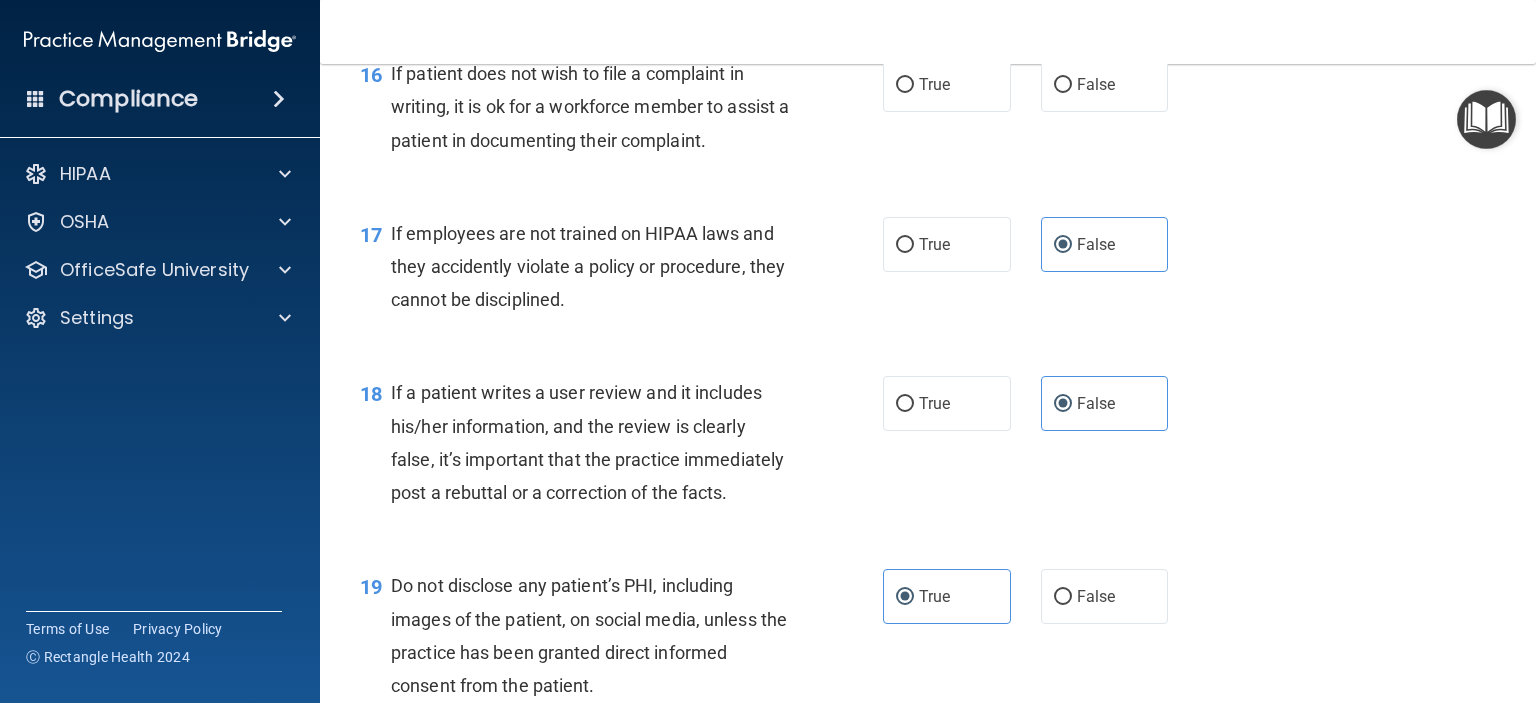 scroll, scrollTop: 3092, scrollLeft: 0, axis: vertical 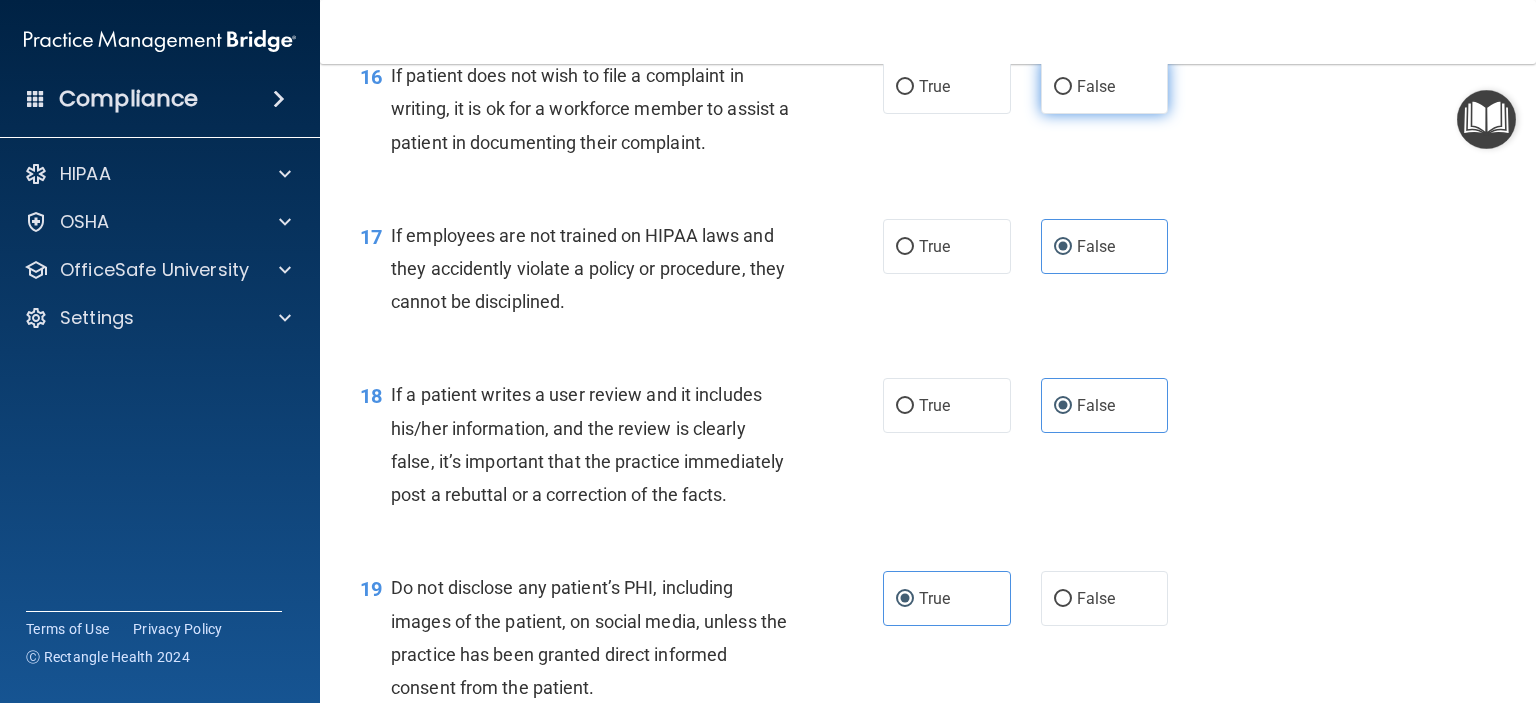 click on "False" at bounding box center (1105, 86) 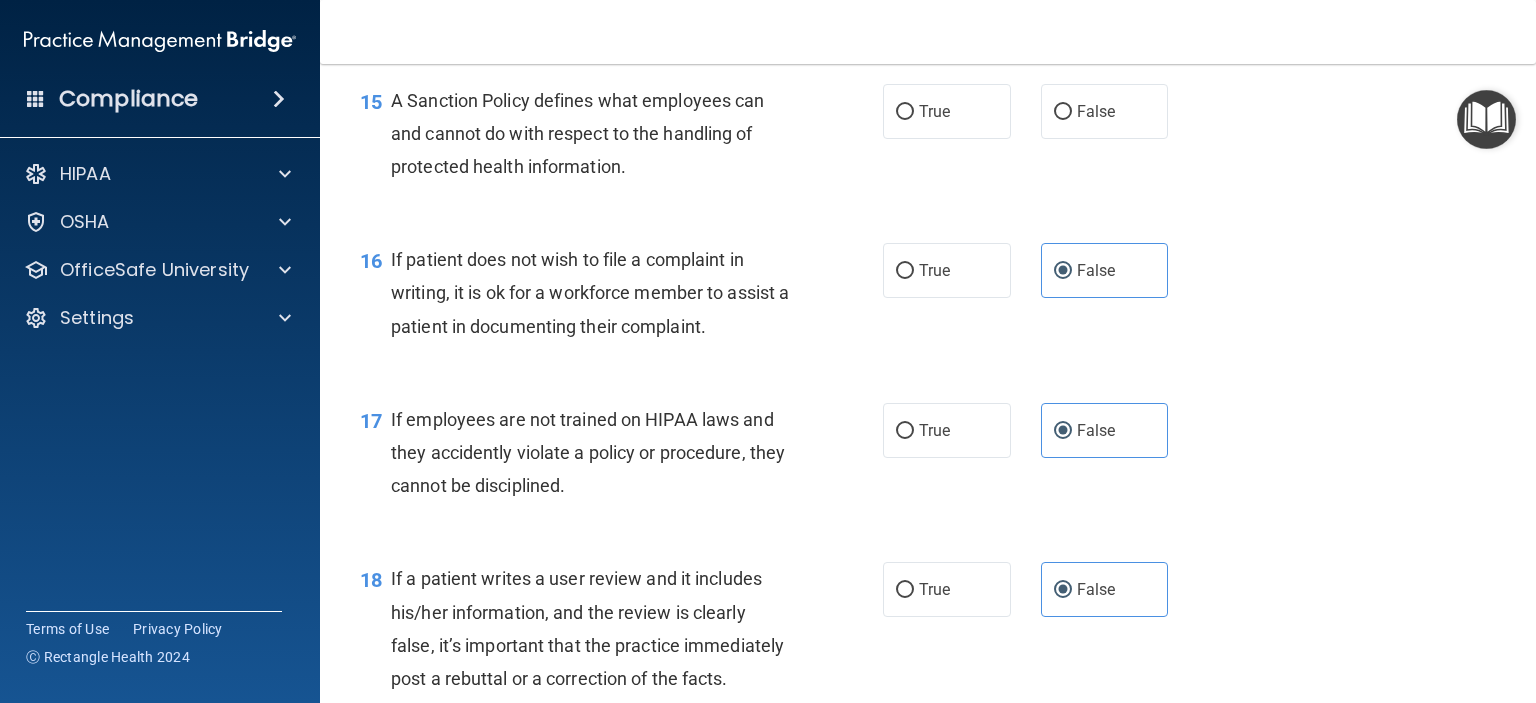 scroll, scrollTop: 2899, scrollLeft: 0, axis: vertical 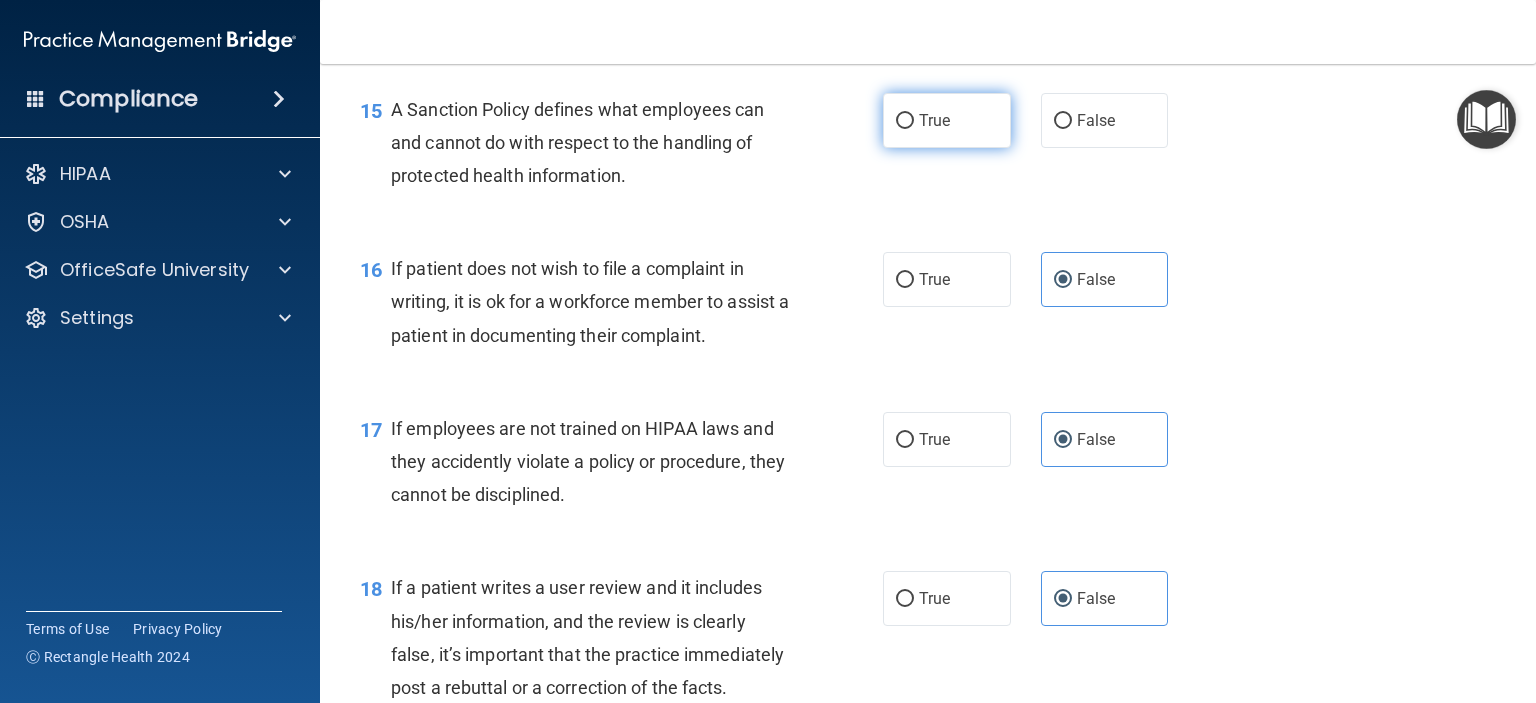 click on "True" at bounding box center (947, 120) 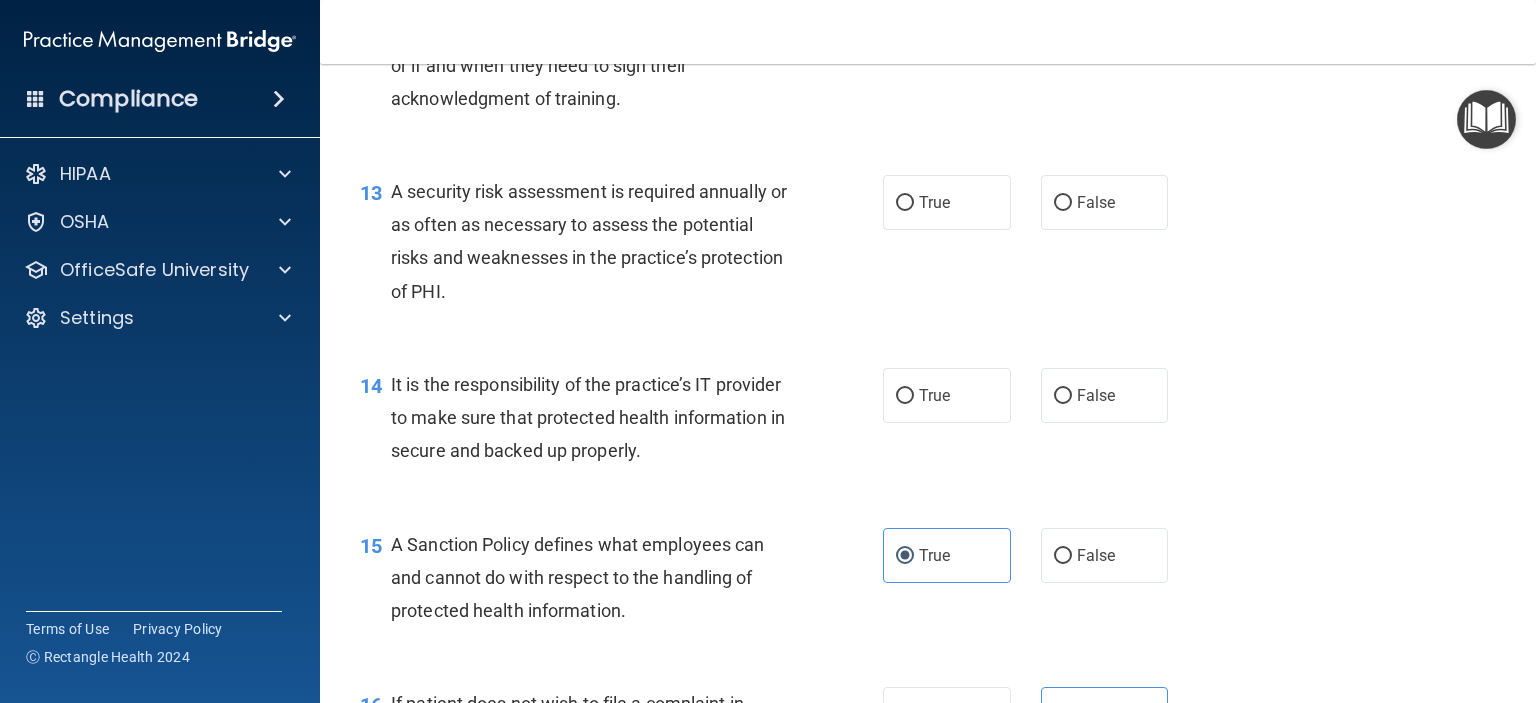 scroll, scrollTop: 2463, scrollLeft: 0, axis: vertical 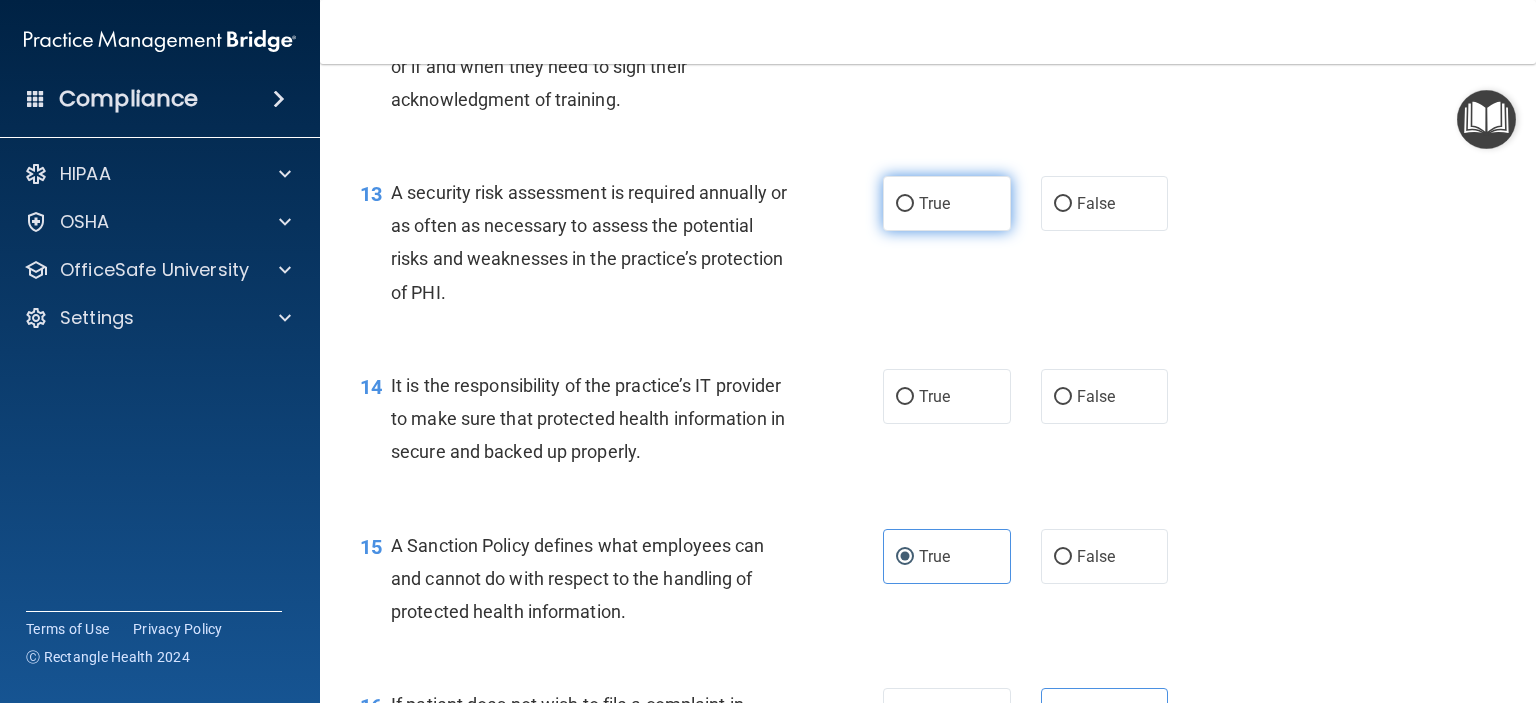 click on "True" at bounding box center [947, 203] 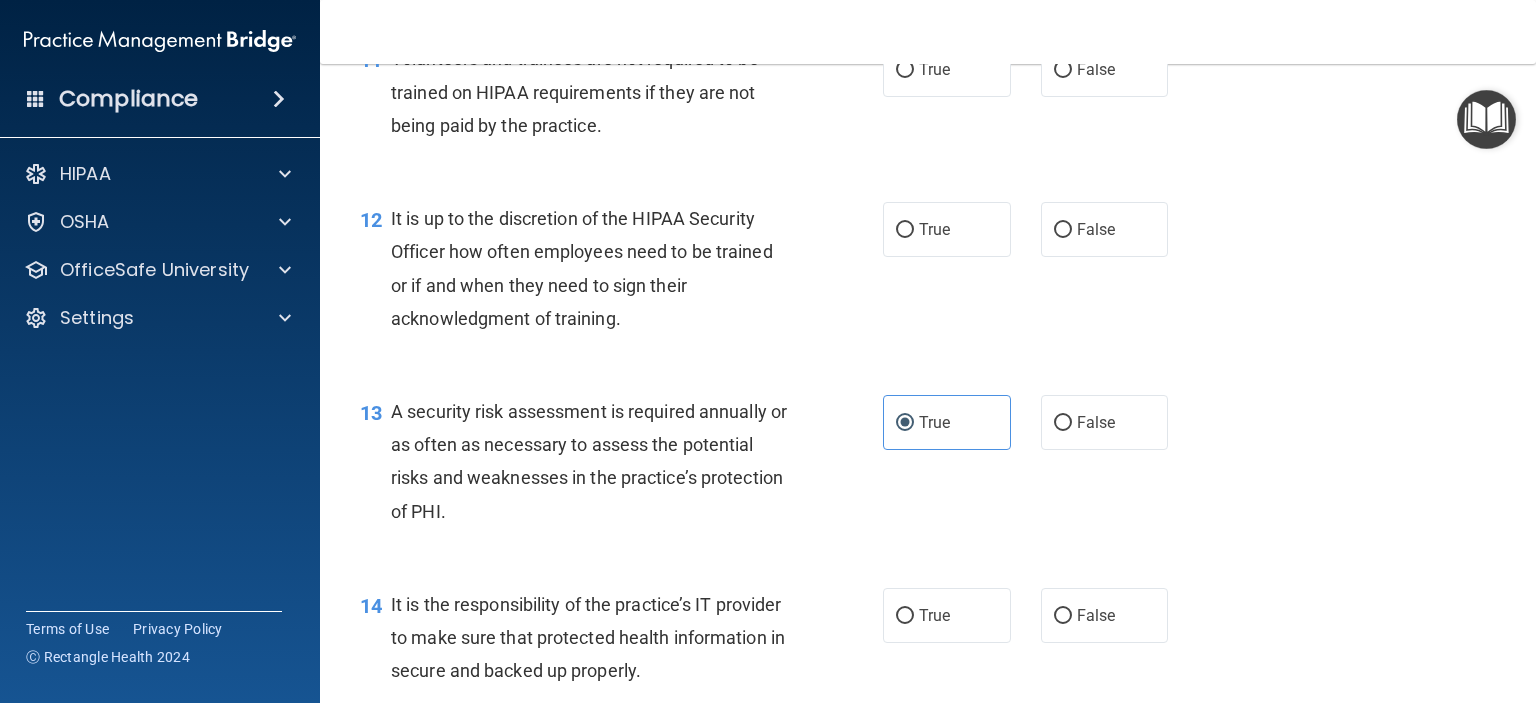 scroll, scrollTop: 2242, scrollLeft: 0, axis: vertical 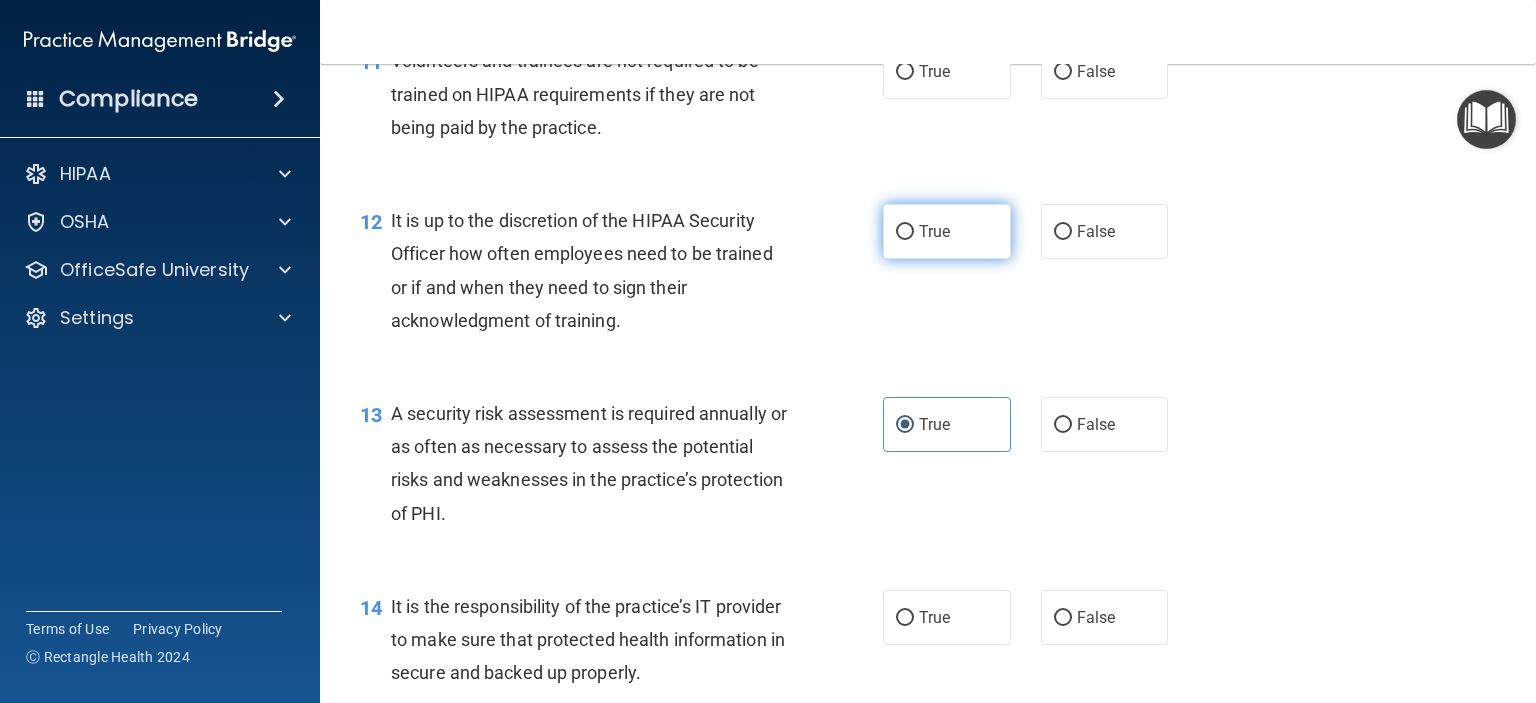 click on "True" at bounding box center [947, 231] 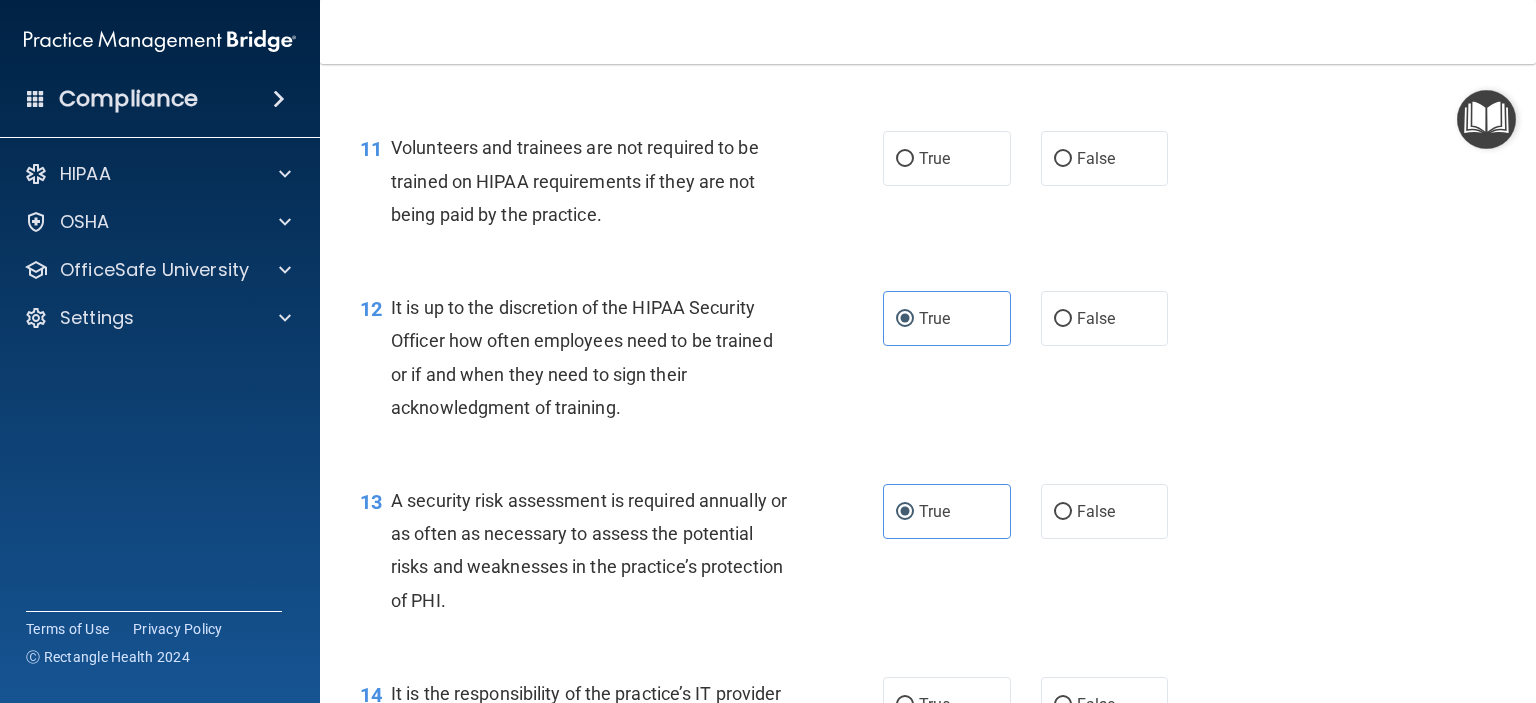 scroll, scrollTop: 2154, scrollLeft: 0, axis: vertical 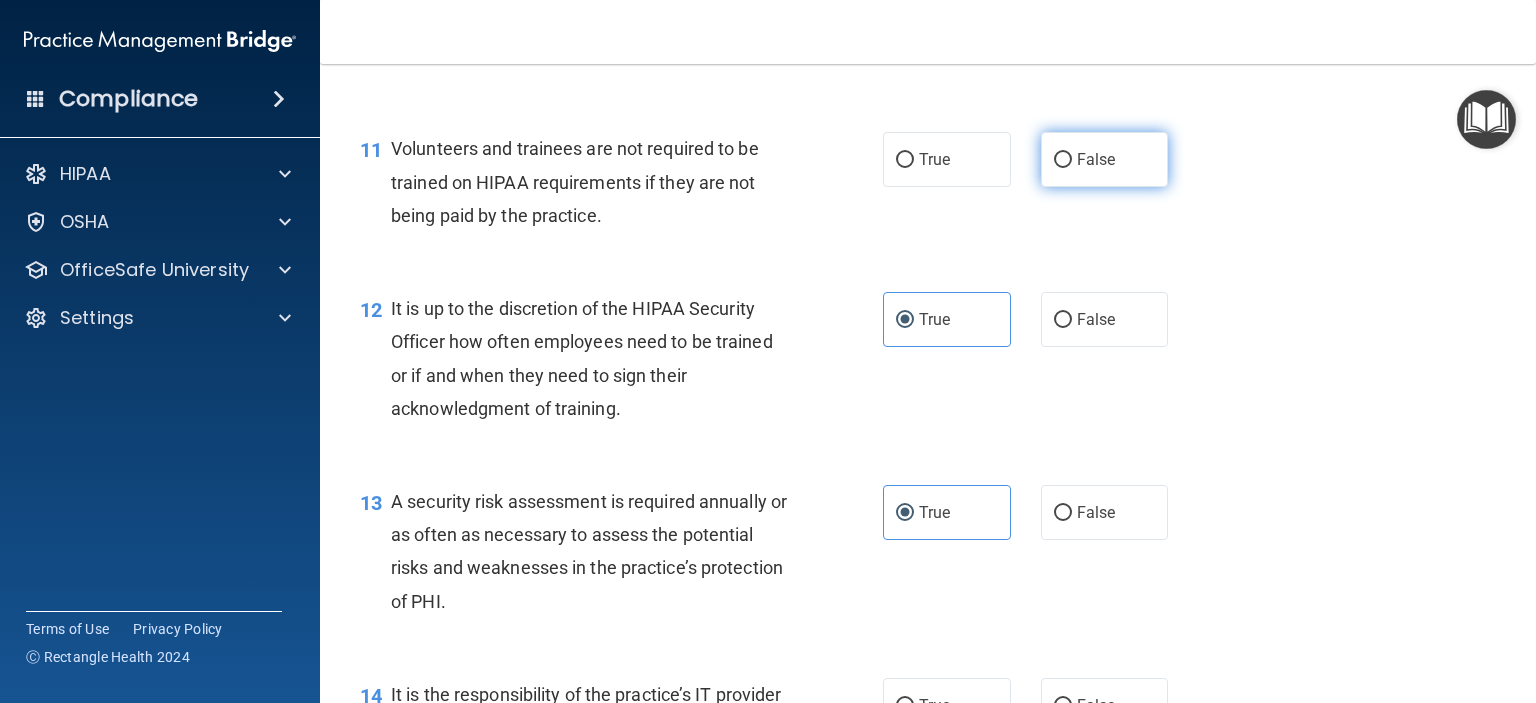 click on "False" at bounding box center (1096, 159) 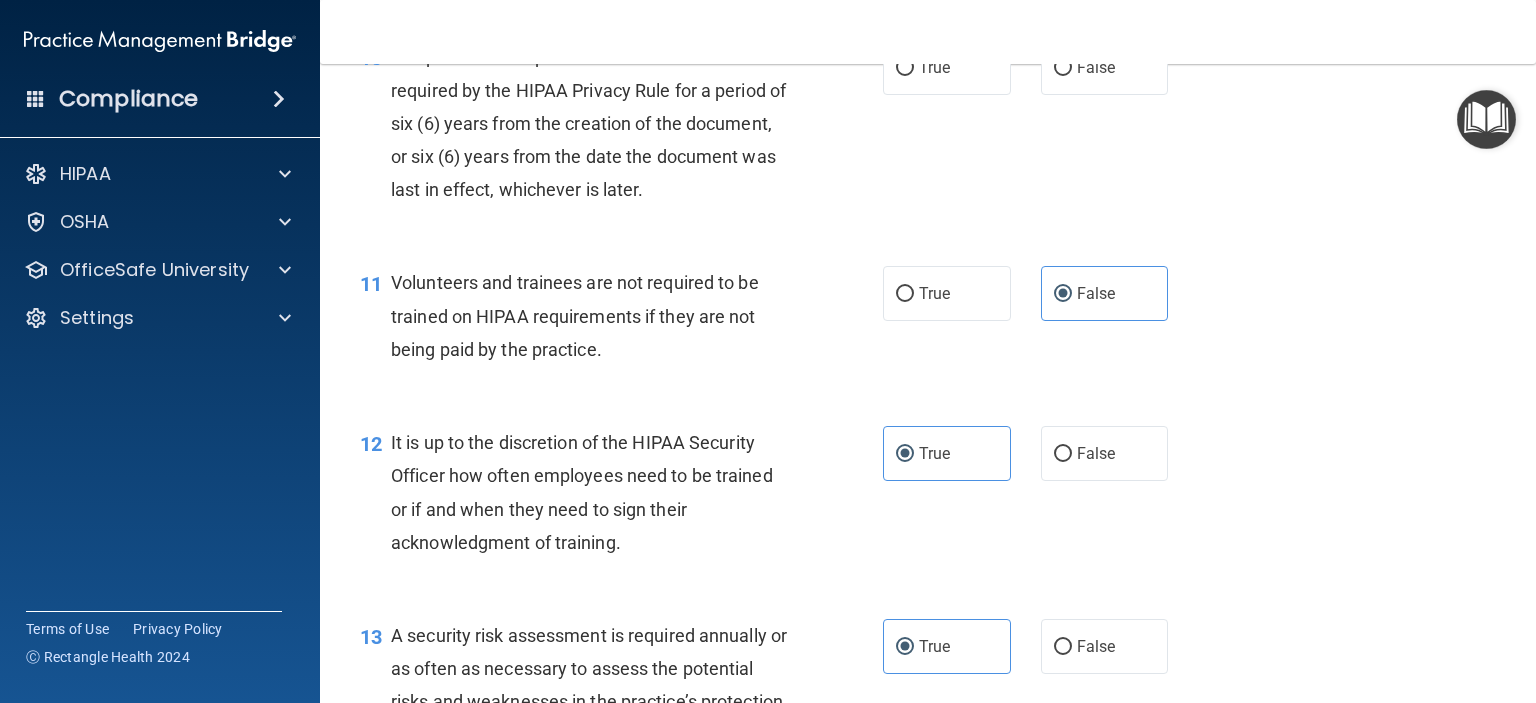 scroll, scrollTop: 2011, scrollLeft: 0, axis: vertical 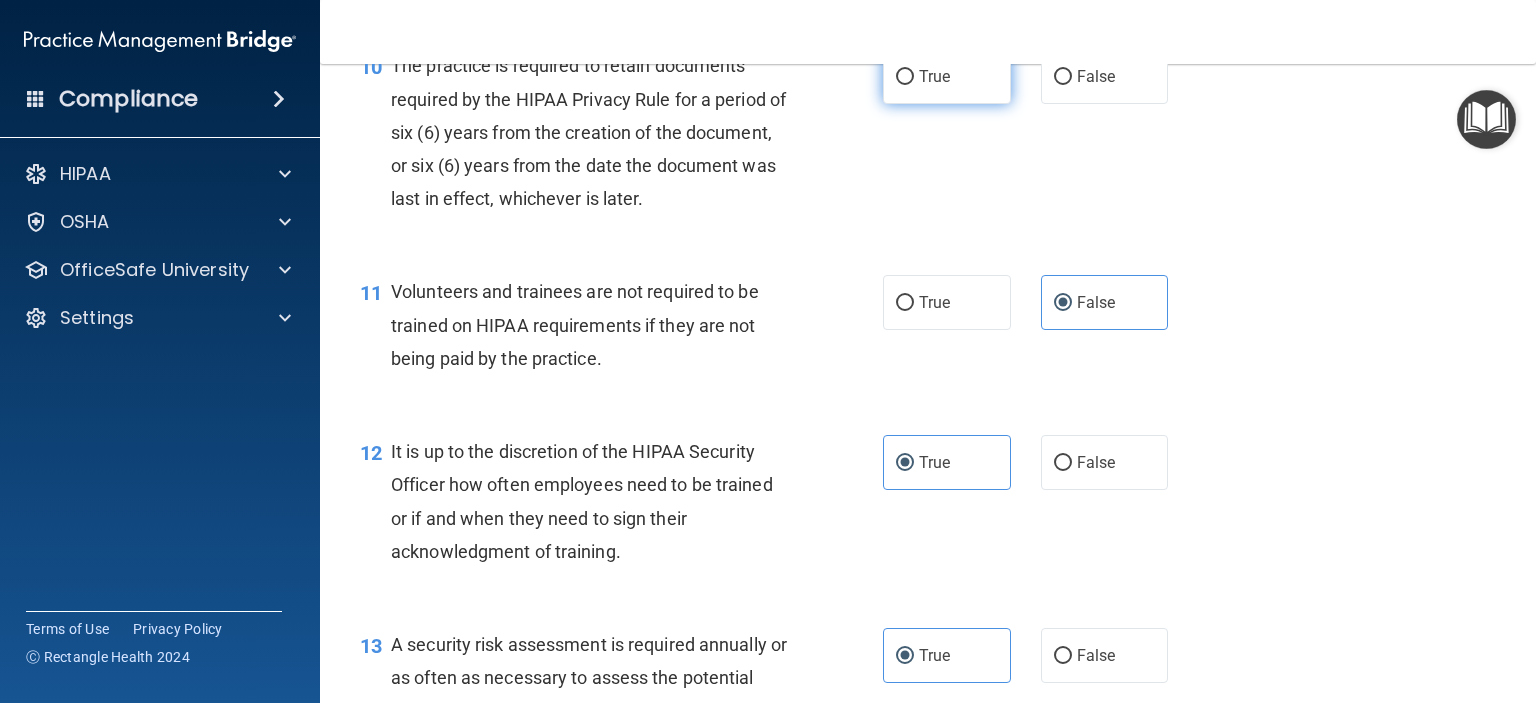 click on "True" at bounding box center (947, 76) 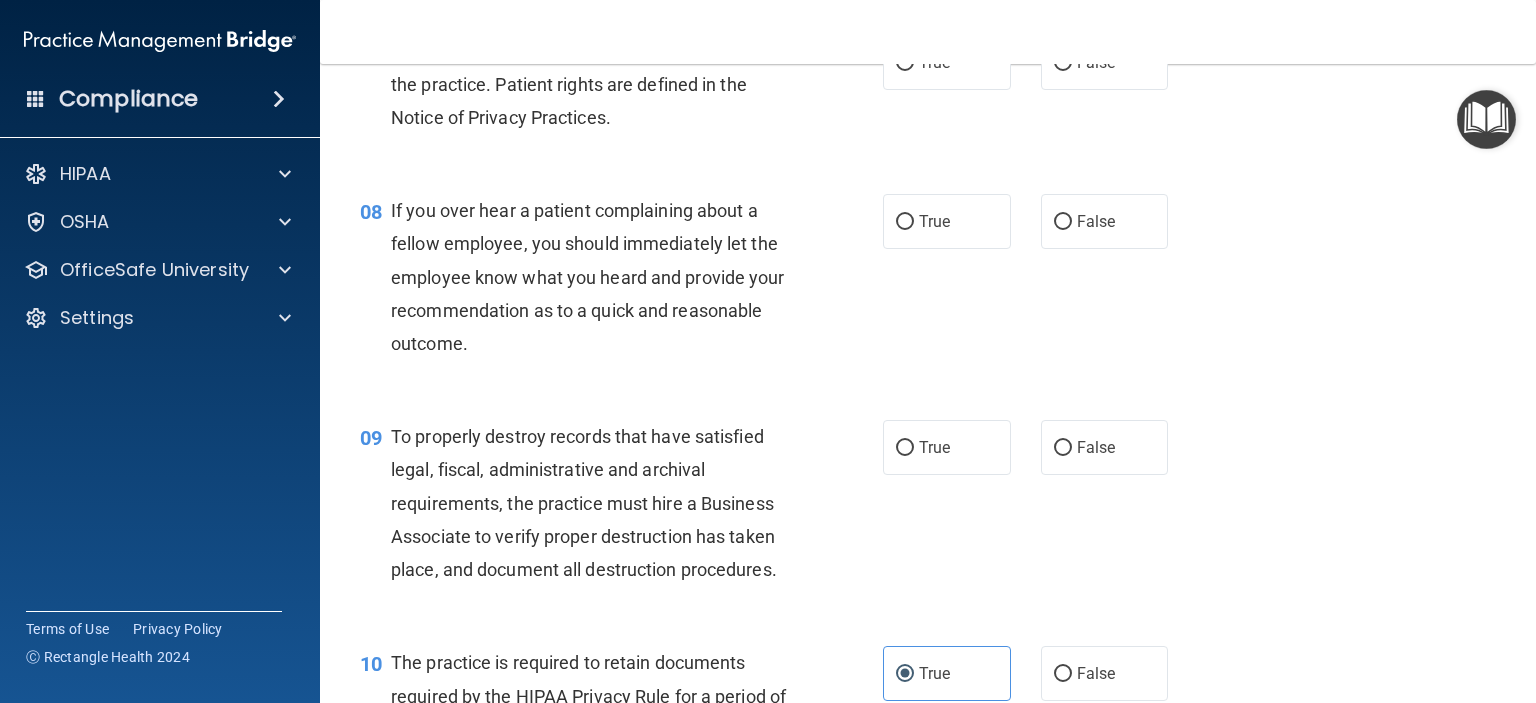 scroll, scrollTop: 1412, scrollLeft: 0, axis: vertical 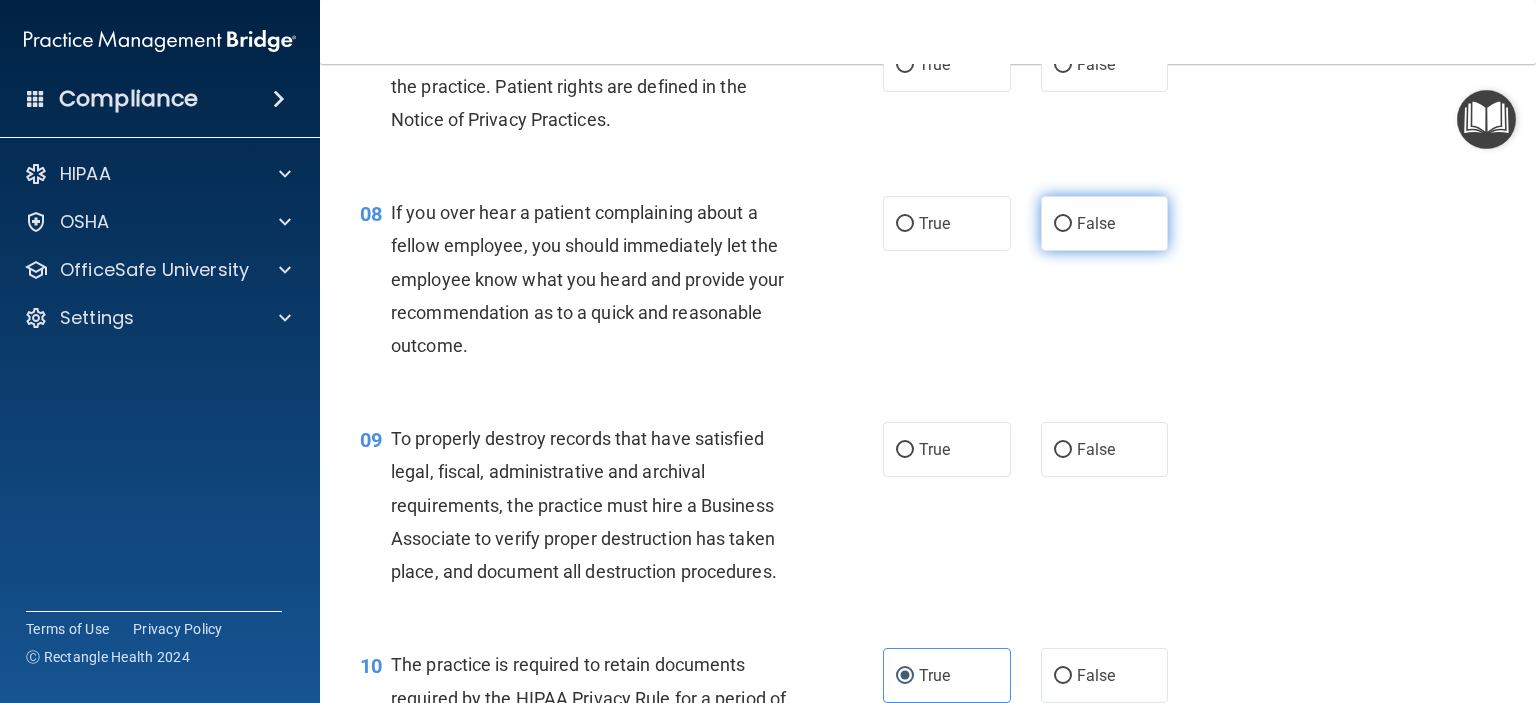 click on "False" at bounding box center (1105, 223) 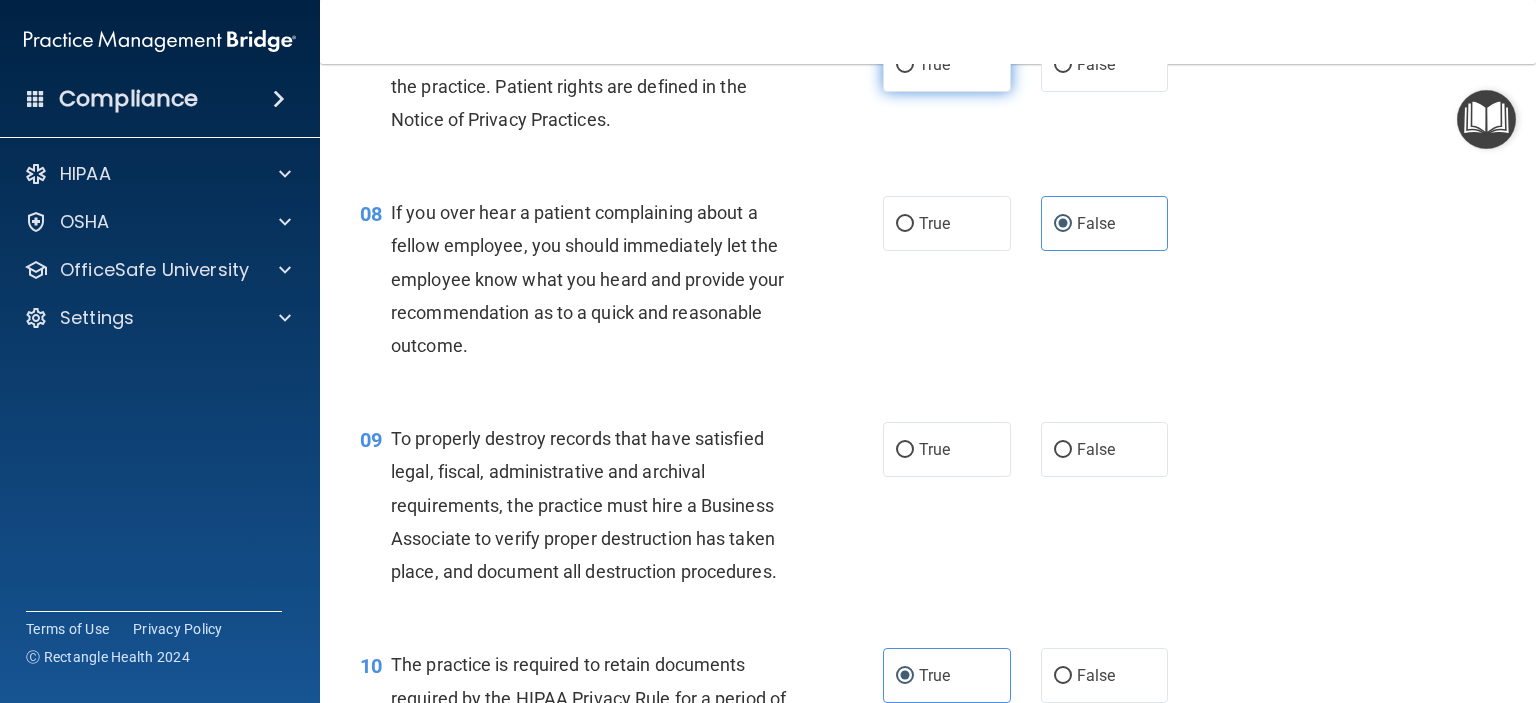 click on "True" at bounding box center [934, 64] 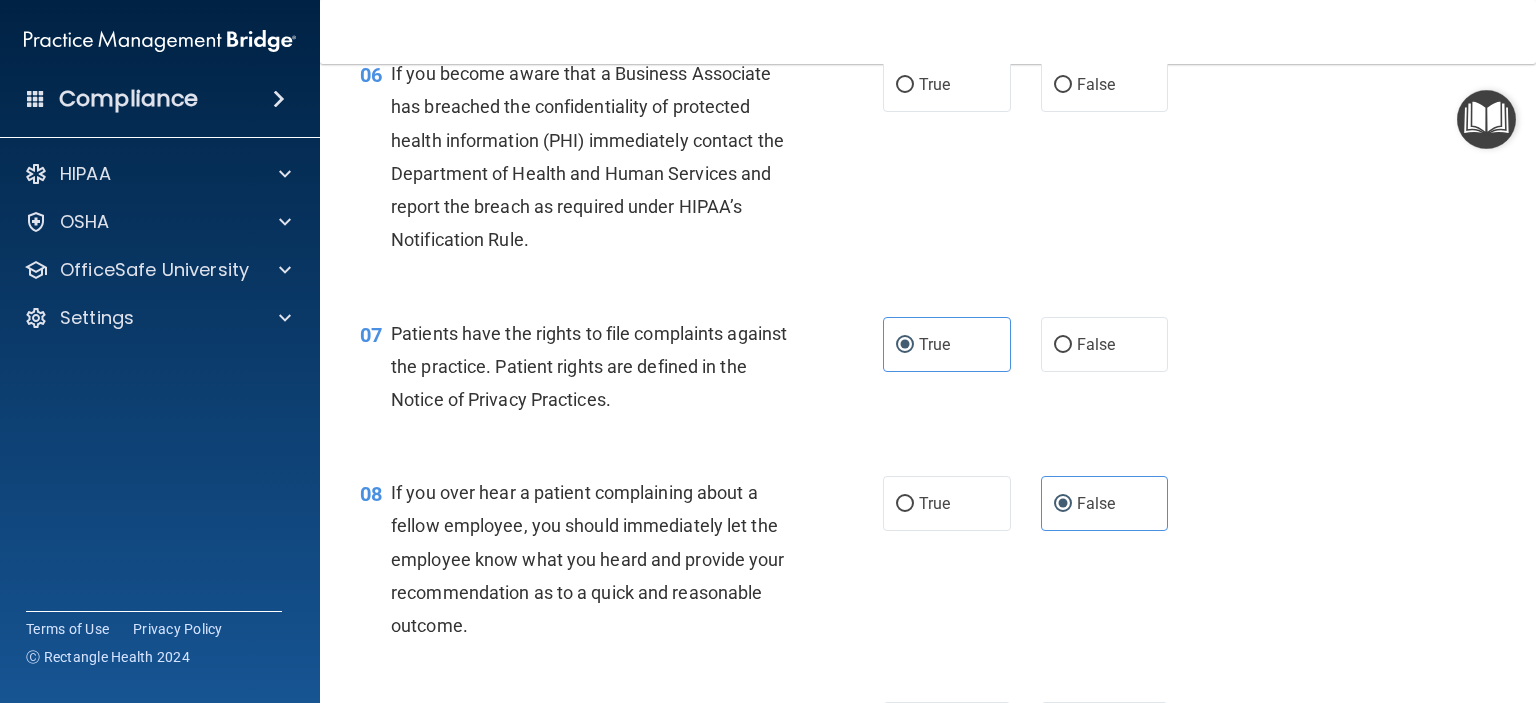 scroll, scrollTop: 1102, scrollLeft: 0, axis: vertical 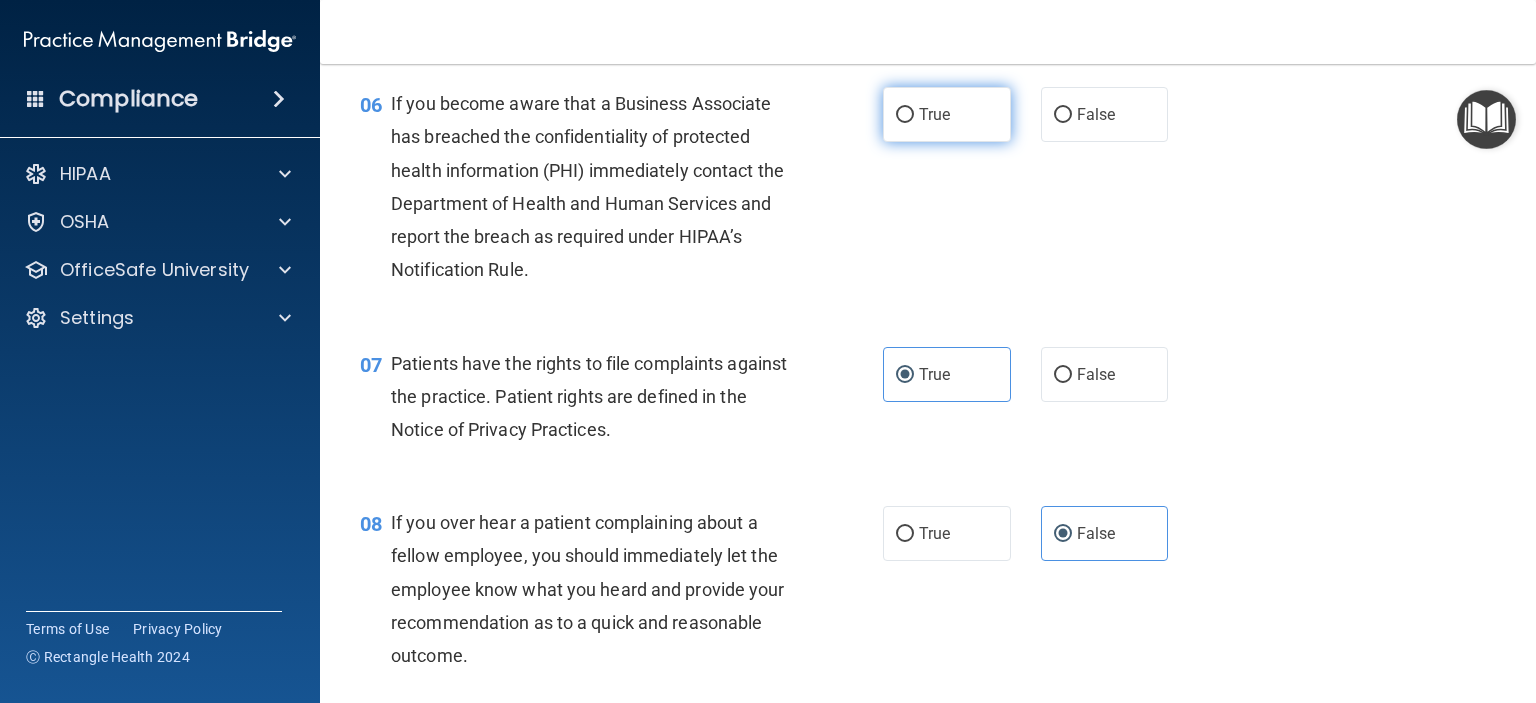 click on "True" at bounding box center (947, 114) 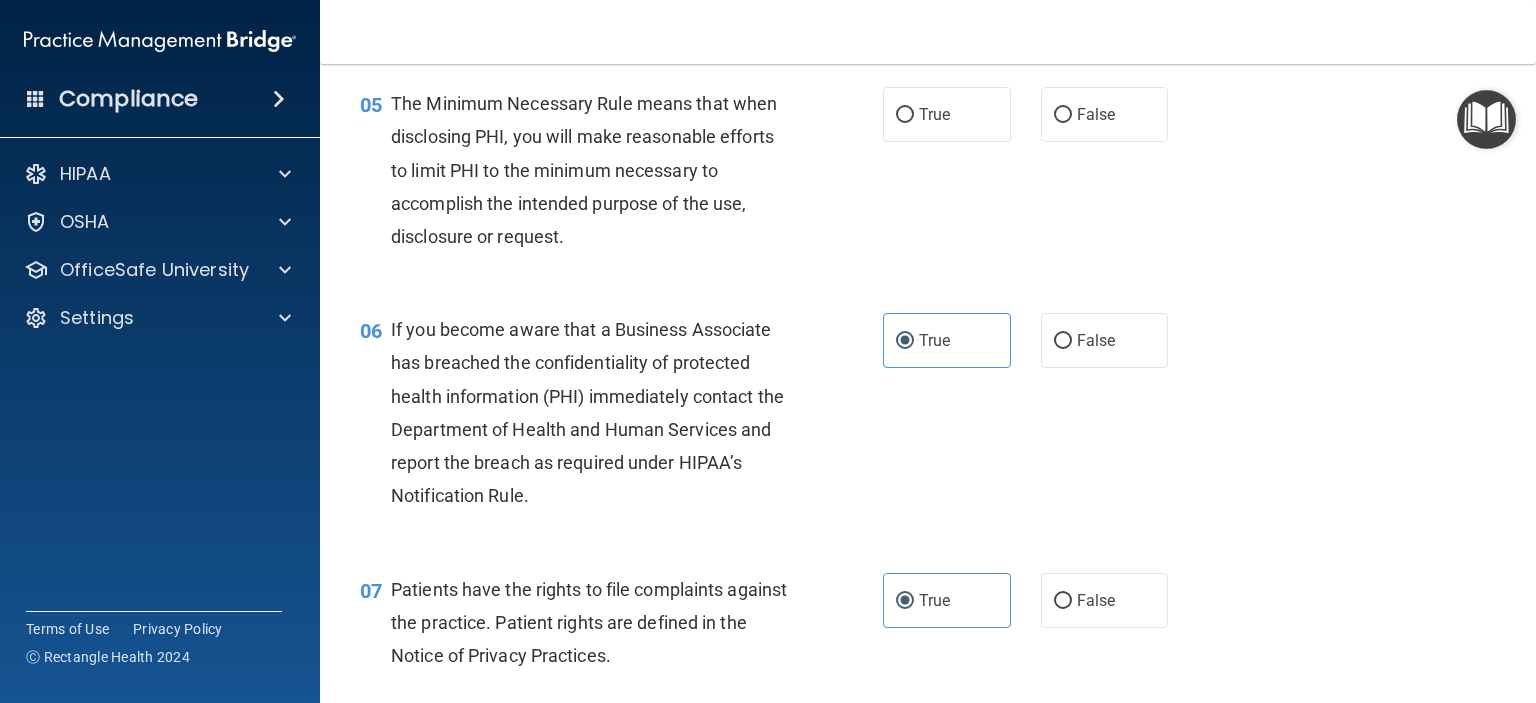 scroll, scrollTop: 876, scrollLeft: 0, axis: vertical 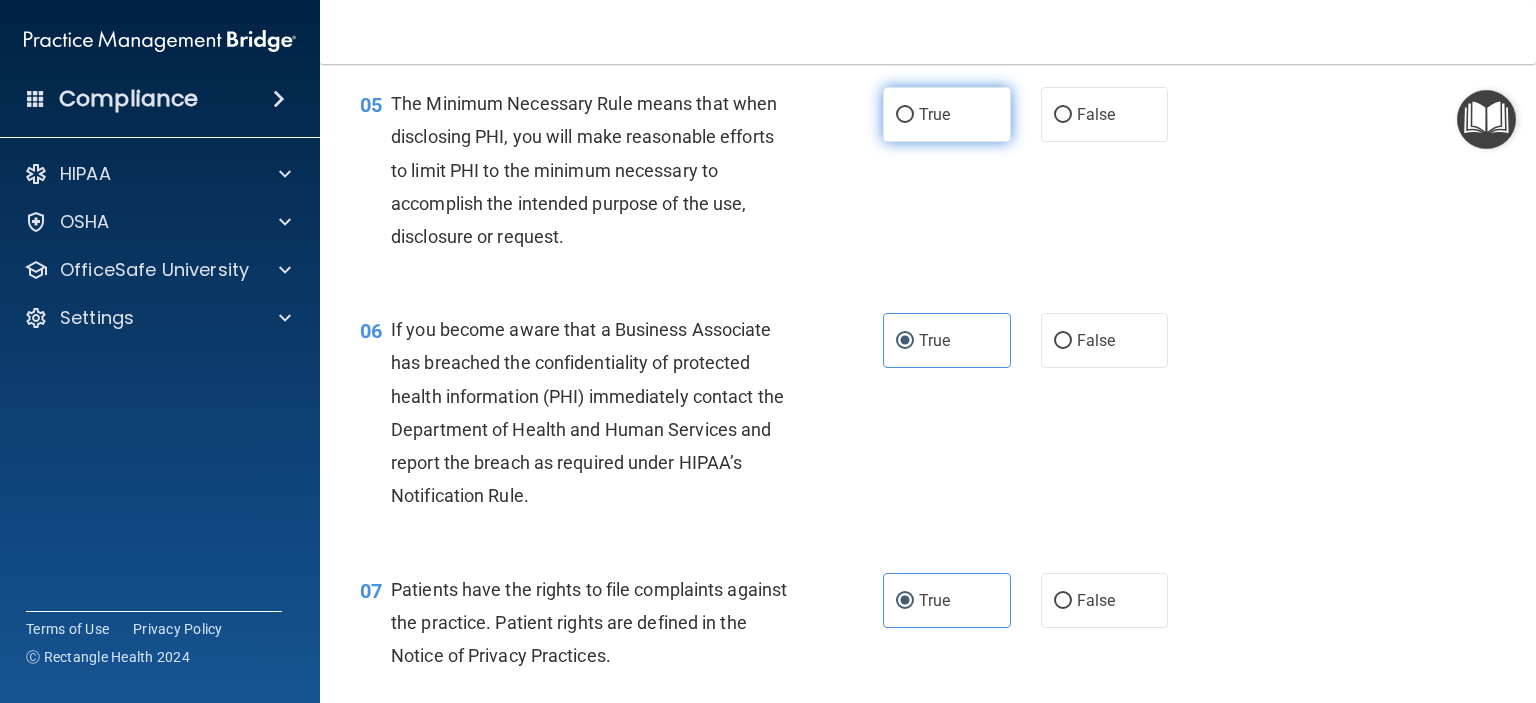 click on "True" at bounding box center (947, 114) 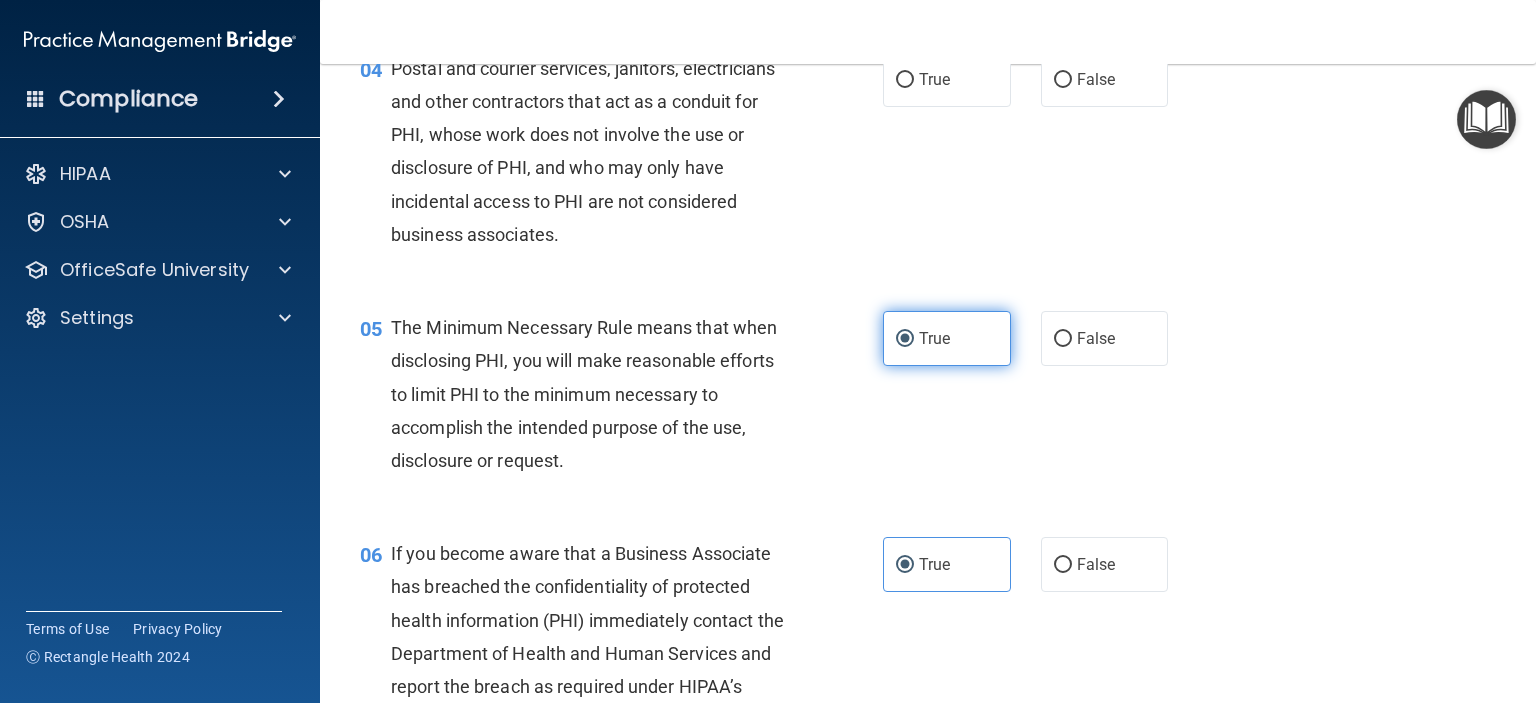 scroll, scrollTop: 648, scrollLeft: 0, axis: vertical 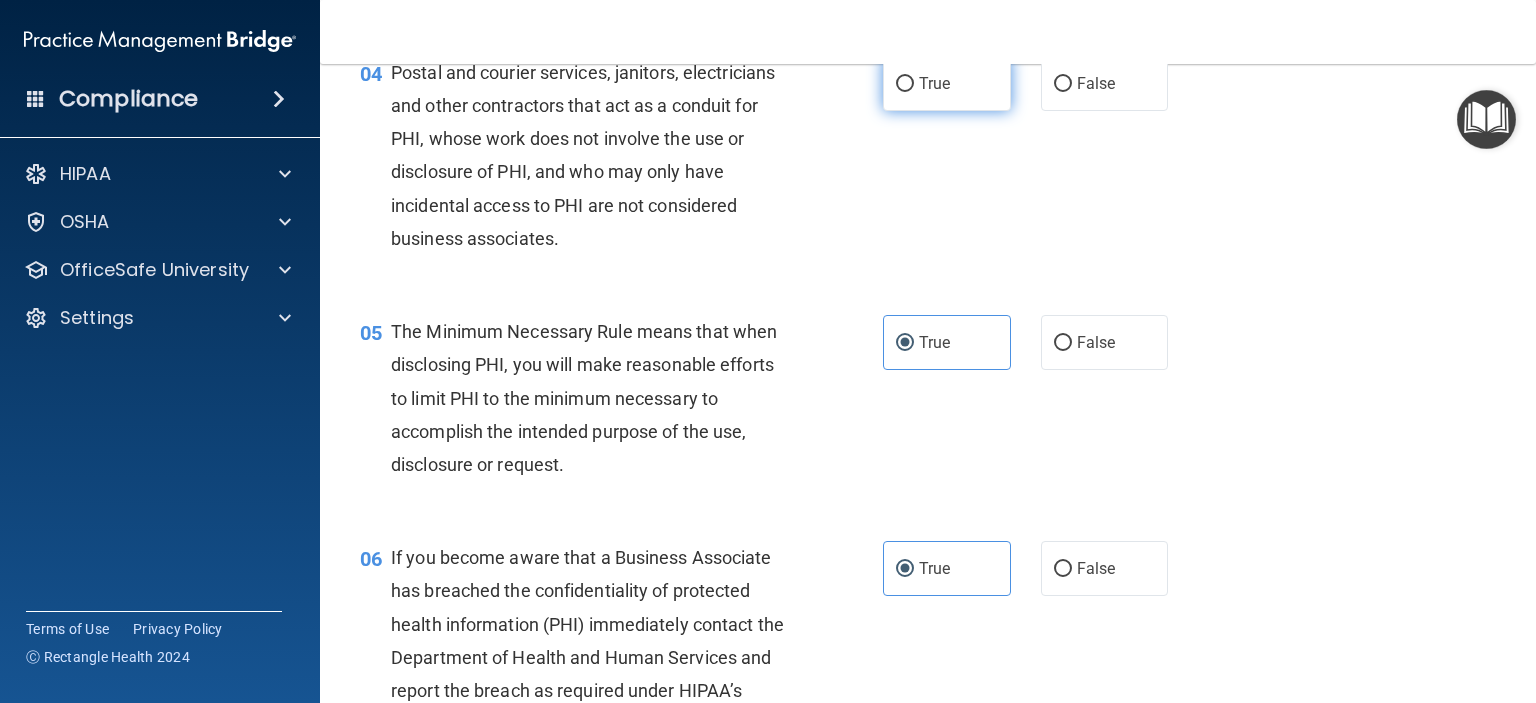 click on "True" at bounding box center [947, 83] 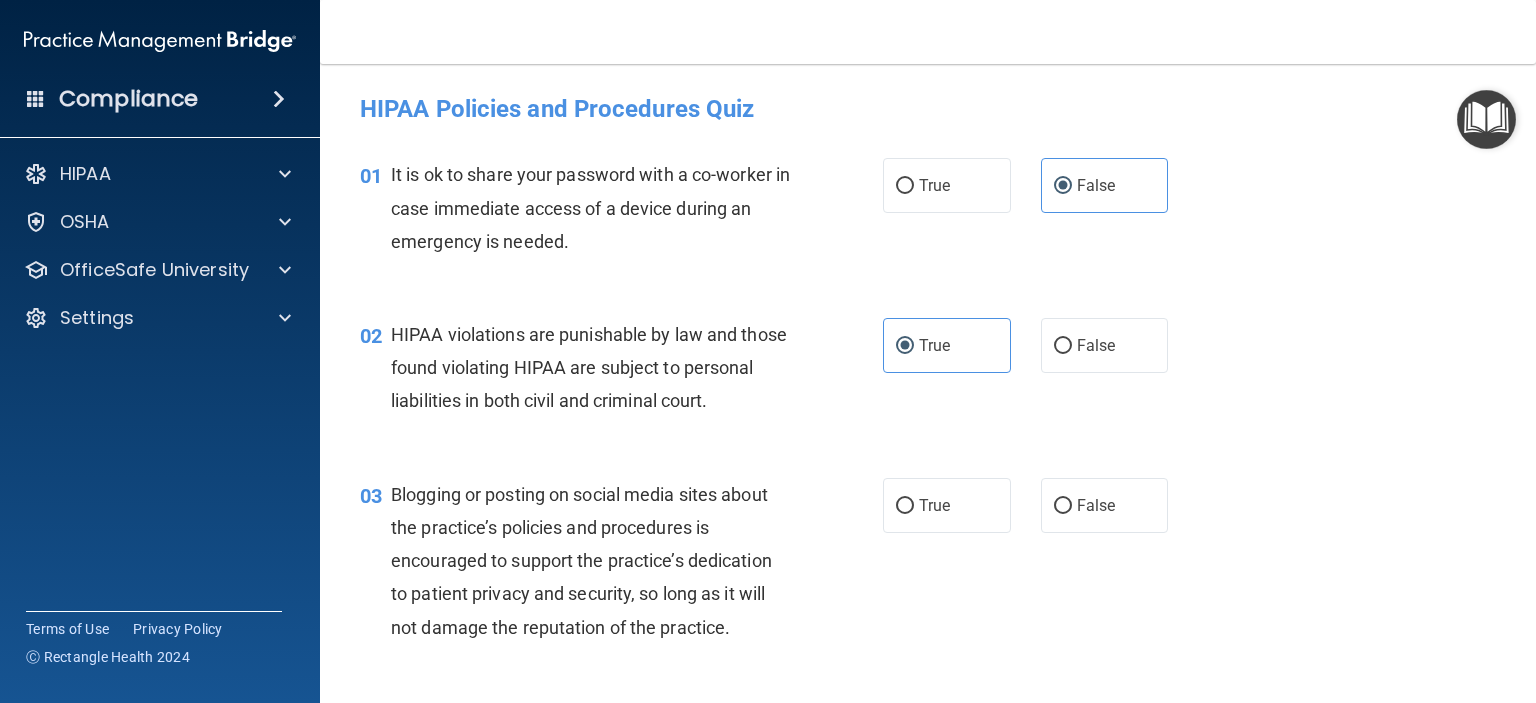 scroll, scrollTop: 230, scrollLeft: 0, axis: vertical 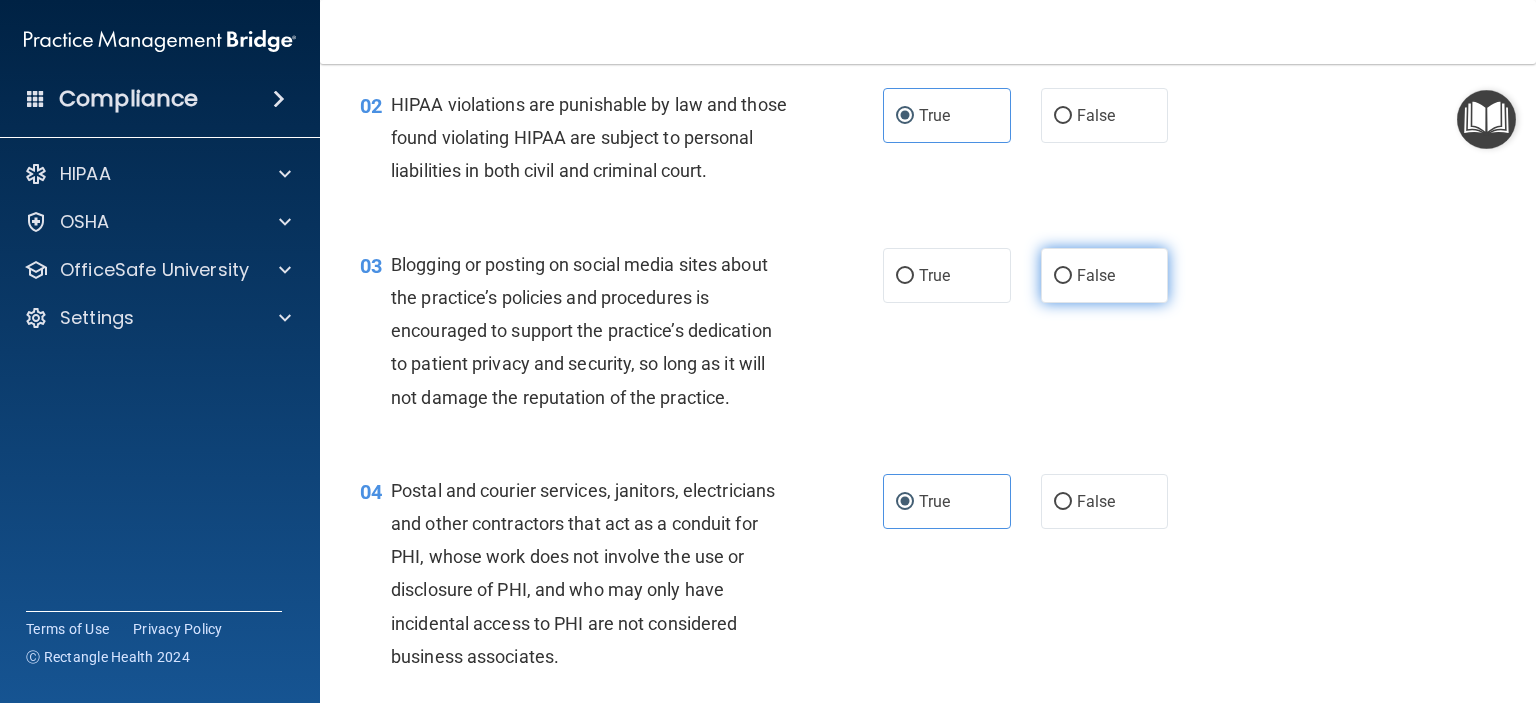 click on "False" at bounding box center (1105, 275) 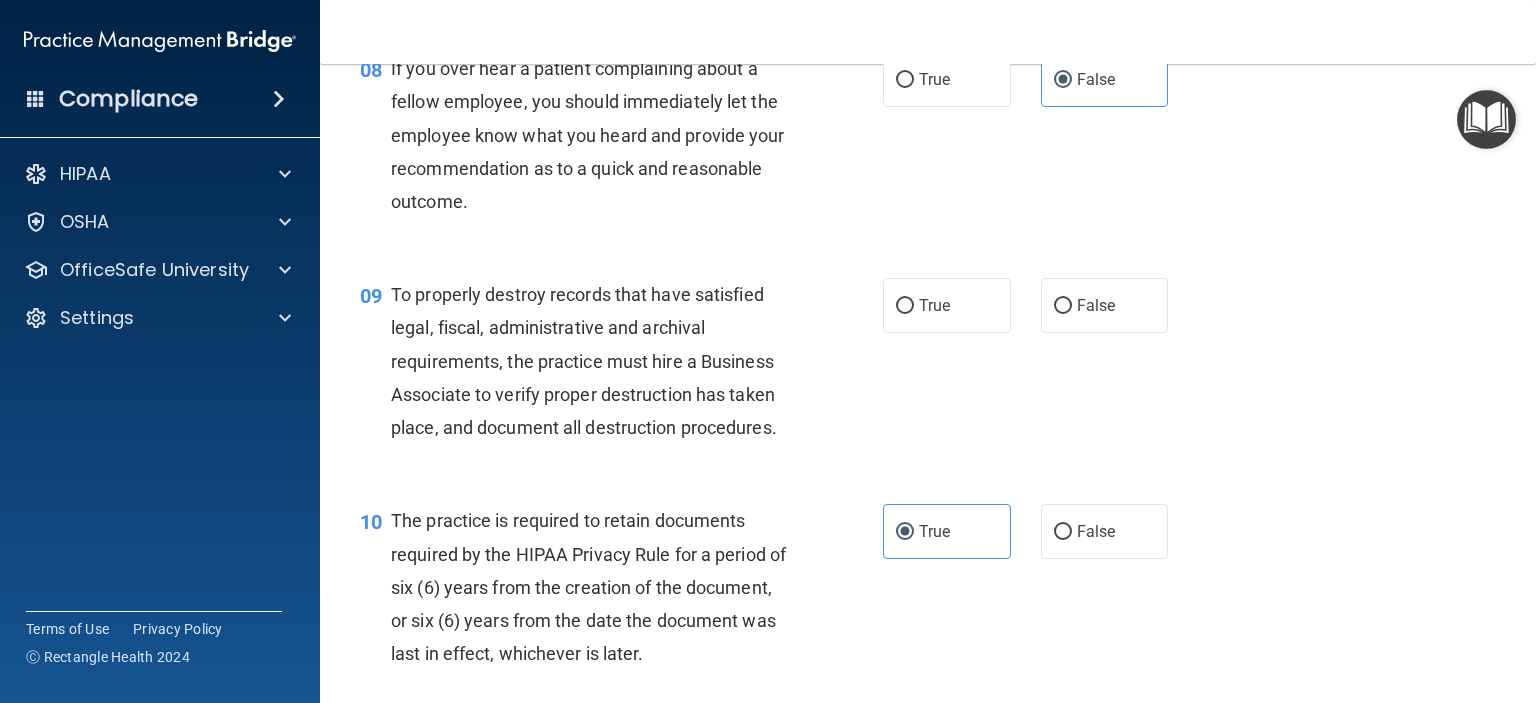 scroll, scrollTop: 1580, scrollLeft: 0, axis: vertical 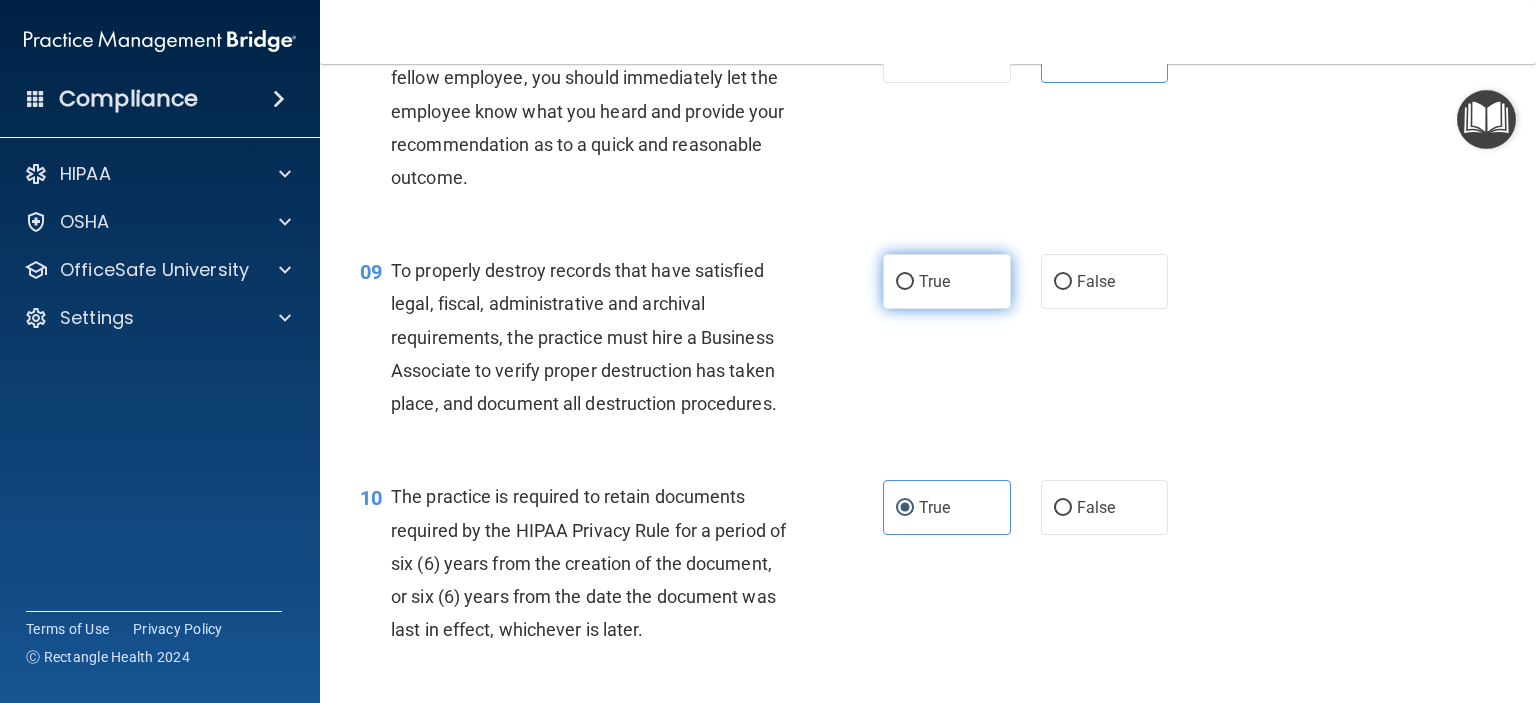 click on "True" at bounding box center [947, 281] 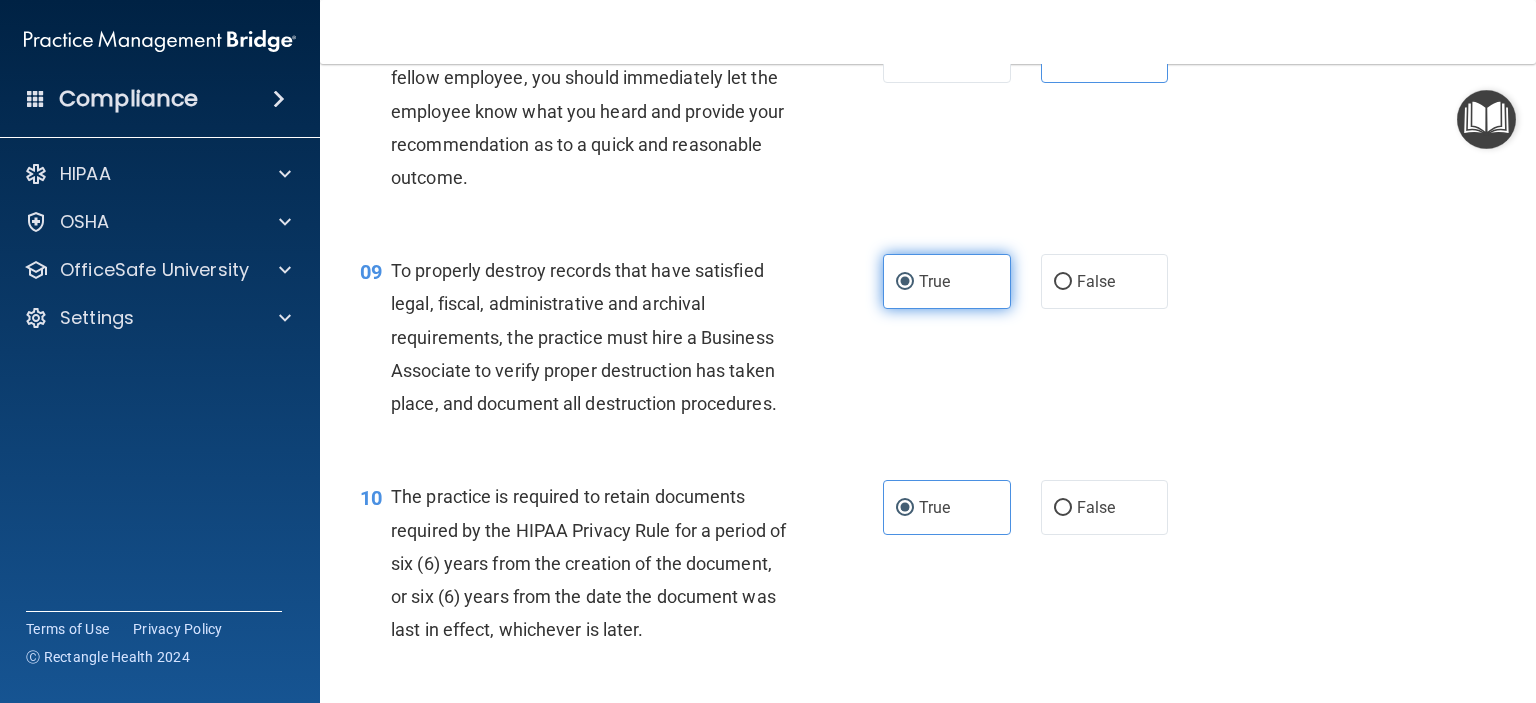 click on "True" at bounding box center (934, 281) 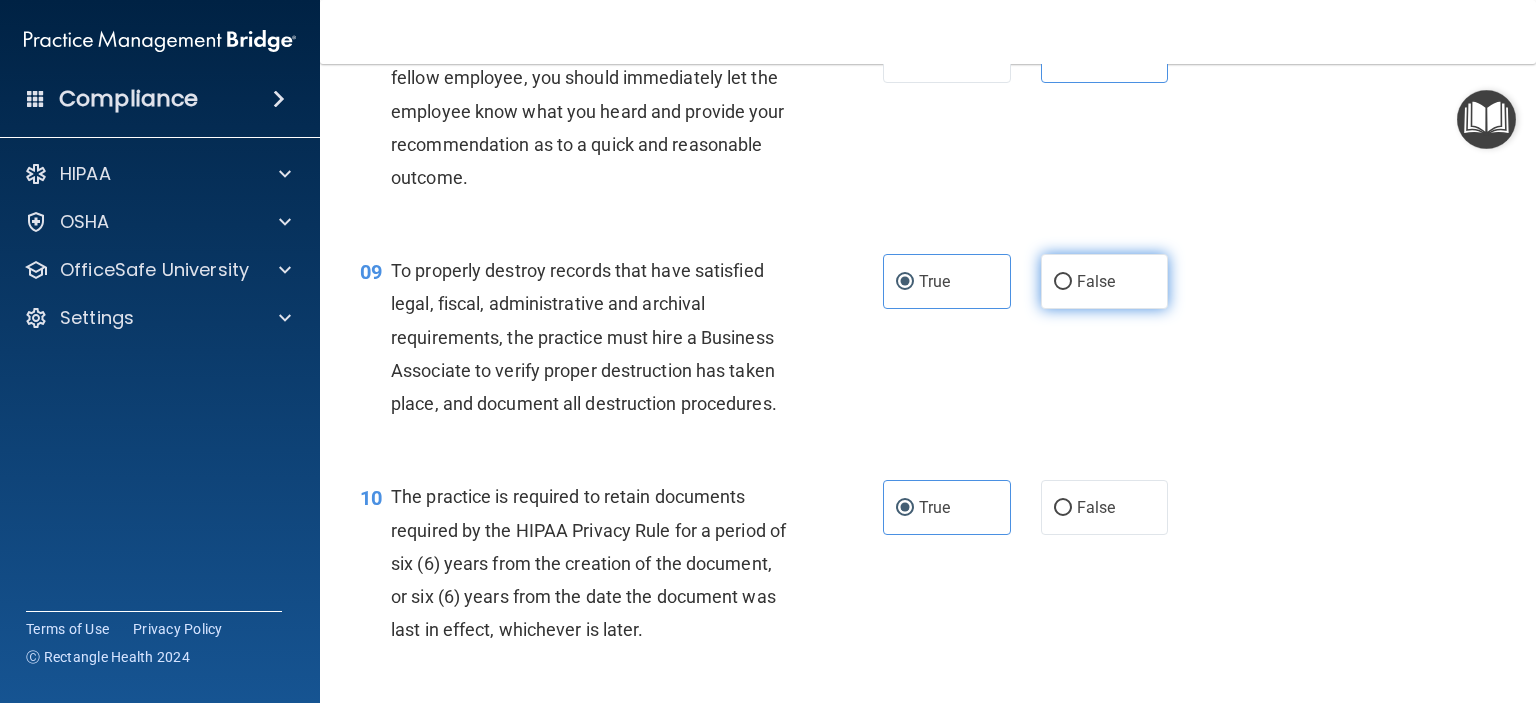 click on "False" at bounding box center [1063, 282] 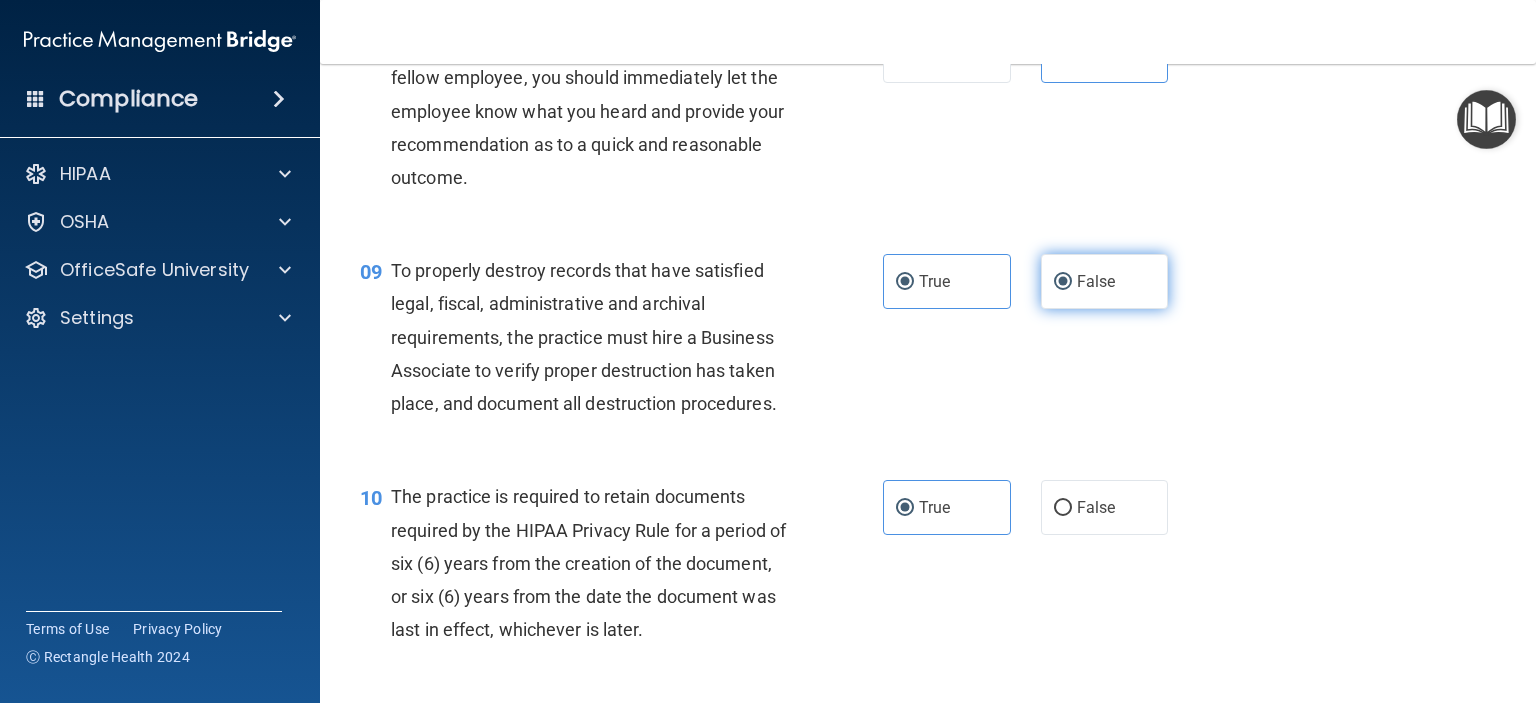 radio on "false" 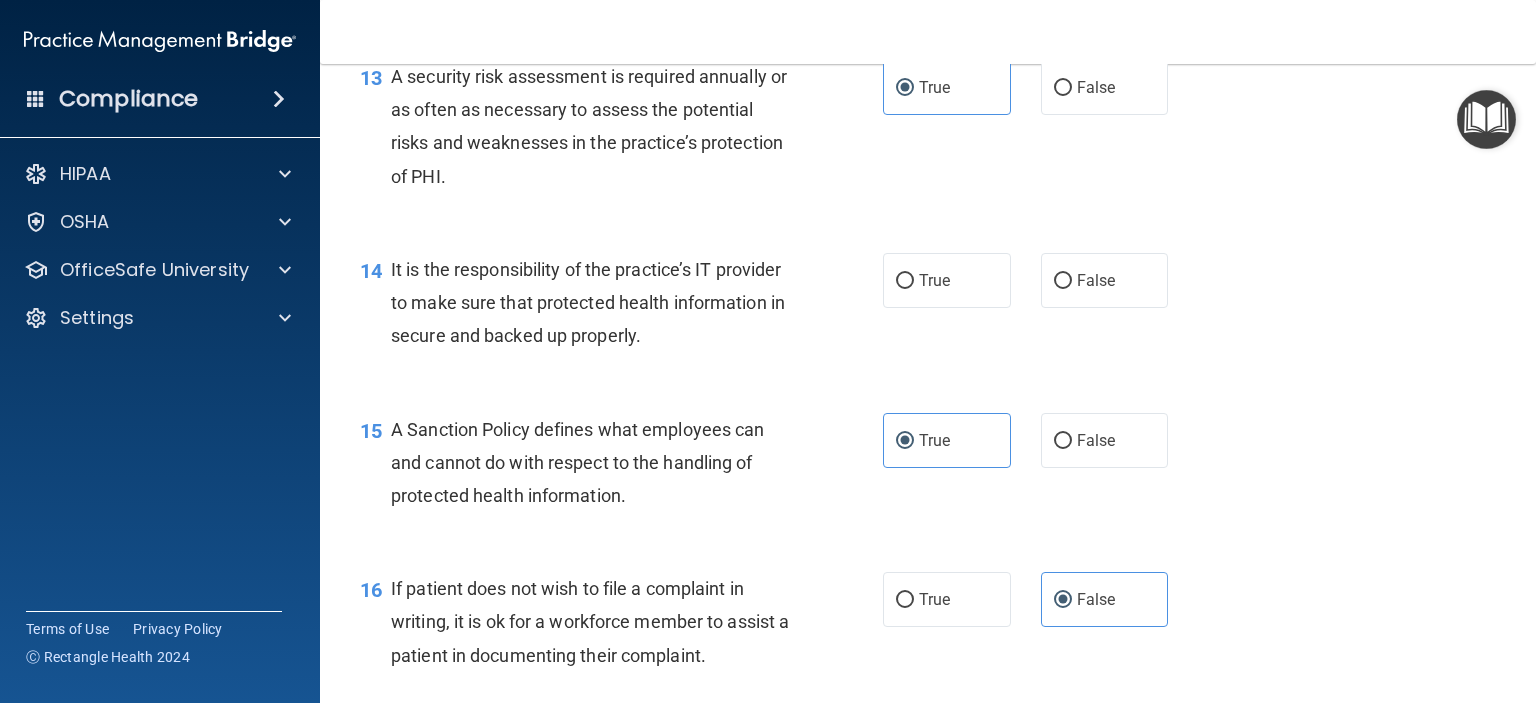 scroll, scrollTop: 2580, scrollLeft: 0, axis: vertical 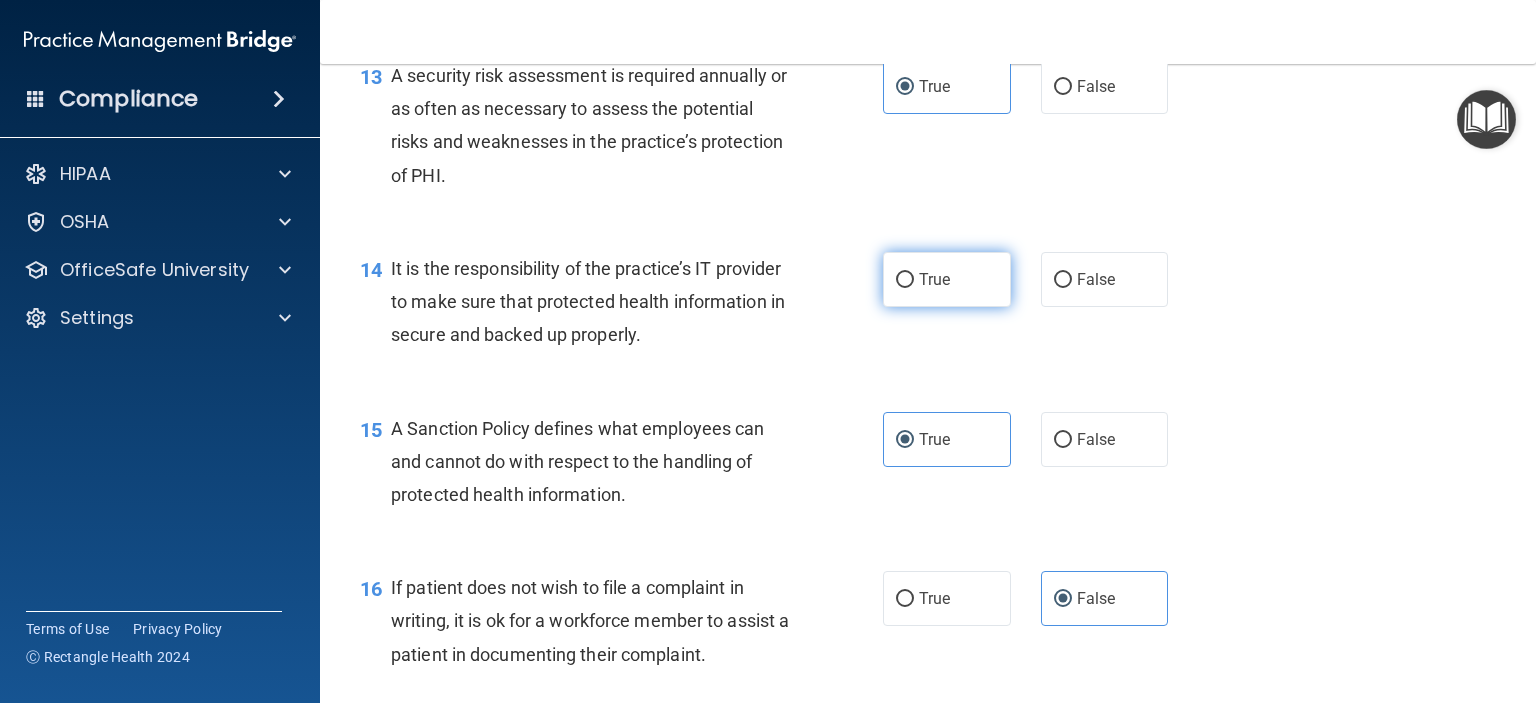 click on "True" at bounding box center [947, 279] 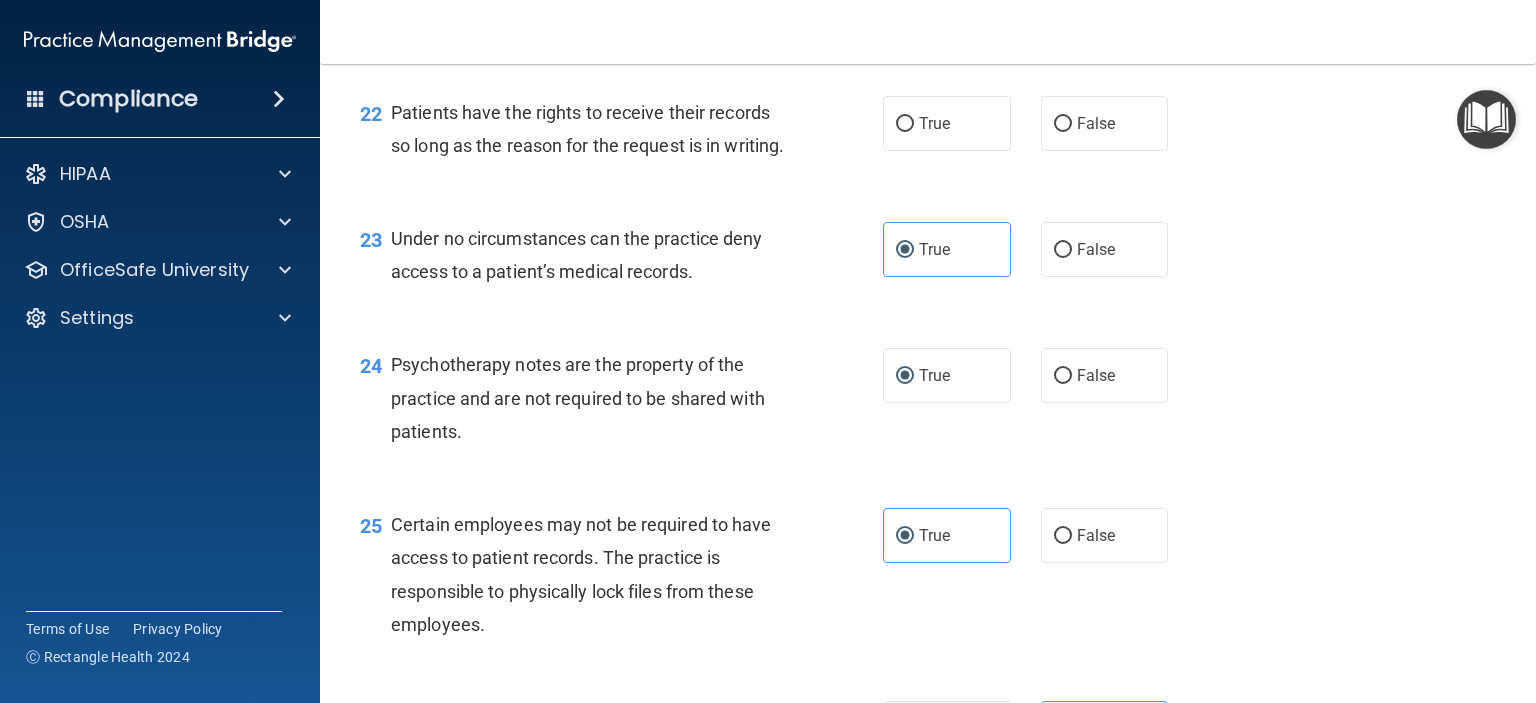 scroll, scrollTop: 4080, scrollLeft: 0, axis: vertical 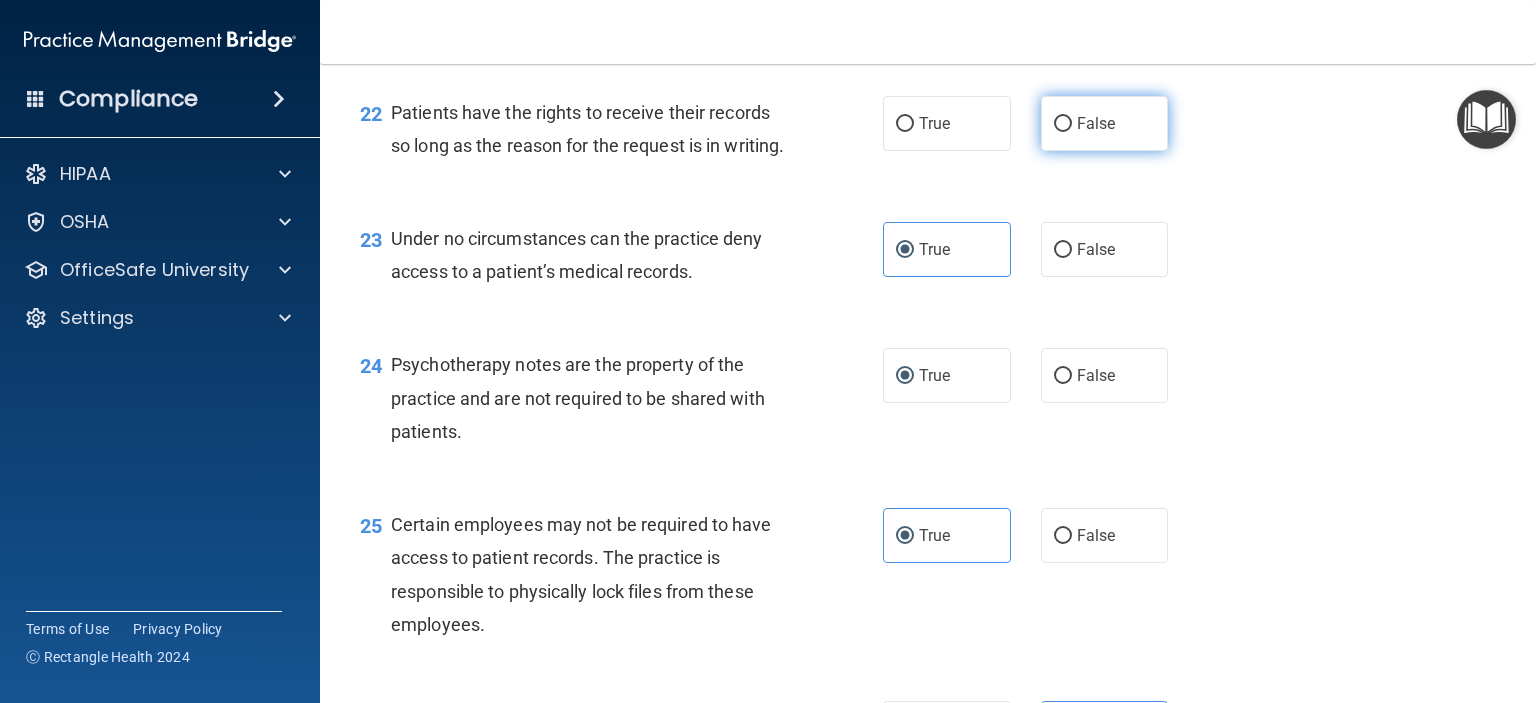 click on "False" at bounding box center (1105, 123) 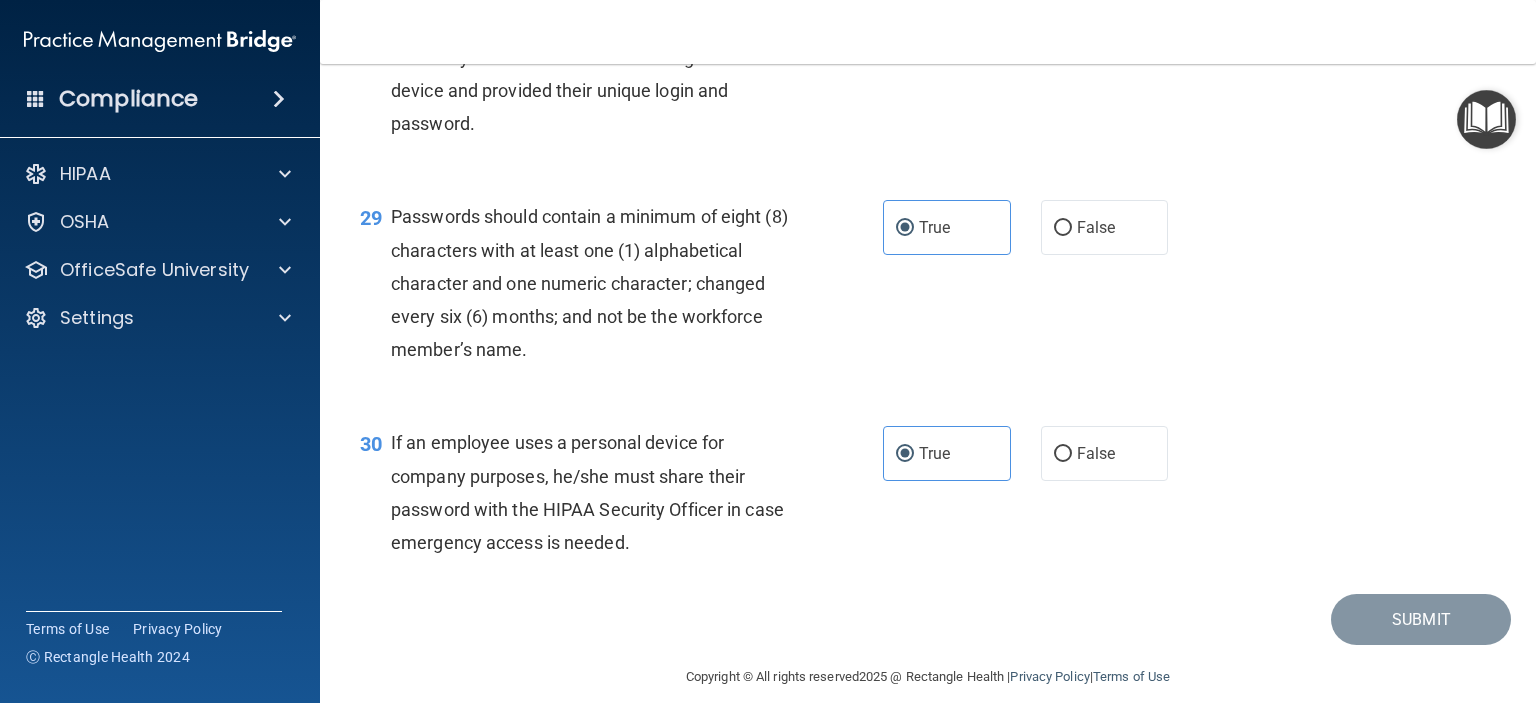 scroll, scrollTop: 5127, scrollLeft: 0, axis: vertical 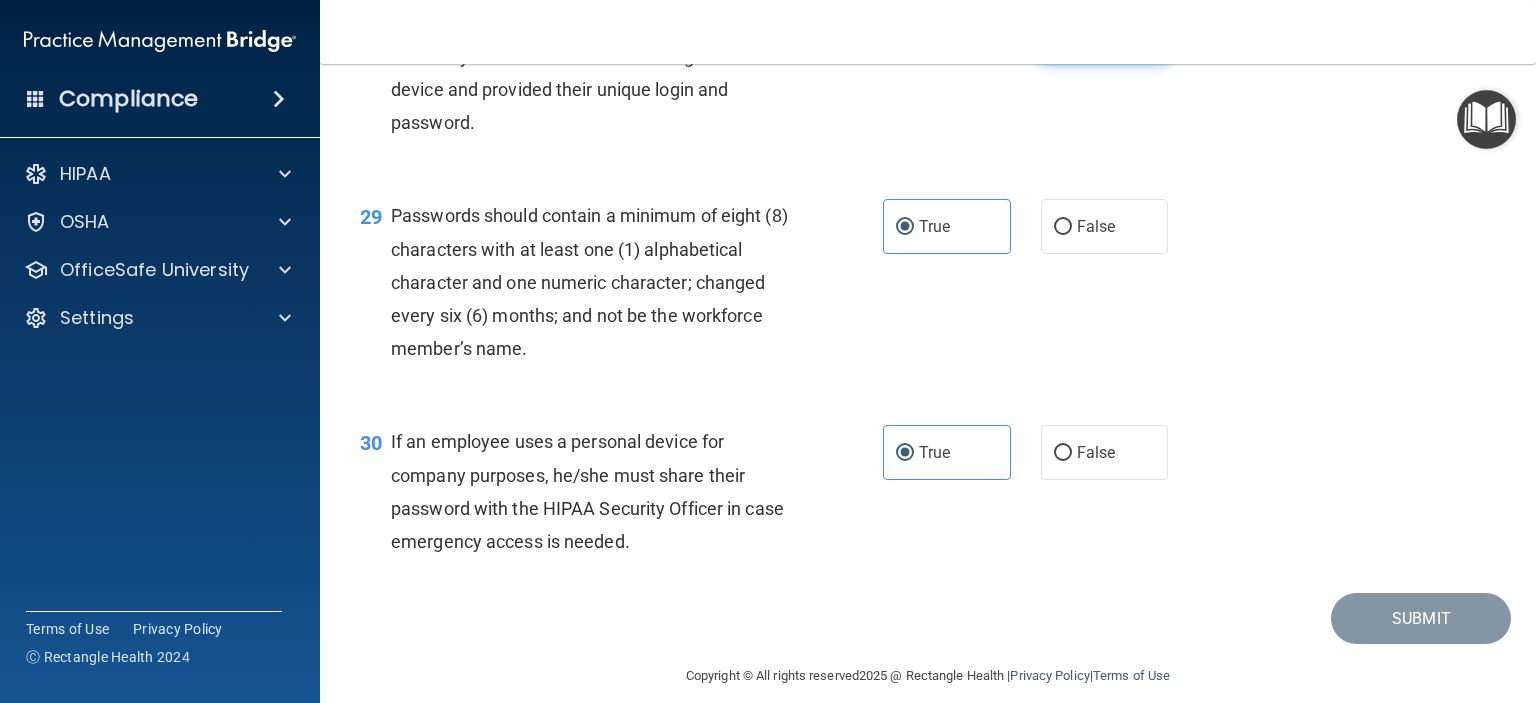click on "False" at bounding box center [1096, 33] 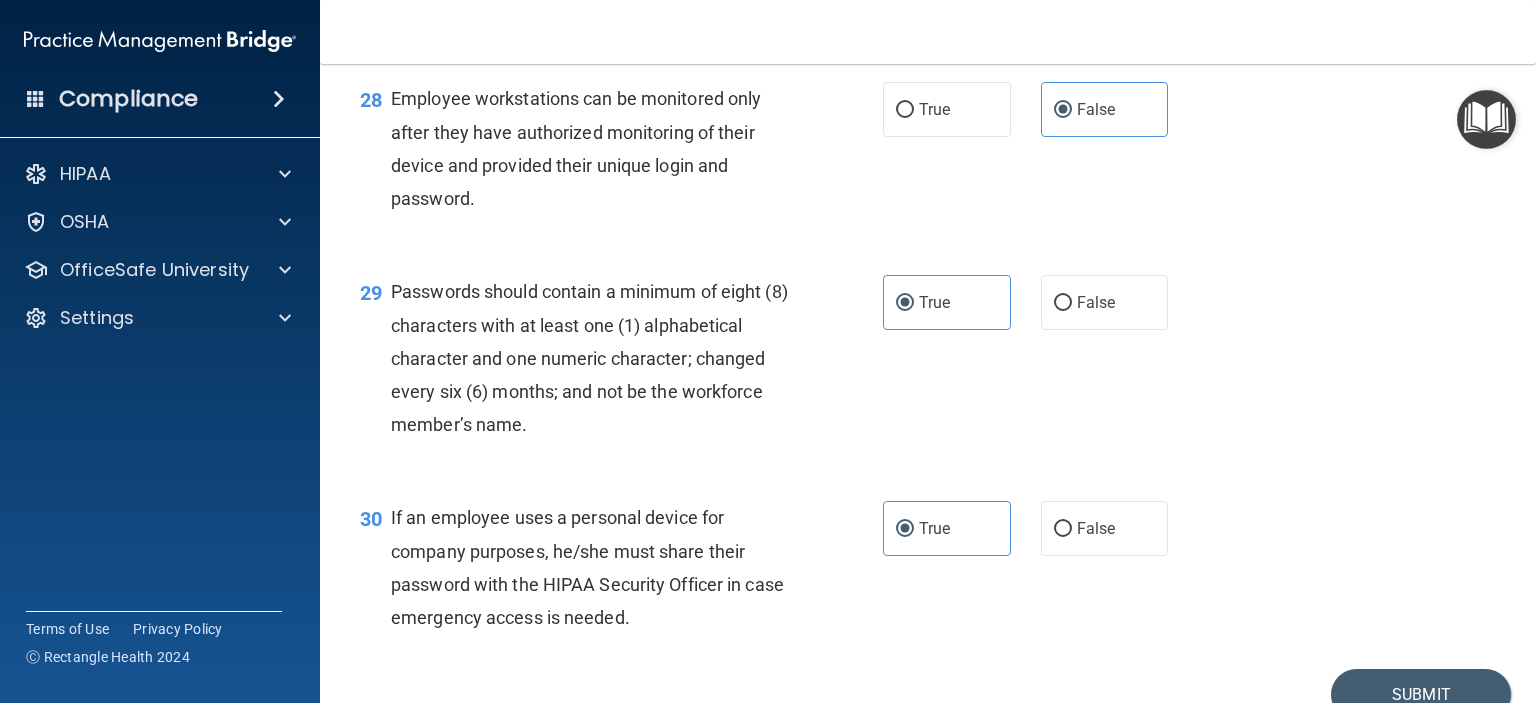 scroll, scrollTop: 5176, scrollLeft: 0, axis: vertical 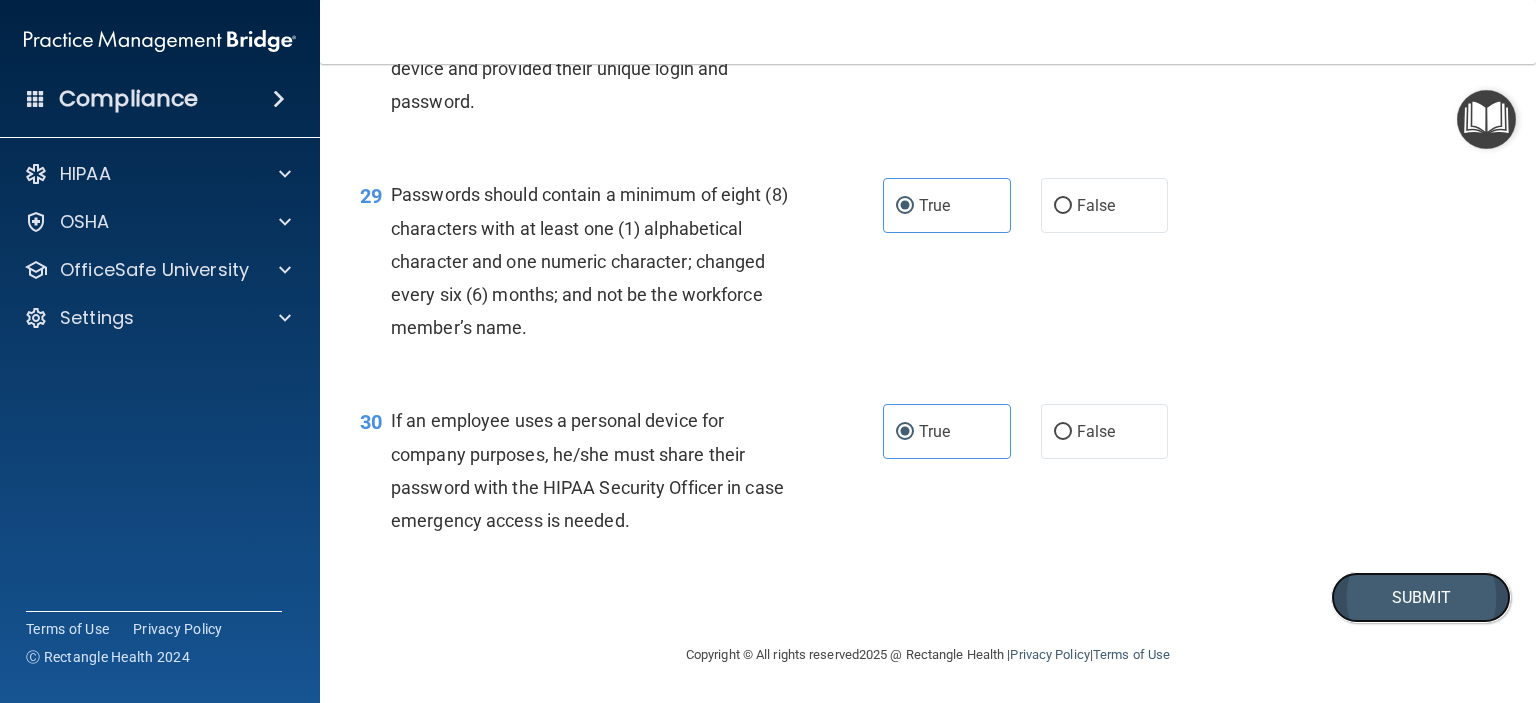 click on "Submit" at bounding box center [1421, 597] 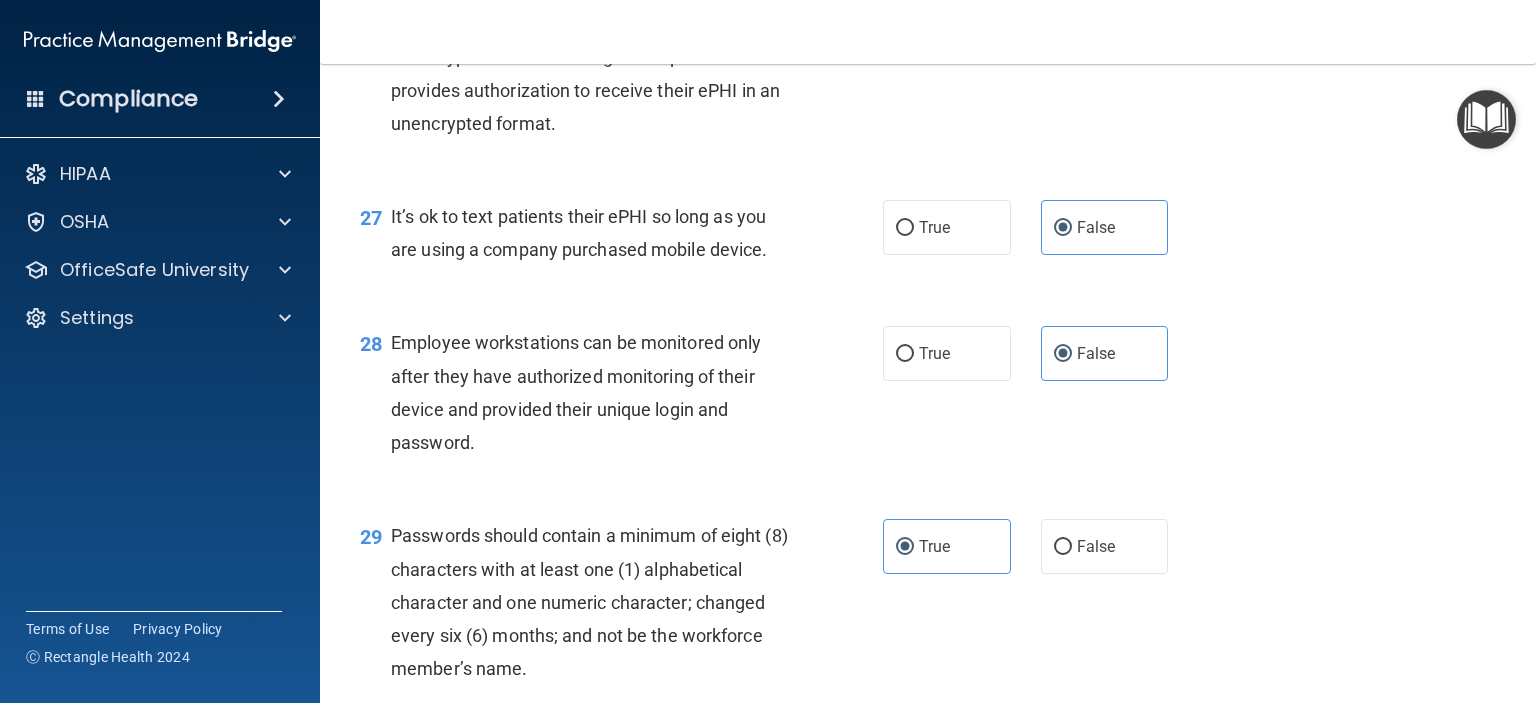 scroll, scrollTop: 5248, scrollLeft: 0, axis: vertical 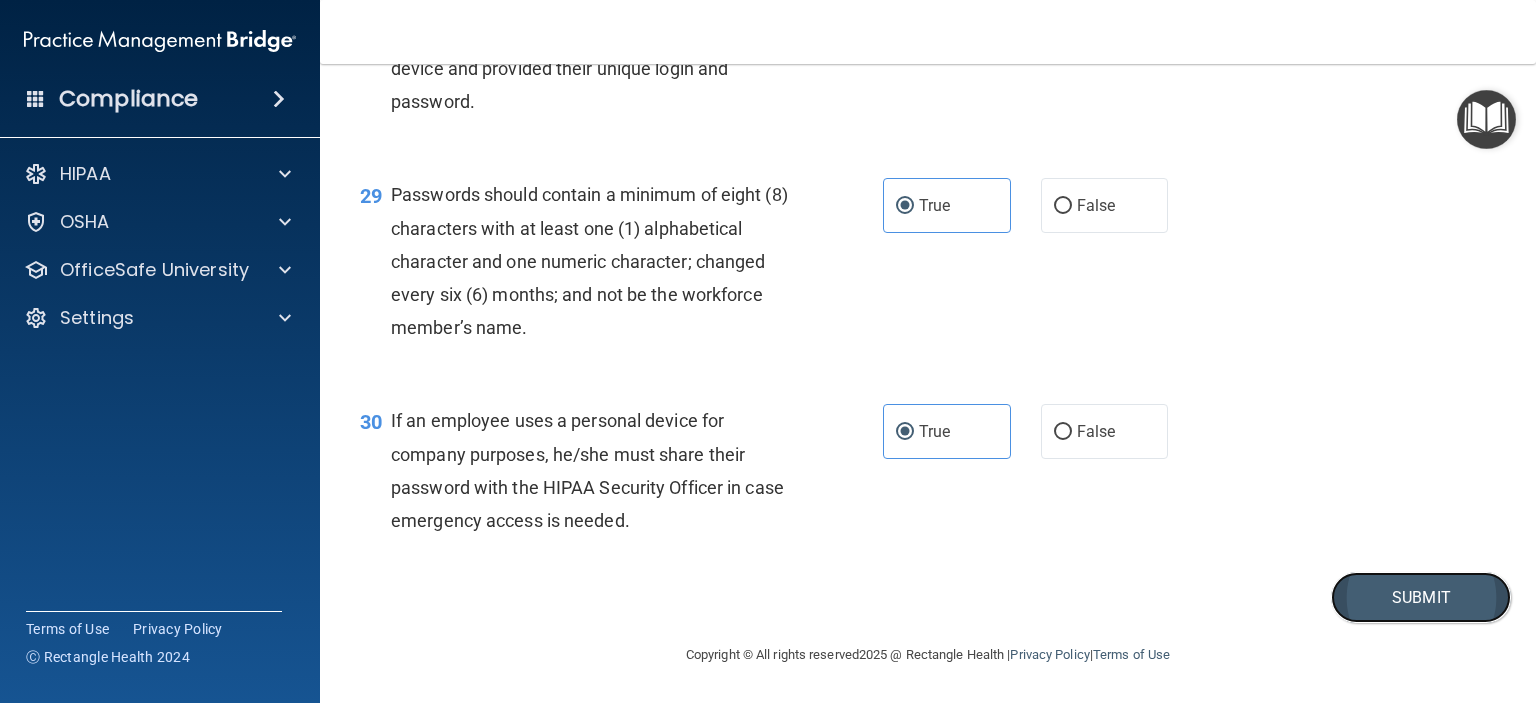 click on "Submit" at bounding box center [1421, 597] 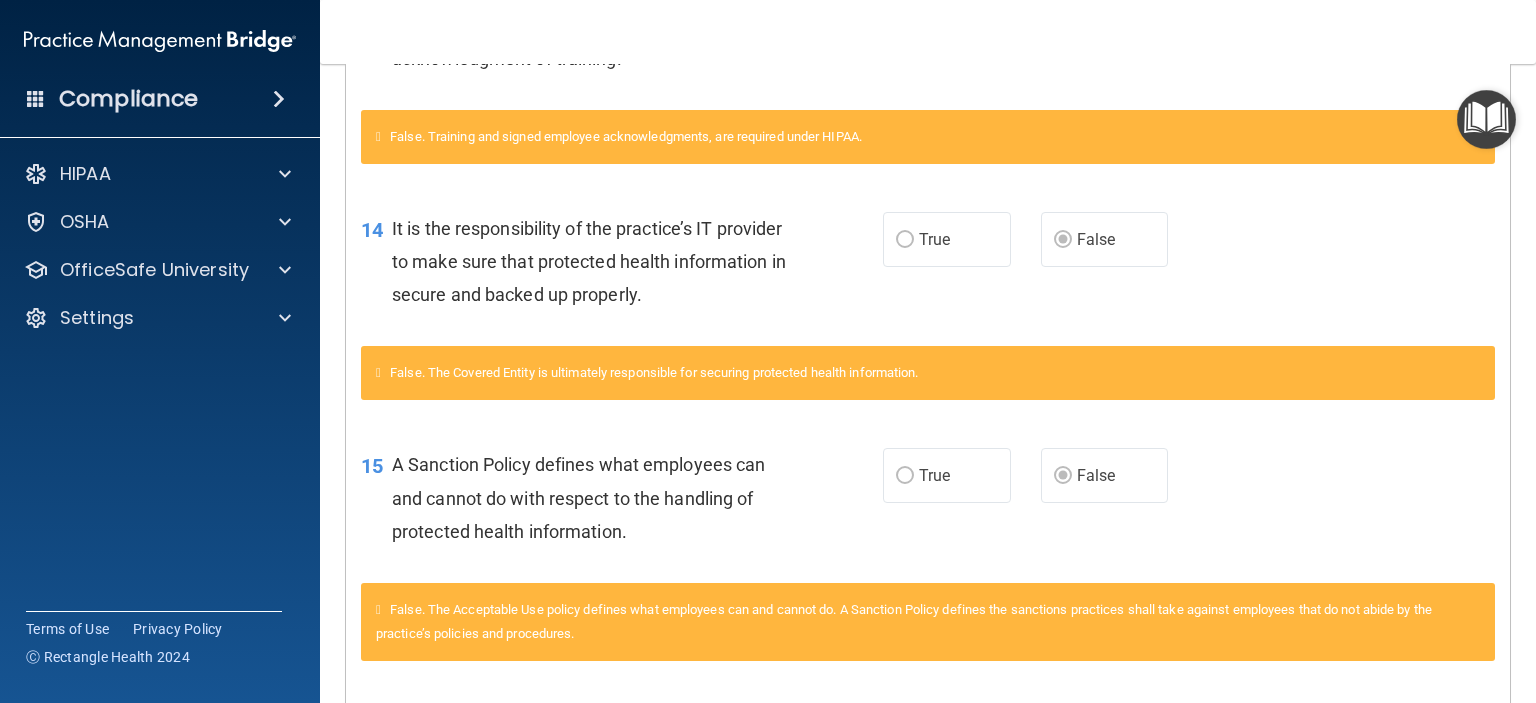 scroll, scrollTop: 0, scrollLeft: 0, axis: both 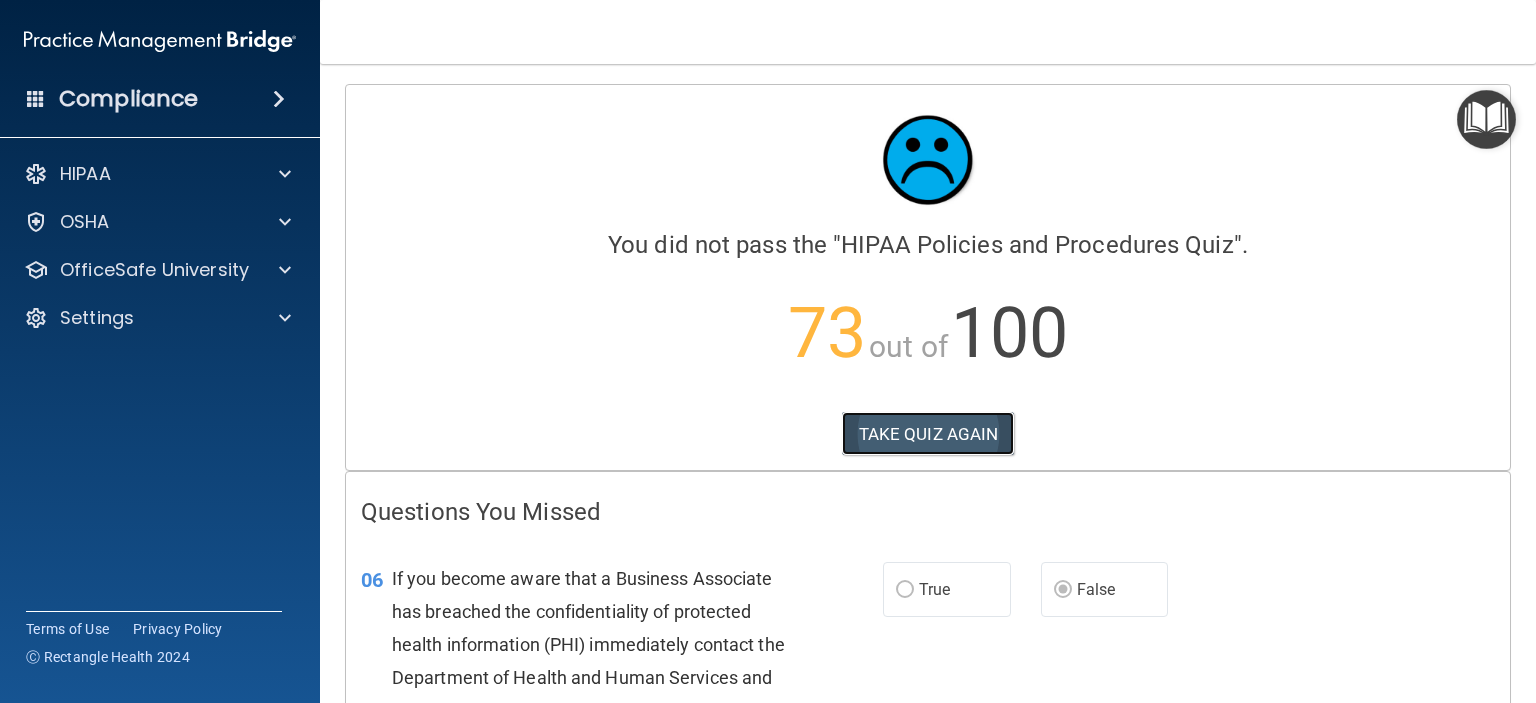 click on "TAKE QUIZ AGAIN" at bounding box center (928, 434) 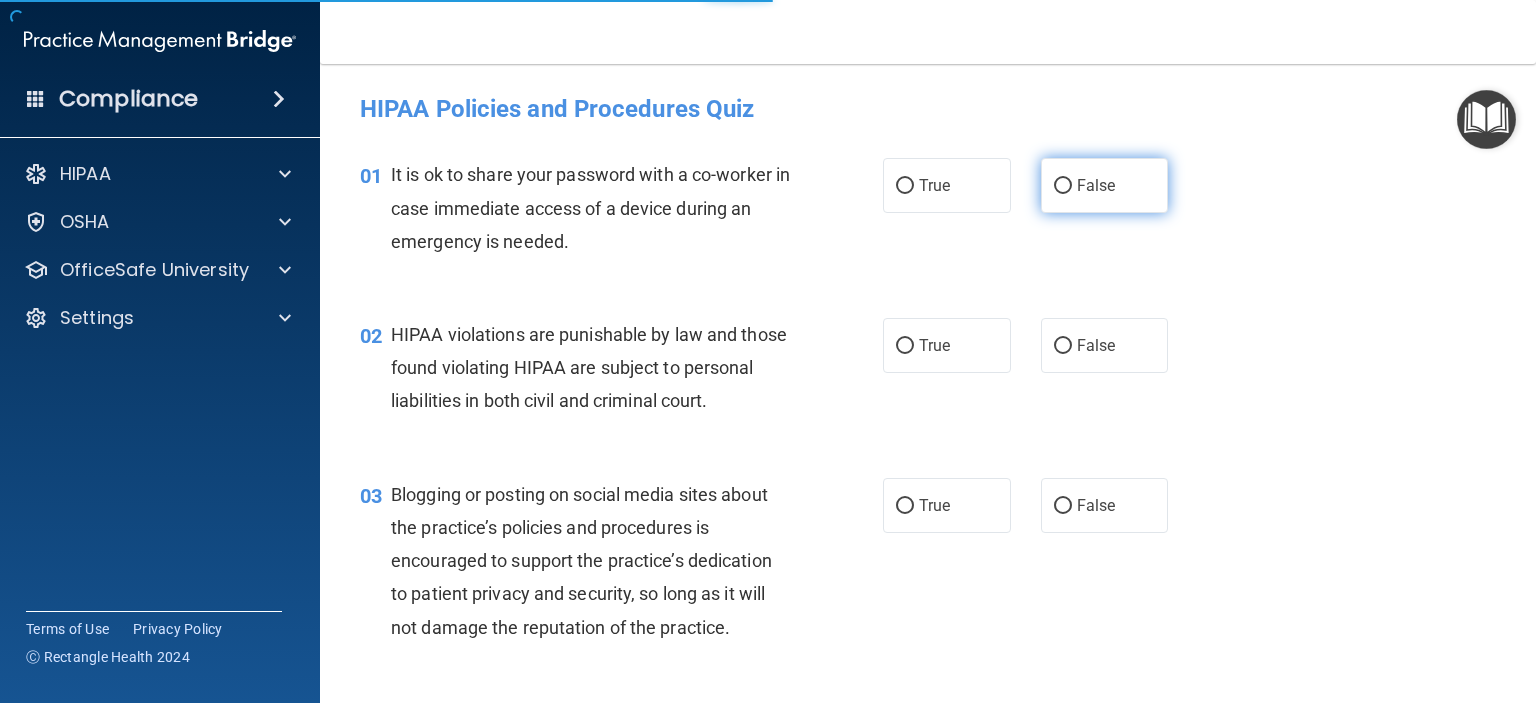 click on "False" at bounding box center [1063, 186] 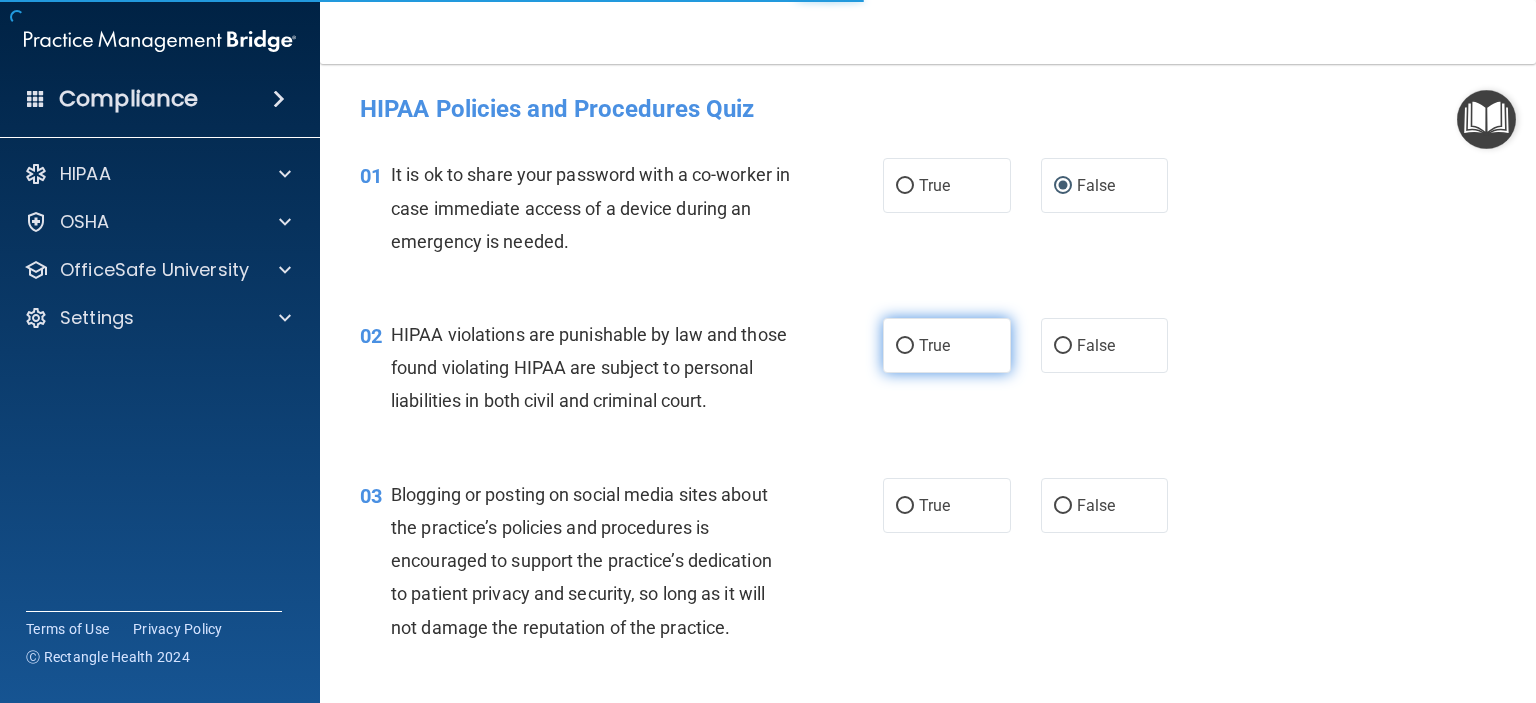 click on "True" at bounding box center [947, 345] 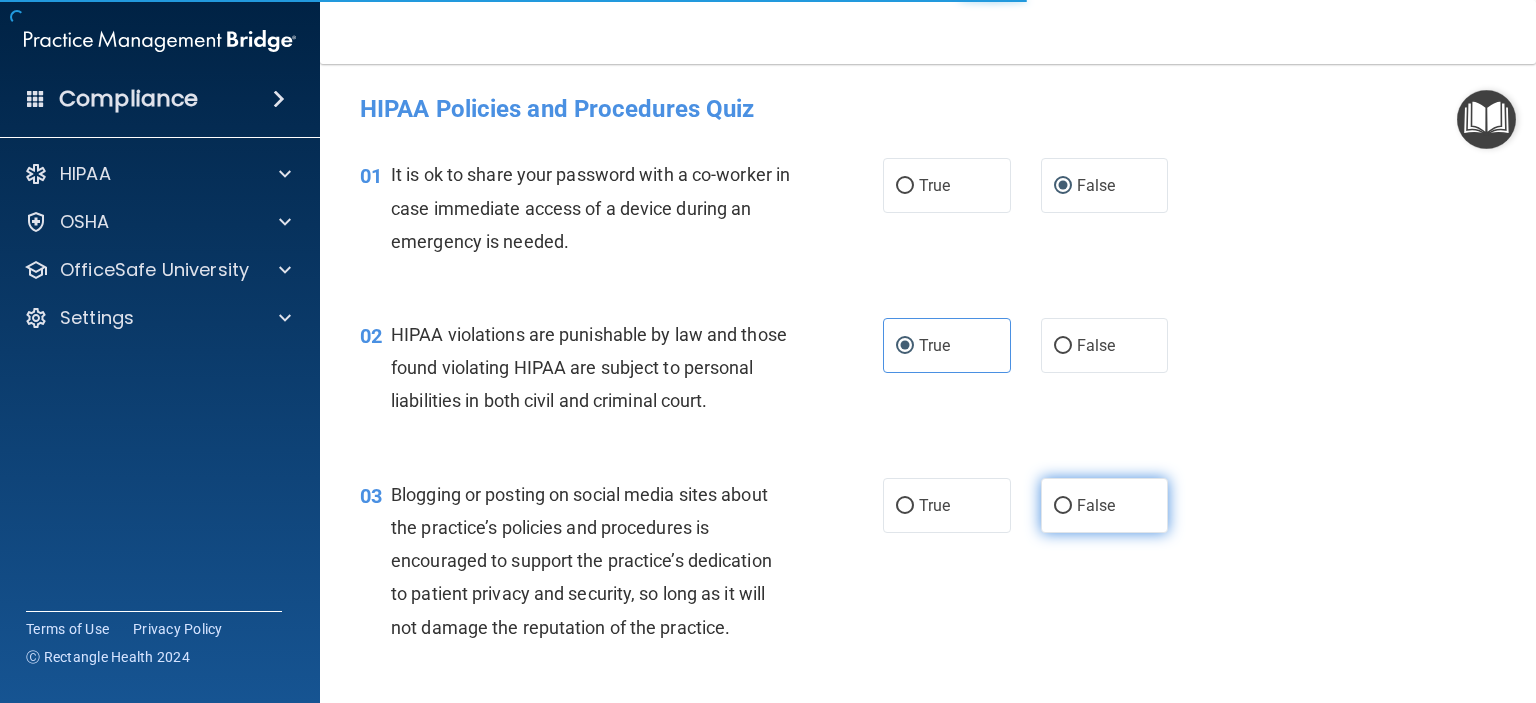 click on "False" at bounding box center [1105, 505] 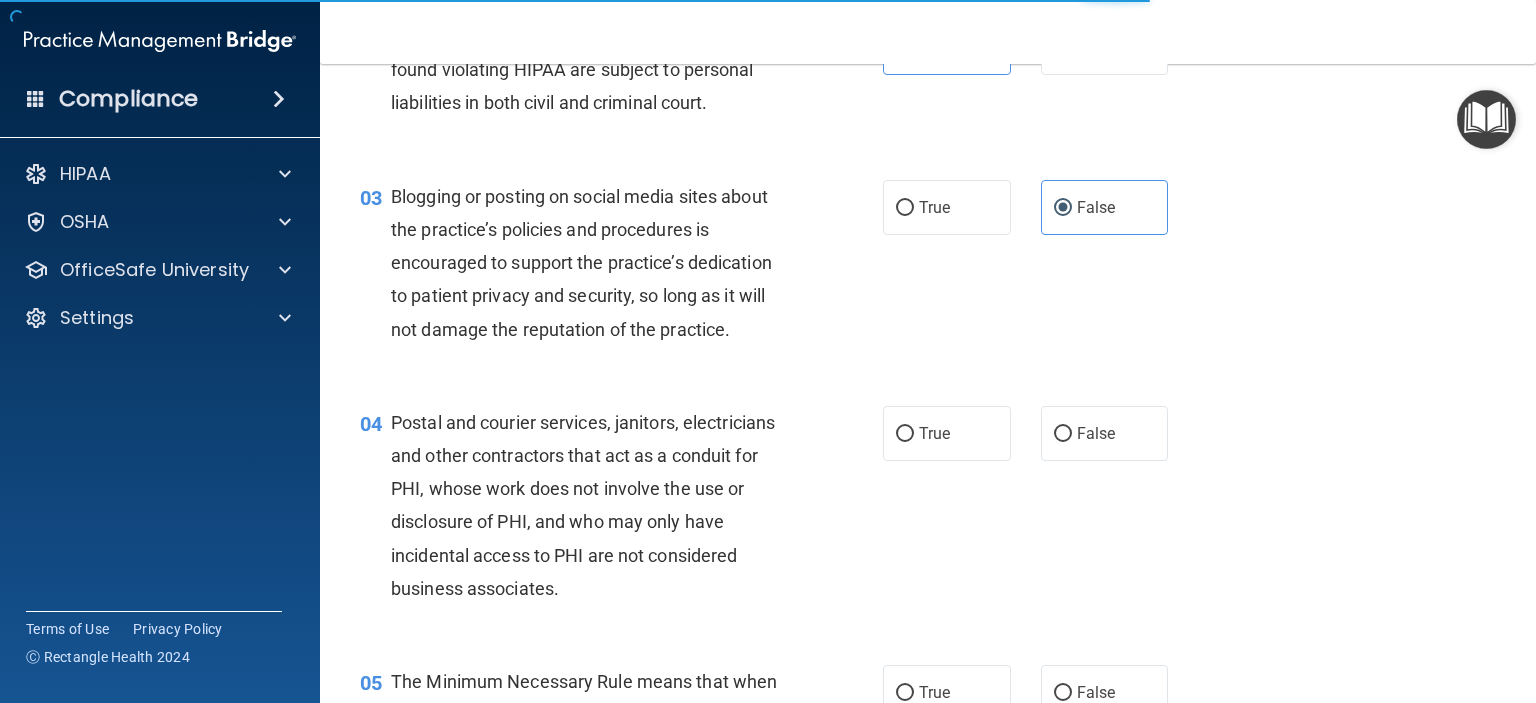scroll, scrollTop: 299, scrollLeft: 0, axis: vertical 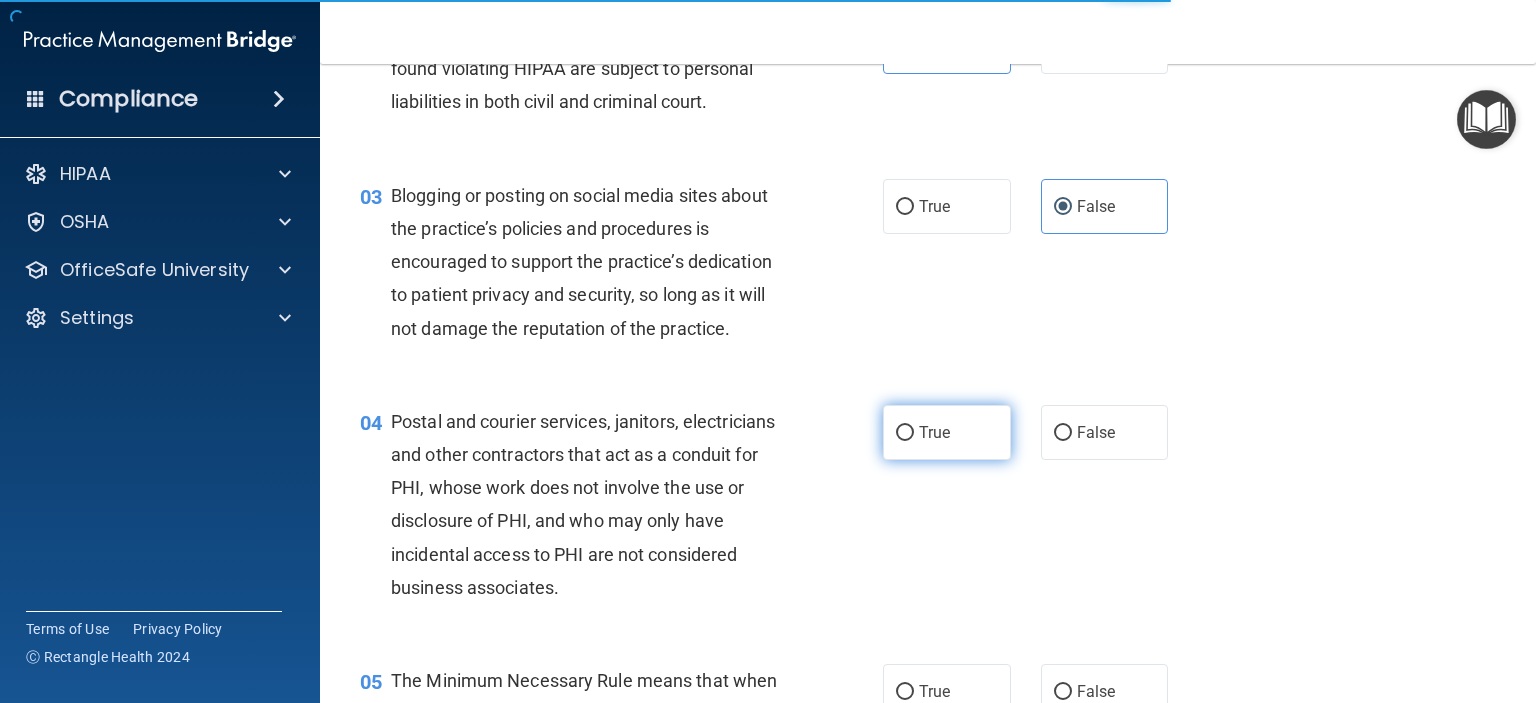 click on "True" at bounding box center (947, 432) 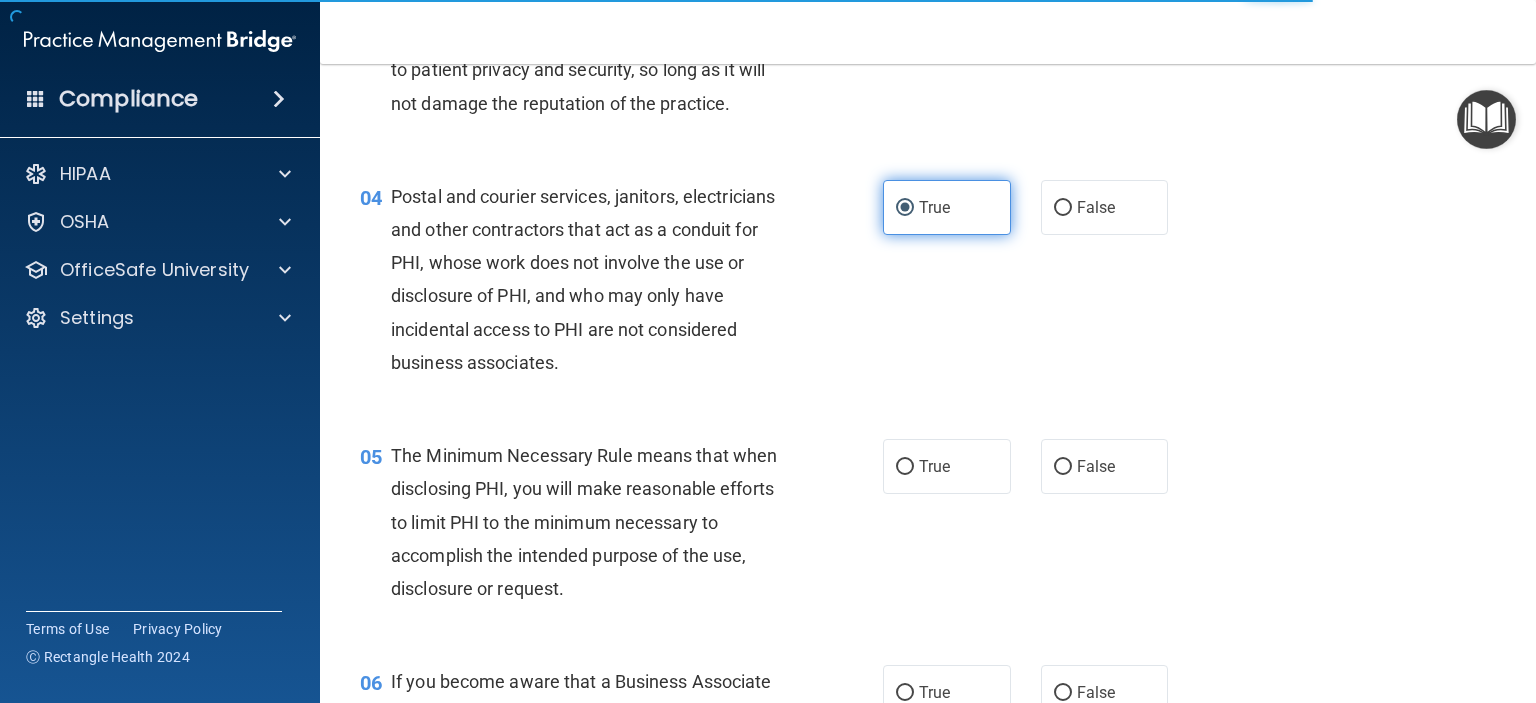 scroll, scrollTop: 531, scrollLeft: 0, axis: vertical 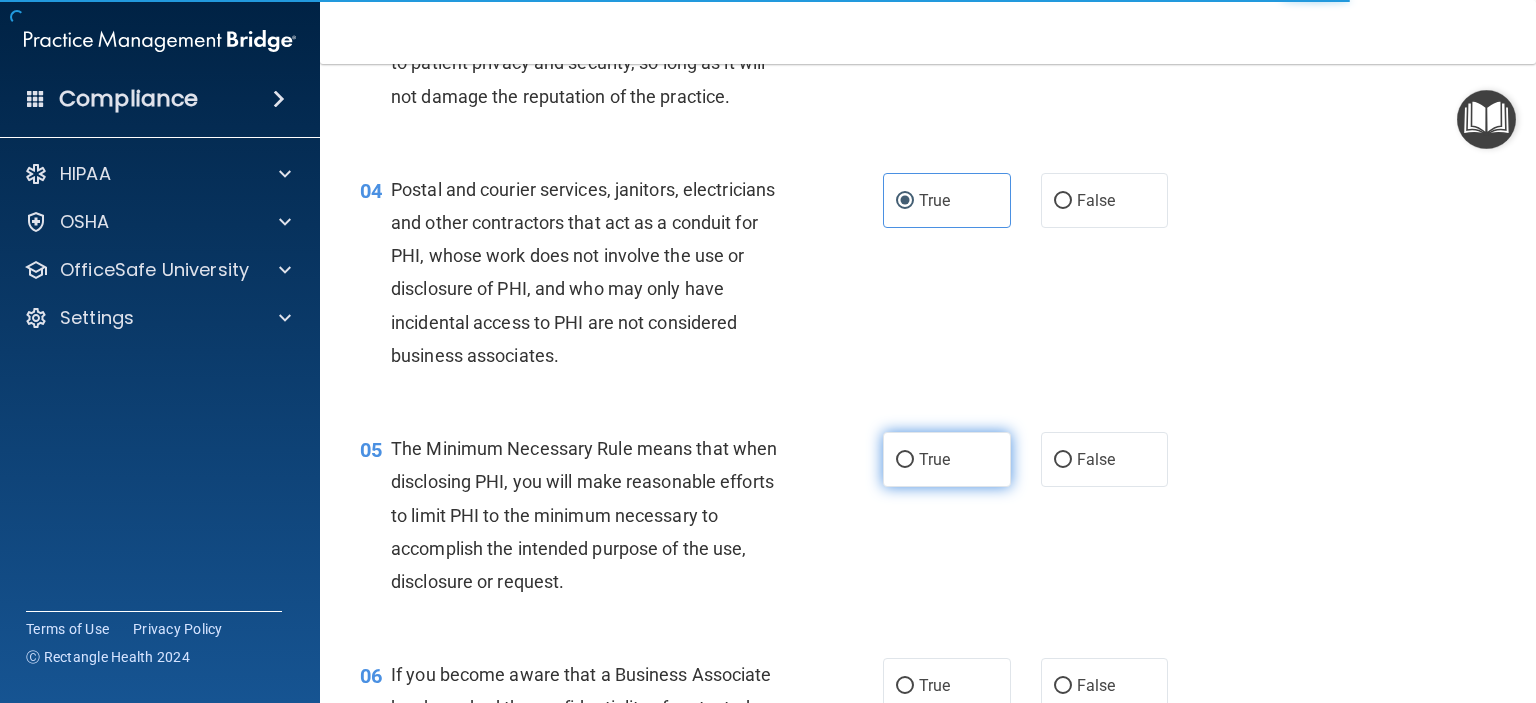 click on "True" at bounding box center (934, 459) 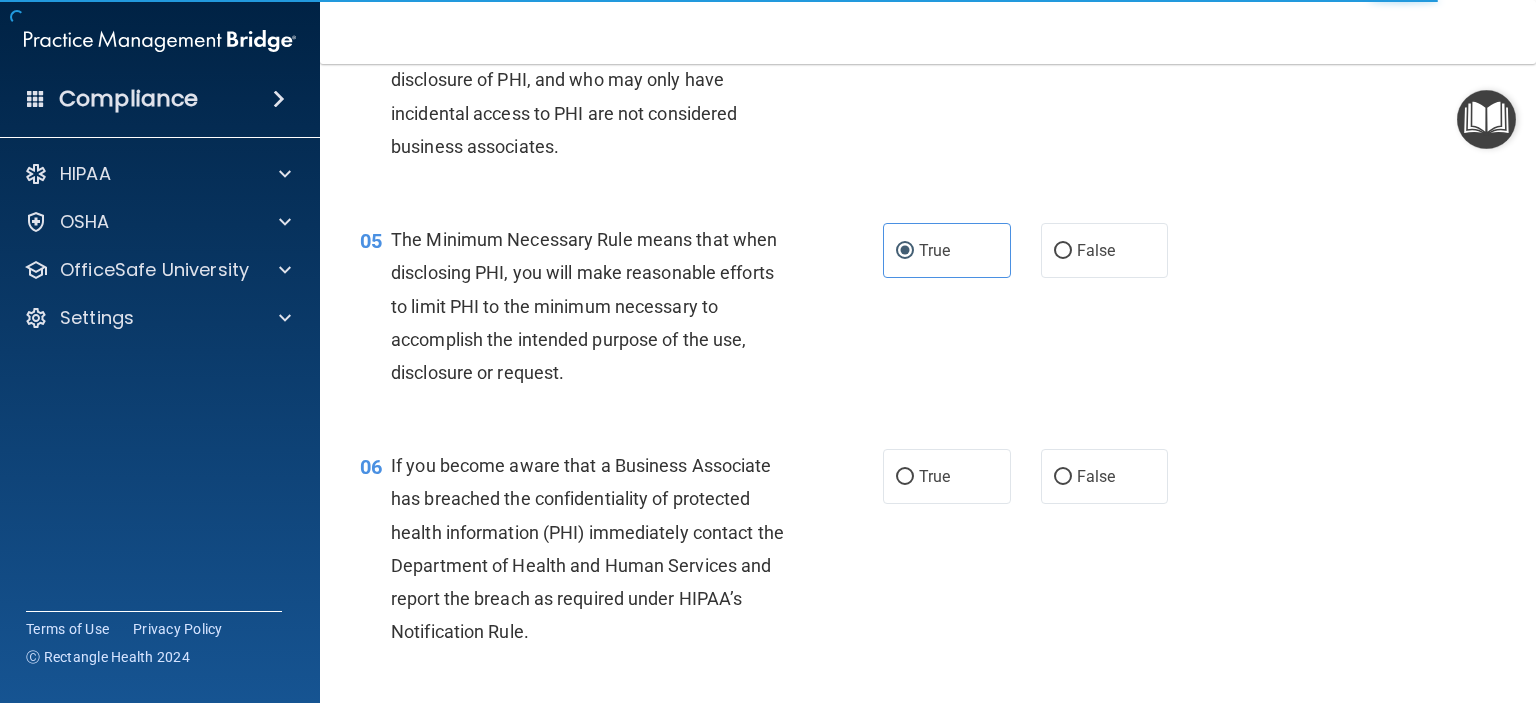 scroll, scrollTop: 742, scrollLeft: 0, axis: vertical 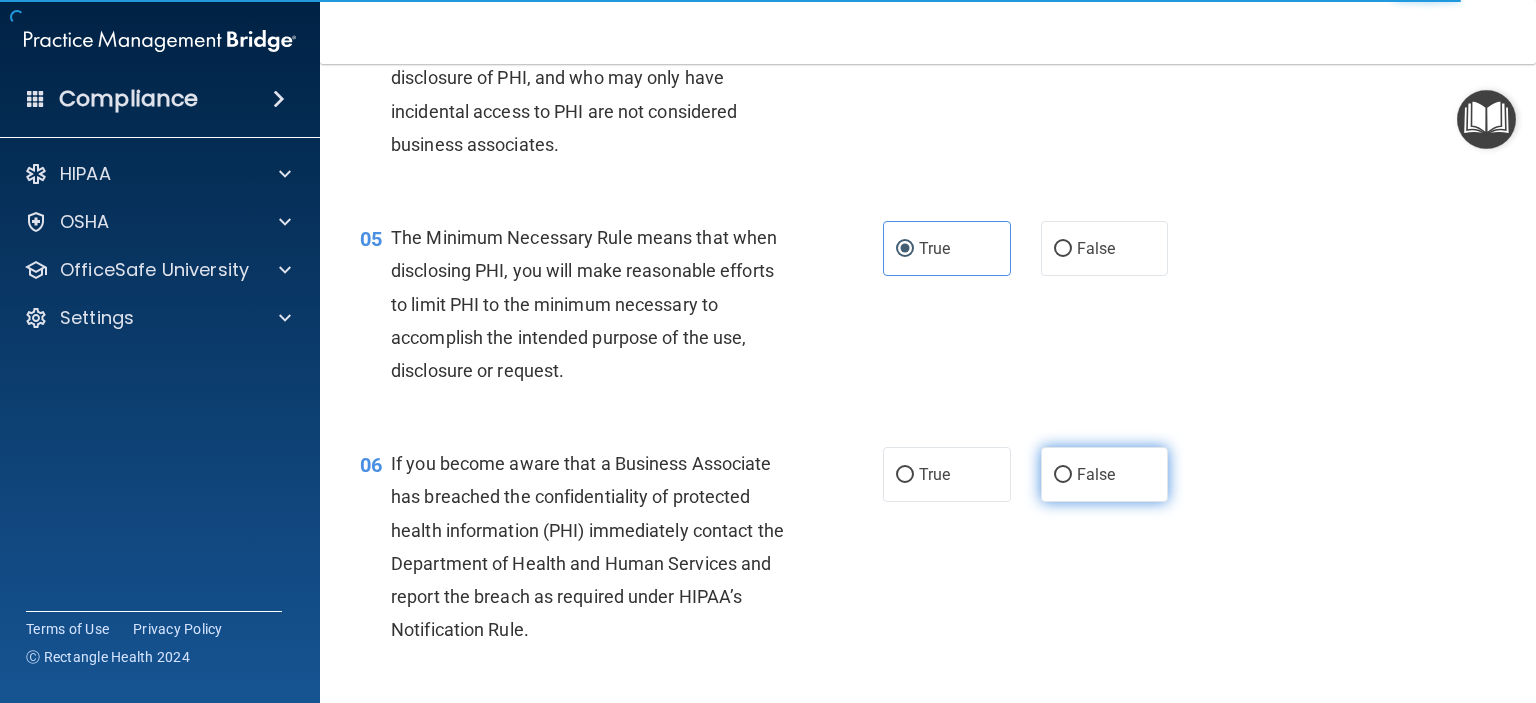 click on "False" at bounding box center (1105, 474) 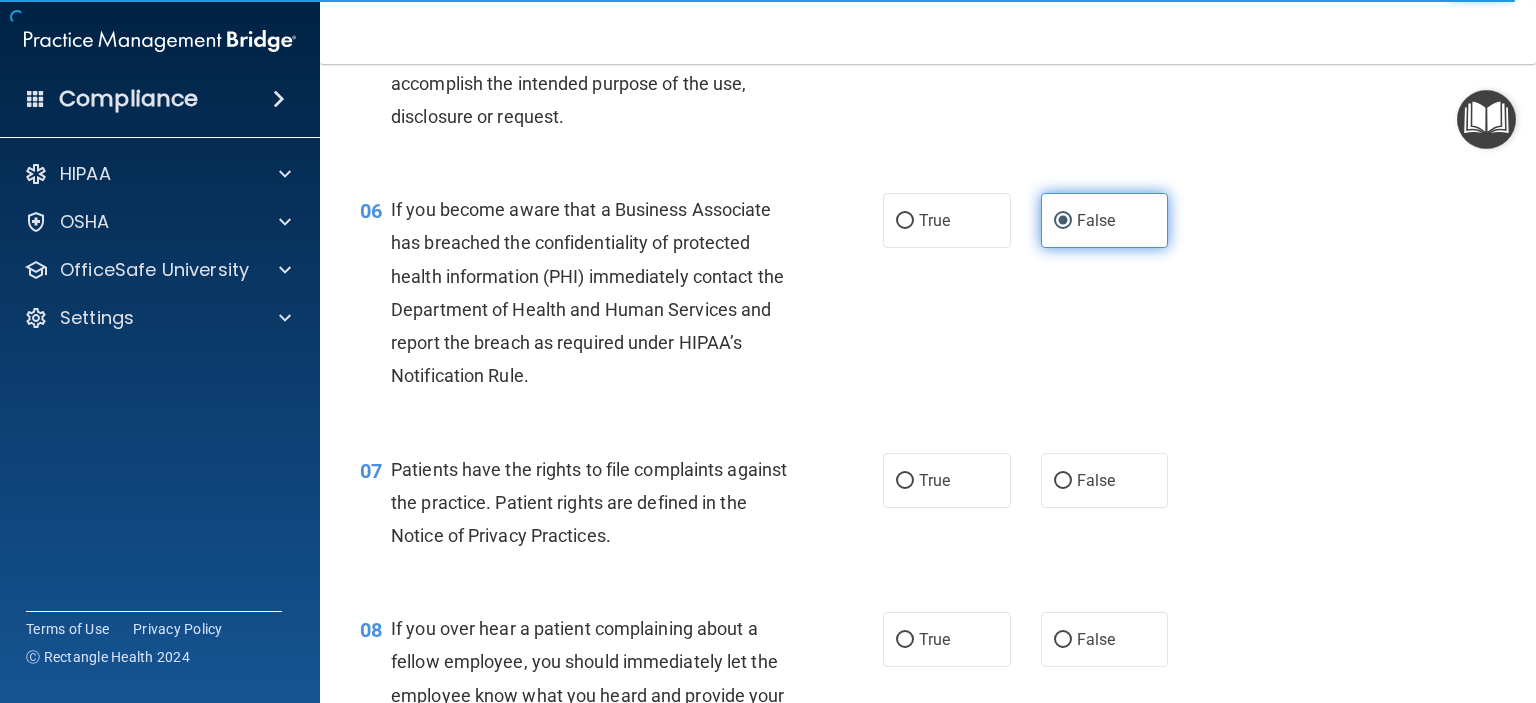 scroll, scrollTop: 996, scrollLeft: 0, axis: vertical 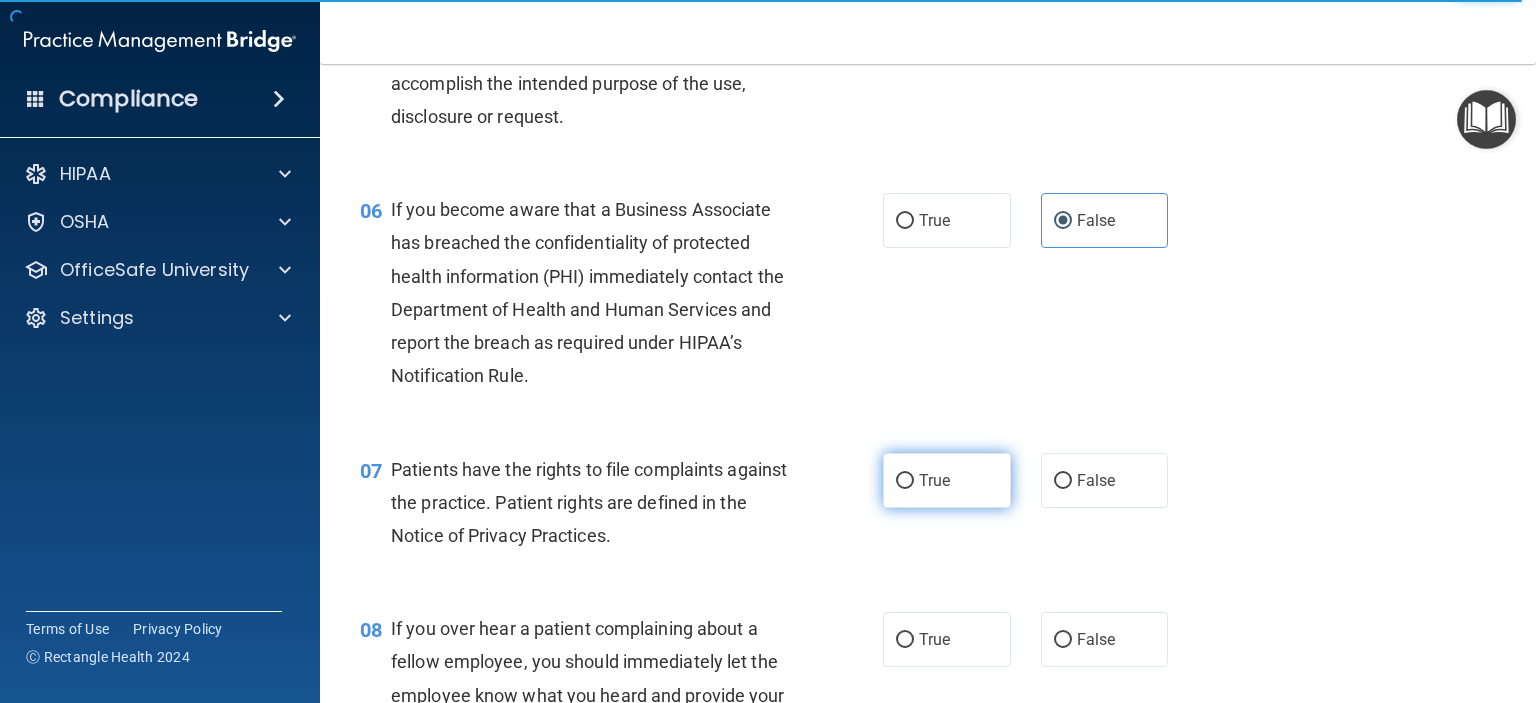 click on "True" at bounding box center (947, 480) 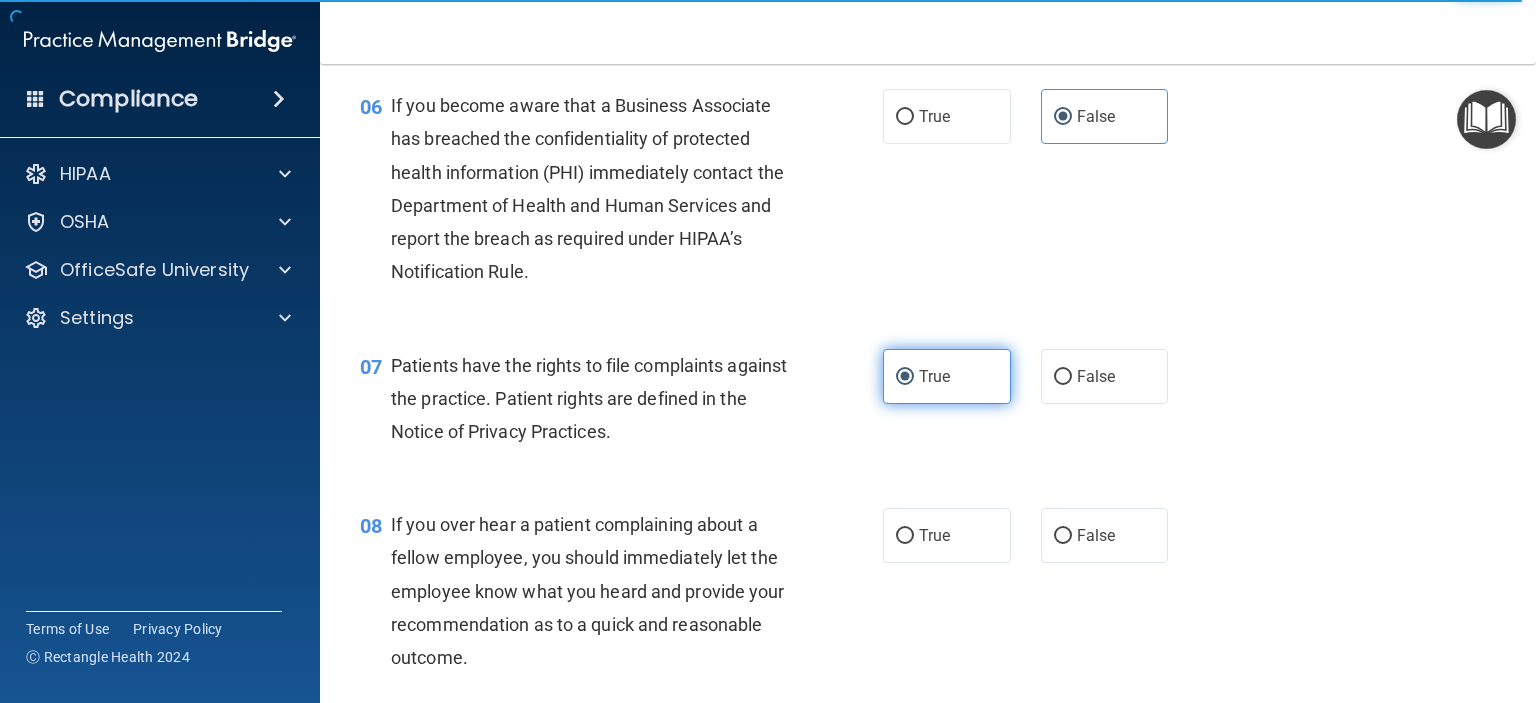 scroll, scrollTop: 1100, scrollLeft: 0, axis: vertical 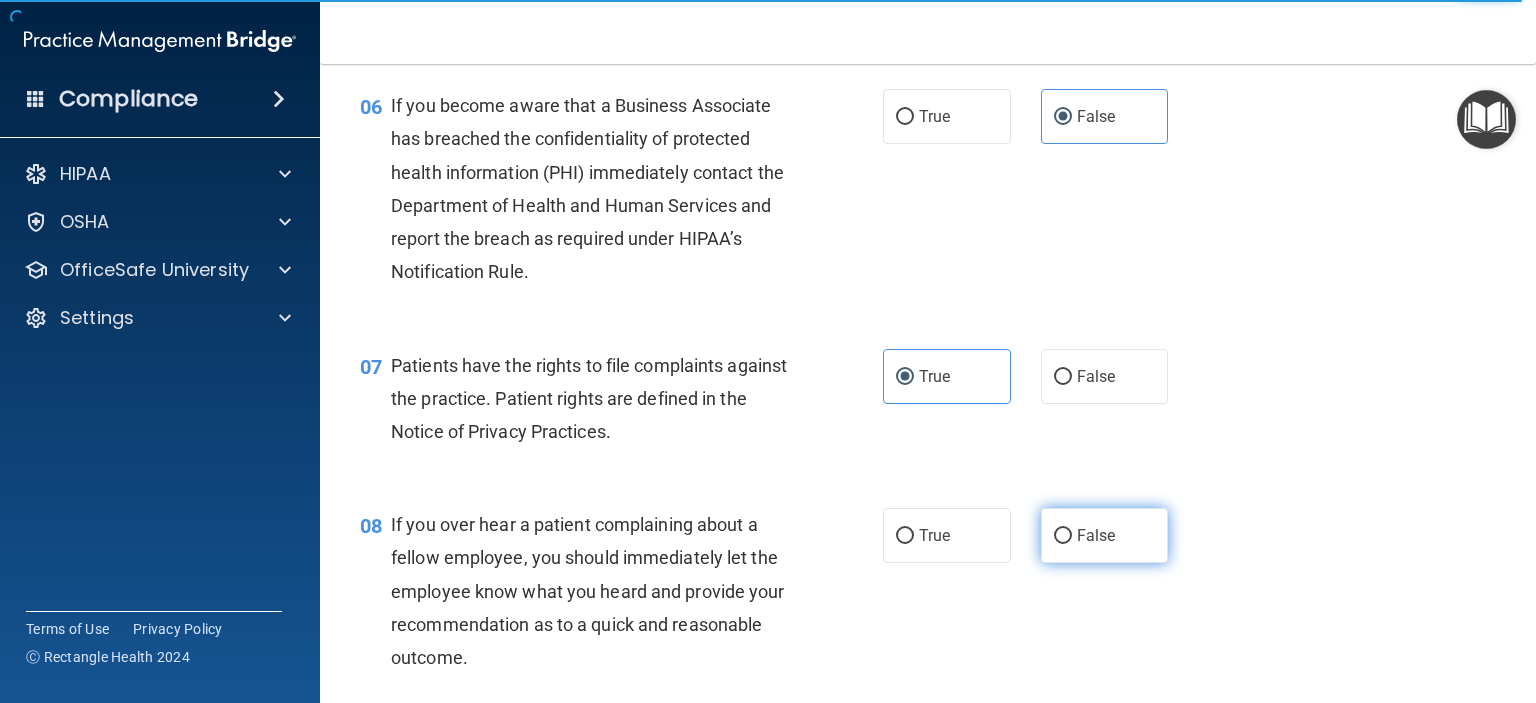click on "False" at bounding box center (1096, 535) 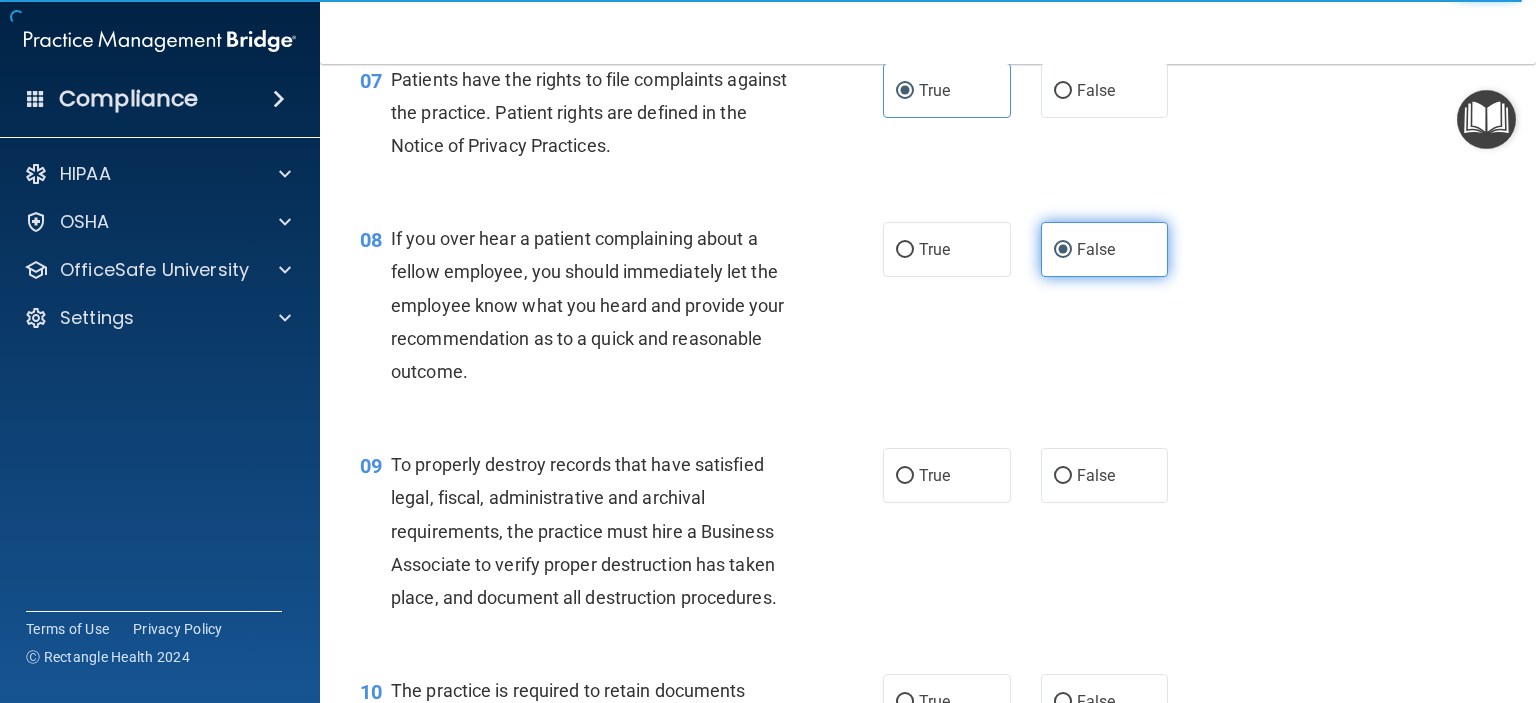 scroll, scrollTop: 1388, scrollLeft: 0, axis: vertical 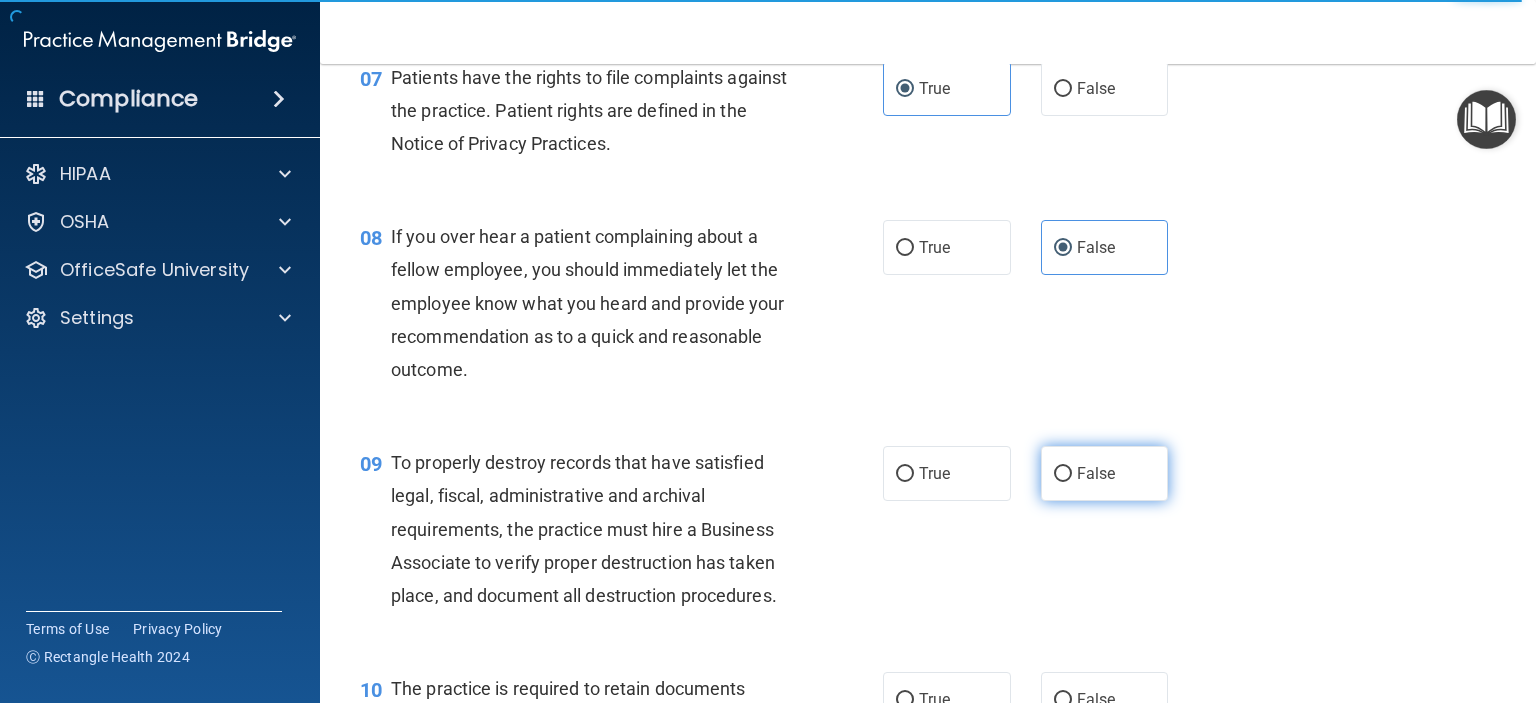 click on "False" at bounding box center [1105, 473] 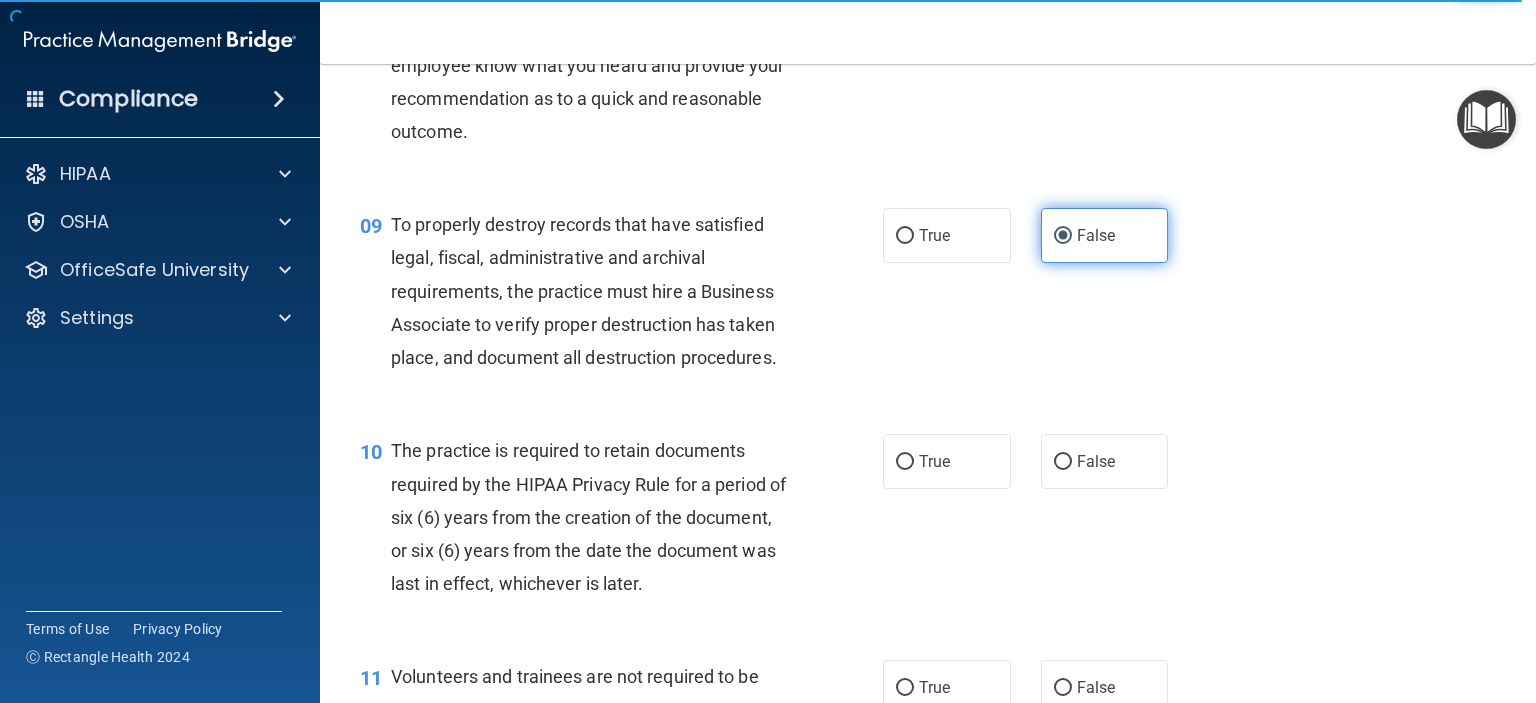 scroll, scrollTop: 1632, scrollLeft: 0, axis: vertical 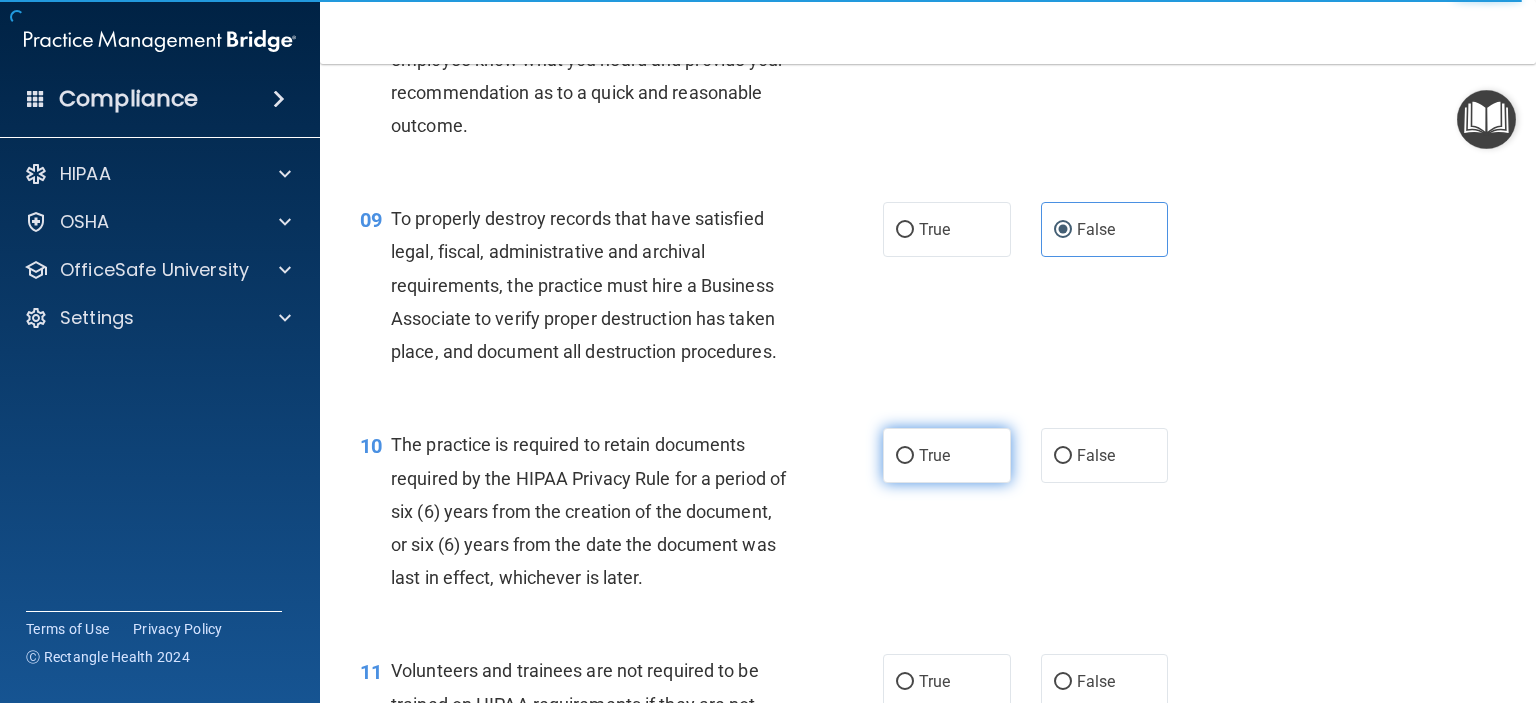 click on "True" at bounding box center (947, 455) 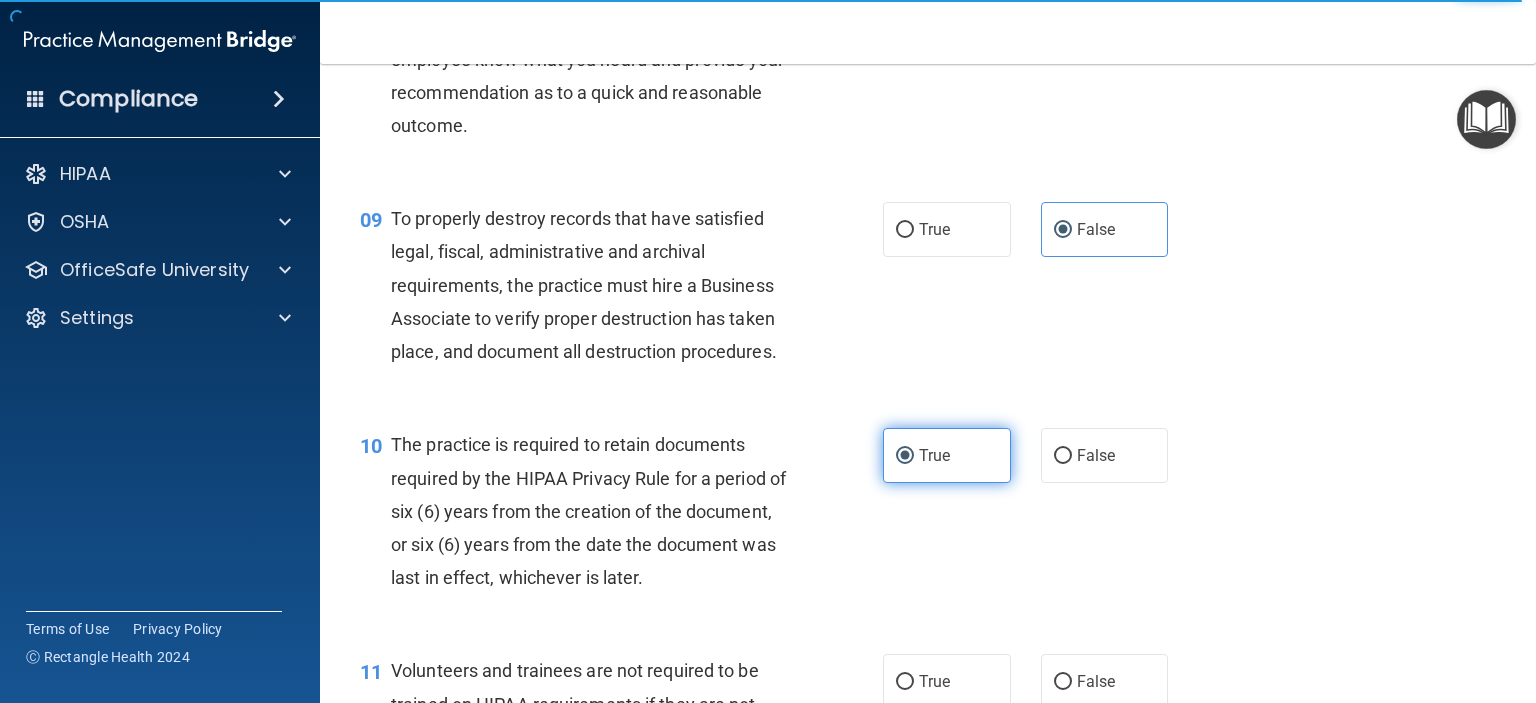 scroll, scrollTop: 1930, scrollLeft: 0, axis: vertical 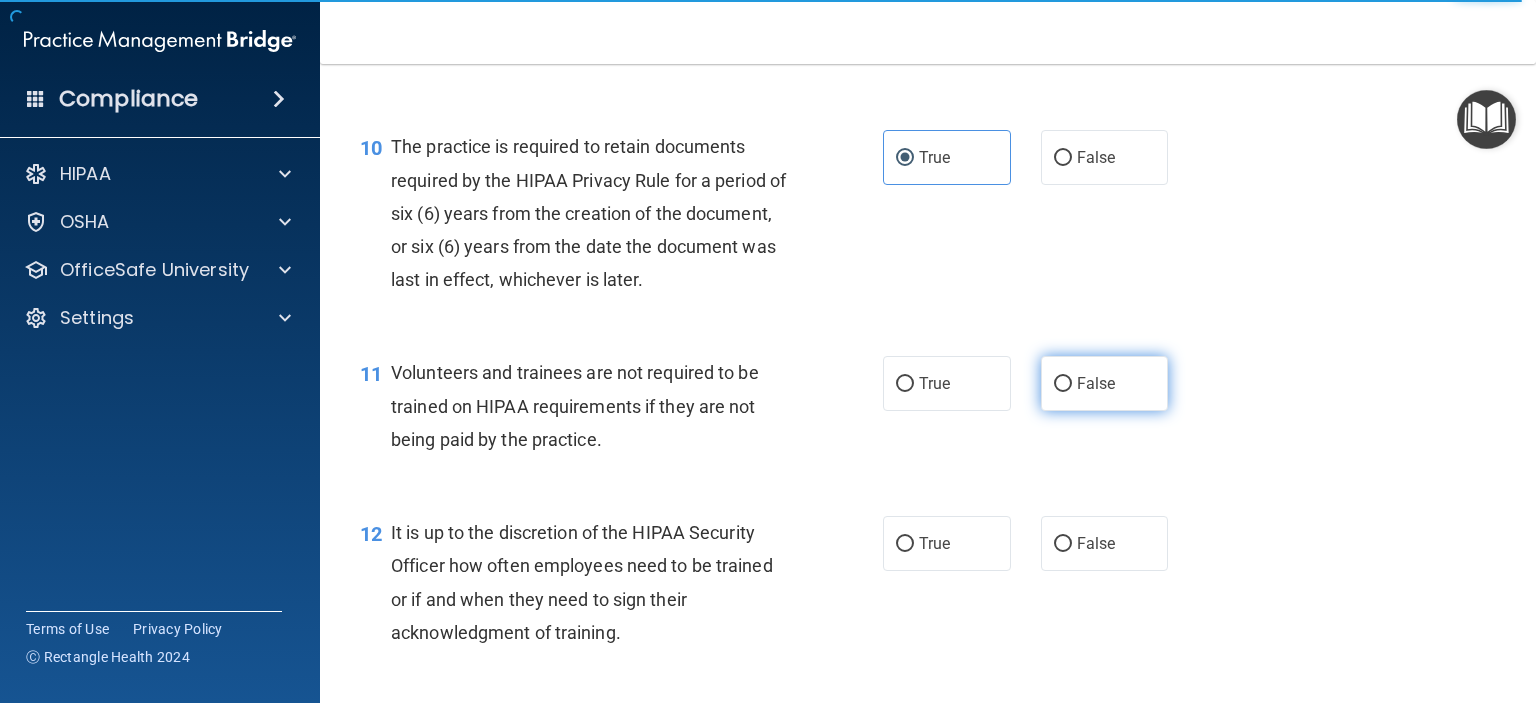 click on "False" at bounding box center [1105, 383] 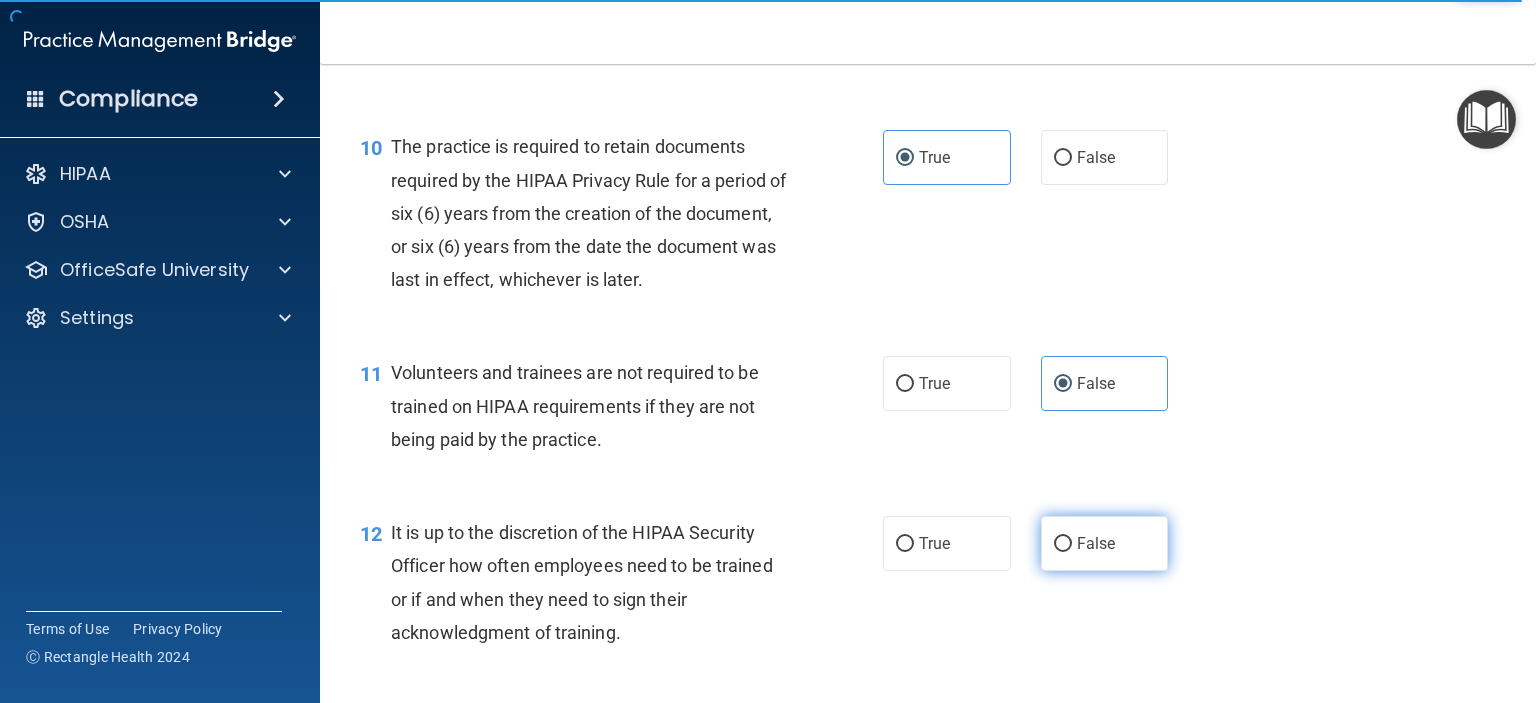 click on "False" at bounding box center (1063, 544) 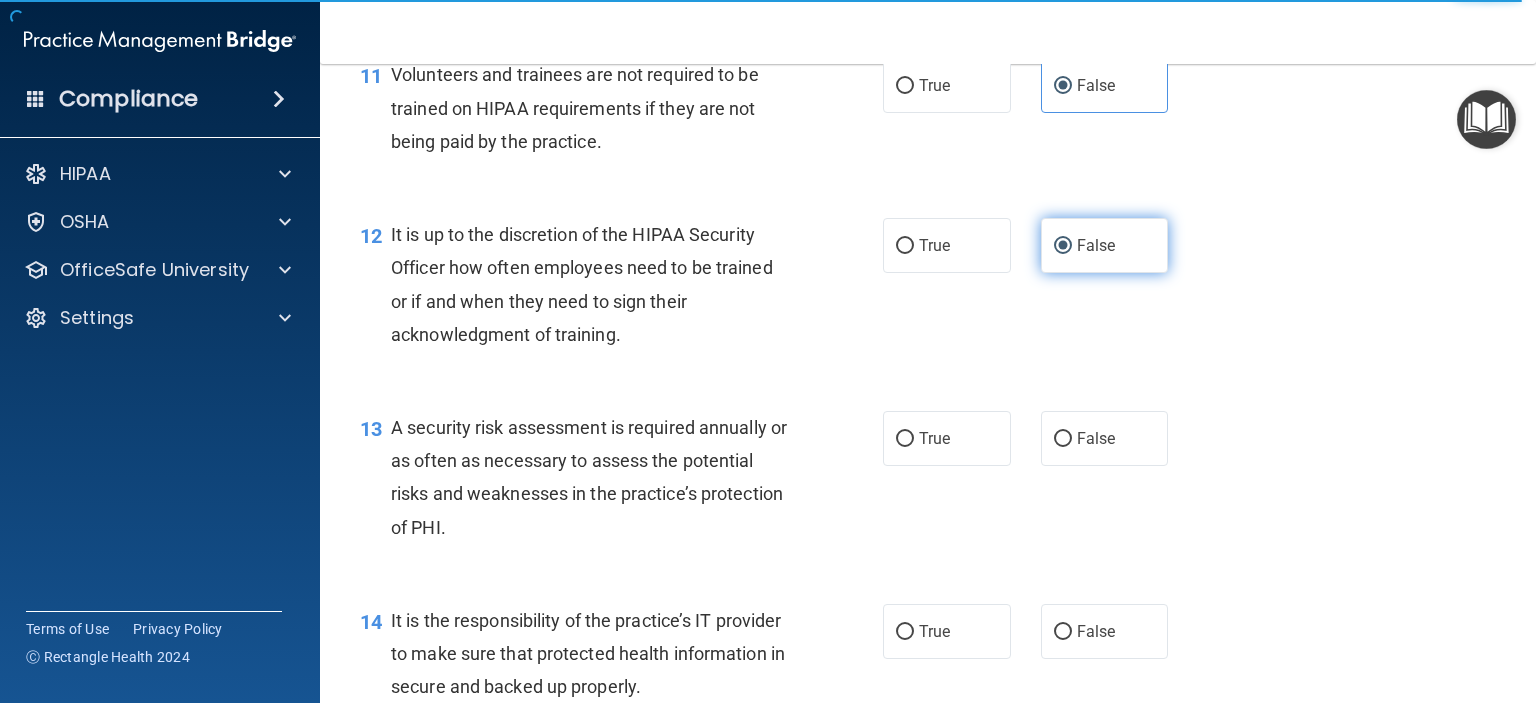 scroll, scrollTop: 2231, scrollLeft: 0, axis: vertical 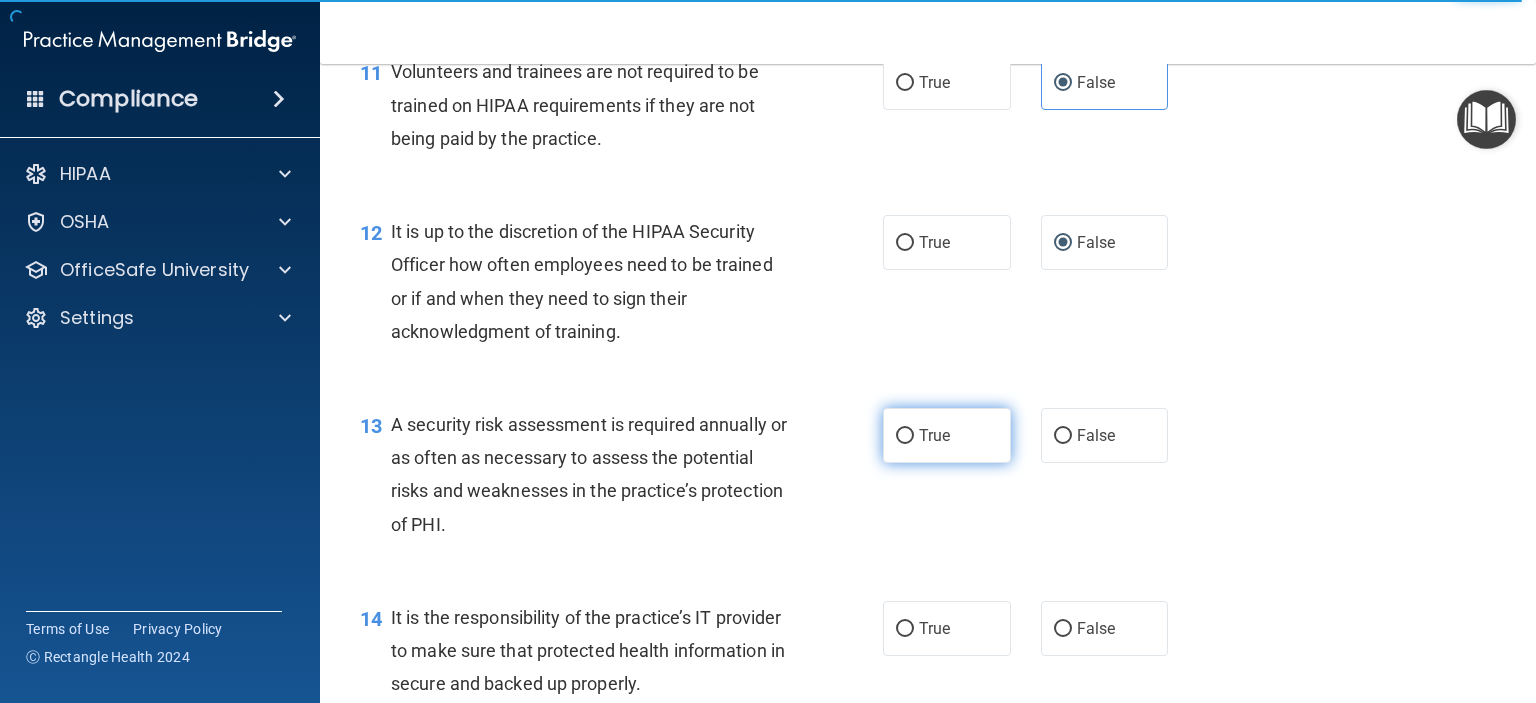 click on "True" at bounding box center [934, 435] 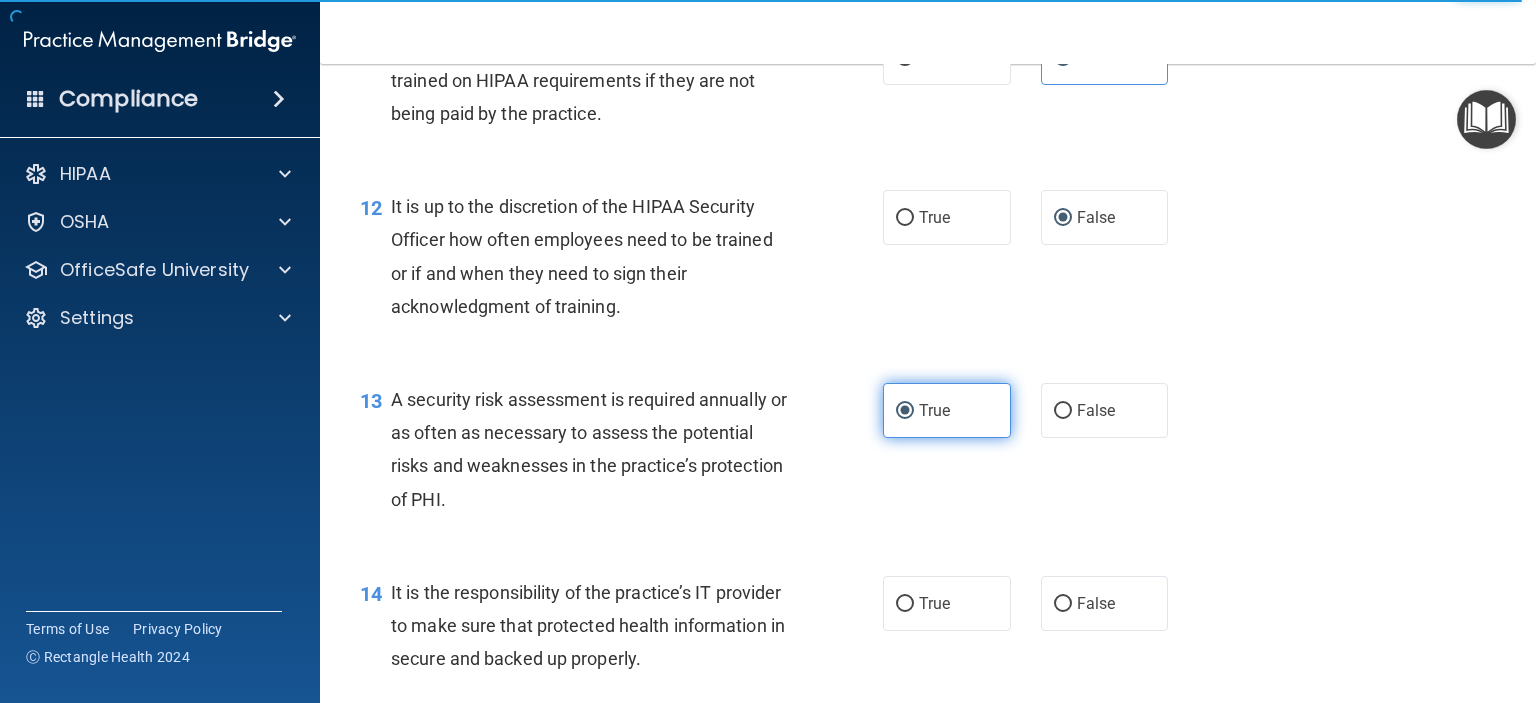scroll, scrollTop: 2324, scrollLeft: 0, axis: vertical 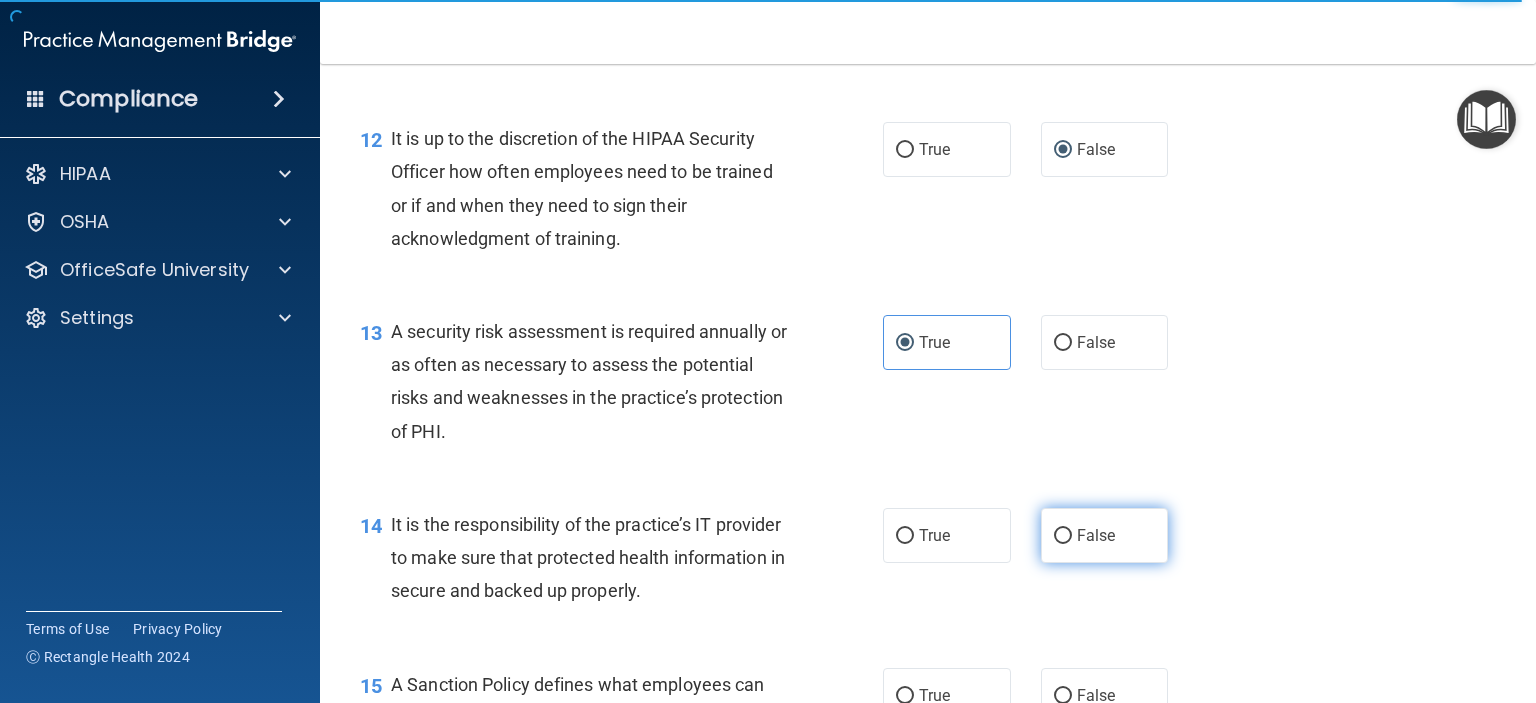 click on "False" at bounding box center [1105, 535] 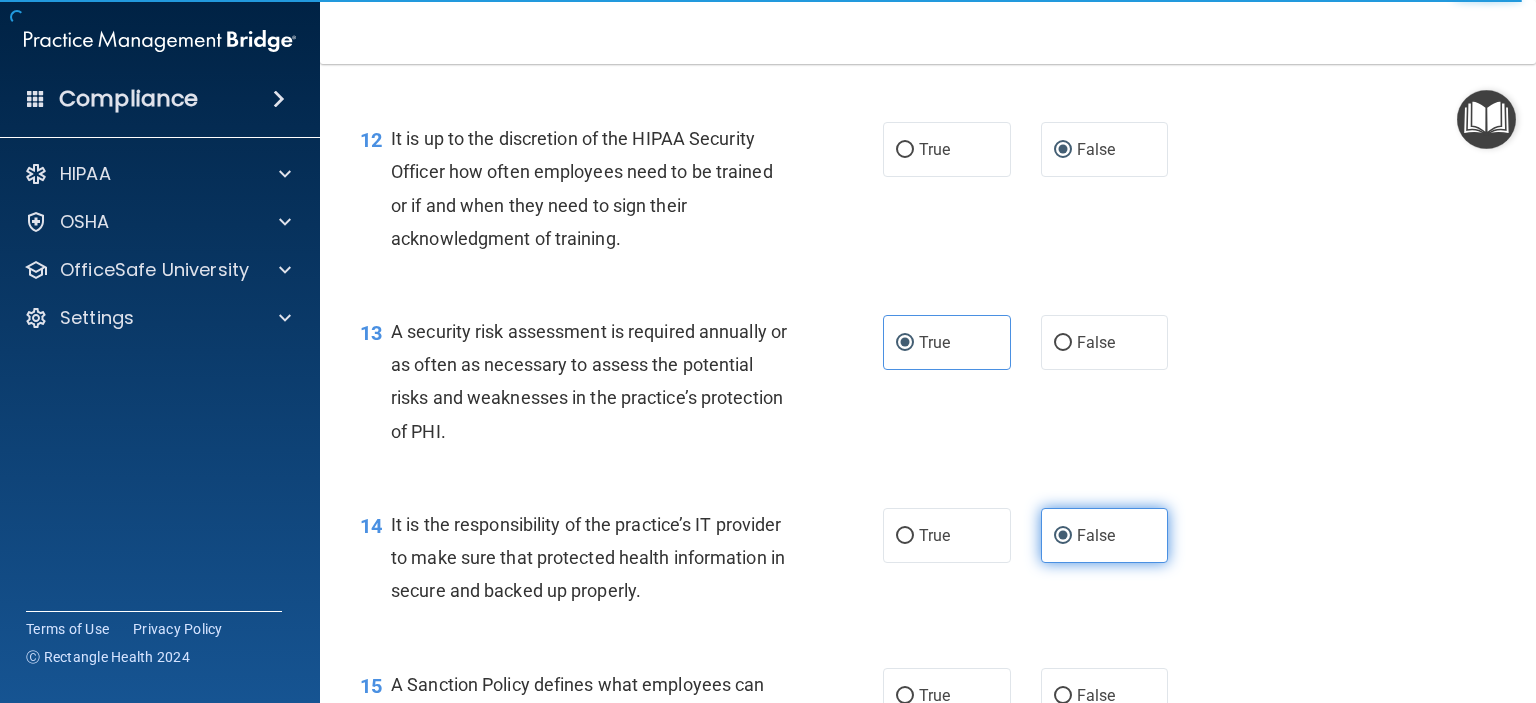 scroll, scrollTop: 2528, scrollLeft: 0, axis: vertical 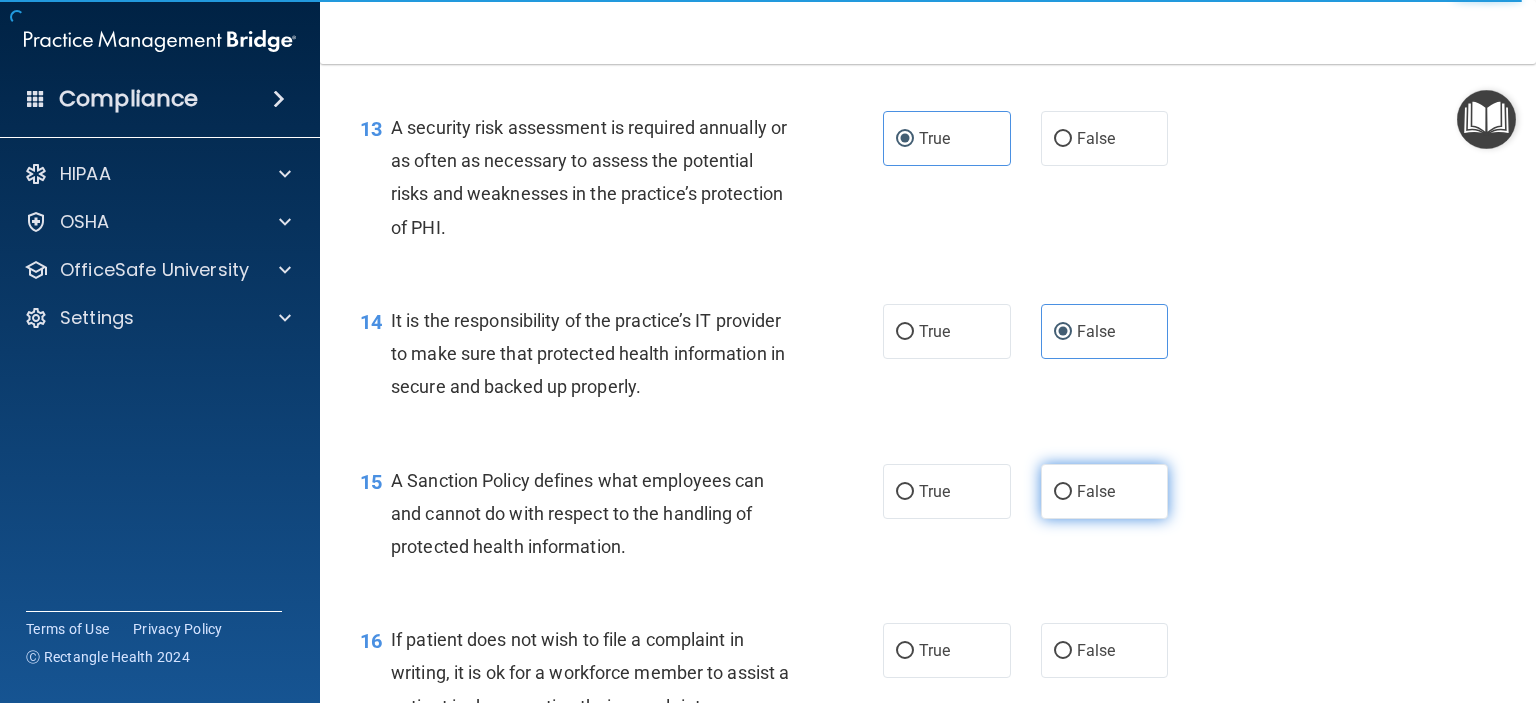 click on "False" at bounding box center [1096, 491] 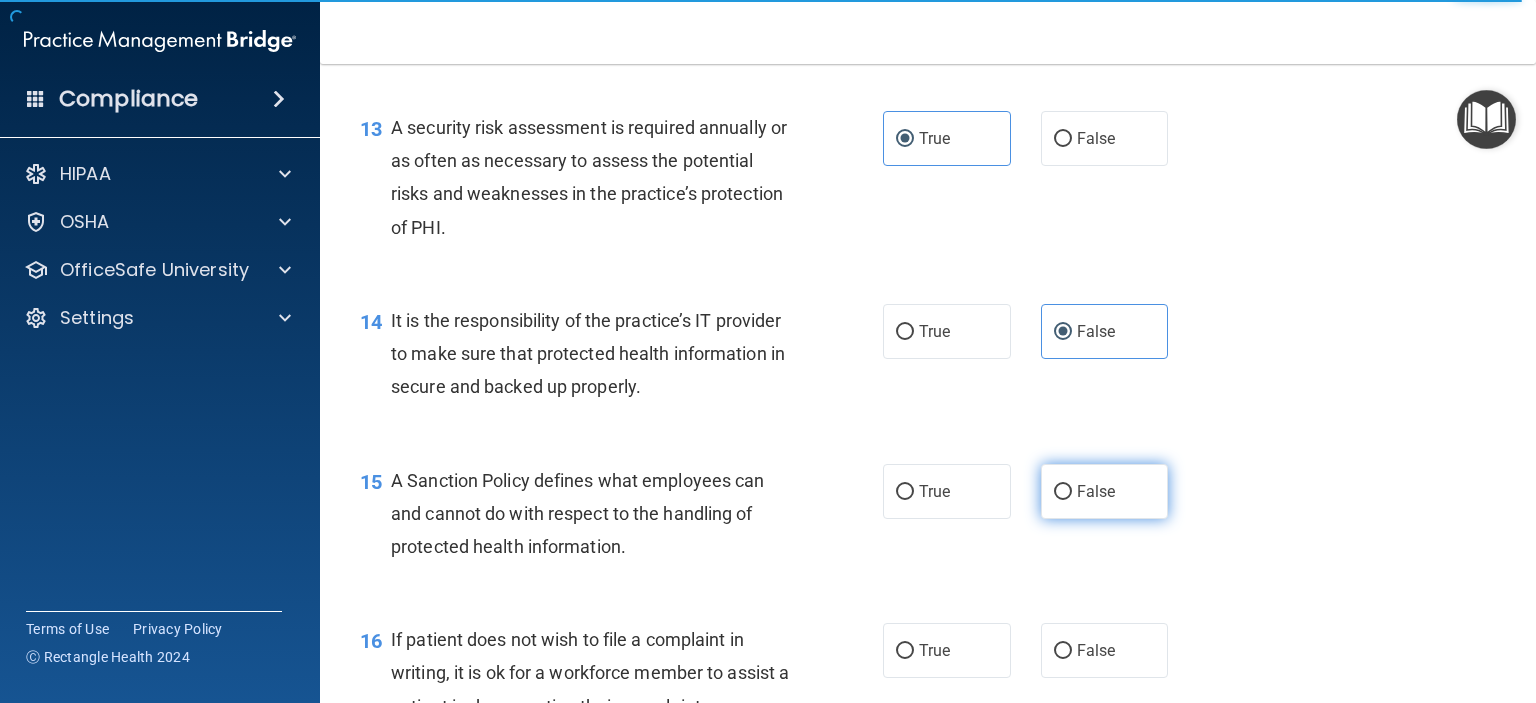 click on "False" at bounding box center (1063, 492) 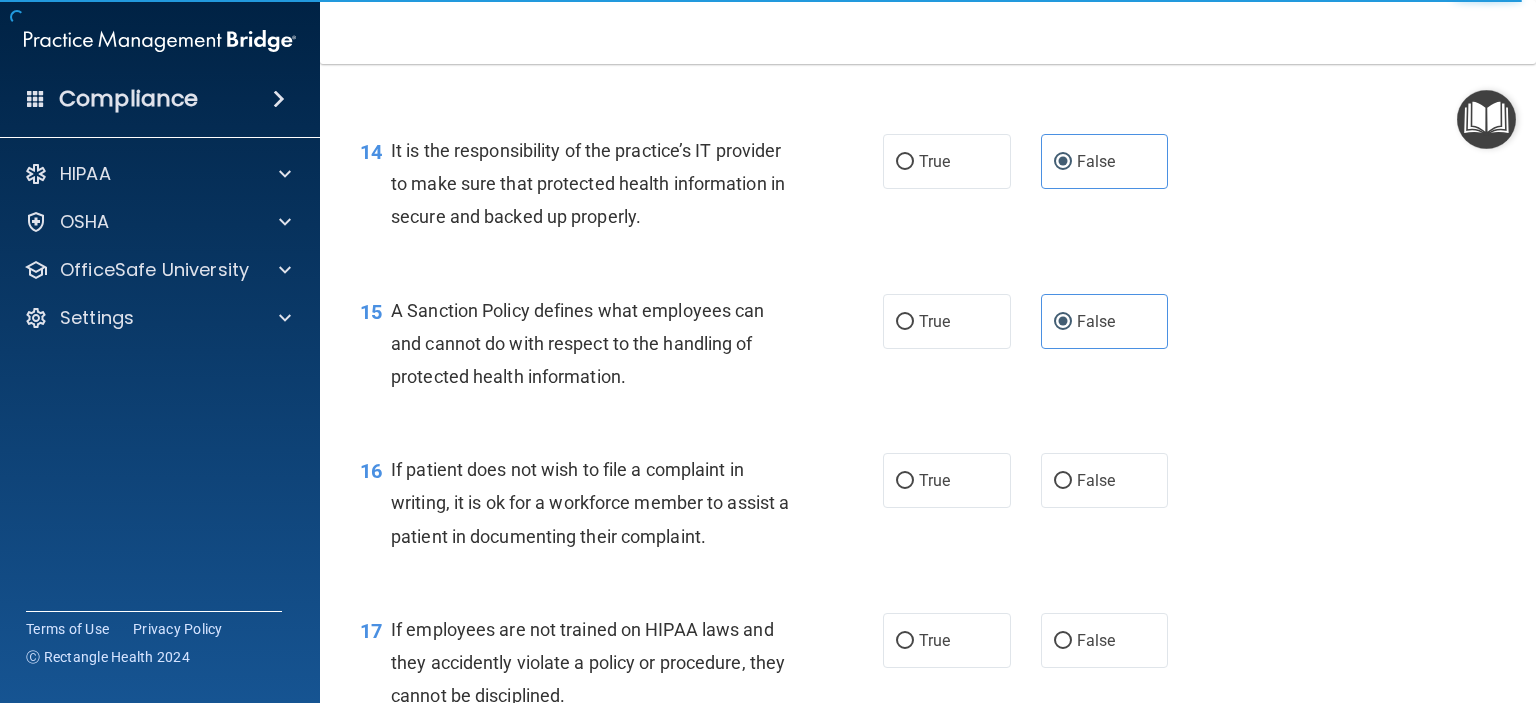 scroll, scrollTop: 2700, scrollLeft: 0, axis: vertical 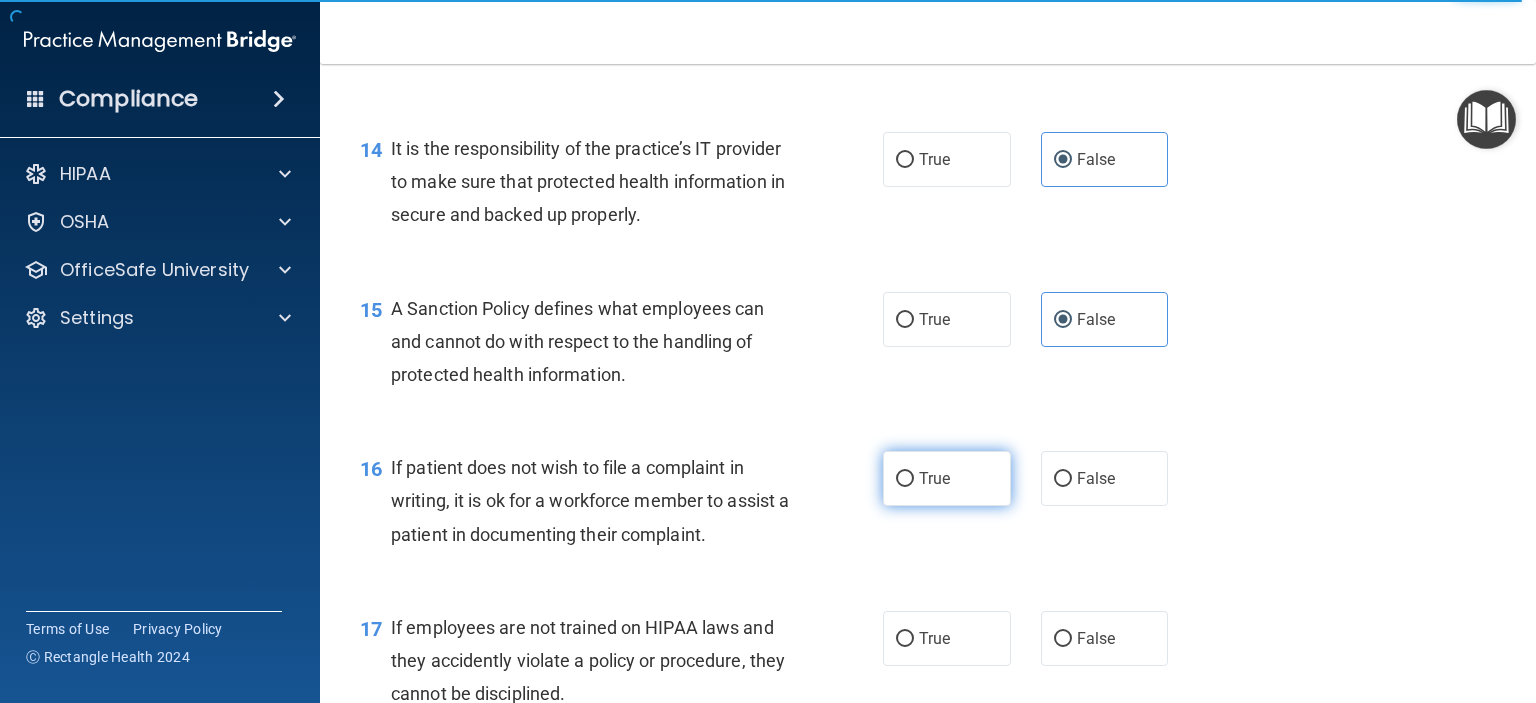 click on "True" at bounding box center (947, 478) 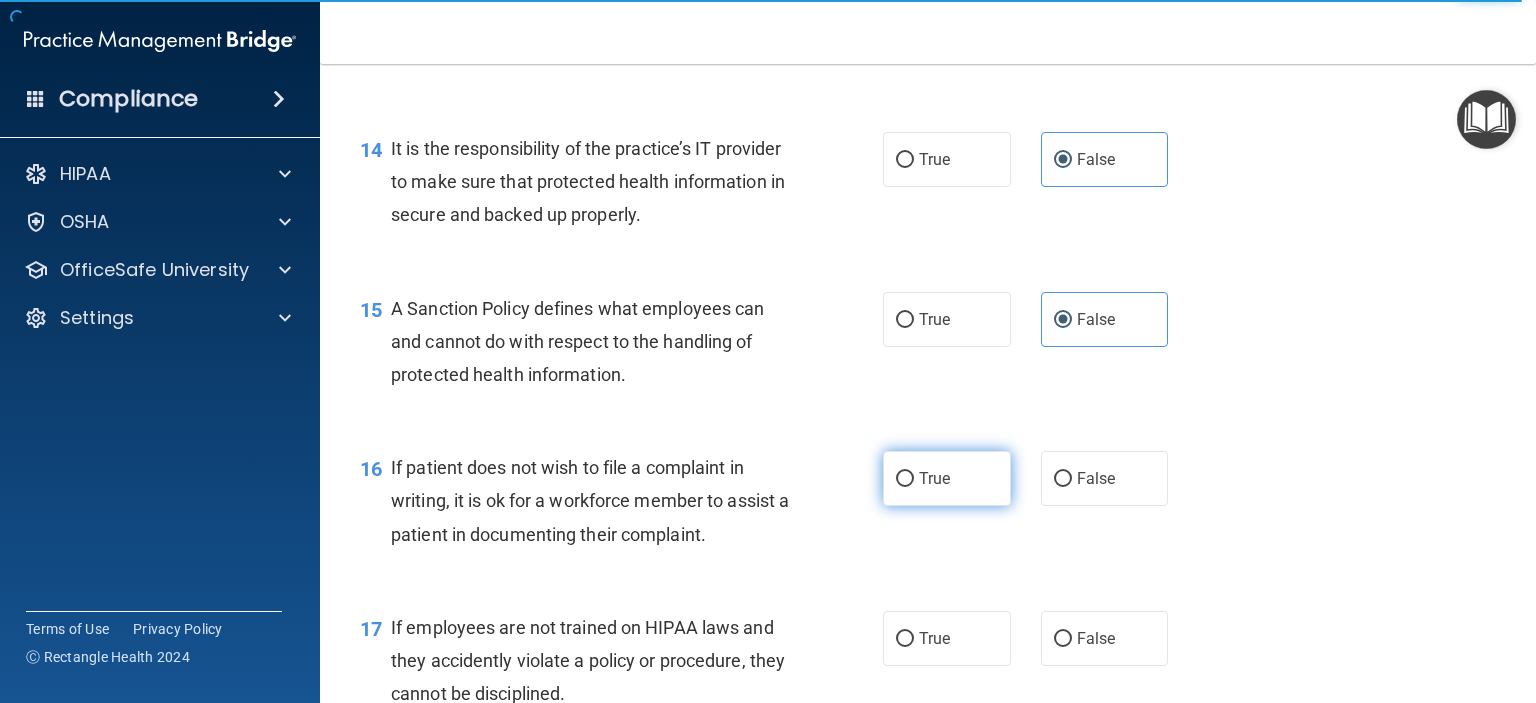 click on "True" at bounding box center [905, 479] 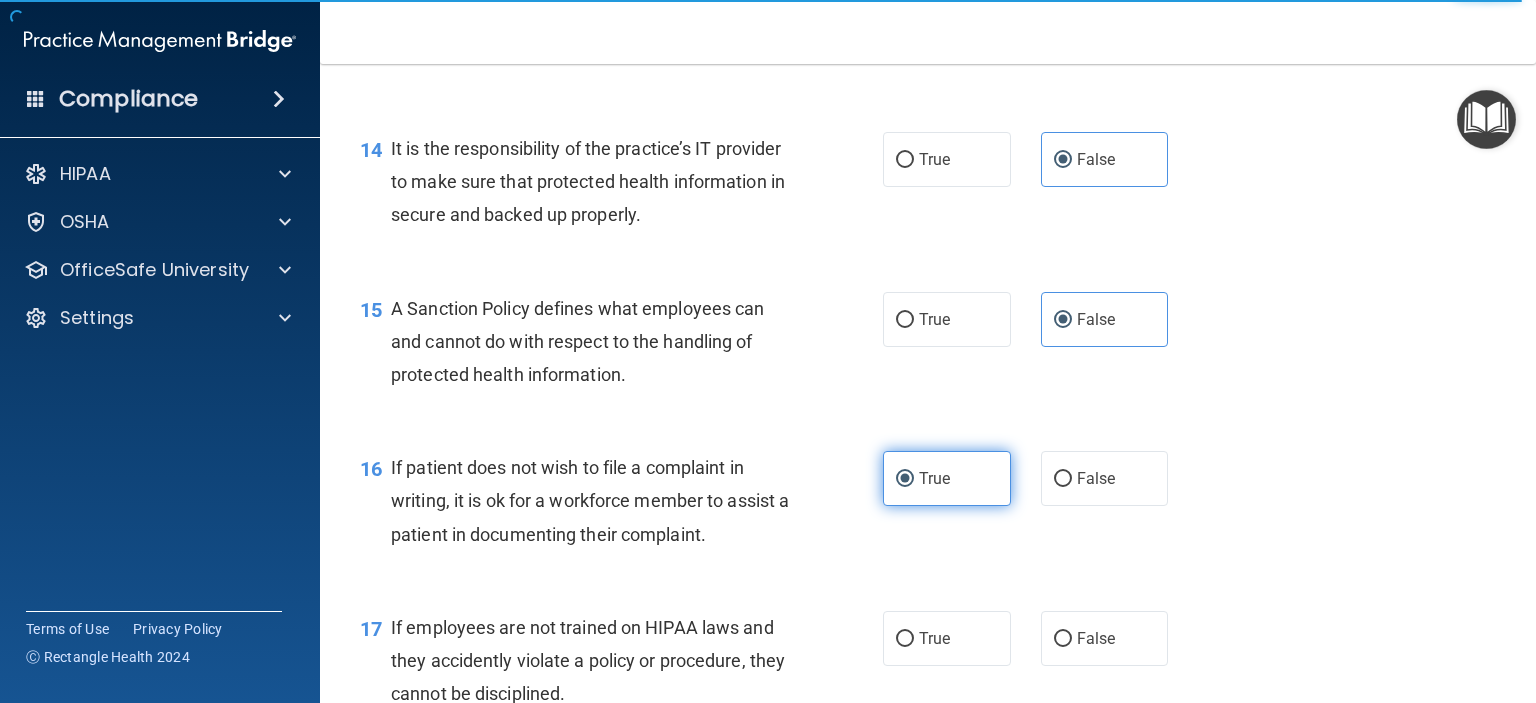 scroll, scrollTop: 2864, scrollLeft: 0, axis: vertical 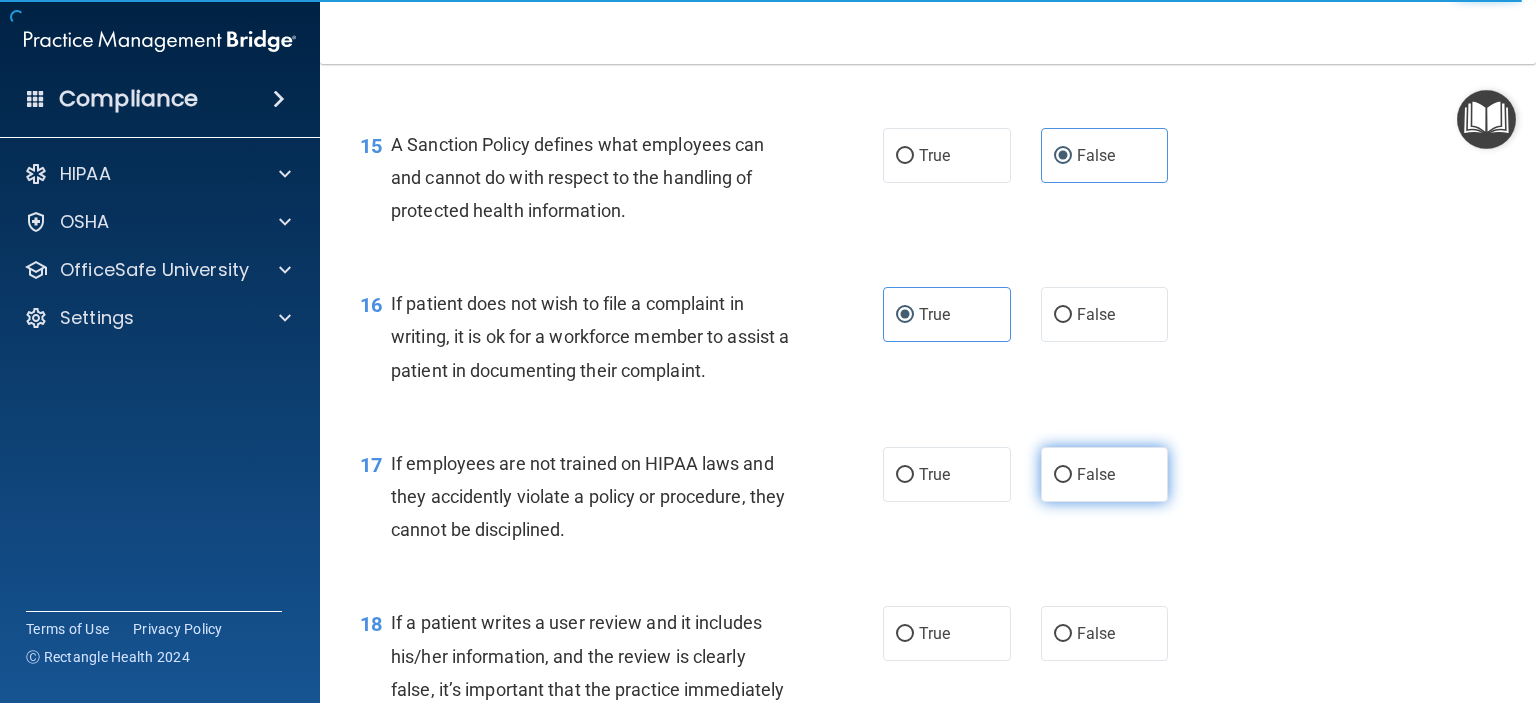 click on "False" at bounding box center [1096, 474] 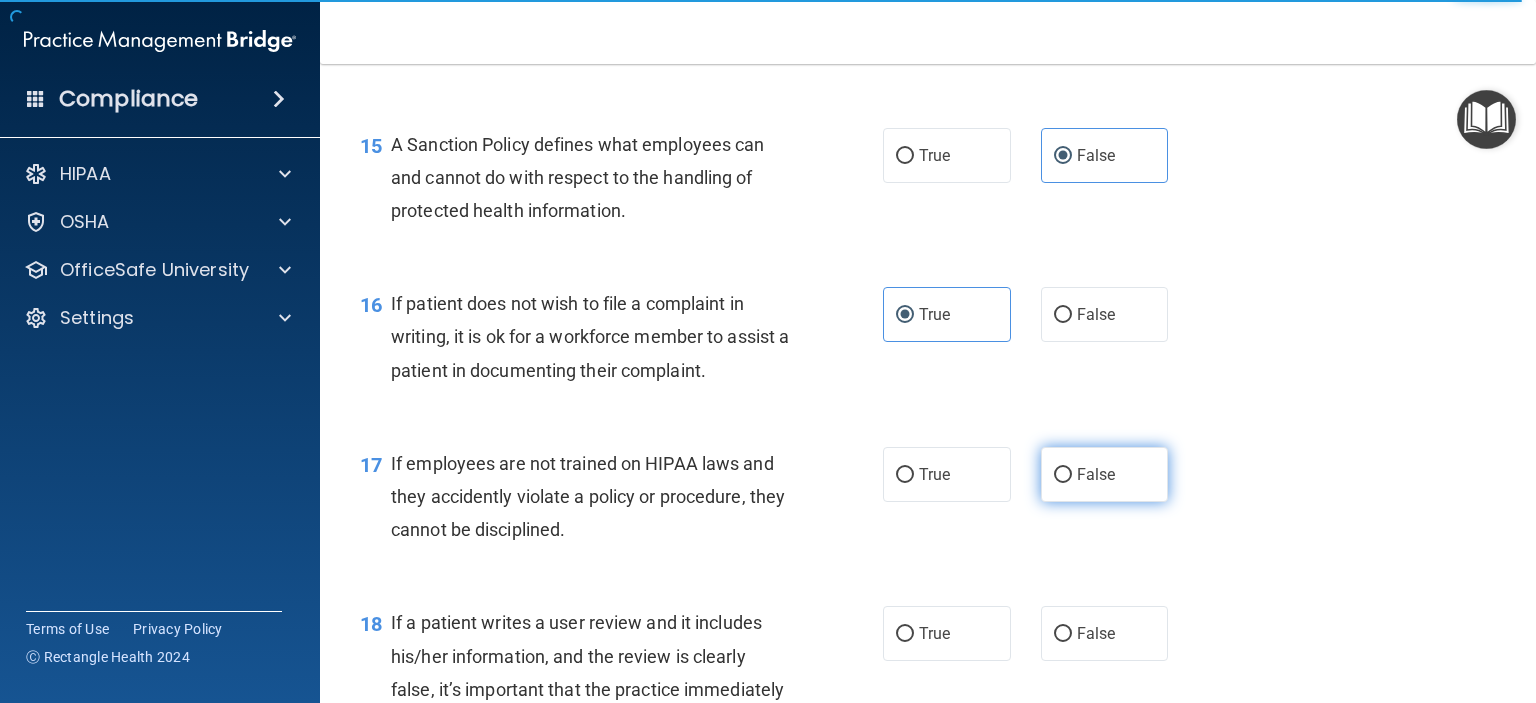 click on "False" at bounding box center [1063, 475] 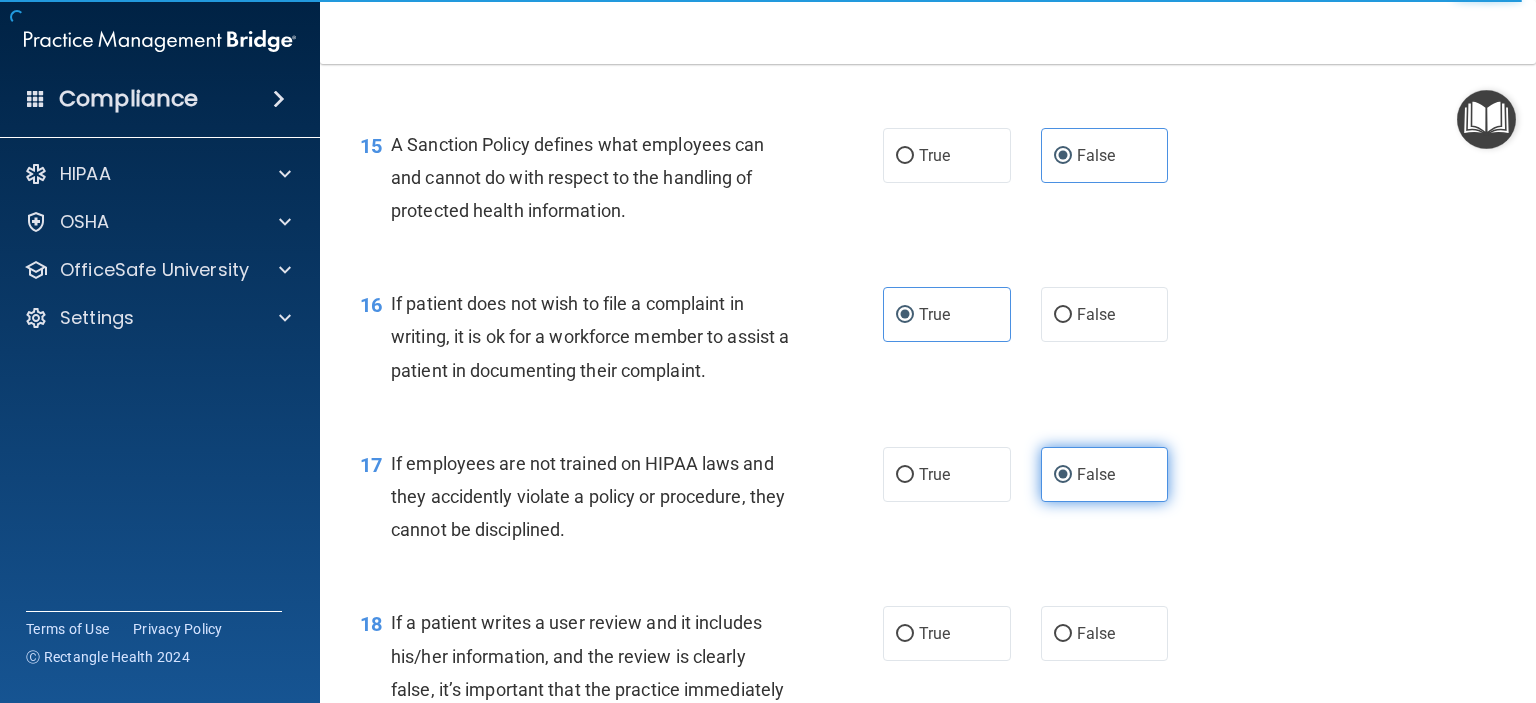 scroll, scrollTop: 2947, scrollLeft: 0, axis: vertical 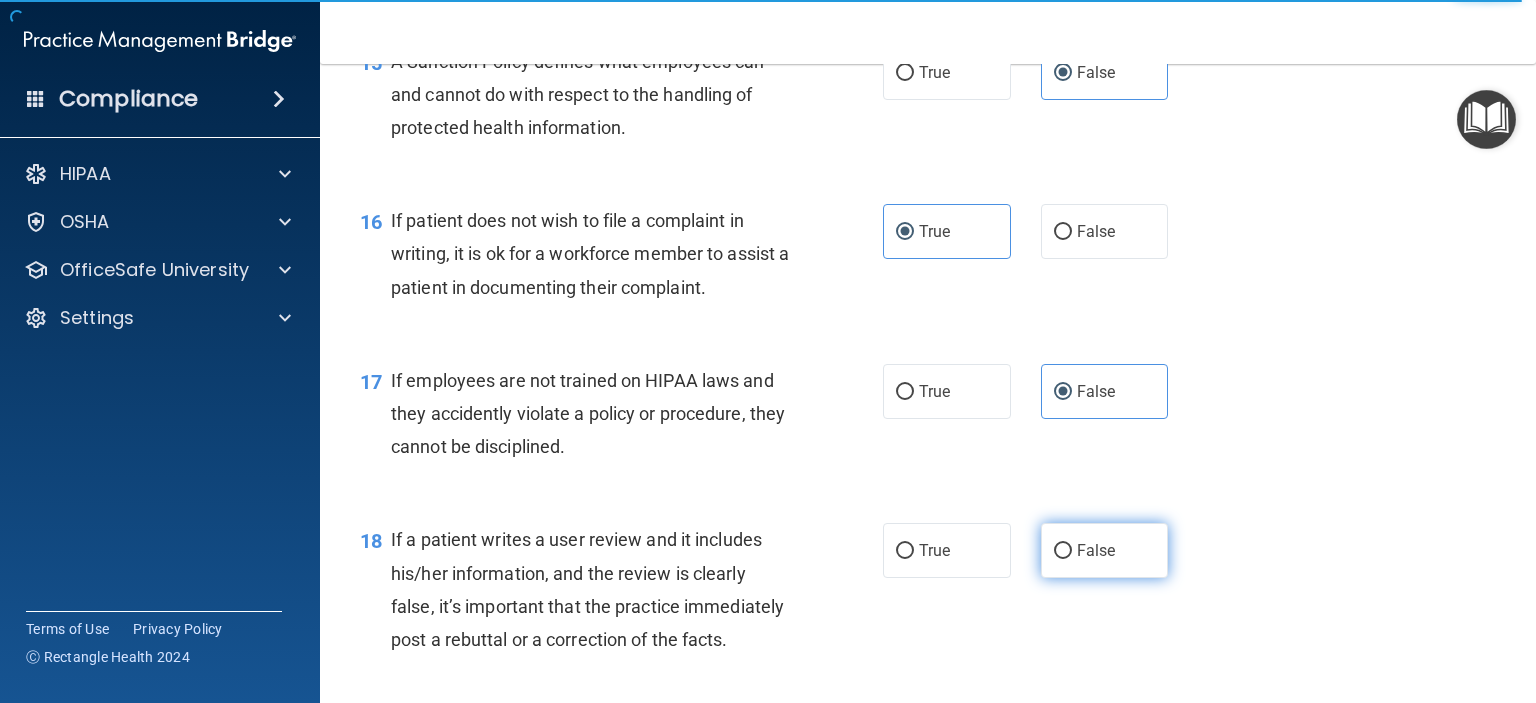 click on "False" at bounding box center (1096, 550) 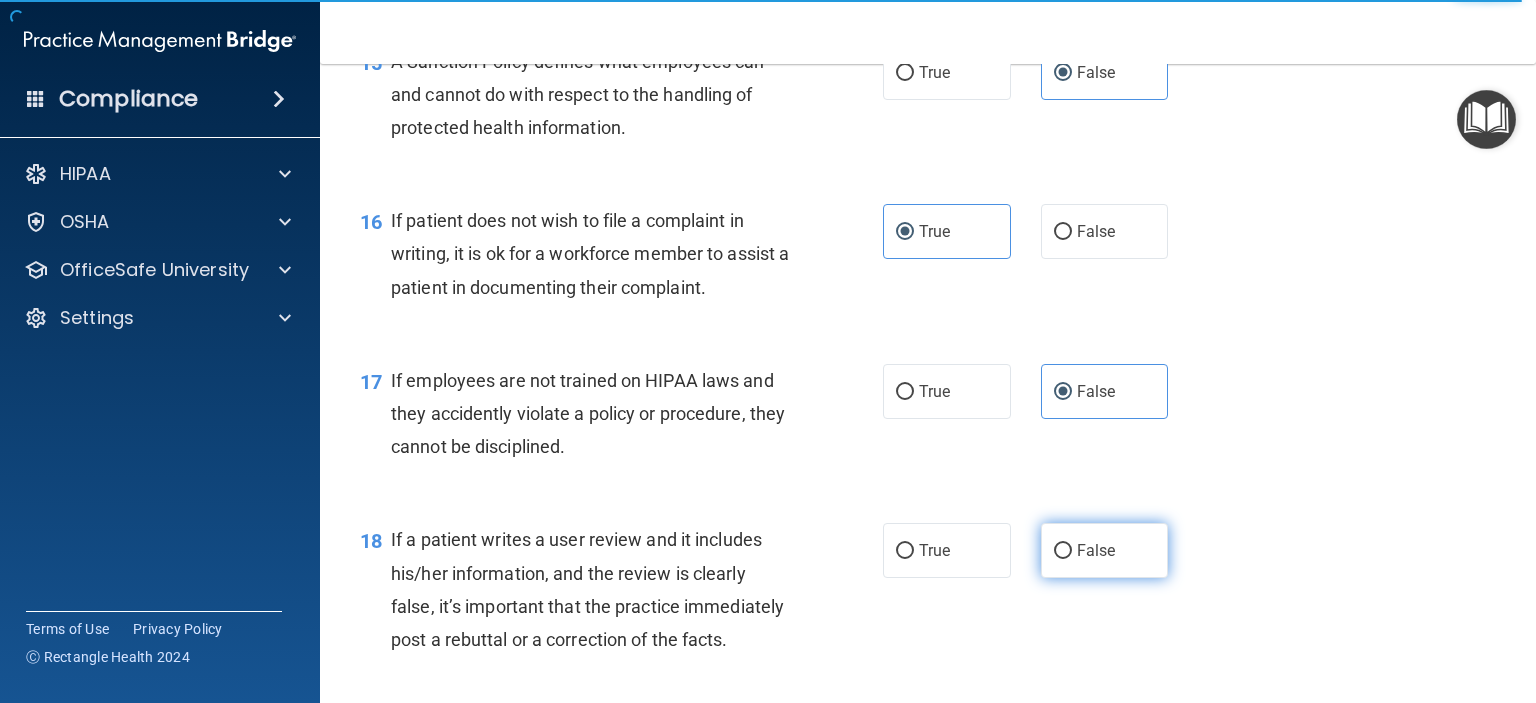click on "False" at bounding box center (1063, 551) 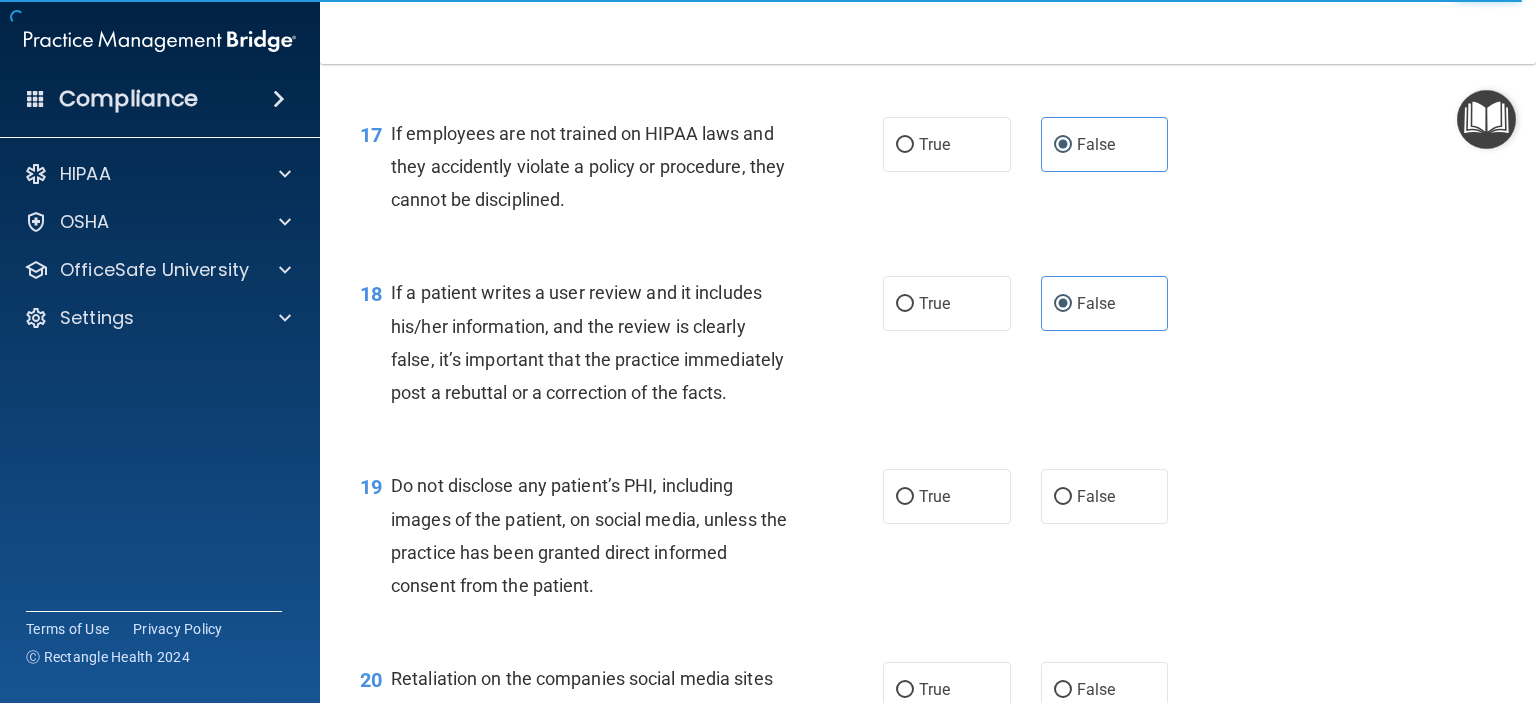 scroll, scrollTop: 3195, scrollLeft: 0, axis: vertical 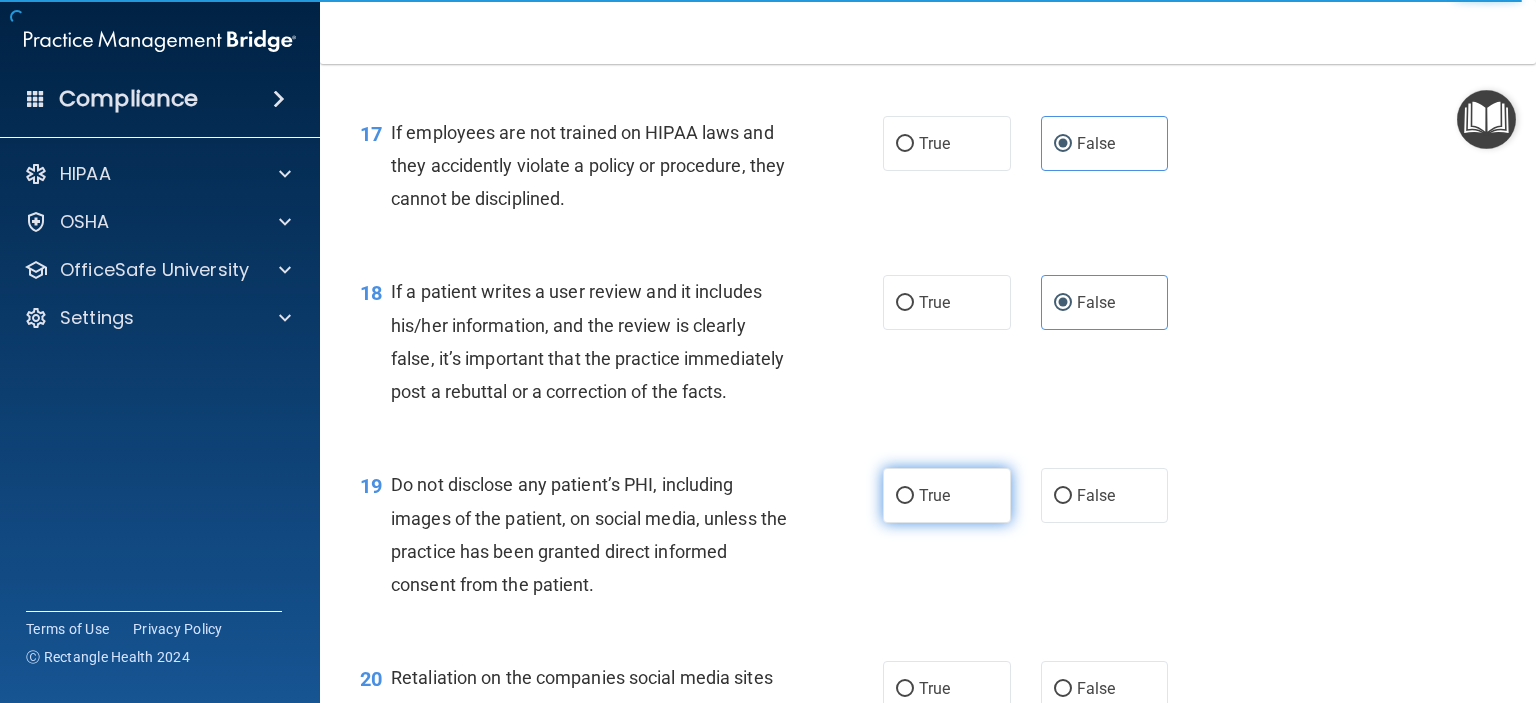 click on "True" at bounding box center (947, 495) 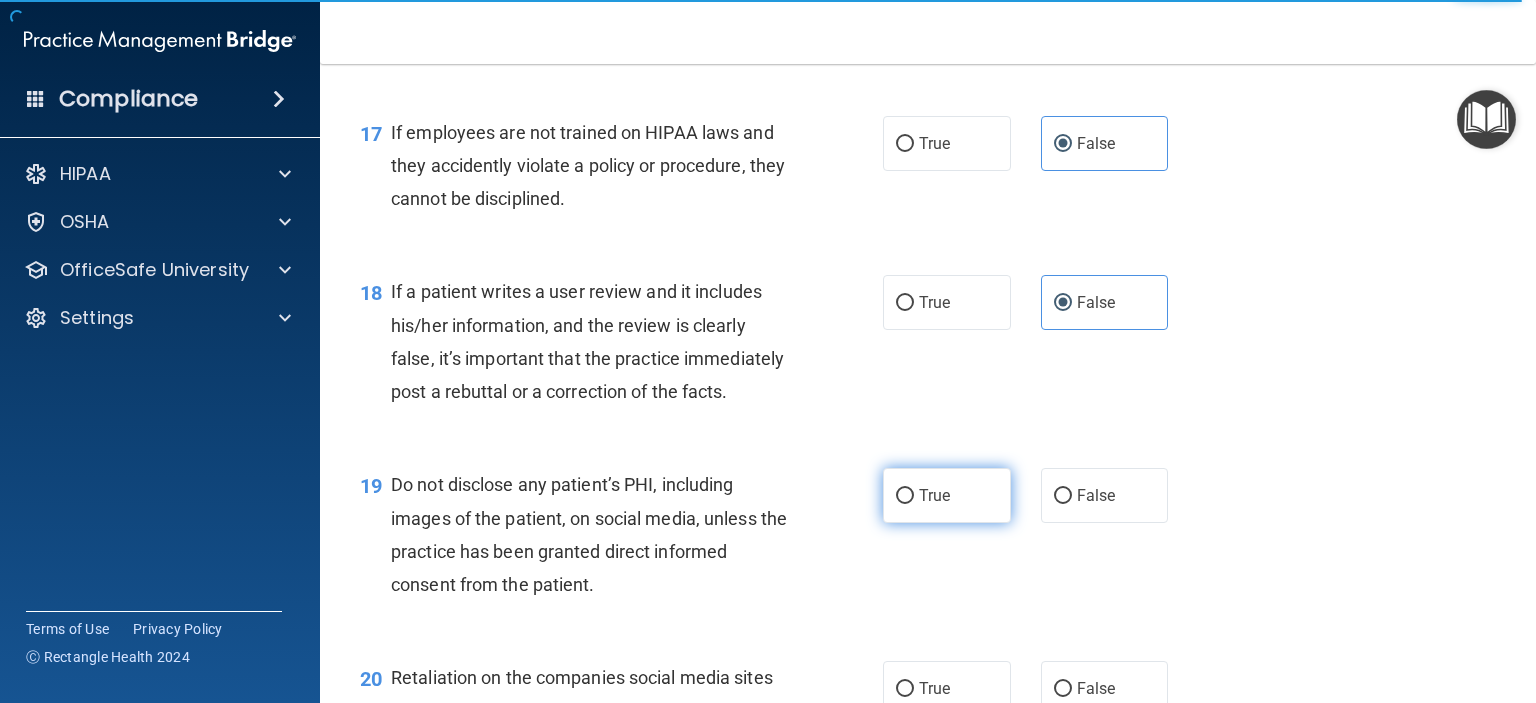 click on "True" at bounding box center [905, 496] 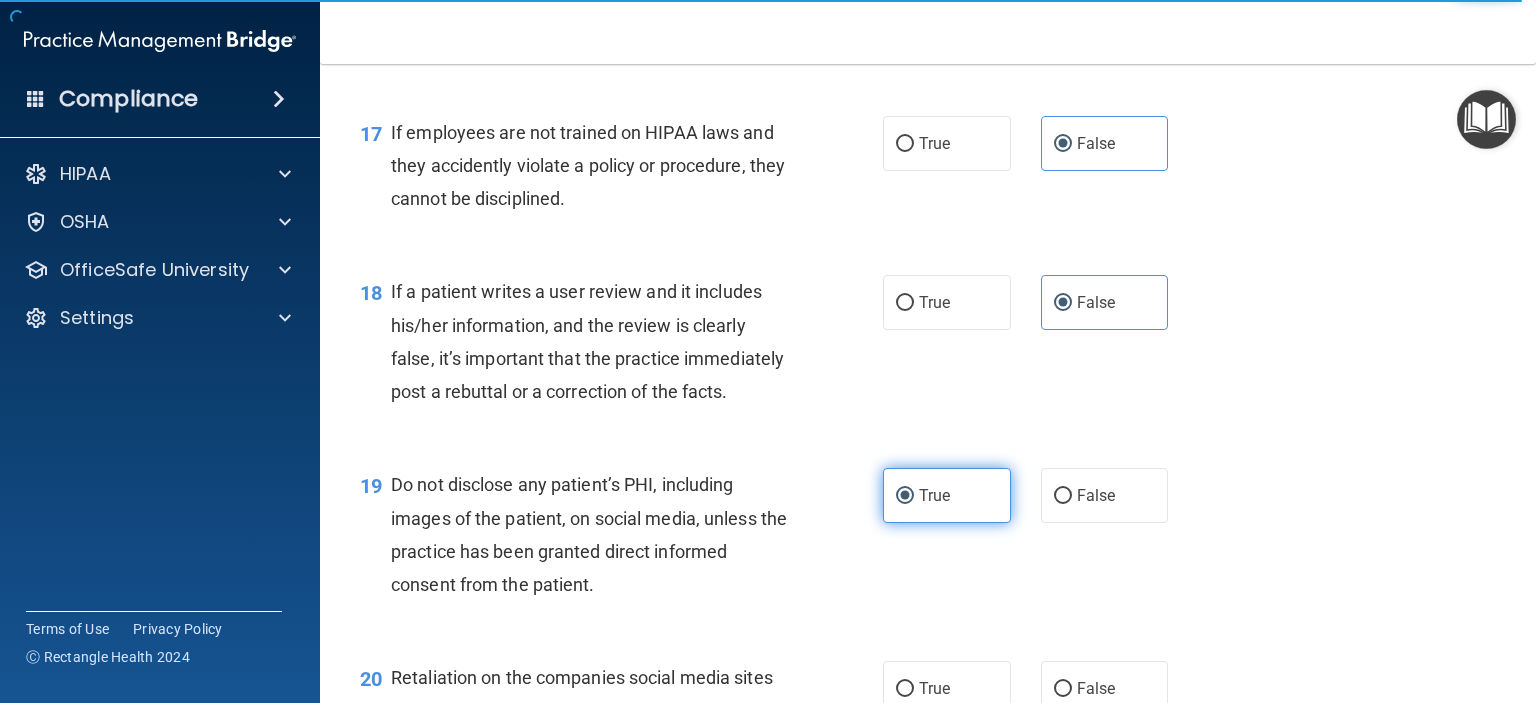 scroll, scrollTop: 3428, scrollLeft: 0, axis: vertical 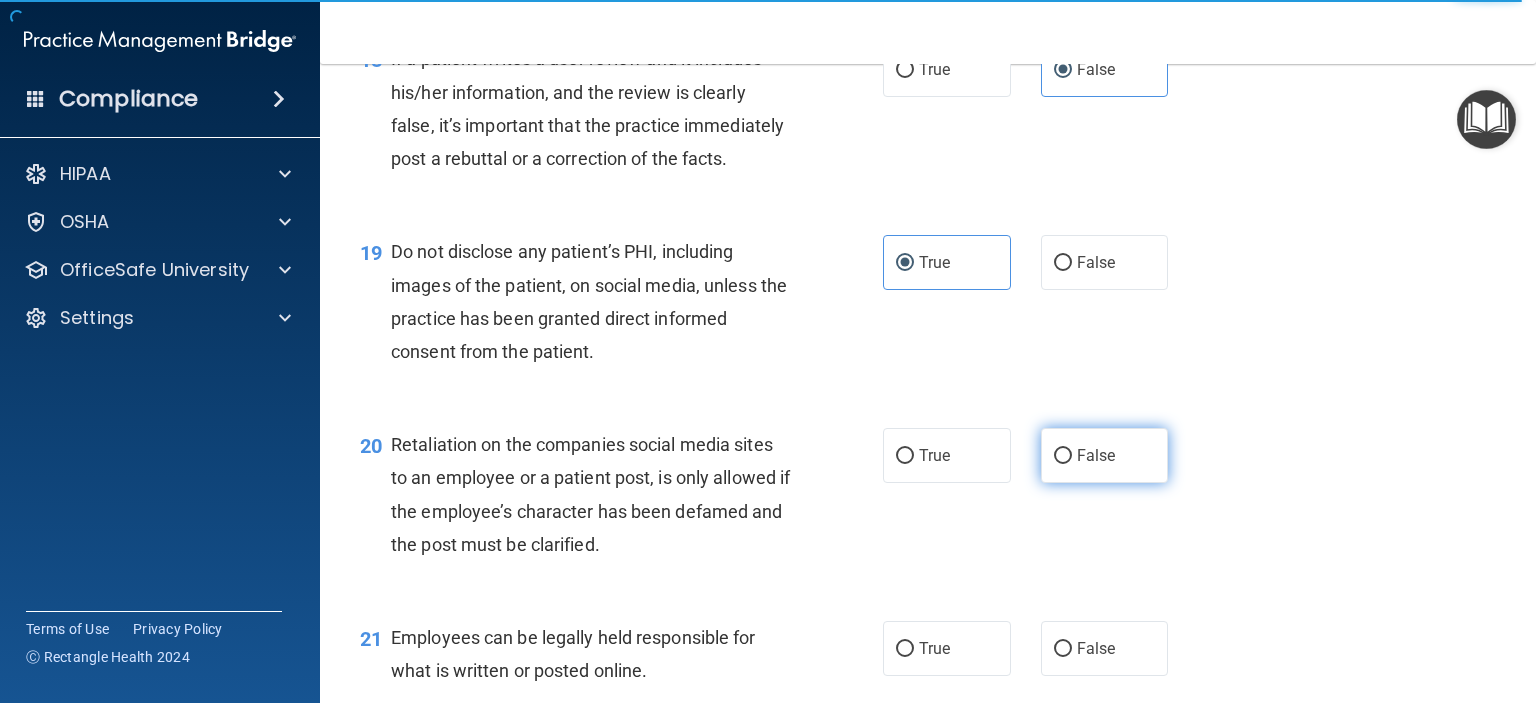 click on "False" at bounding box center (1096, 455) 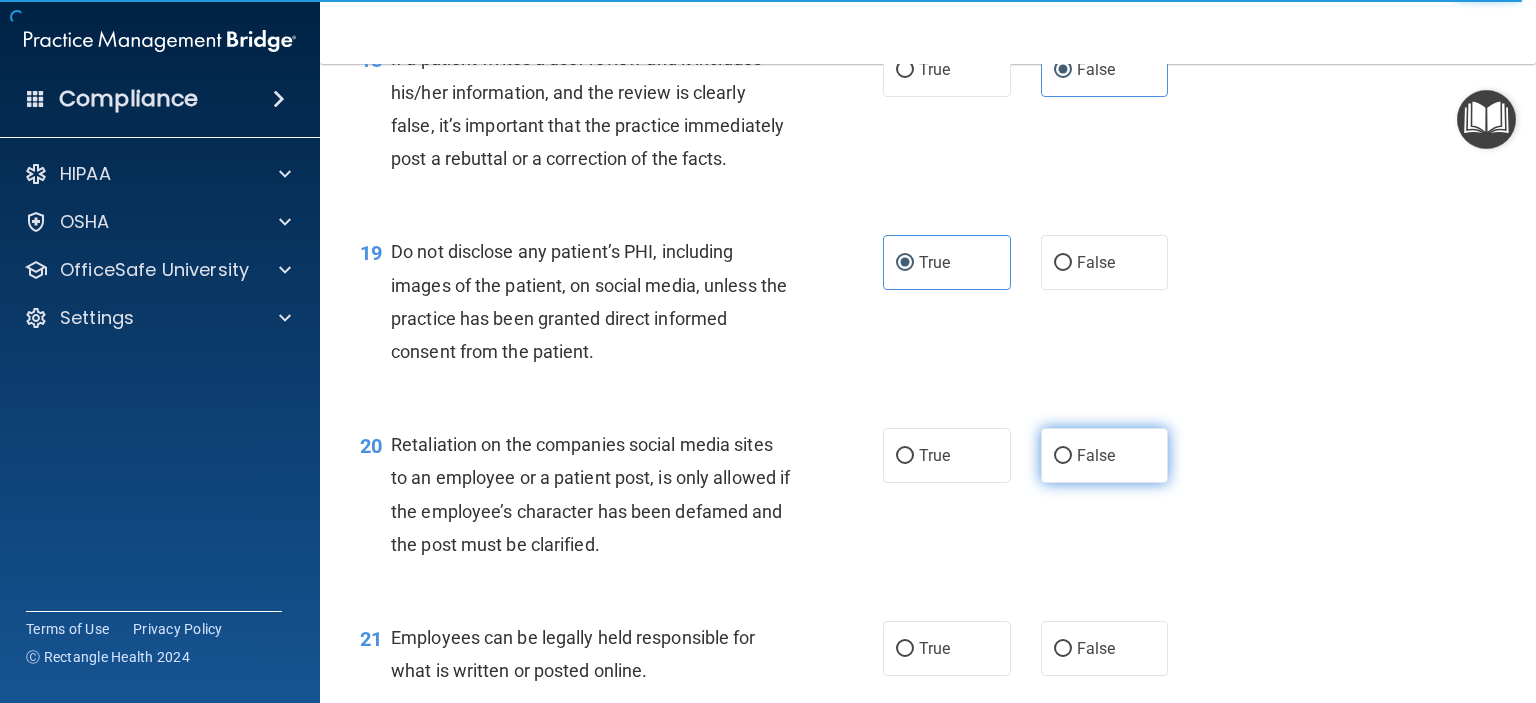 click on "False" at bounding box center [1063, 456] 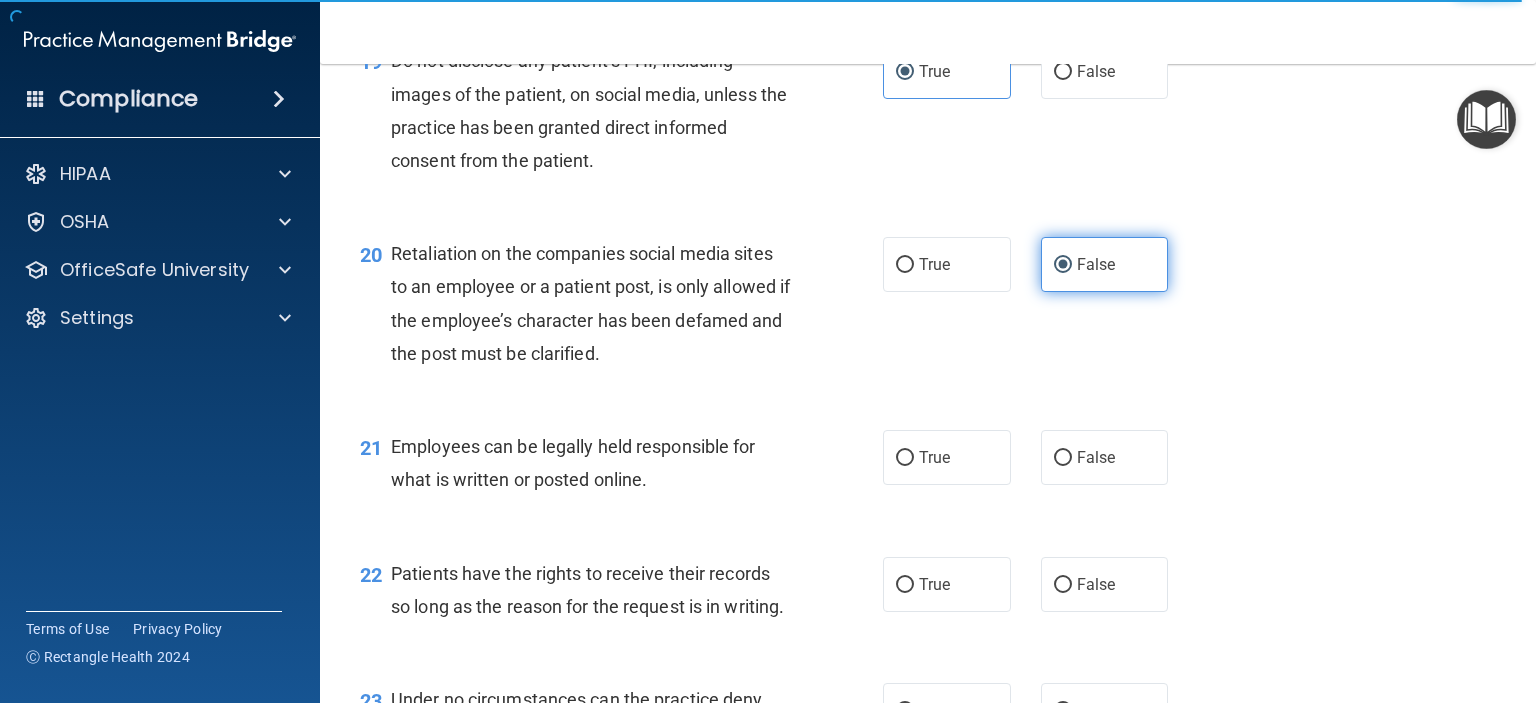 scroll, scrollTop: 3623, scrollLeft: 0, axis: vertical 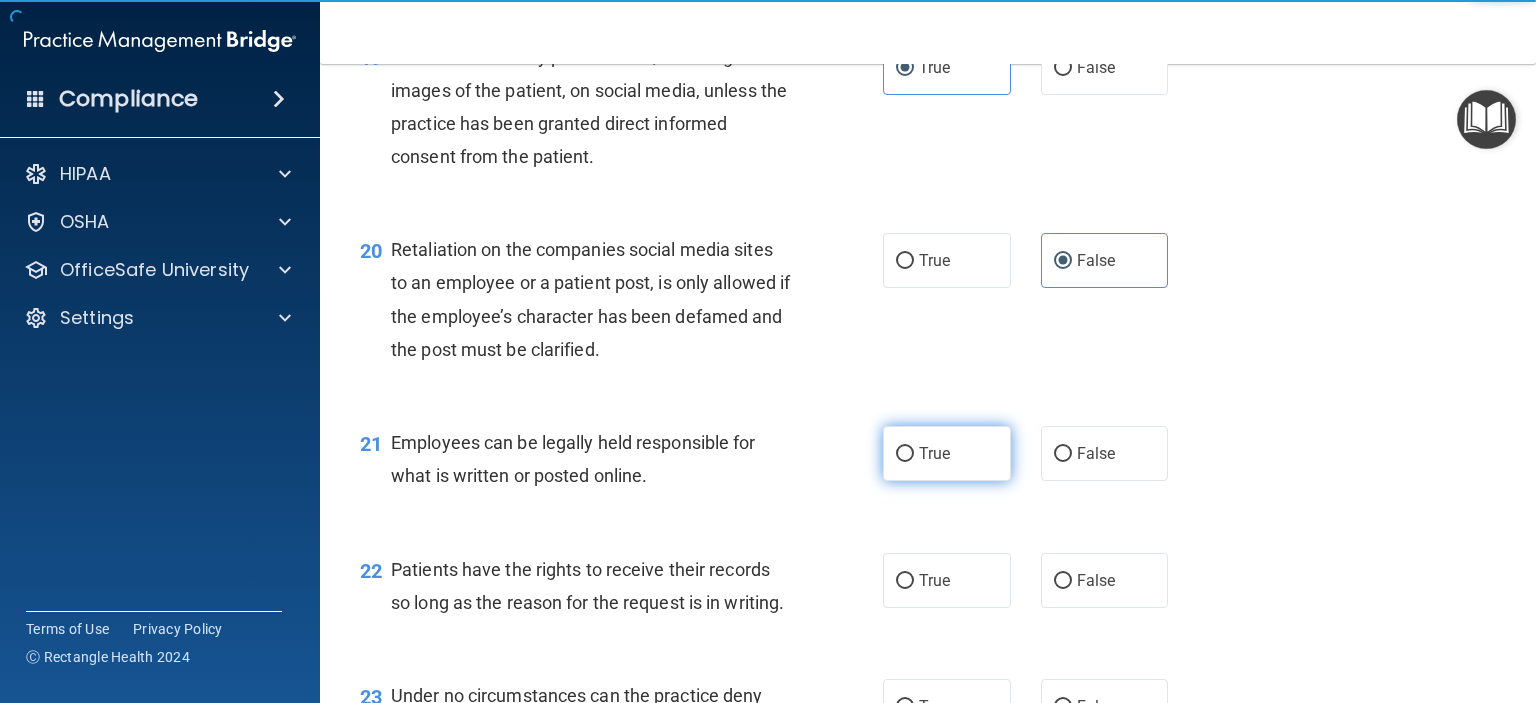 click on "True" at bounding box center (947, 453) 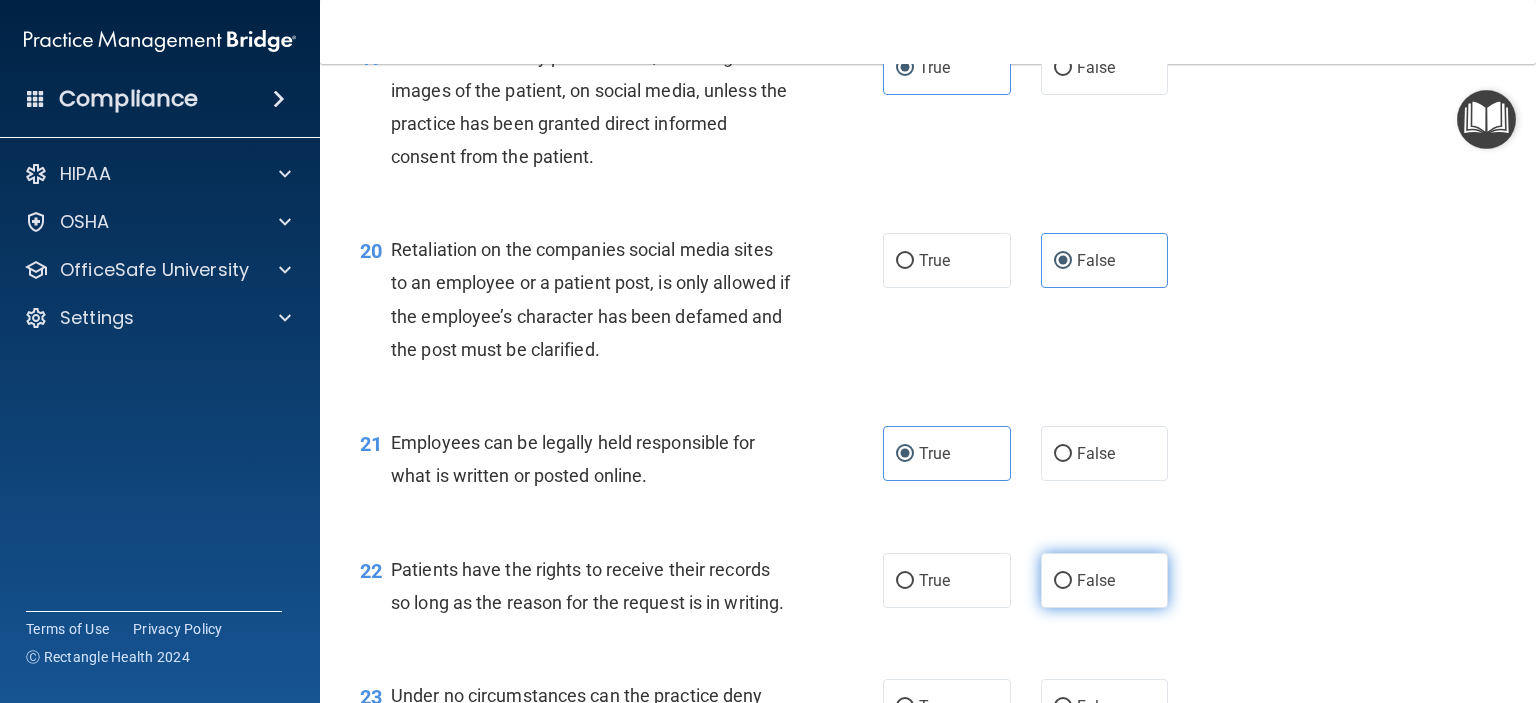 click on "False" at bounding box center (1096, 580) 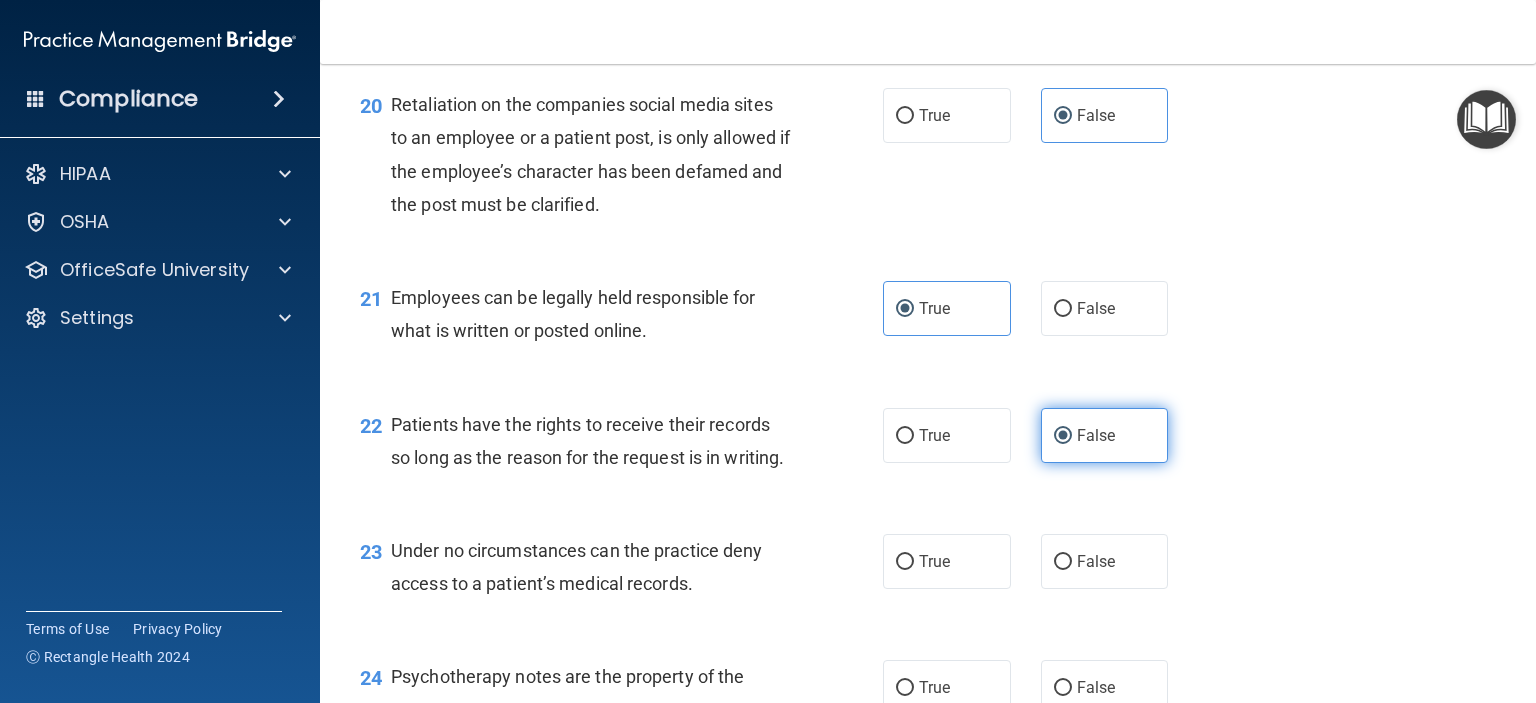 scroll, scrollTop: 3771, scrollLeft: 0, axis: vertical 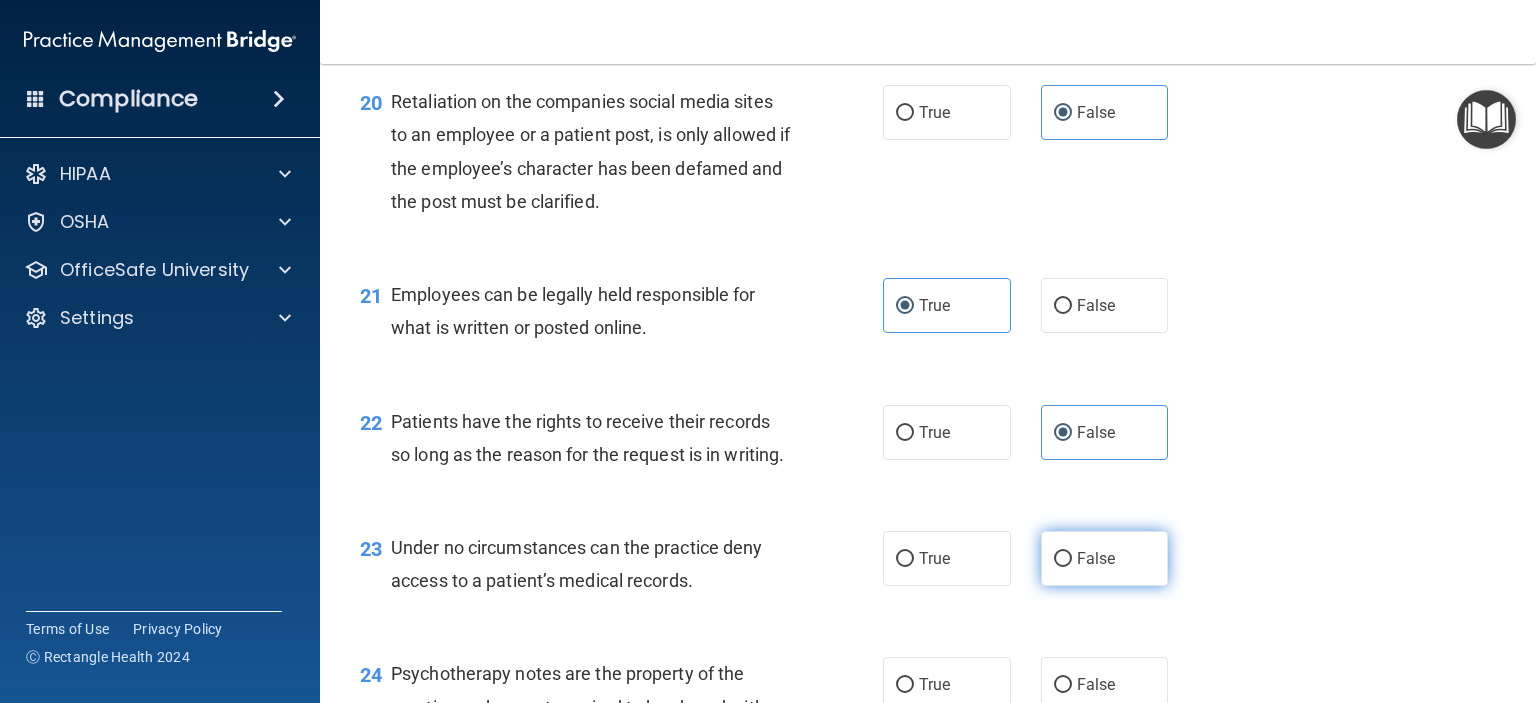 click on "False" at bounding box center [1096, 558] 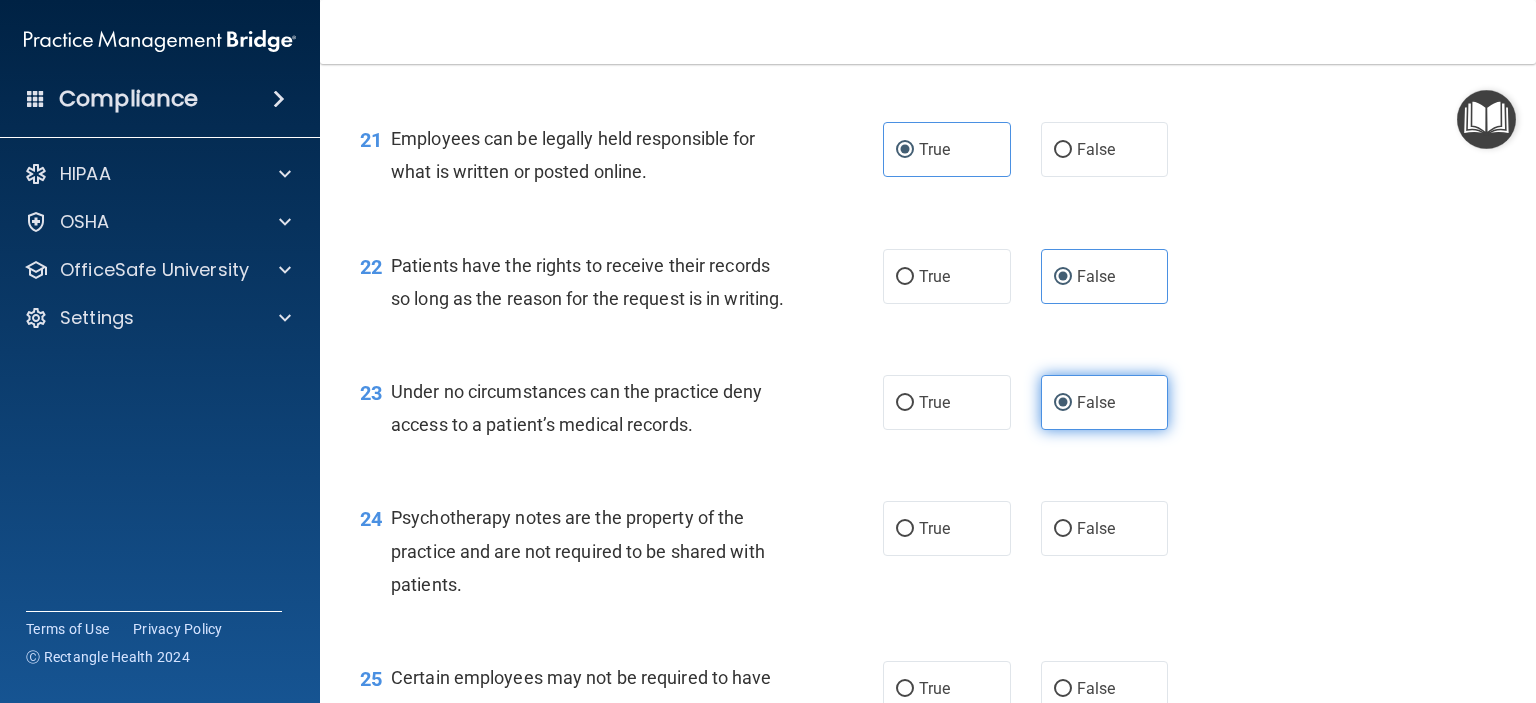scroll, scrollTop: 3947, scrollLeft: 0, axis: vertical 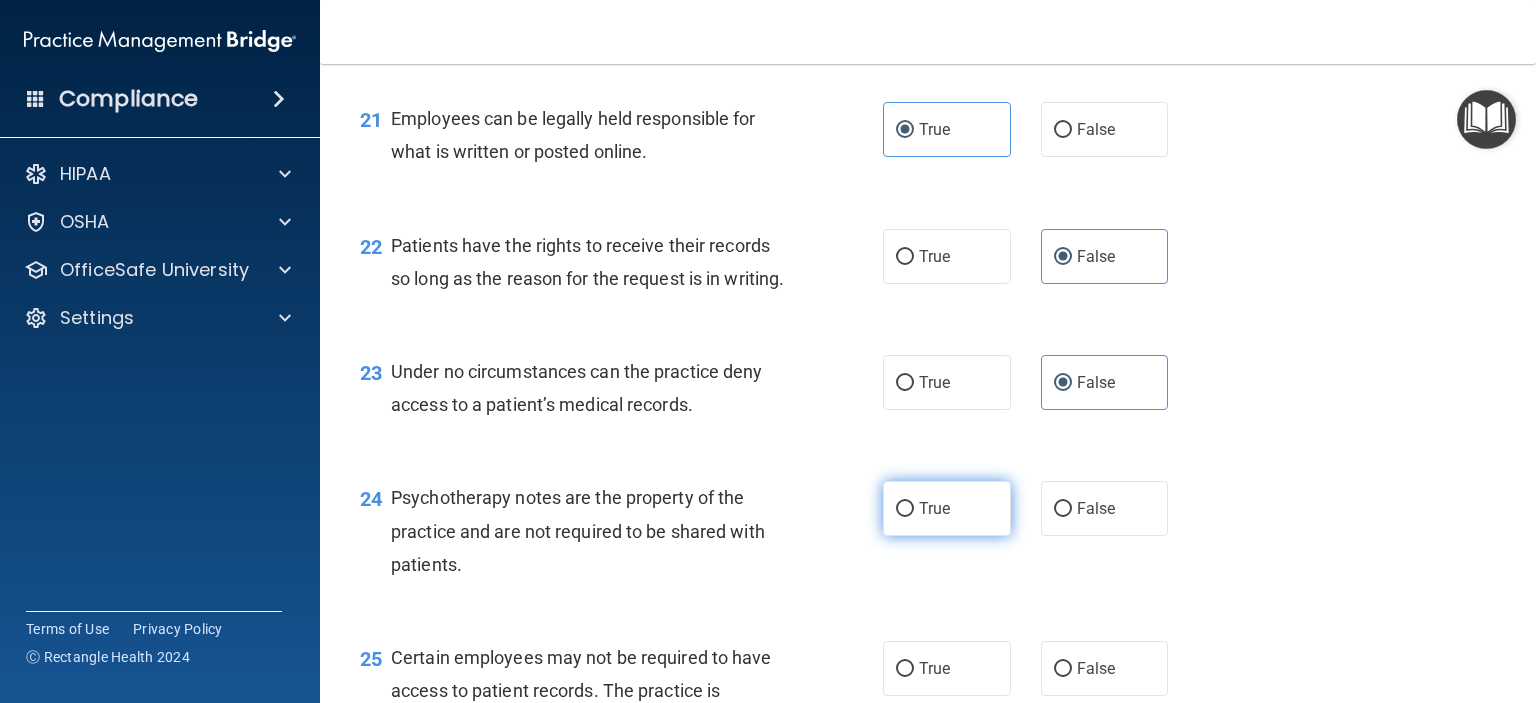 click on "True" at bounding box center [947, 508] 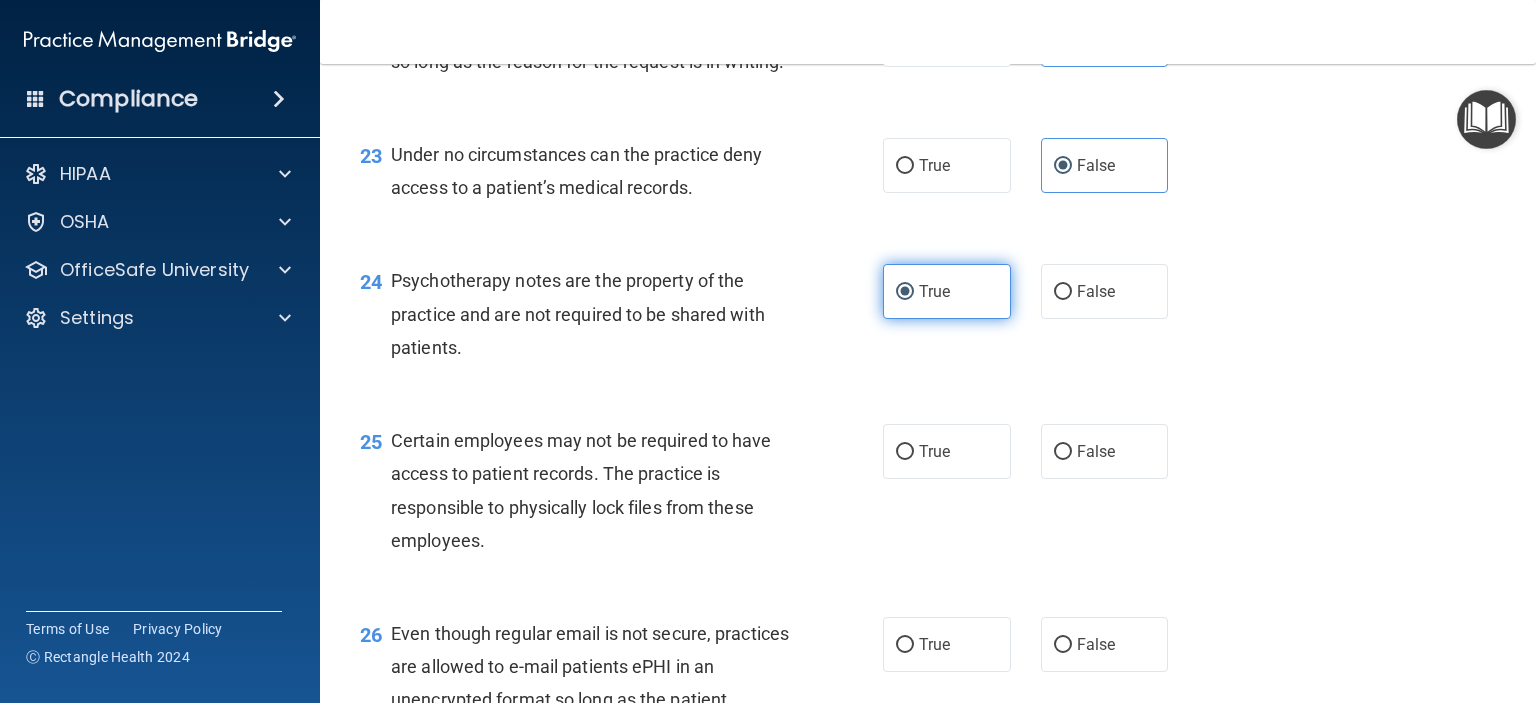 scroll, scrollTop: 4171, scrollLeft: 0, axis: vertical 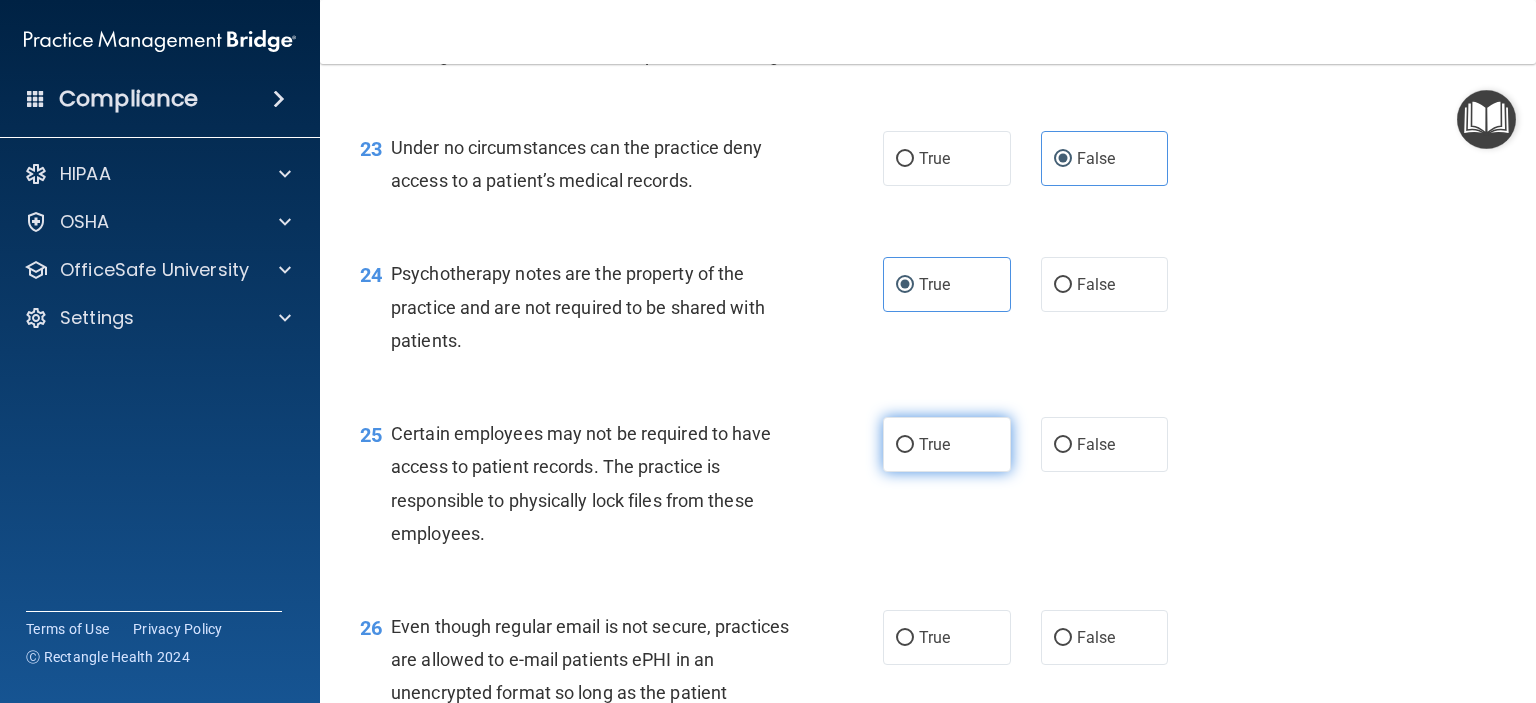 click on "True" at bounding box center [947, 444] 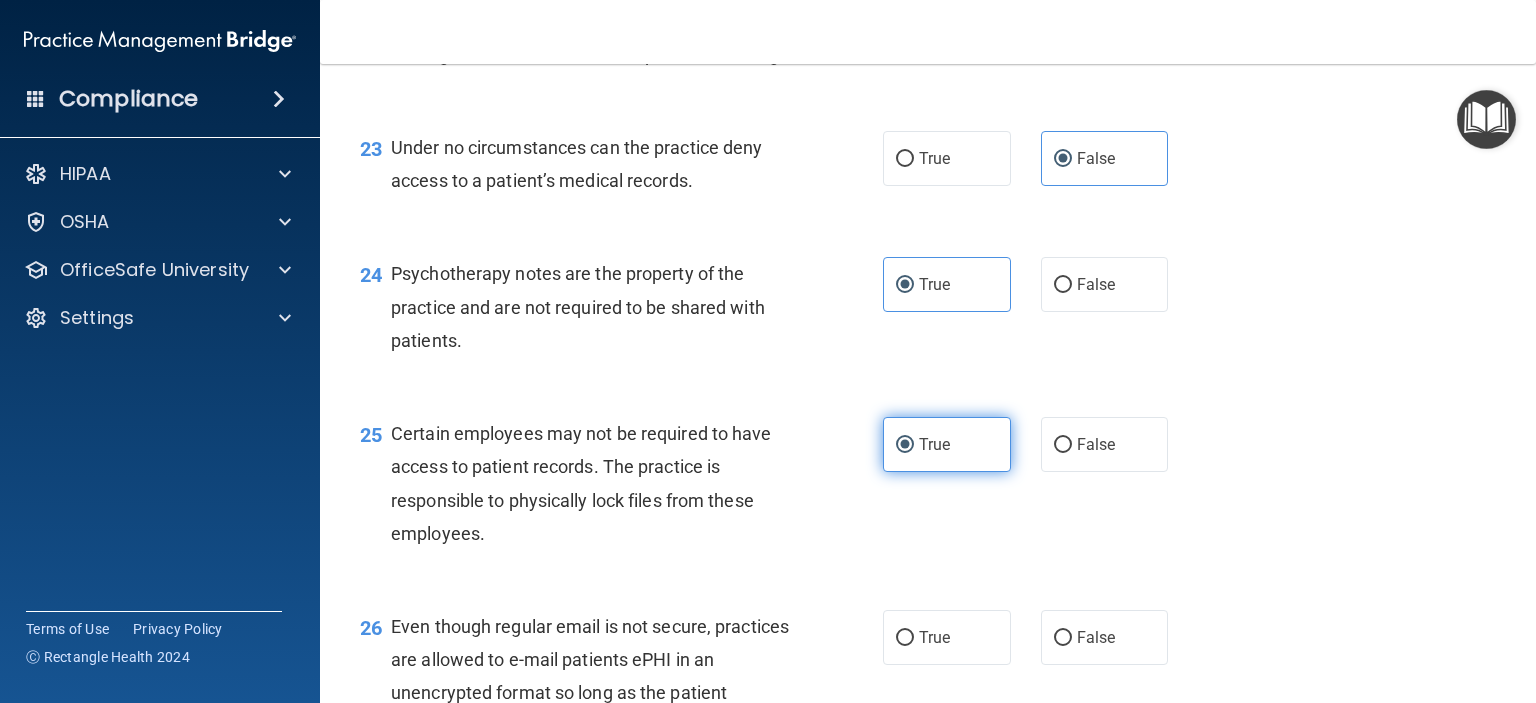 scroll, scrollTop: 4368, scrollLeft: 0, axis: vertical 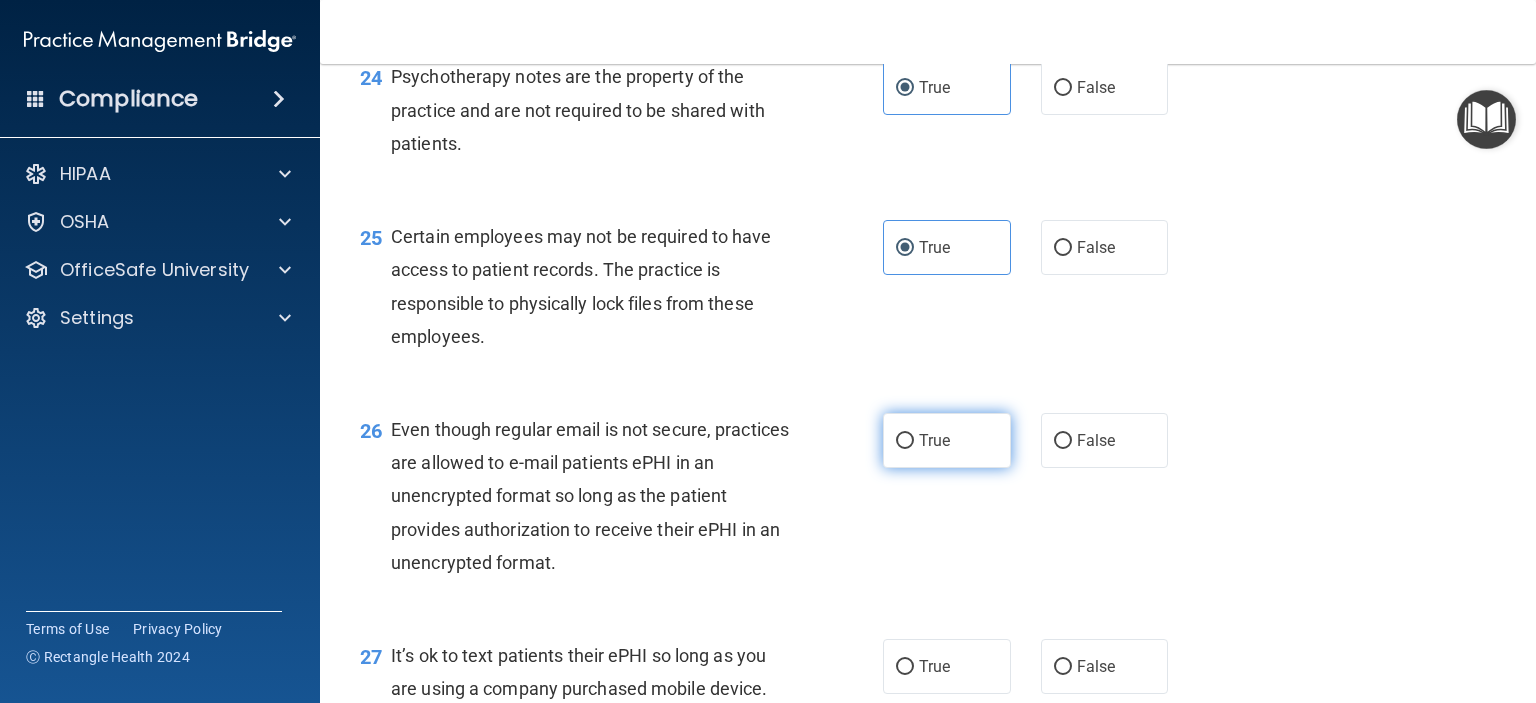 click on "True" at bounding box center [947, 440] 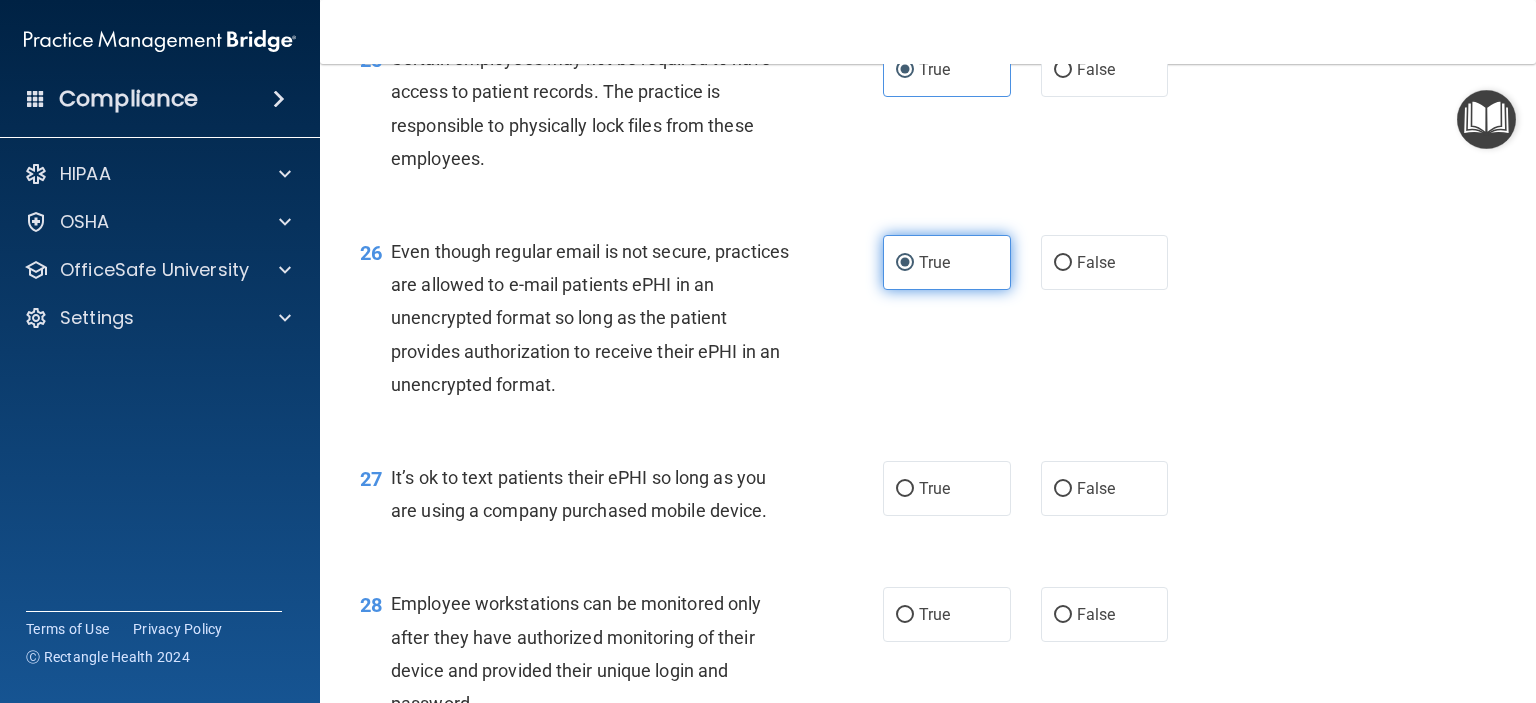 scroll, scrollTop: 4556, scrollLeft: 0, axis: vertical 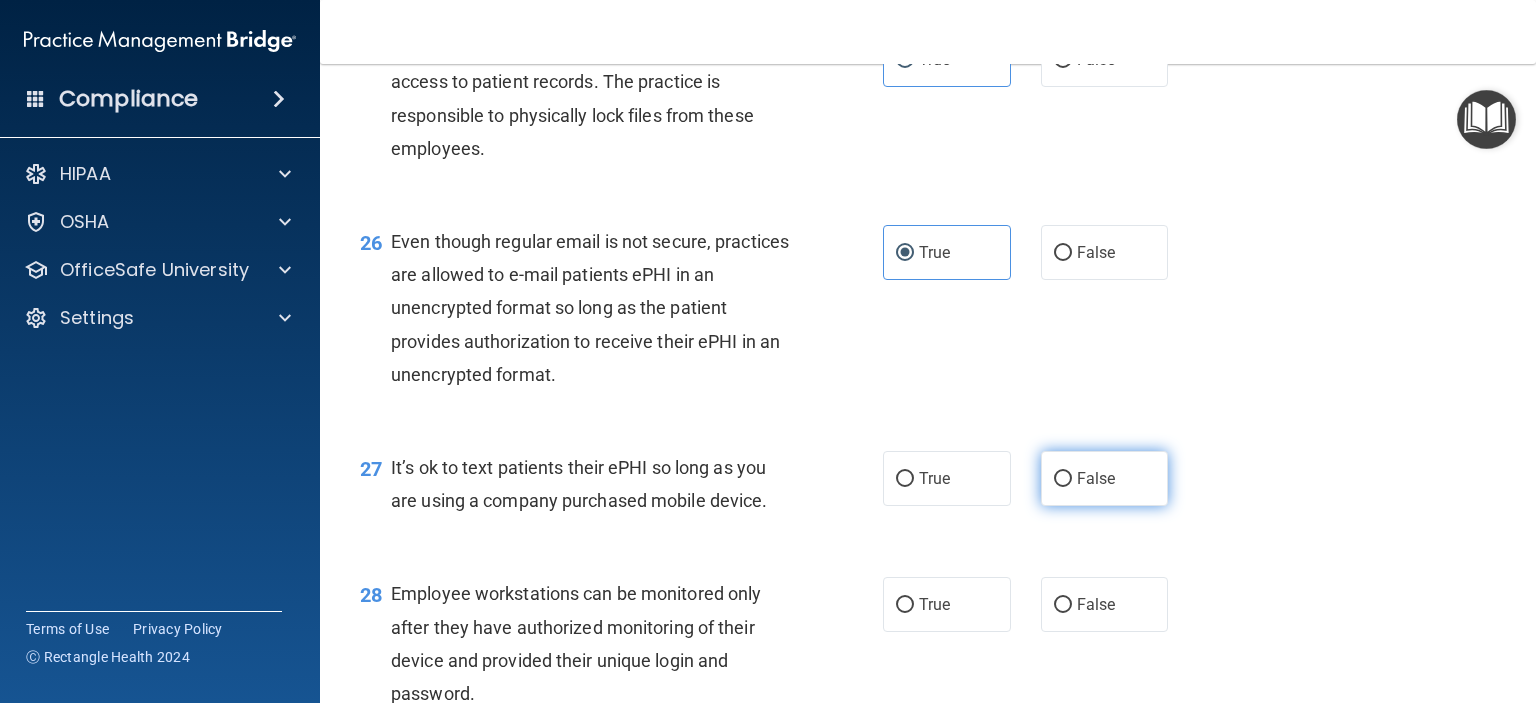 click on "False" at bounding box center [1096, 478] 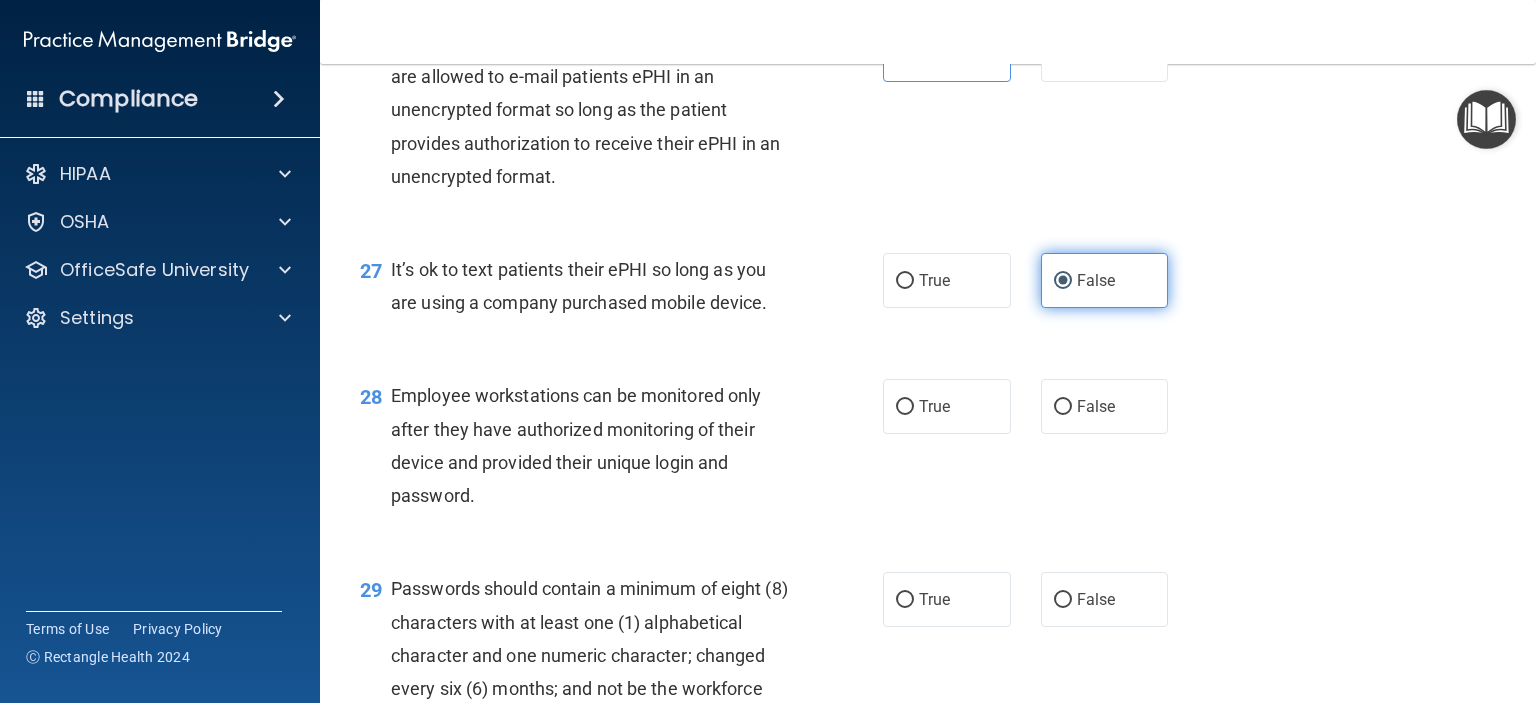 scroll, scrollTop: 4778, scrollLeft: 0, axis: vertical 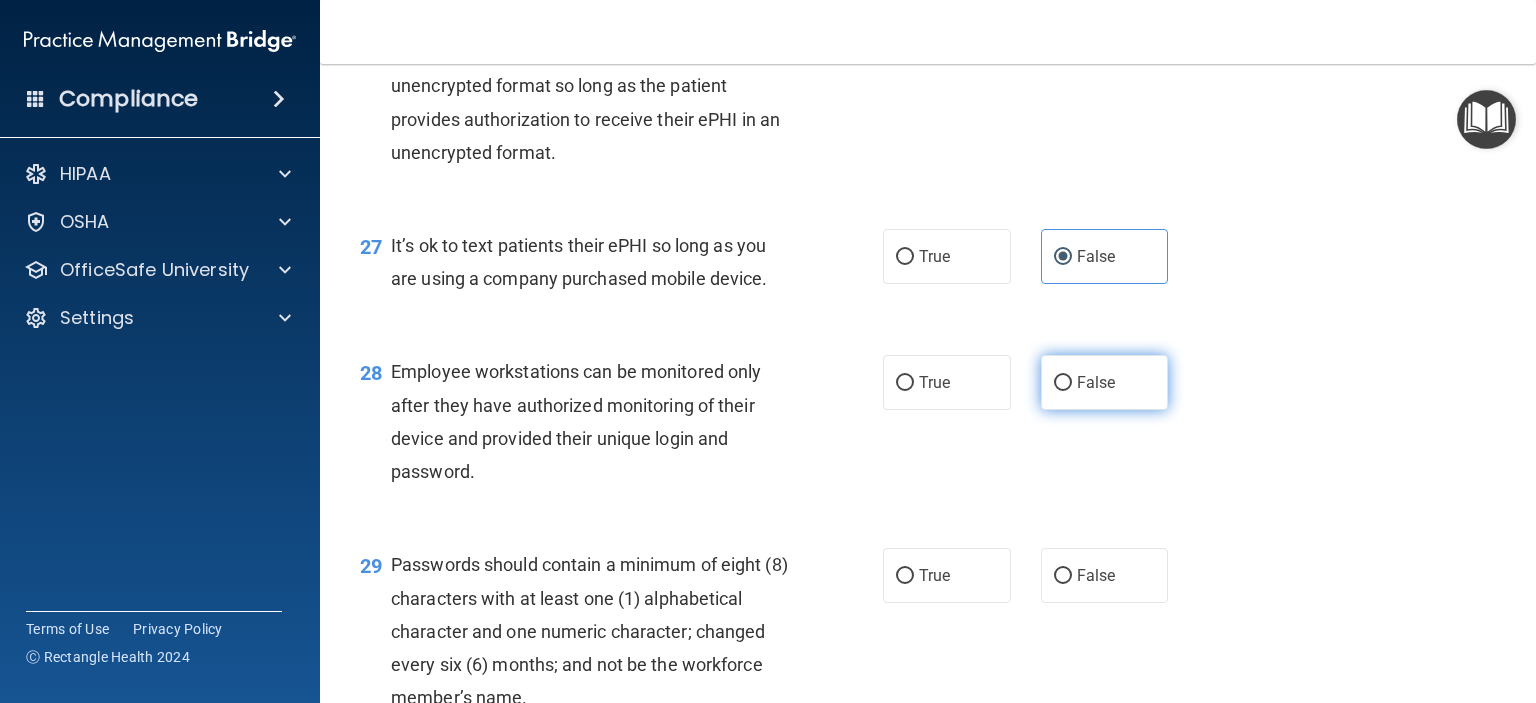 click on "False" at bounding box center (1105, 382) 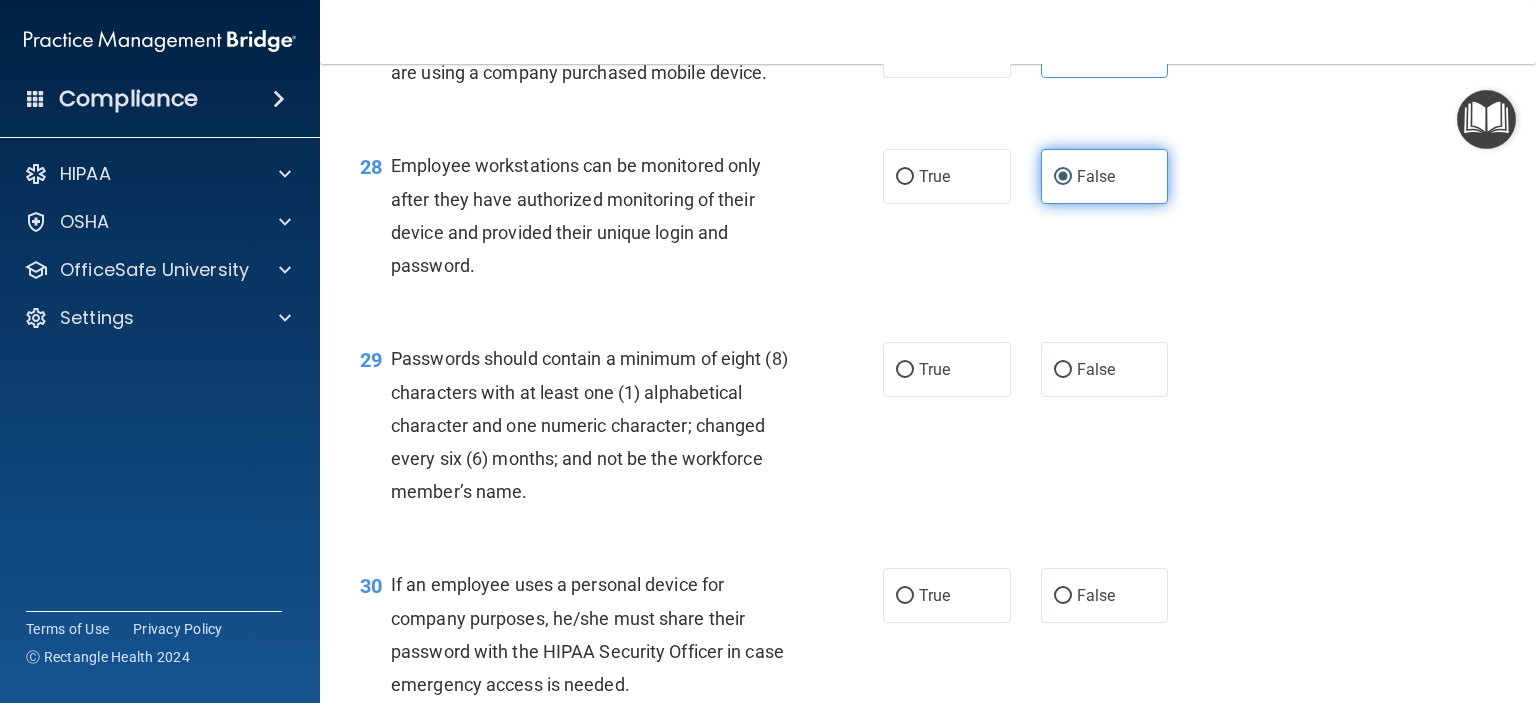 scroll, scrollTop: 4986, scrollLeft: 0, axis: vertical 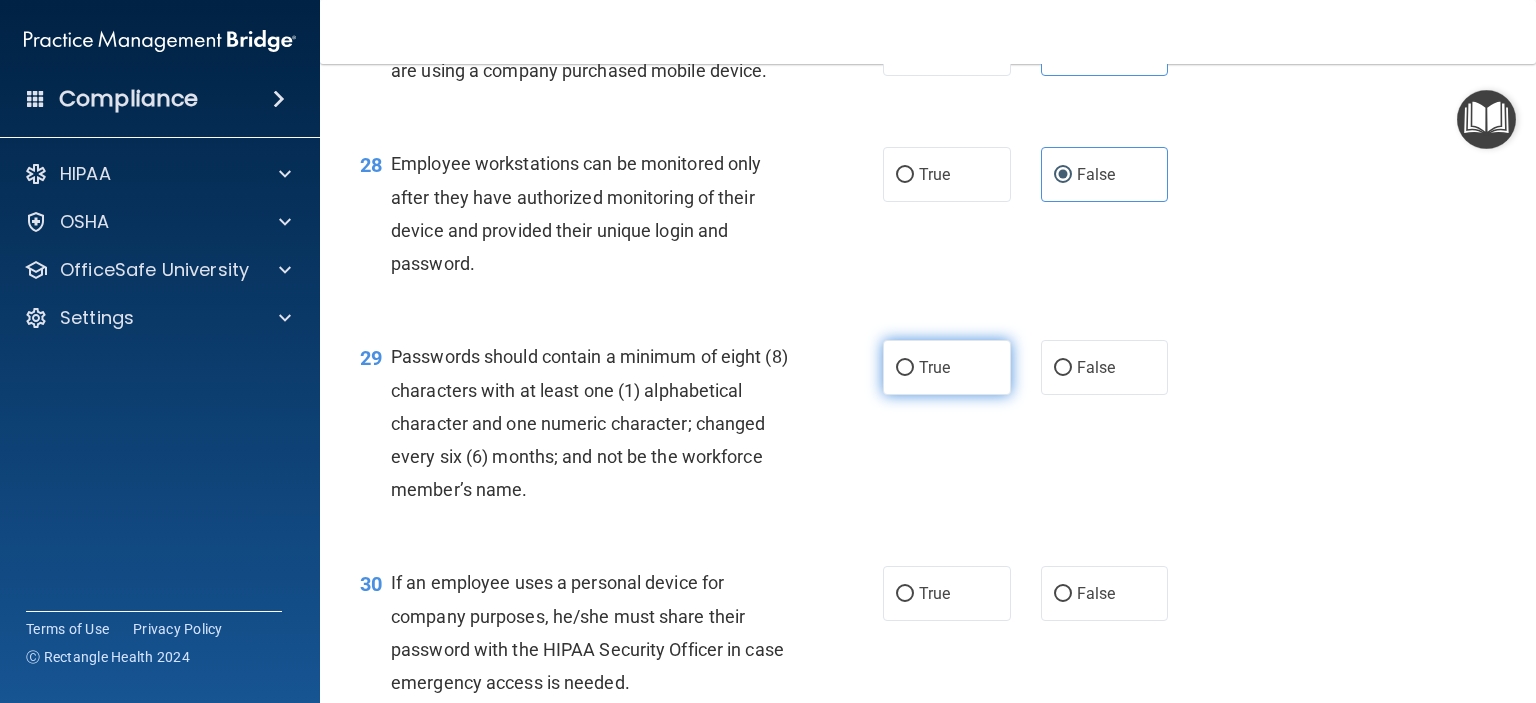 click on "True" at bounding box center [947, 367] 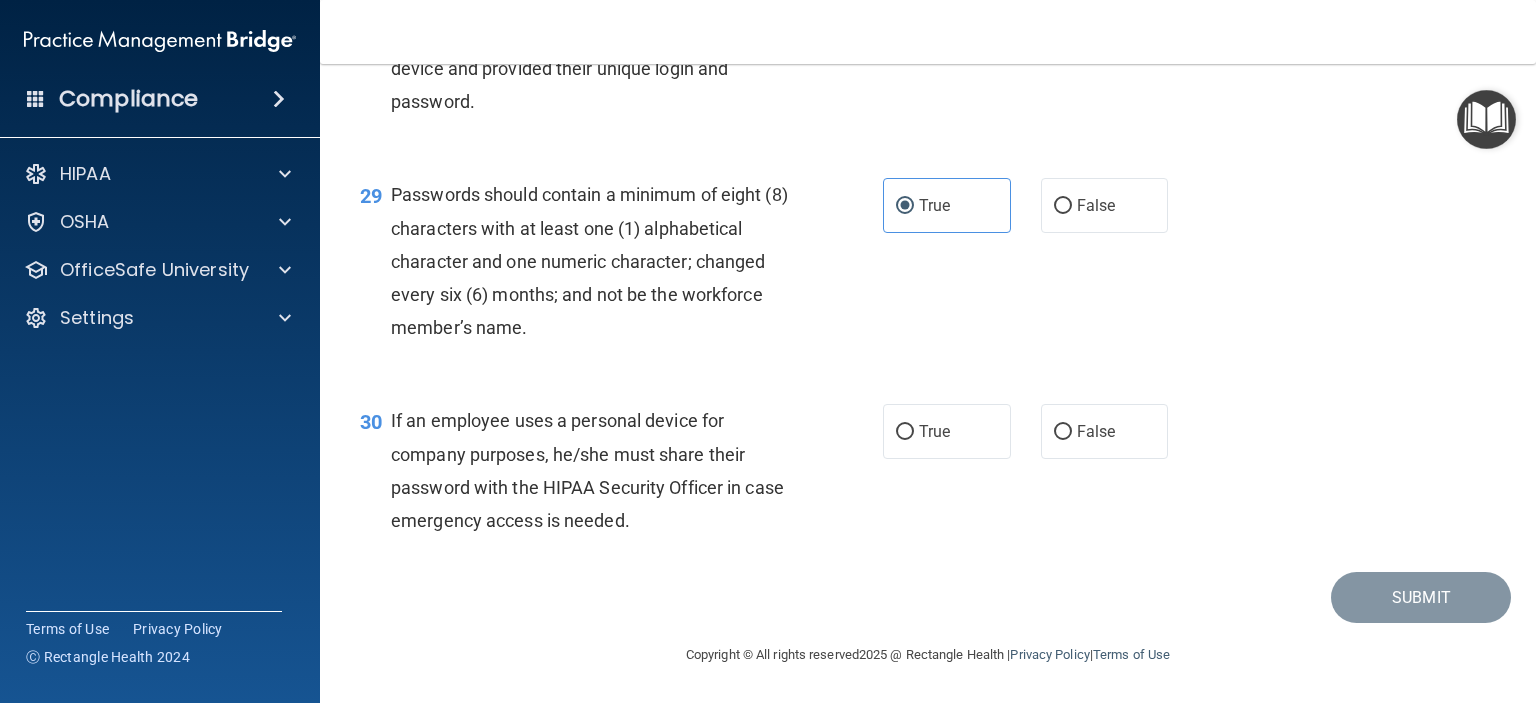 scroll, scrollTop: 5151, scrollLeft: 0, axis: vertical 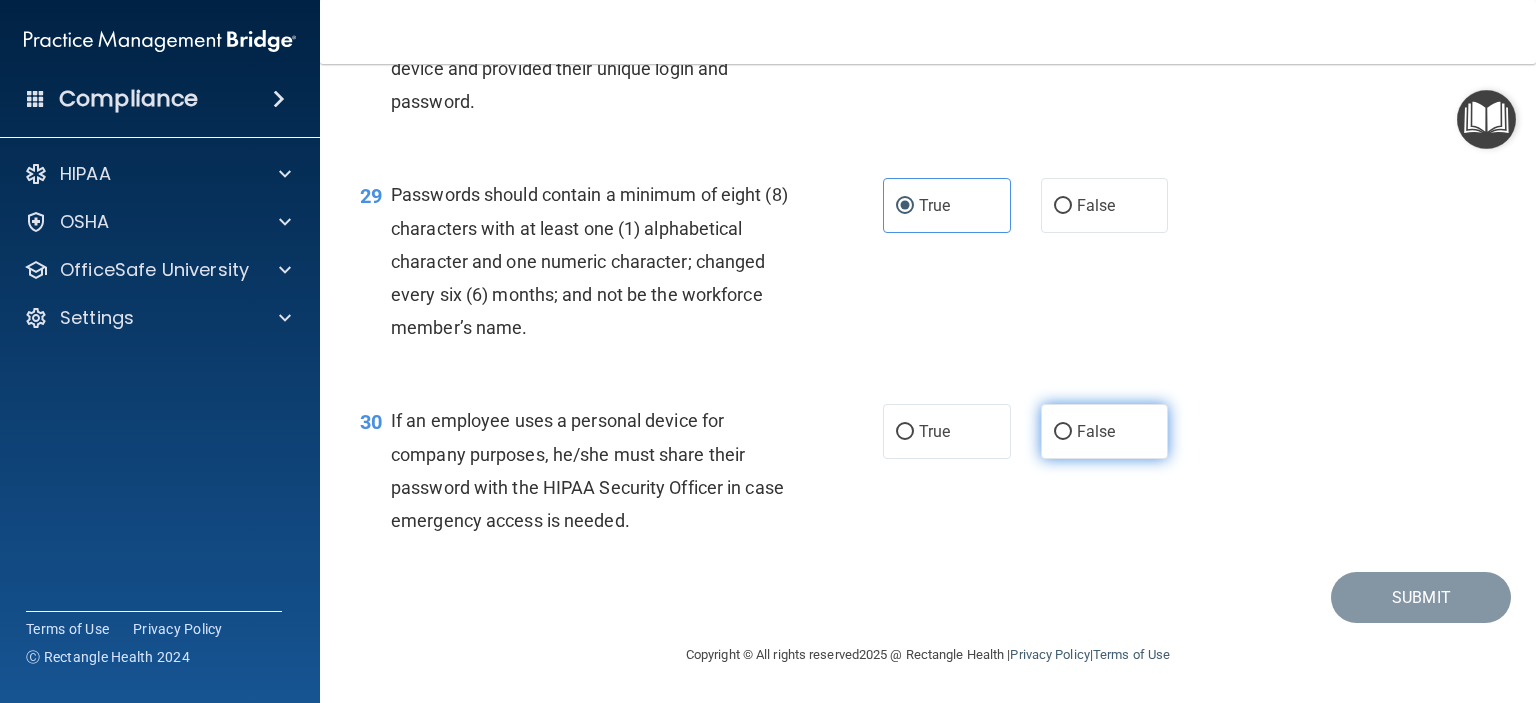 click on "False" at bounding box center [1096, 431] 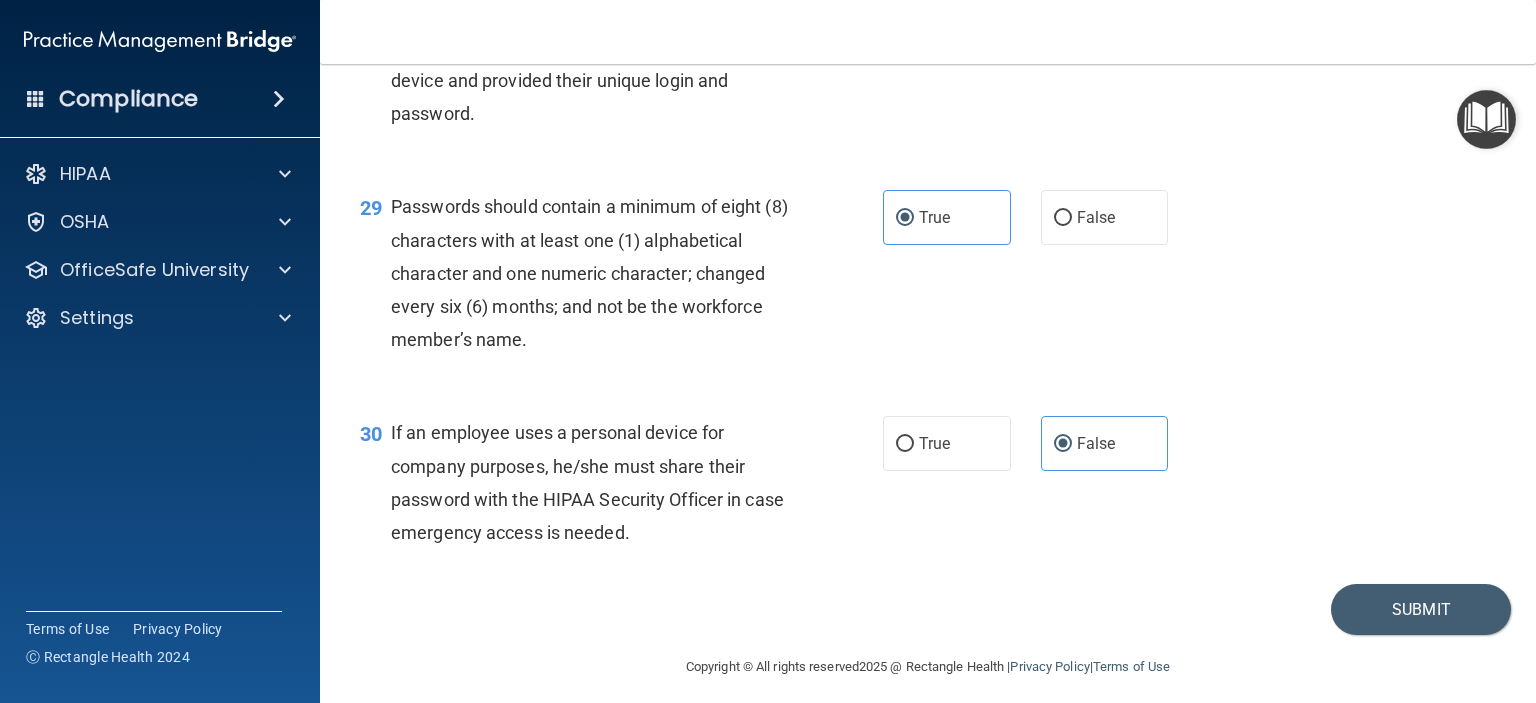 scroll, scrollTop: 5248, scrollLeft: 0, axis: vertical 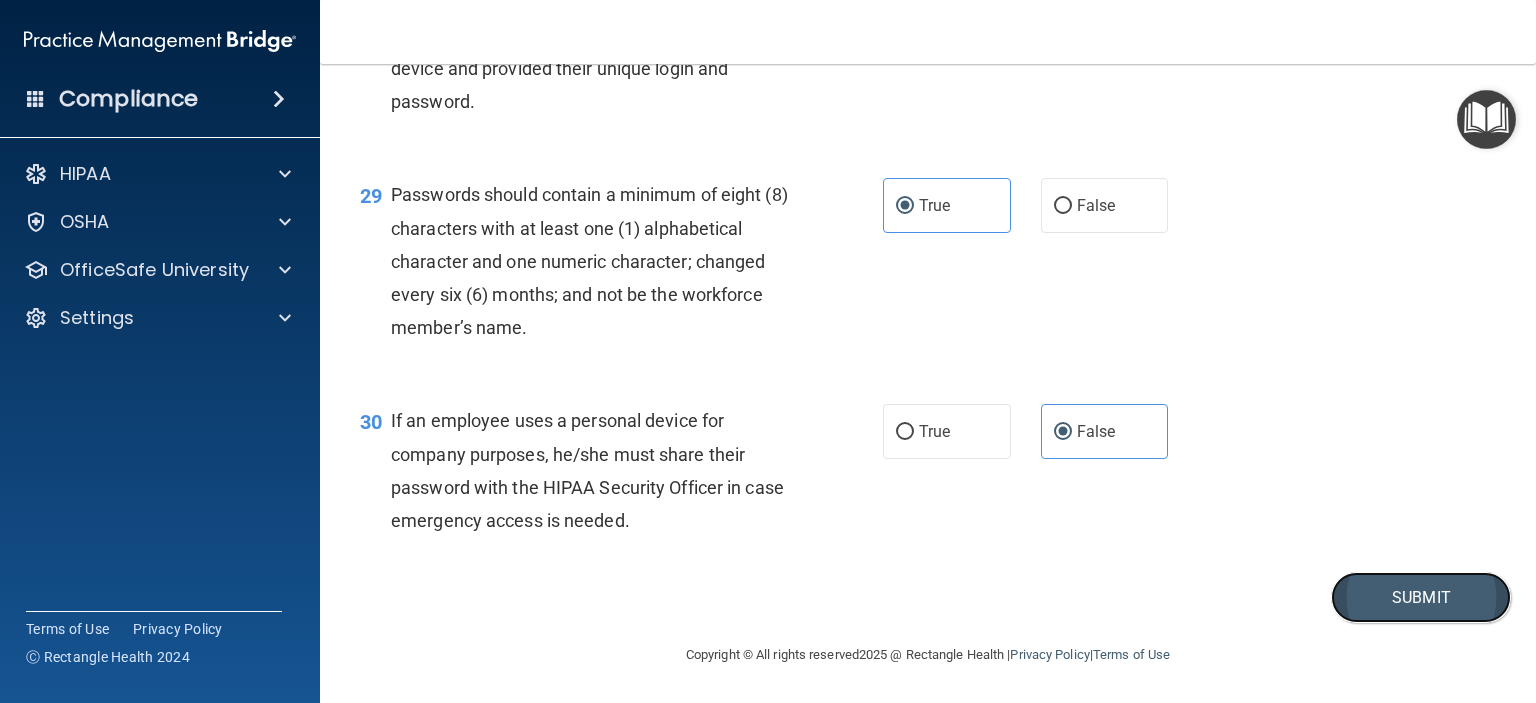 click on "Submit" at bounding box center [1421, 597] 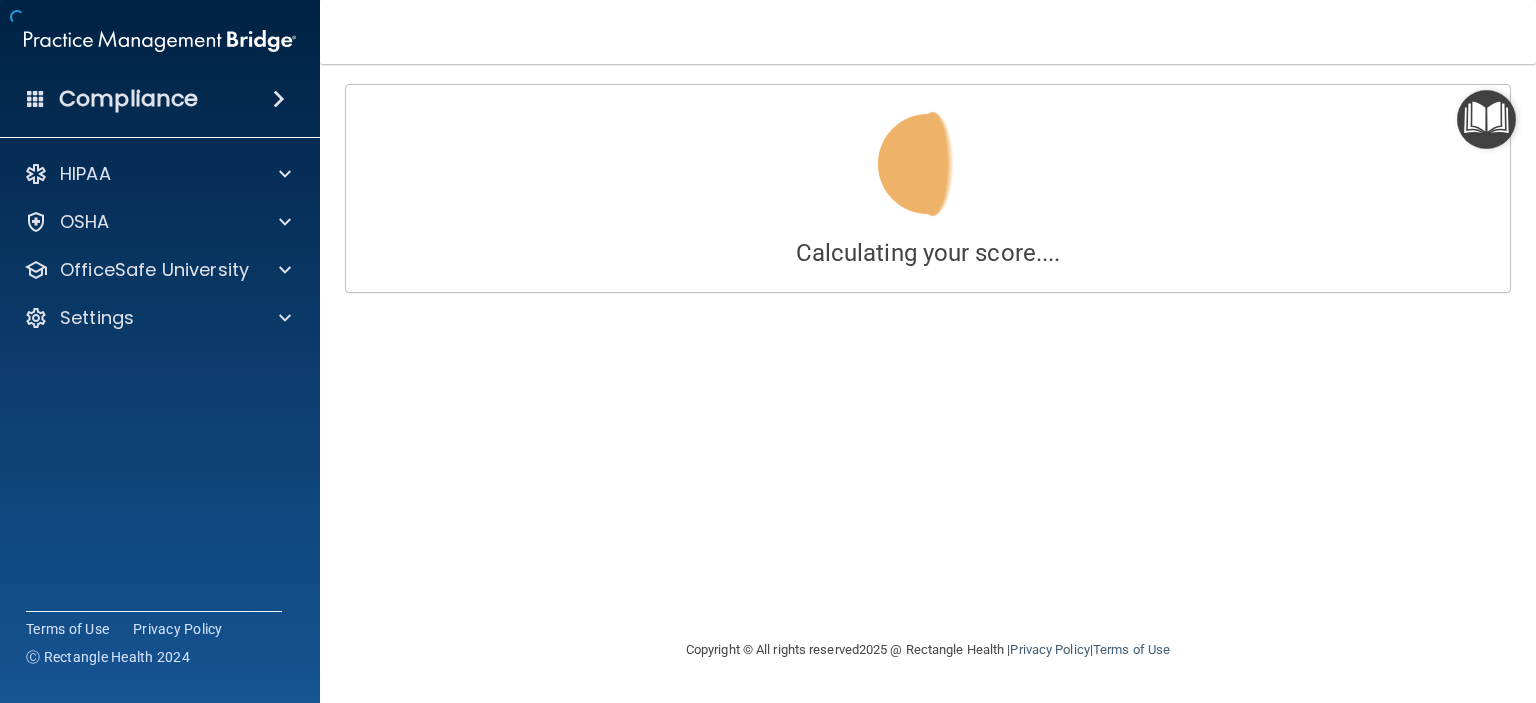scroll, scrollTop: 0, scrollLeft: 0, axis: both 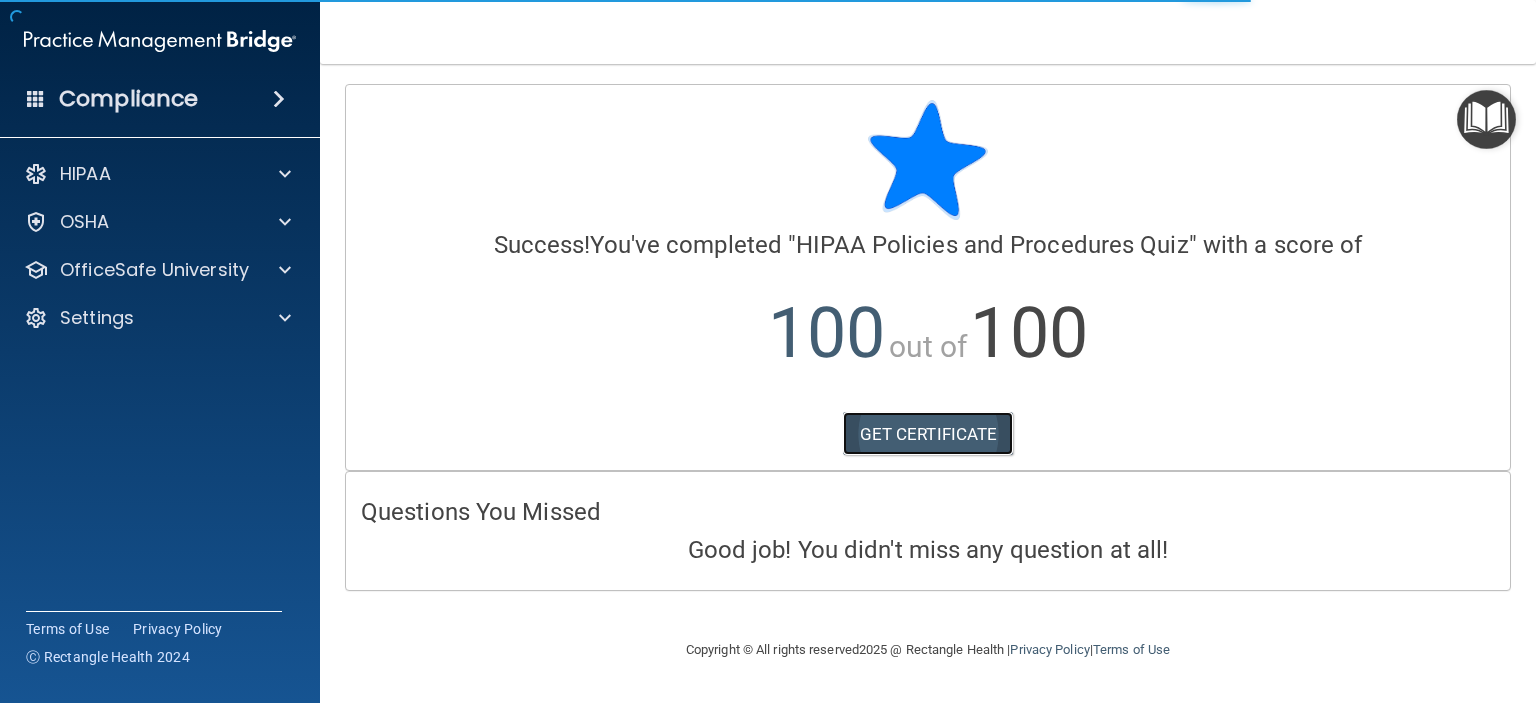 click on "GET CERTIFICATE" at bounding box center [928, 434] 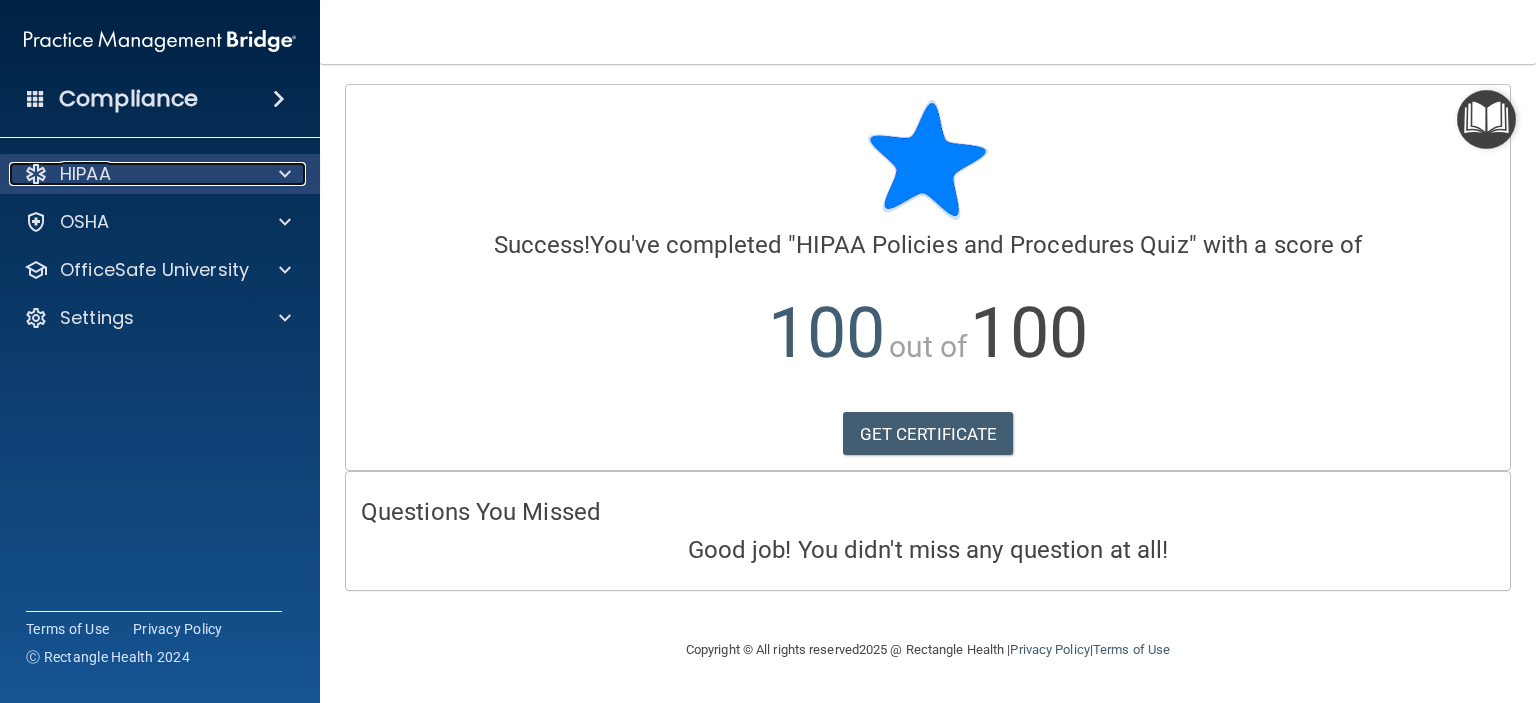 click on "HIPAA" at bounding box center [133, 174] 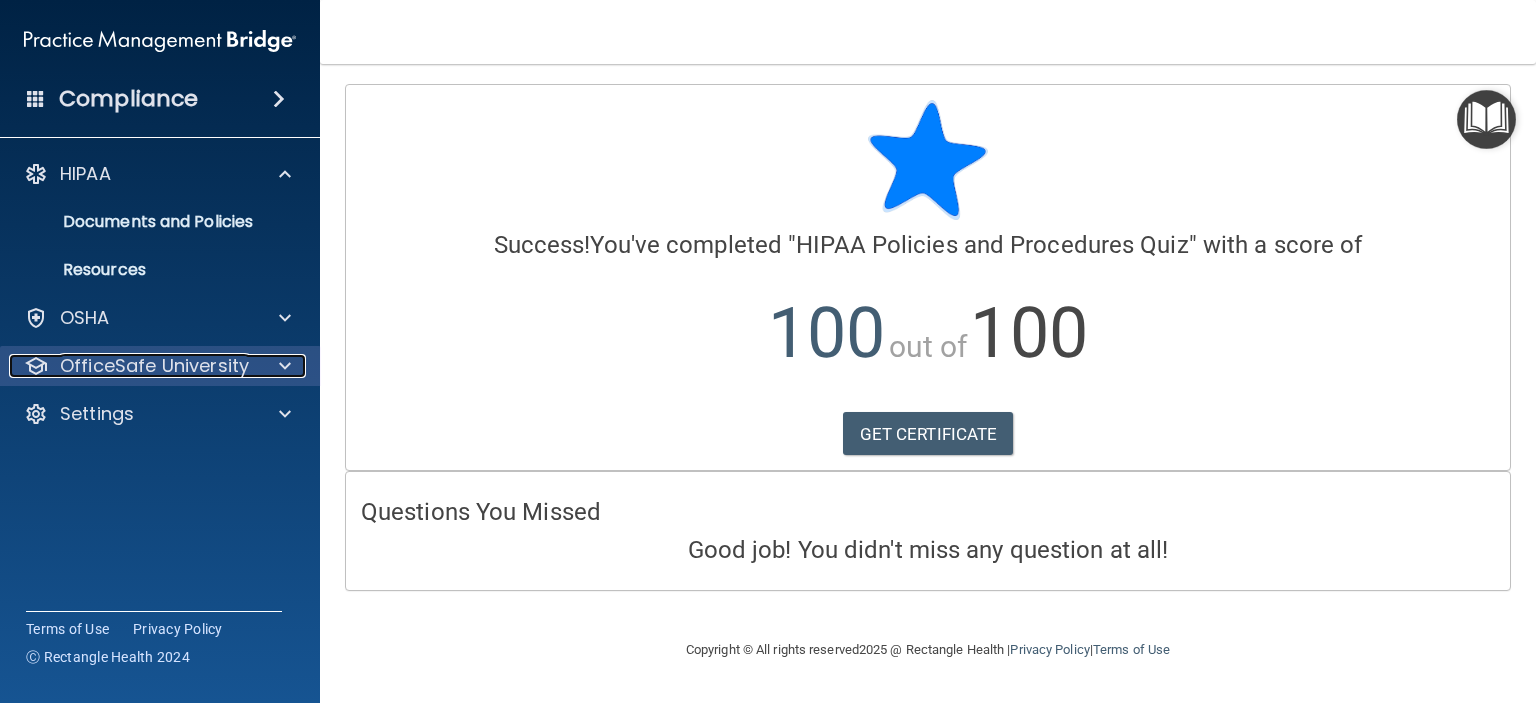click on "OfficeSafe University" at bounding box center (154, 366) 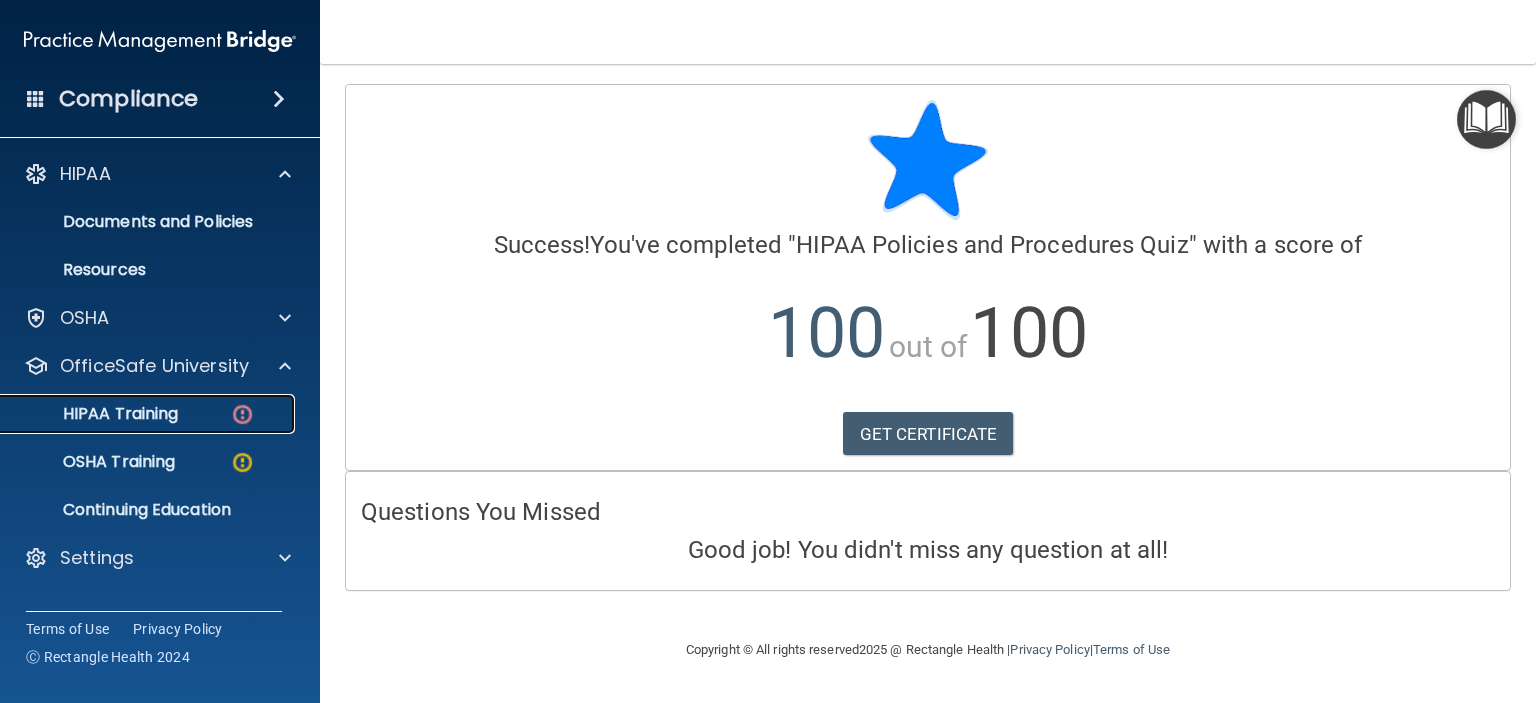 click on "HIPAA Training" at bounding box center (149, 414) 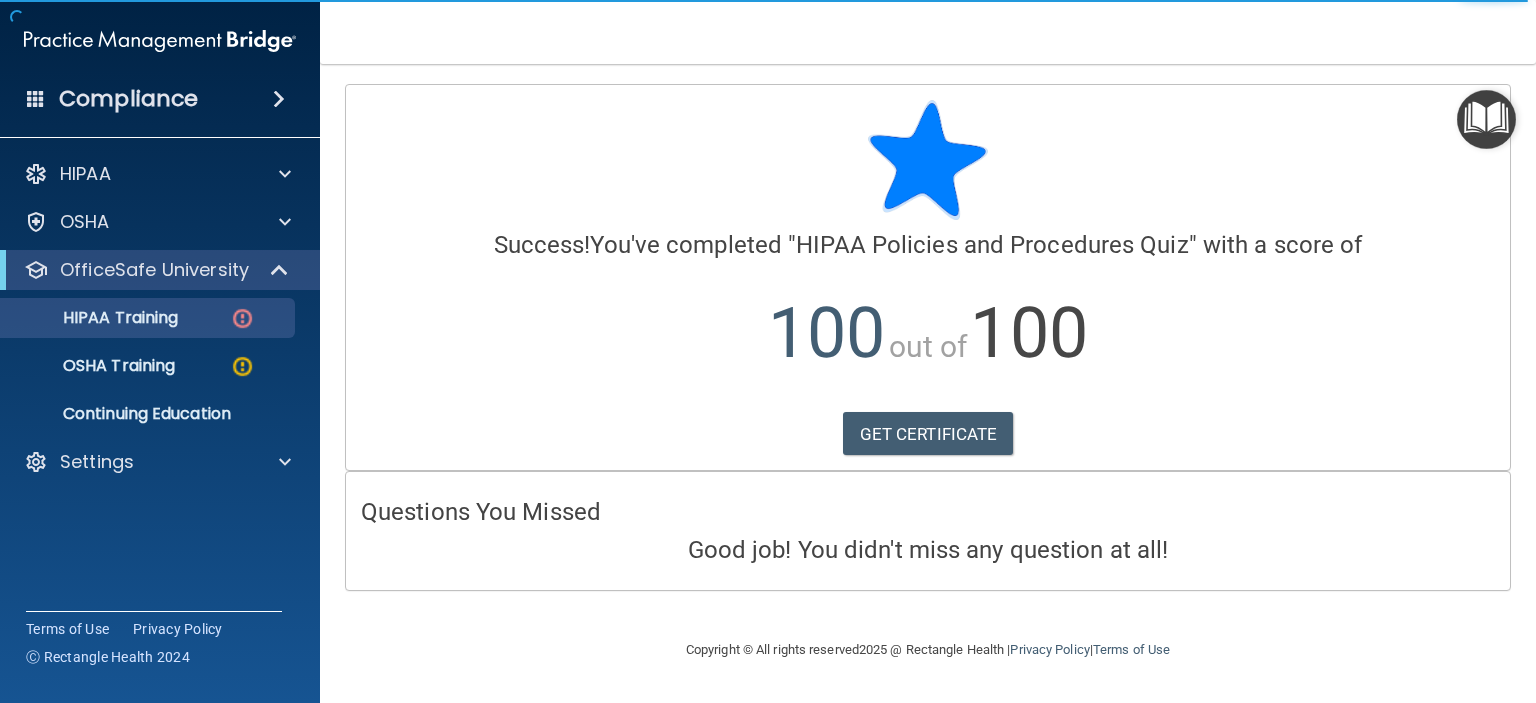 click on "Calculating your score.... Success! You've completed " HIPAA Policies and Procedures Quiz " with a score of 100 out of 100 GET CERTIFICATE Questions You Missed Good job! You didn't miss any question at all! Copyright © All rights reserved 2025 @ Rectangle Health | Privacy Policy | Terms of Use" at bounding box center (928, 383) 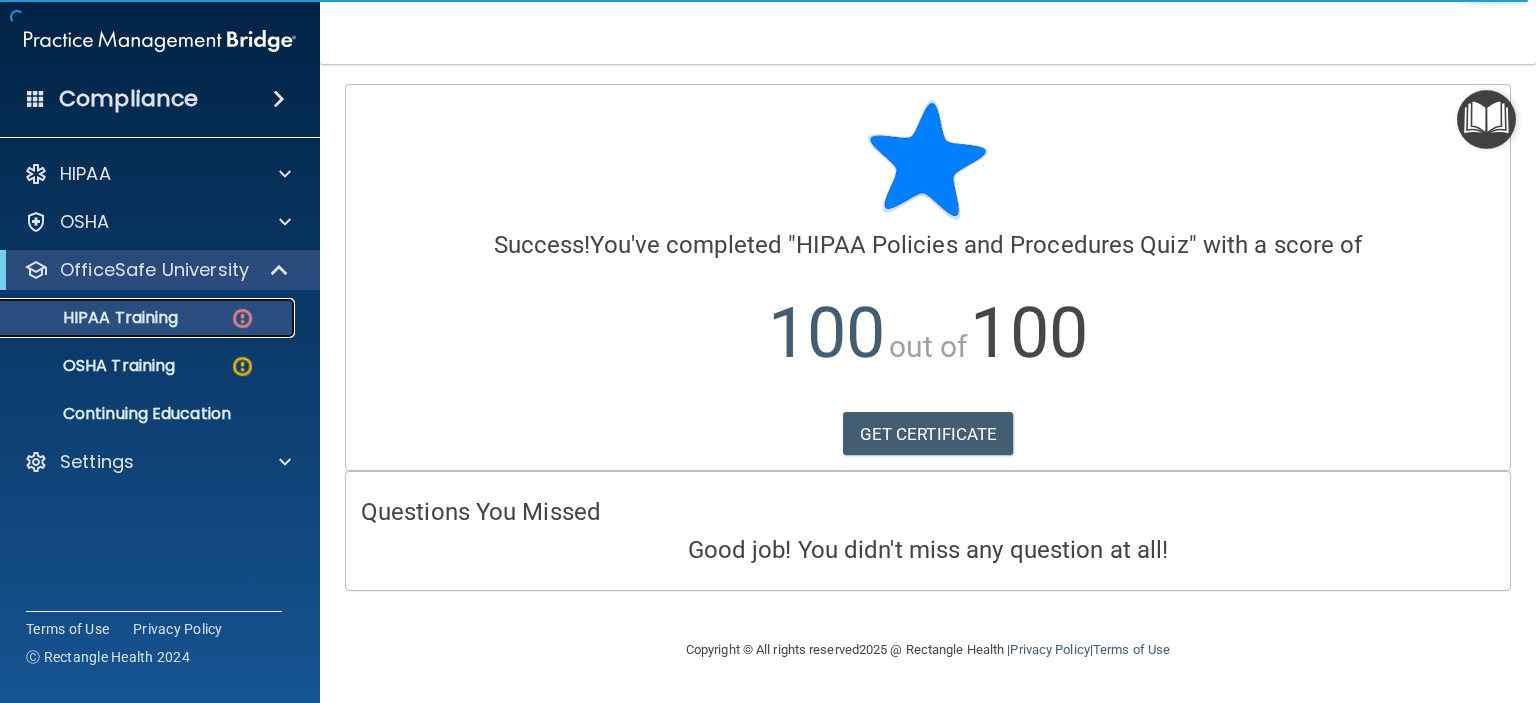 click on "HIPAA Training" at bounding box center (149, 318) 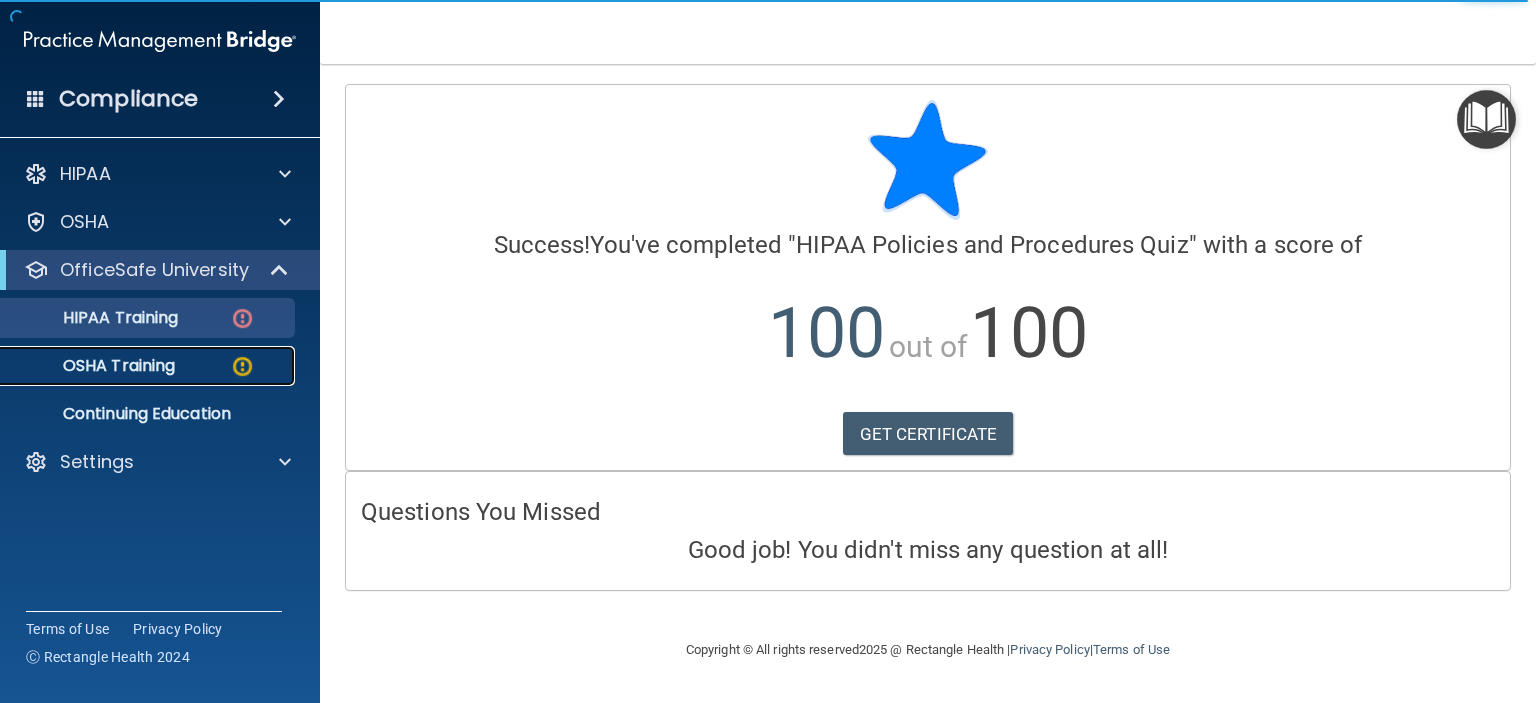 click on "OSHA Training" at bounding box center [94, 366] 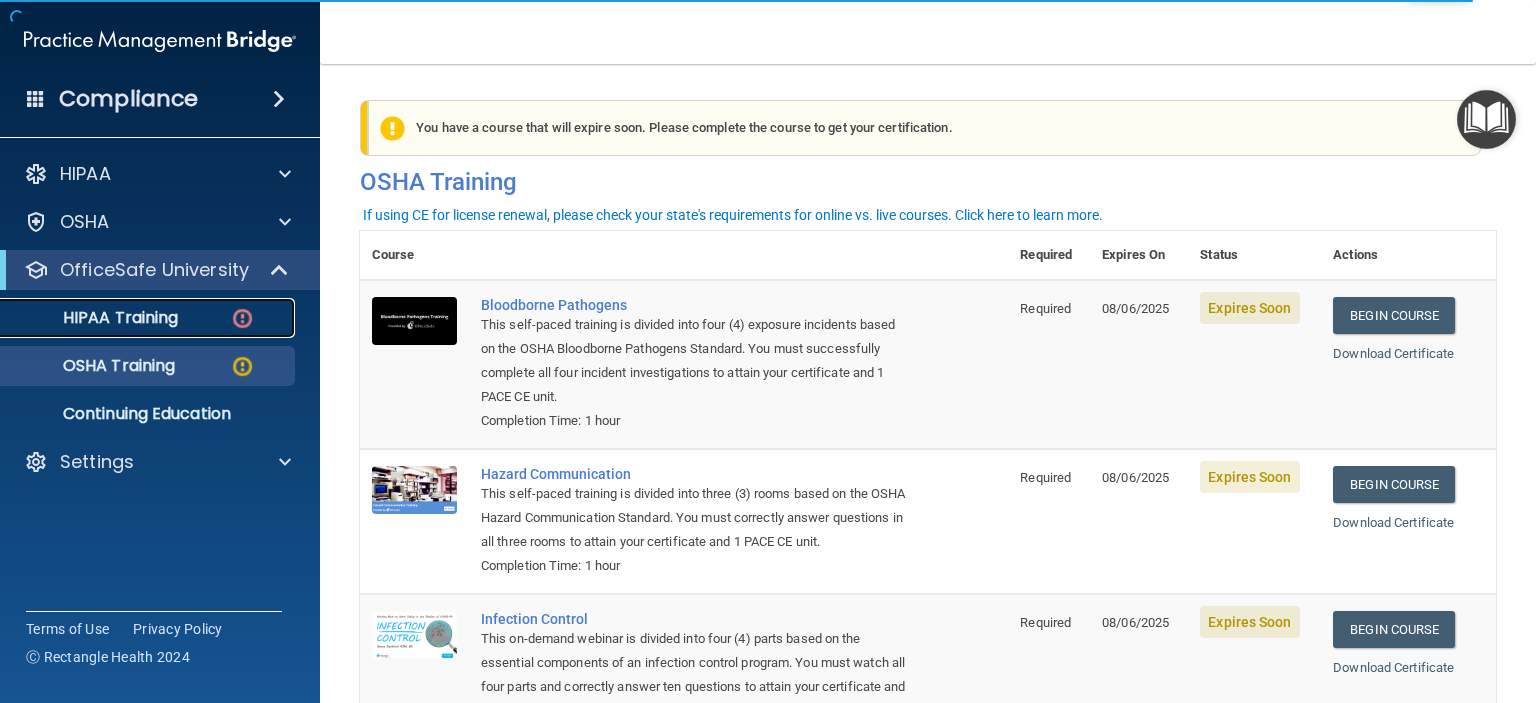 click on "HIPAA Training" at bounding box center (149, 318) 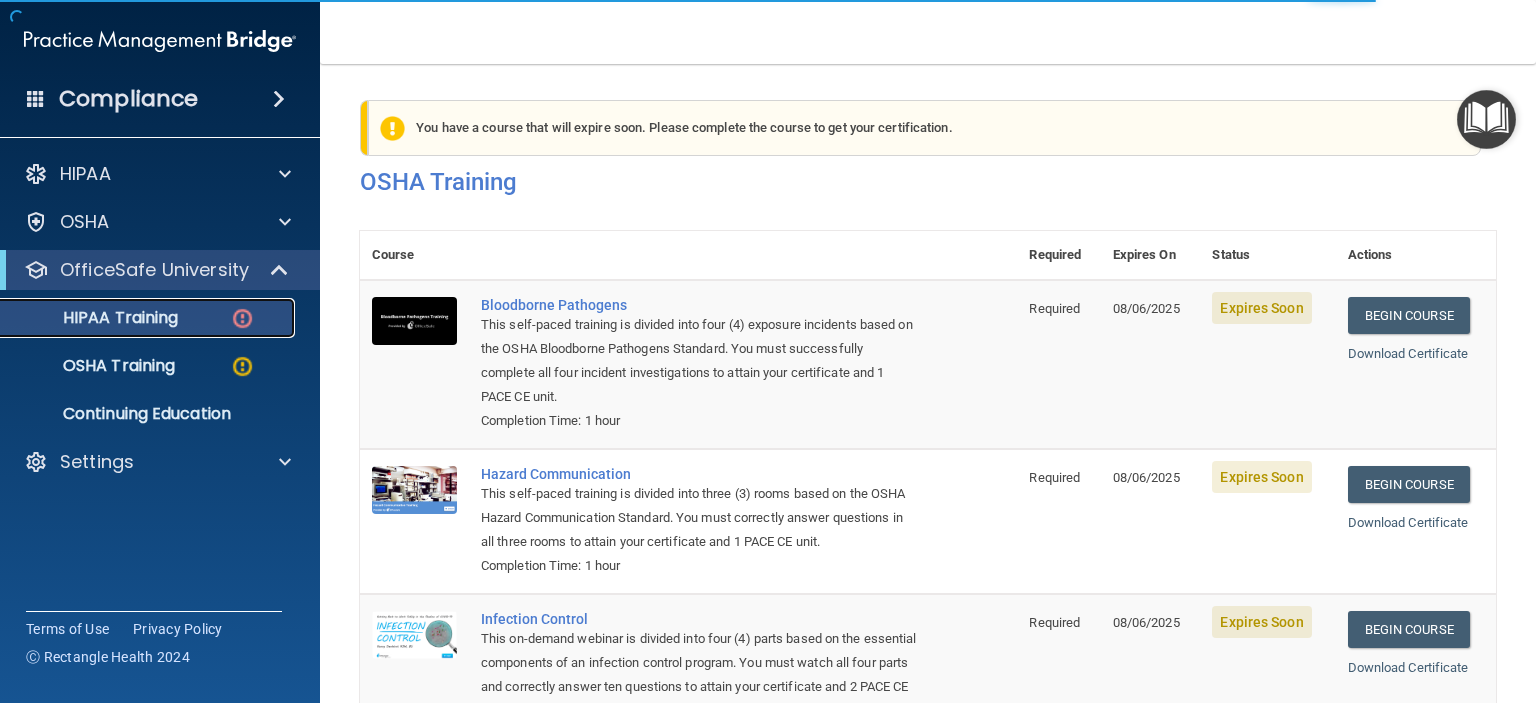 click on "HIPAA Training" at bounding box center (149, 318) 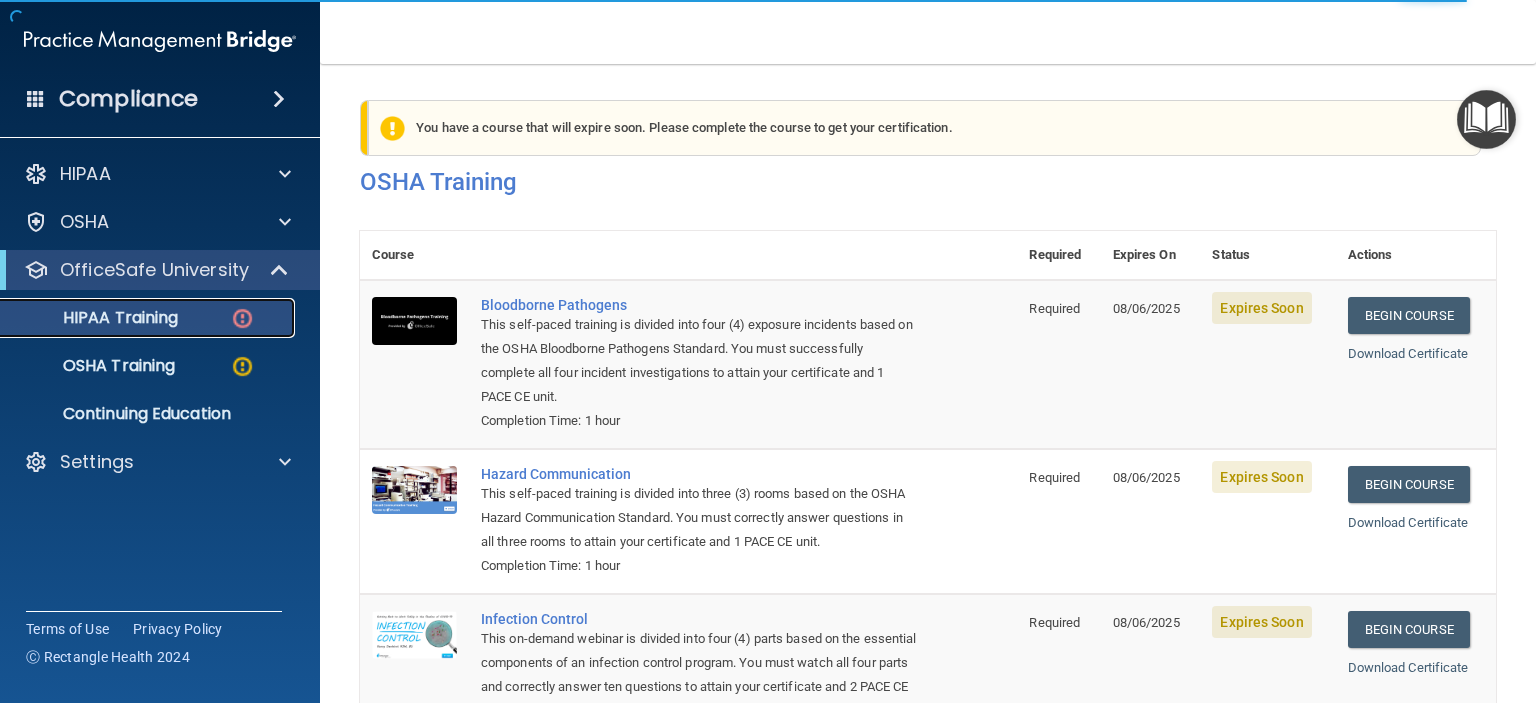 click on "HIPAA Training" at bounding box center [149, 318] 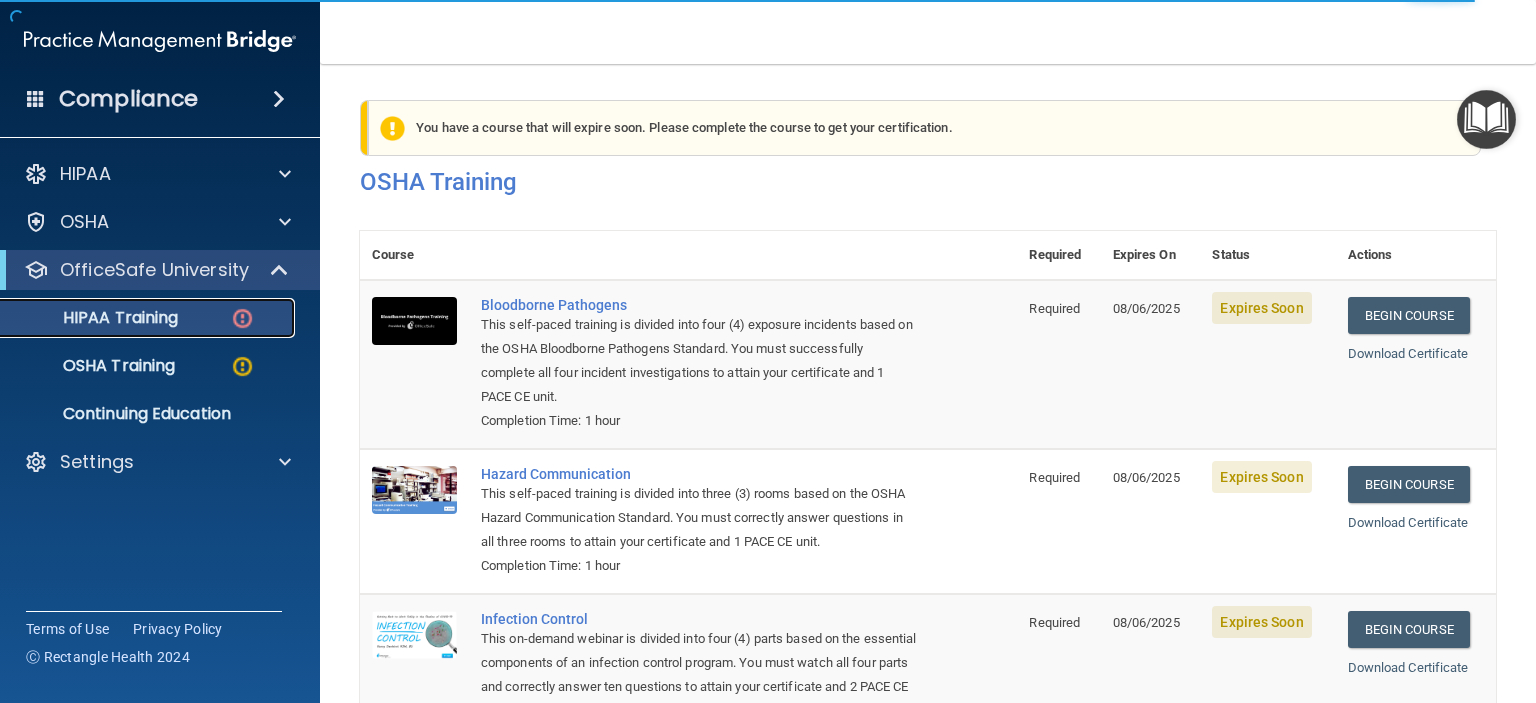 click on "HIPAA Training" at bounding box center [149, 318] 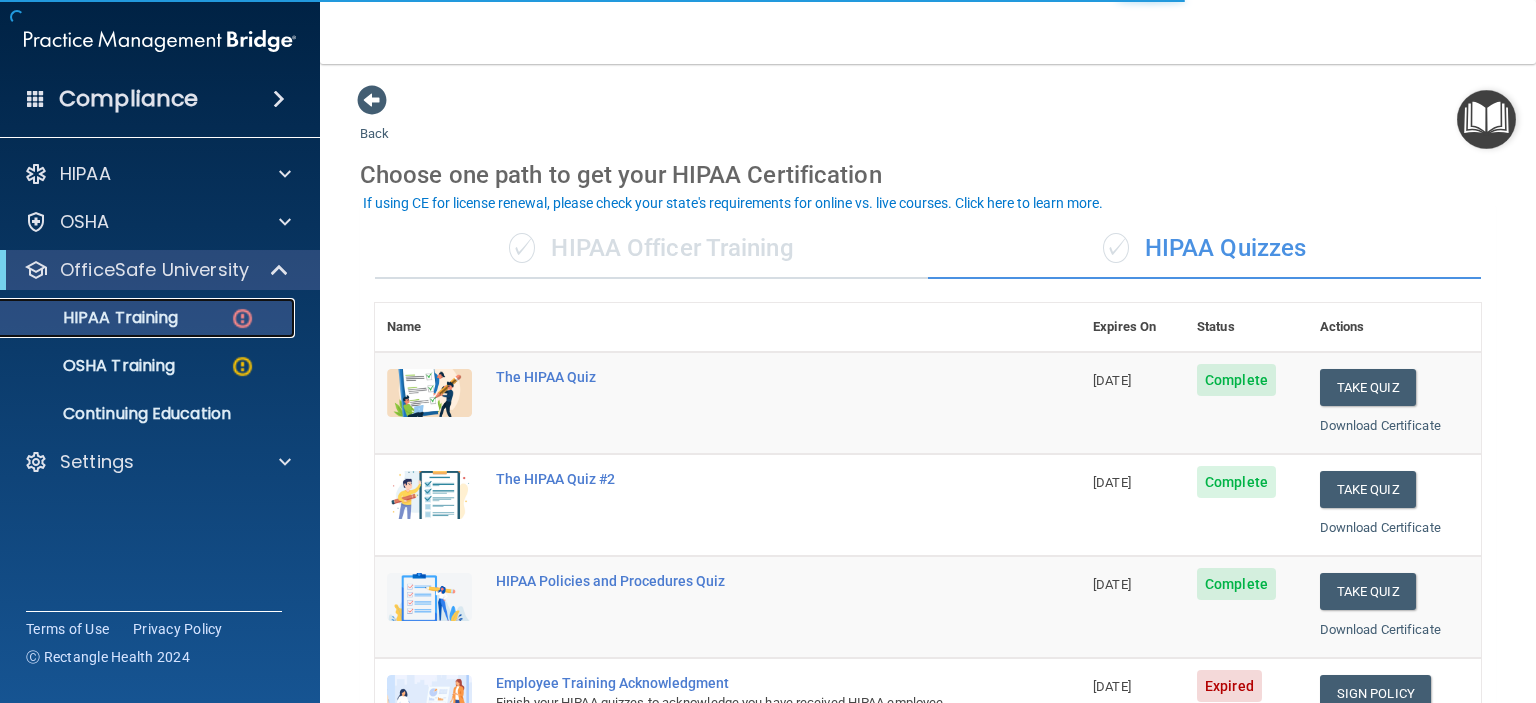 scroll, scrollTop: 228, scrollLeft: 0, axis: vertical 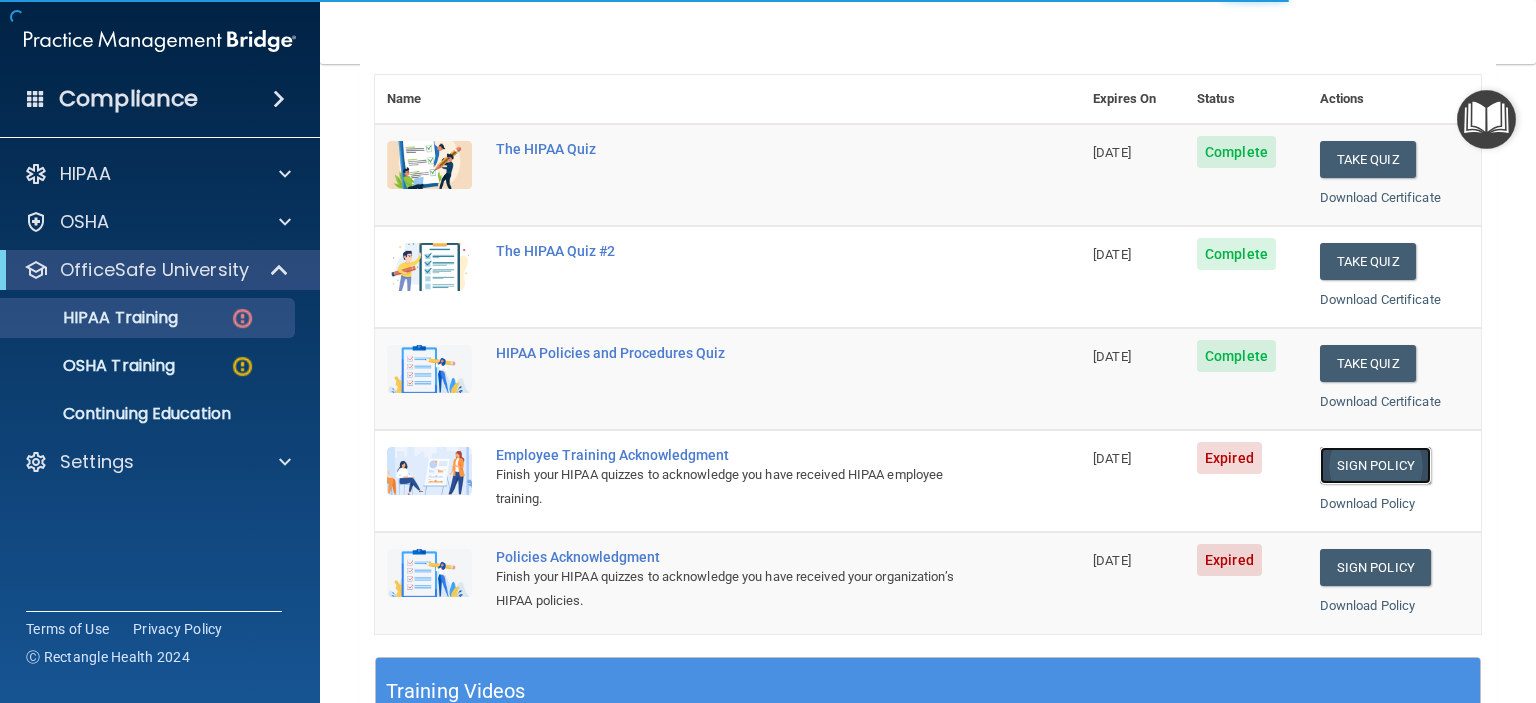 click on "Sign Policy" at bounding box center (1375, 465) 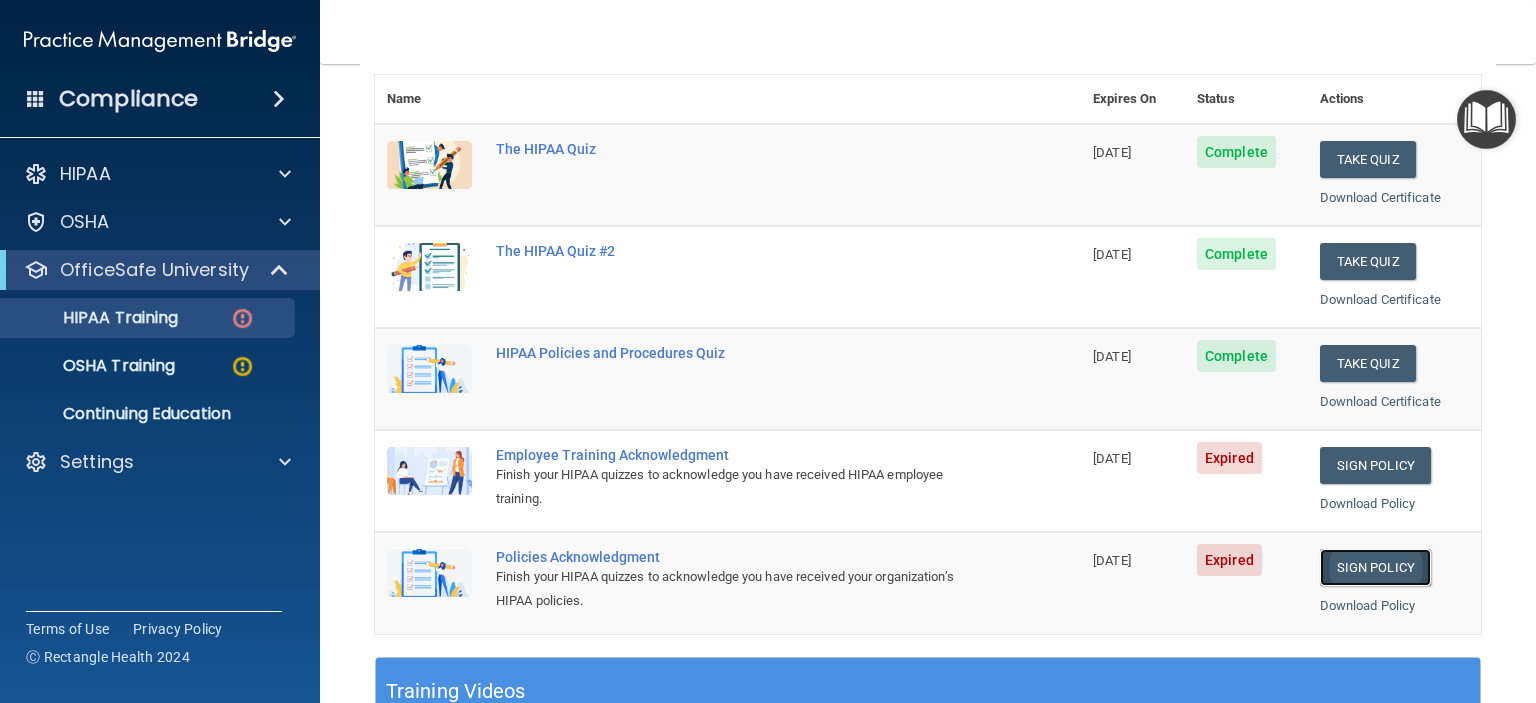 click on "Sign Policy" at bounding box center (1375, 567) 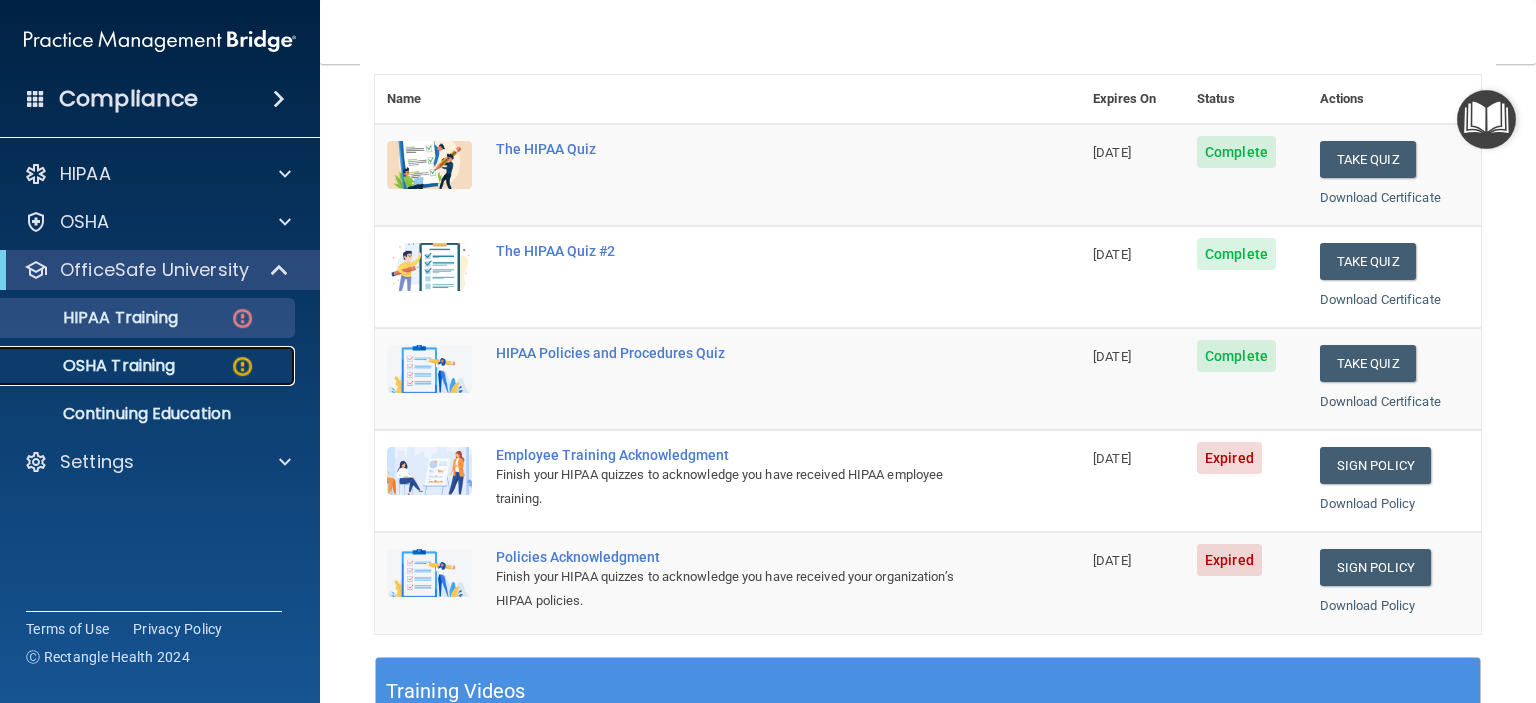 click on "OSHA Training" at bounding box center (94, 366) 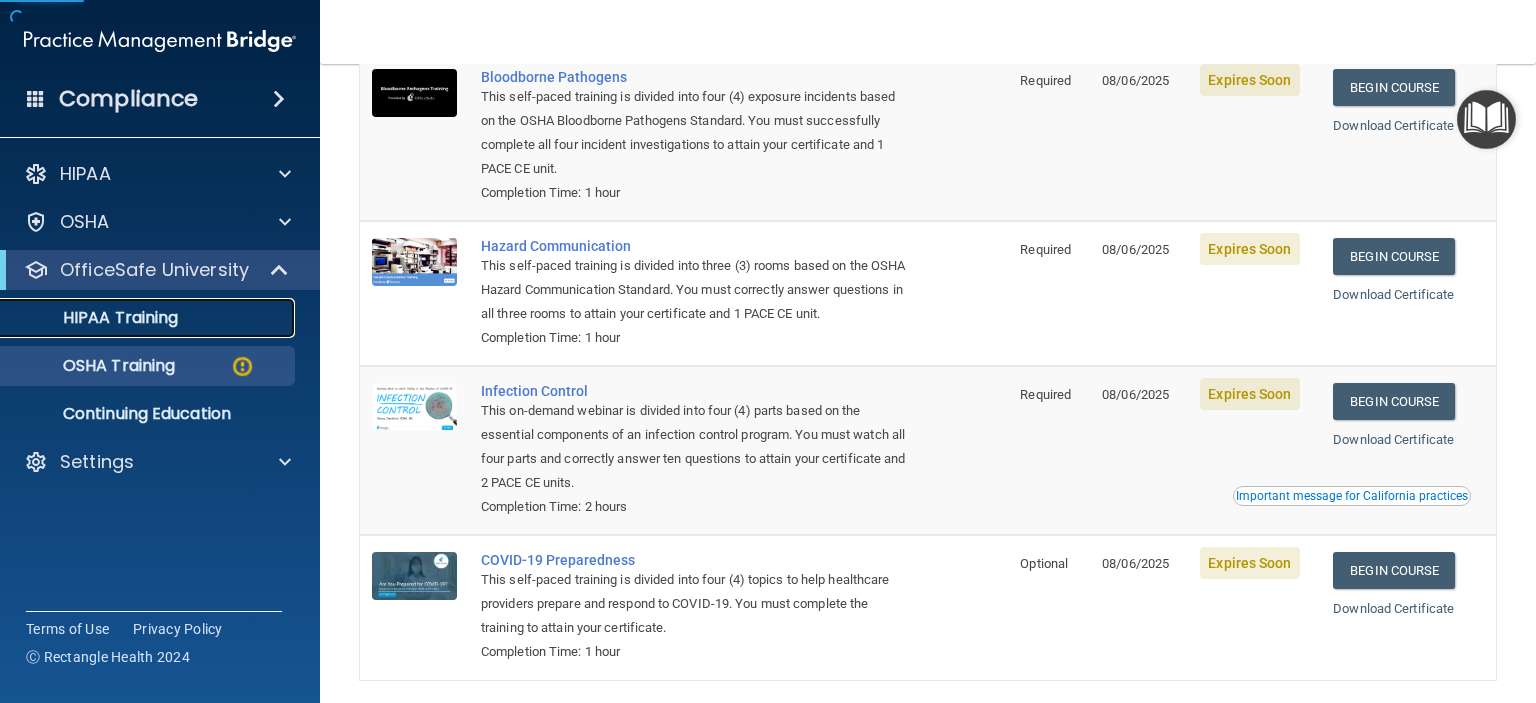 click on "HIPAA Training" at bounding box center [95, 318] 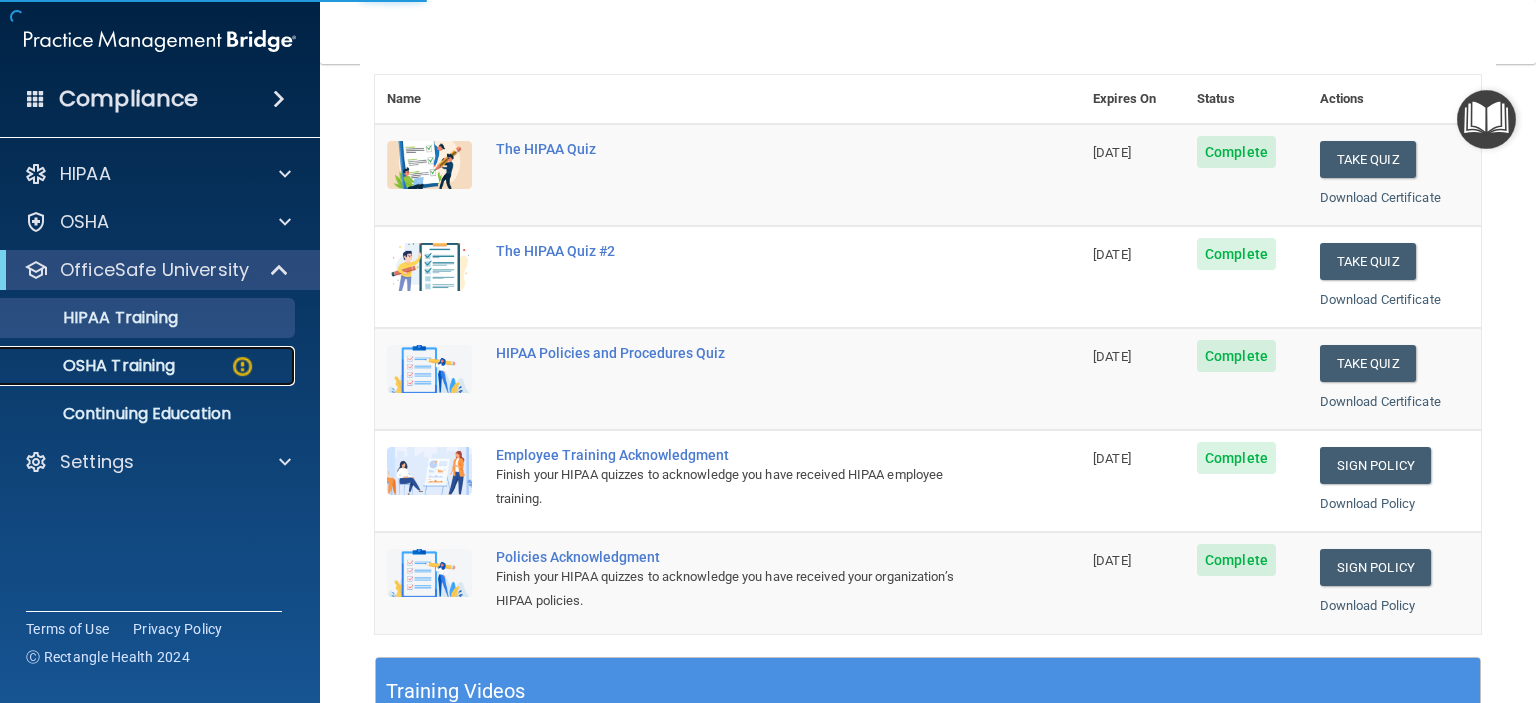 click on "OSHA Training" at bounding box center [94, 366] 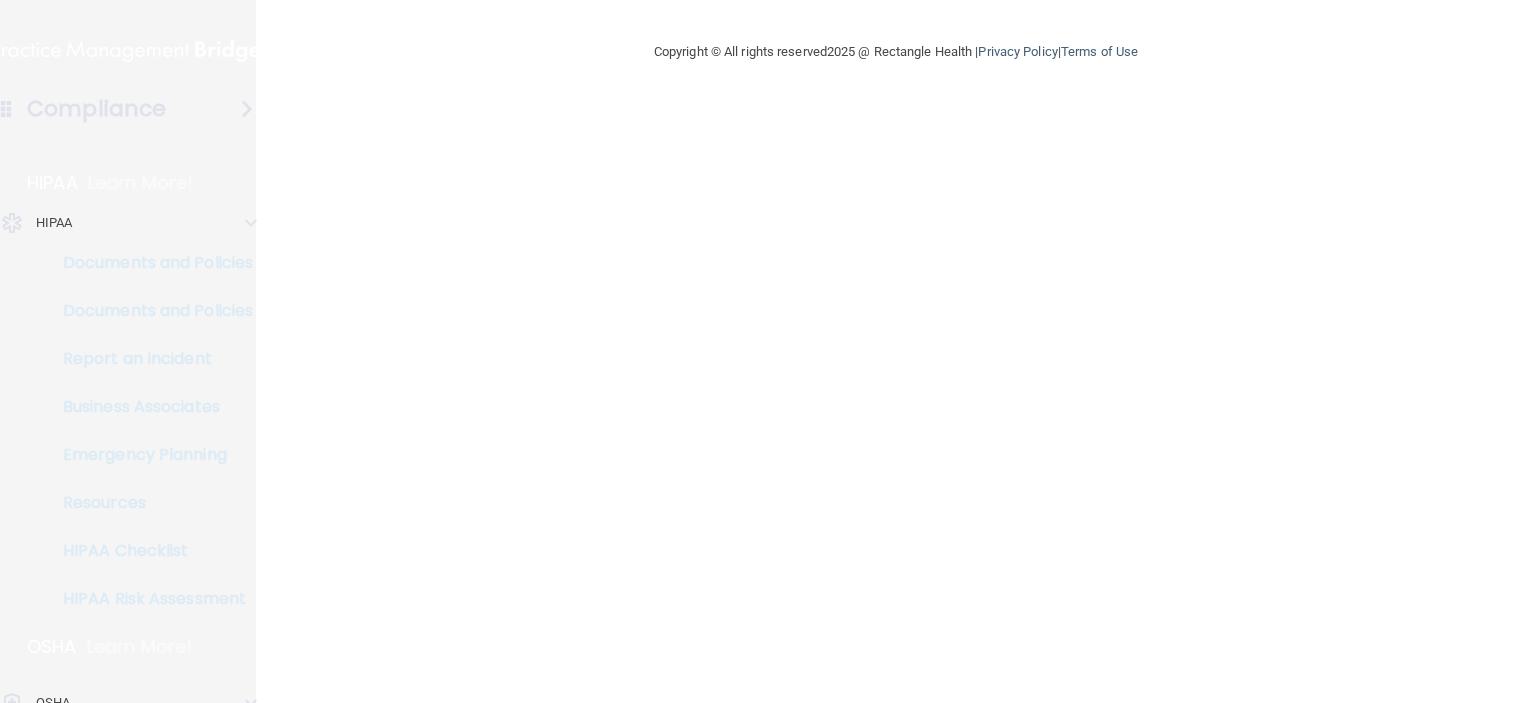 scroll, scrollTop: 0, scrollLeft: 0, axis: both 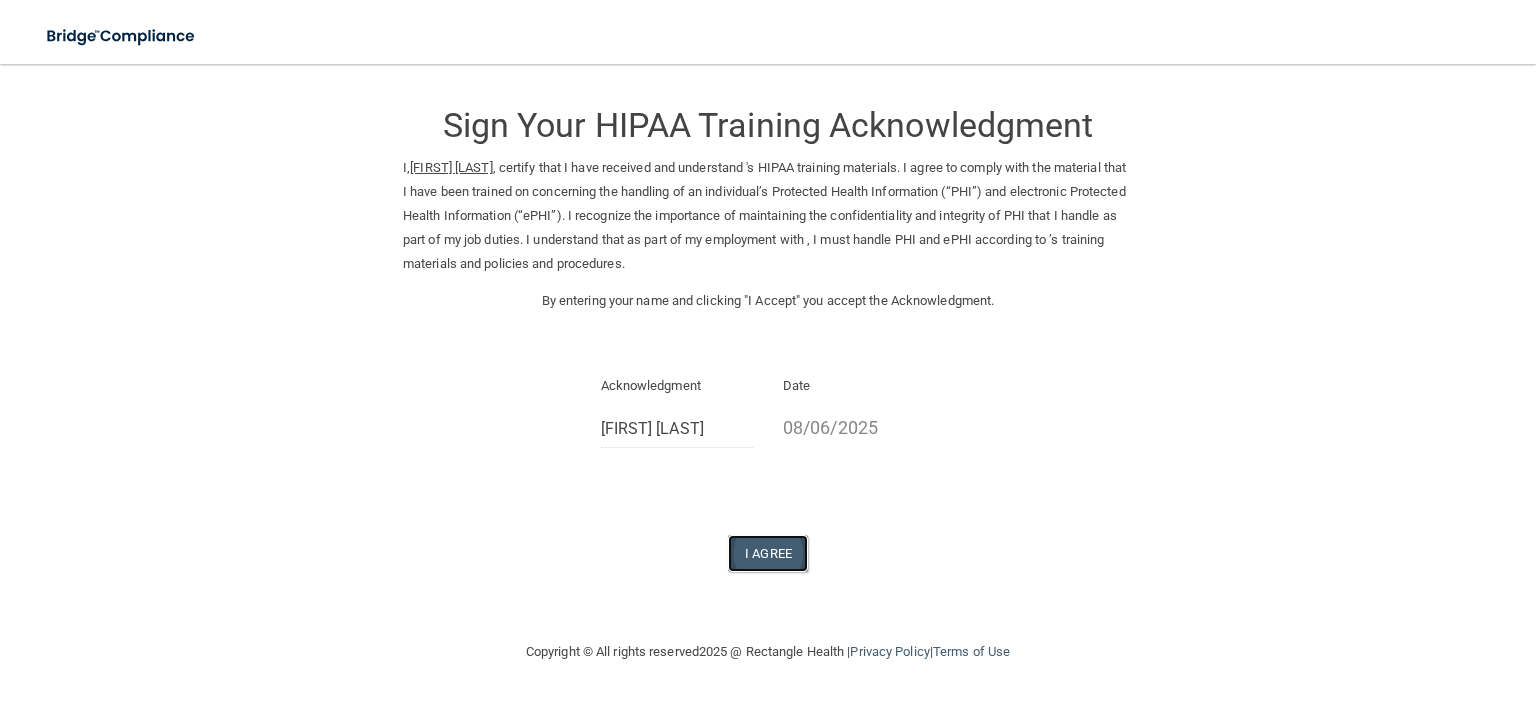 click on "I Agree" at bounding box center [768, 553] 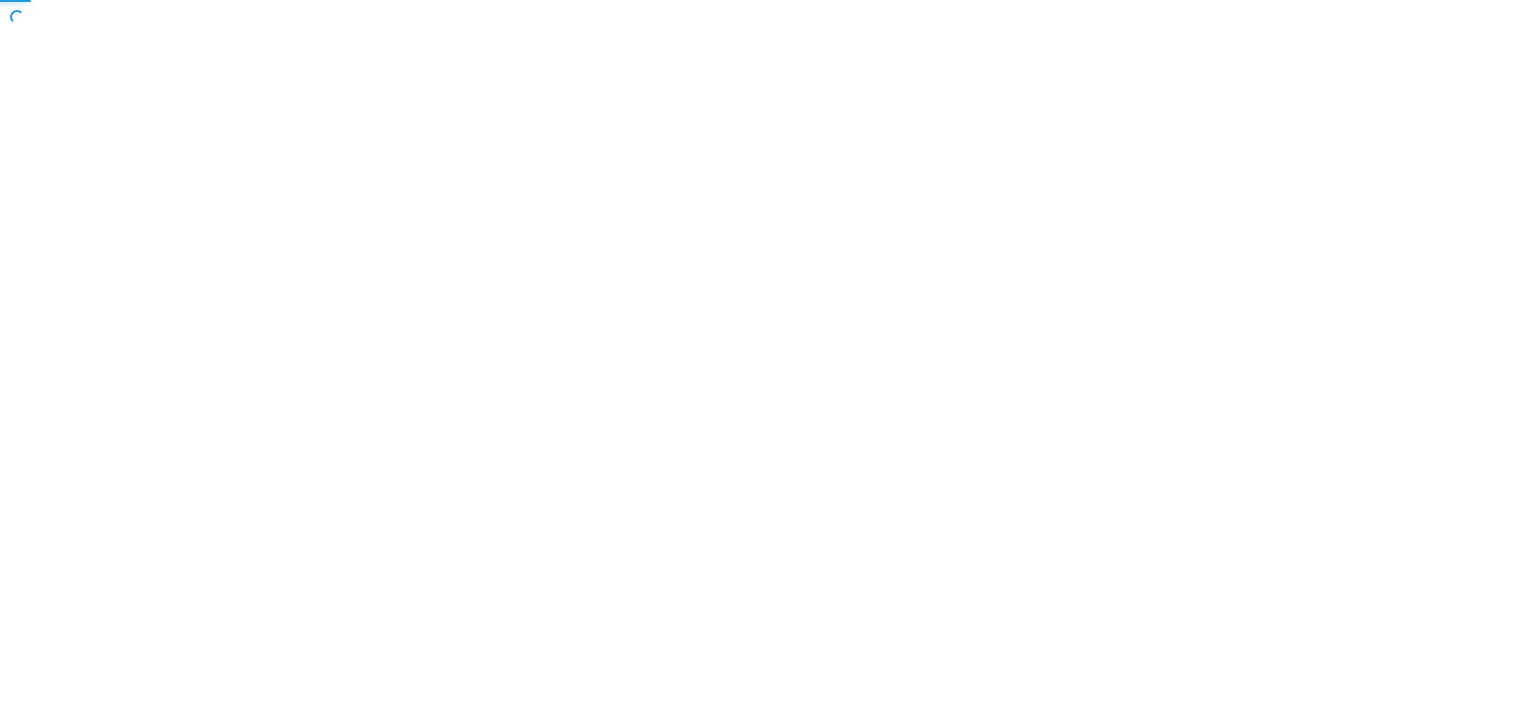 scroll, scrollTop: 0, scrollLeft: 0, axis: both 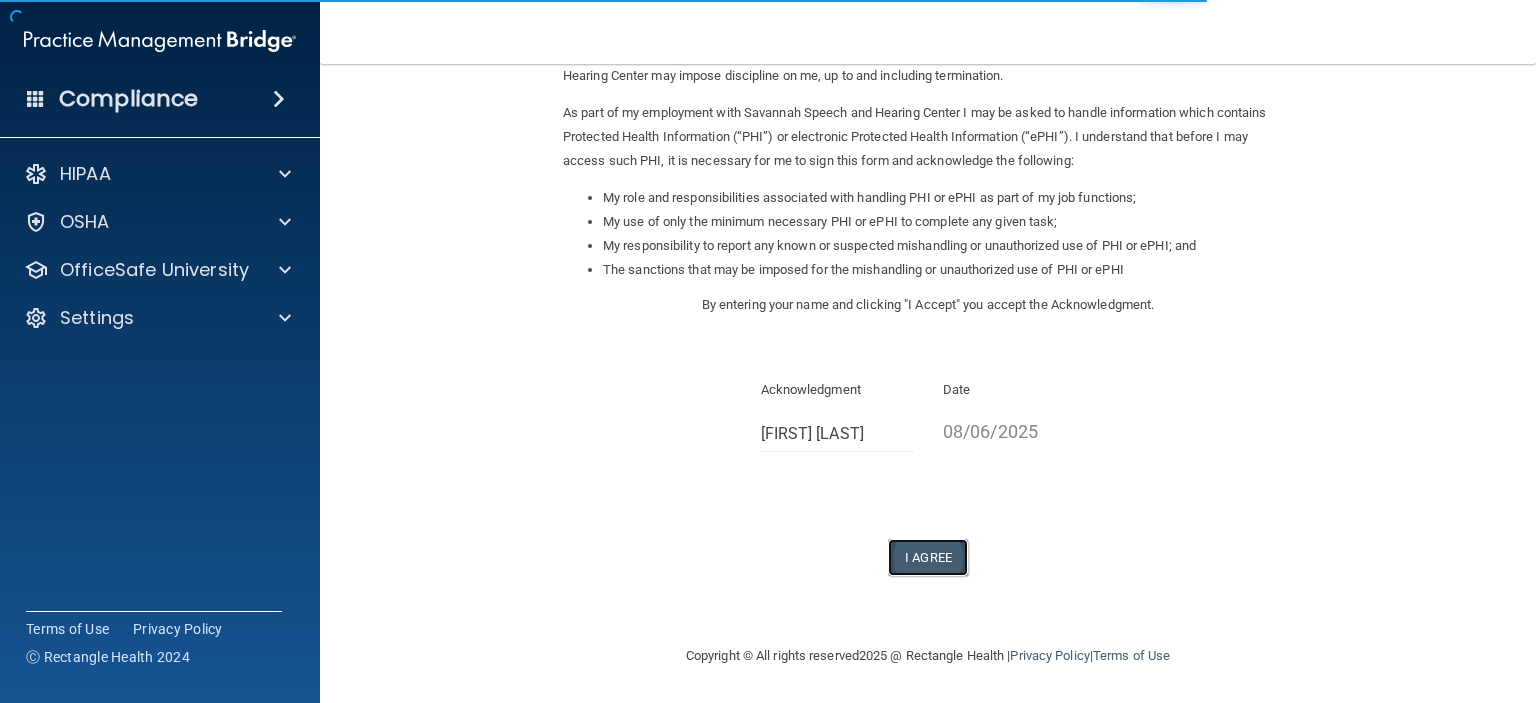 click on "I Agree" at bounding box center [928, 557] 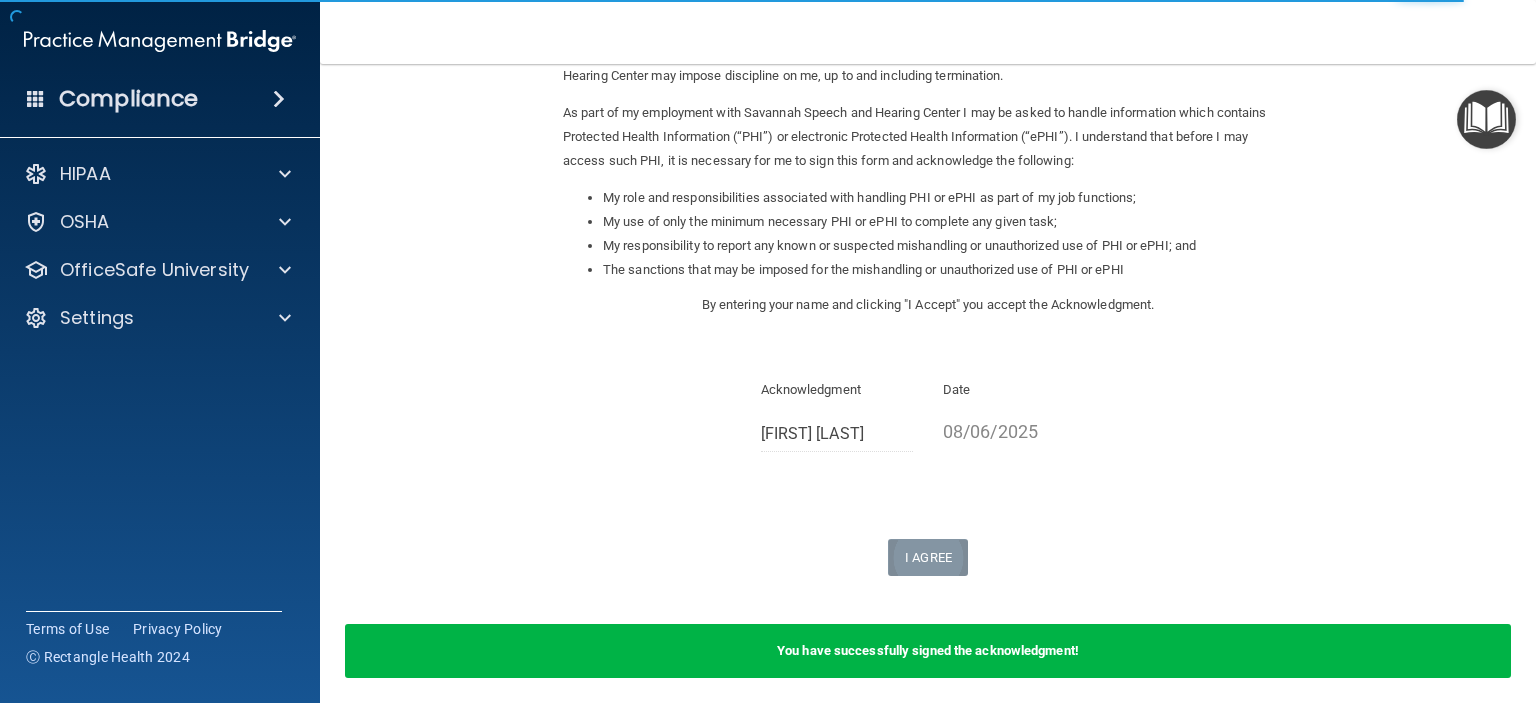 scroll, scrollTop: 0, scrollLeft: 0, axis: both 